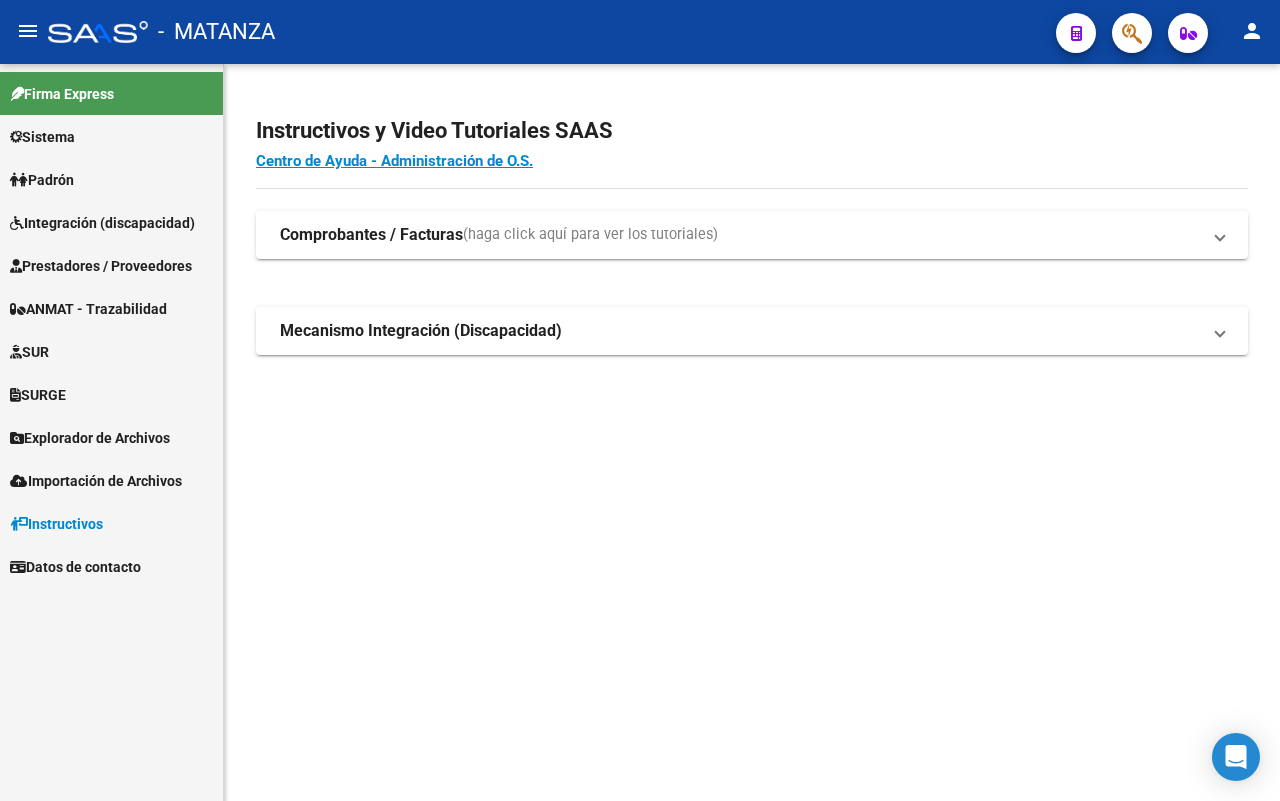 scroll, scrollTop: 0, scrollLeft: 0, axis: both 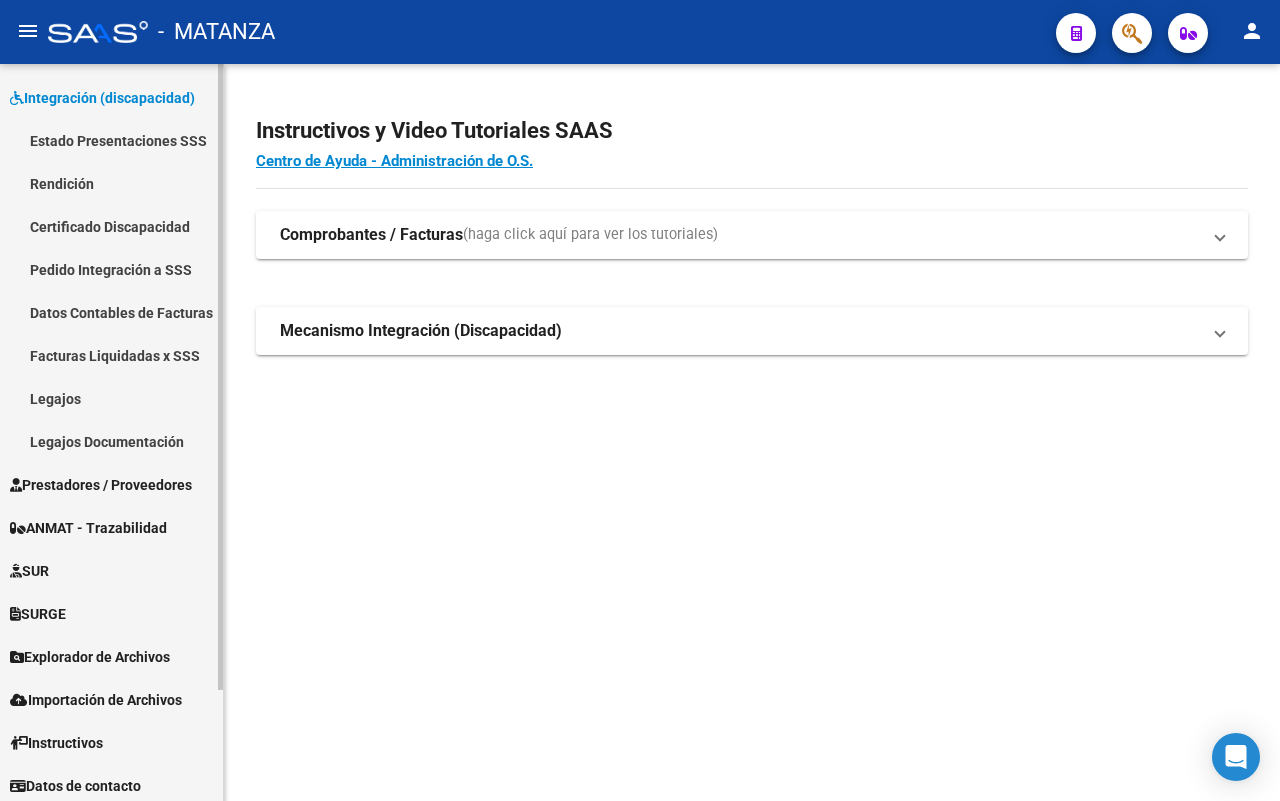 click on "Prestadores / Proveedores" at bounding box center [101, 485] 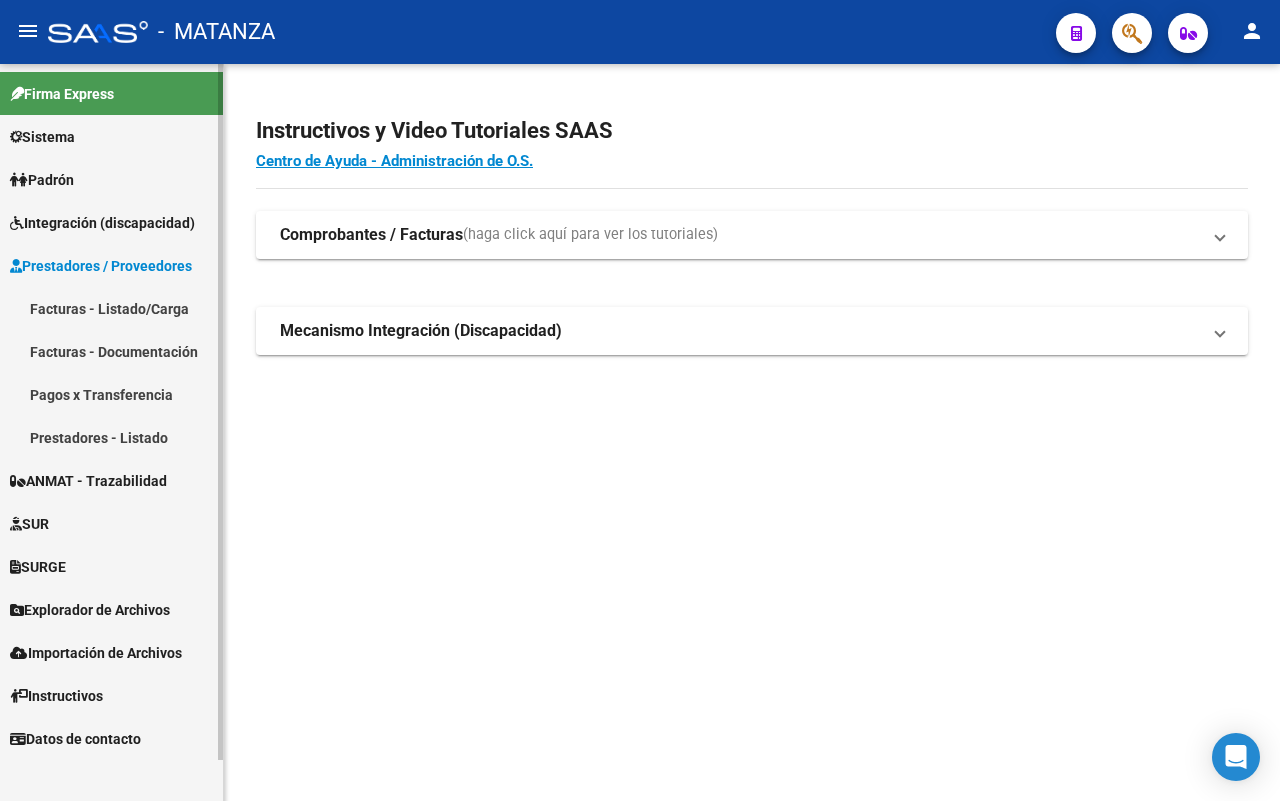 scroll, scrollTop: 0, scrollLeft: 0, axis: both 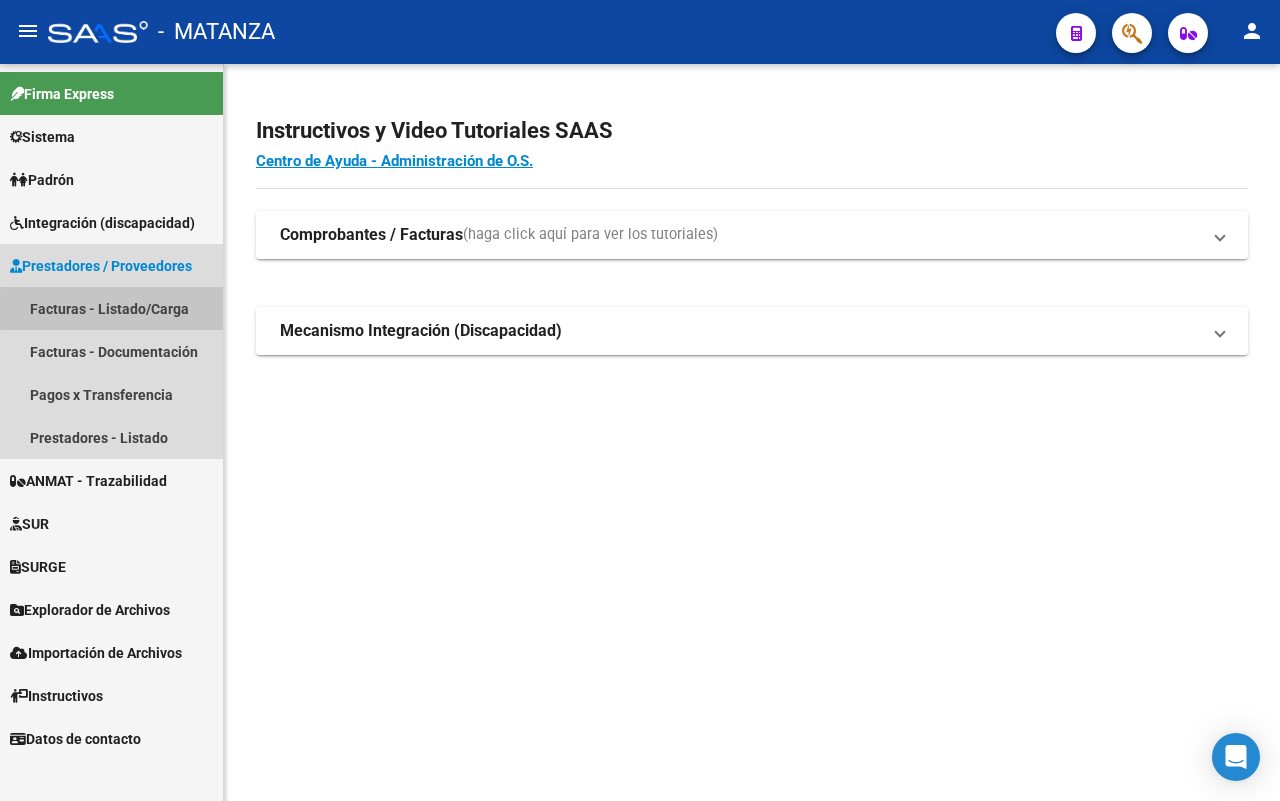 click on "Facturas - Listado/Carga" at bounding box center (111, 308) 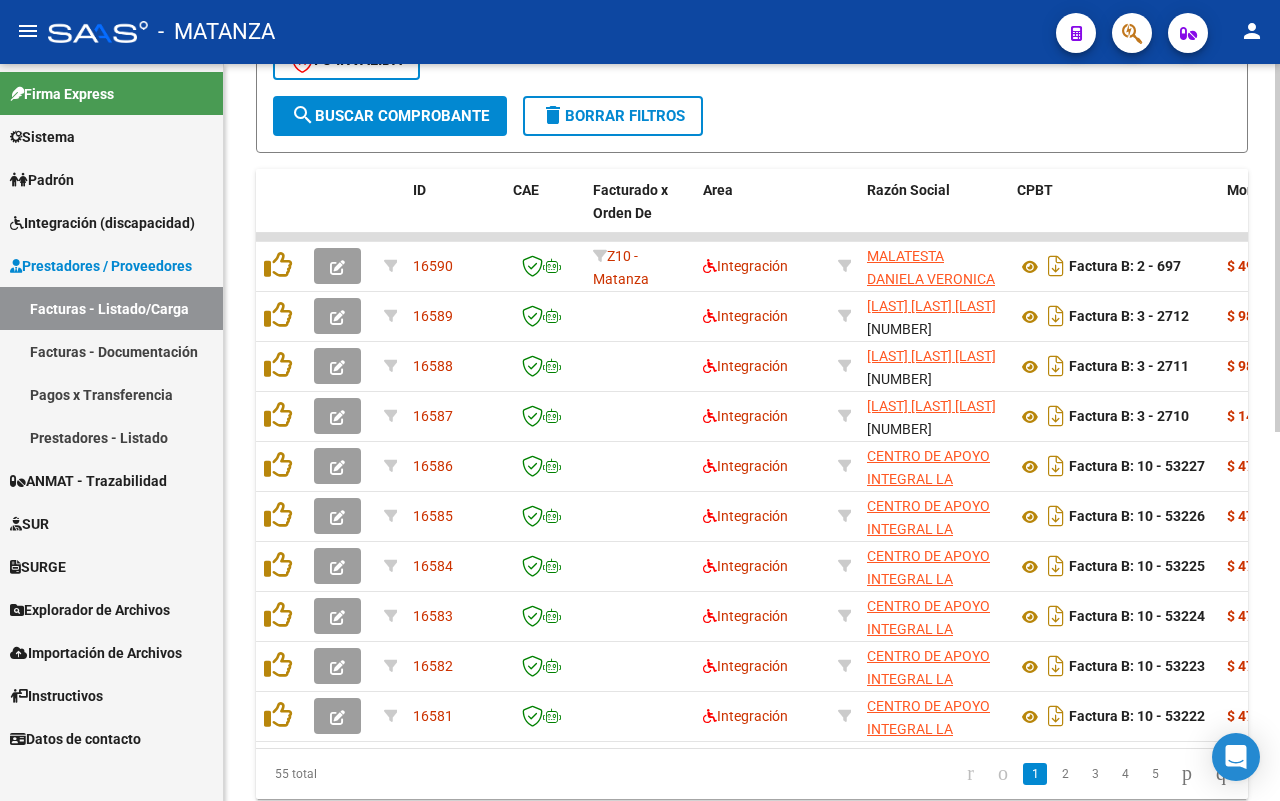 scroll, scrollTop: 738, scrollLeft: 0, axis: vertical 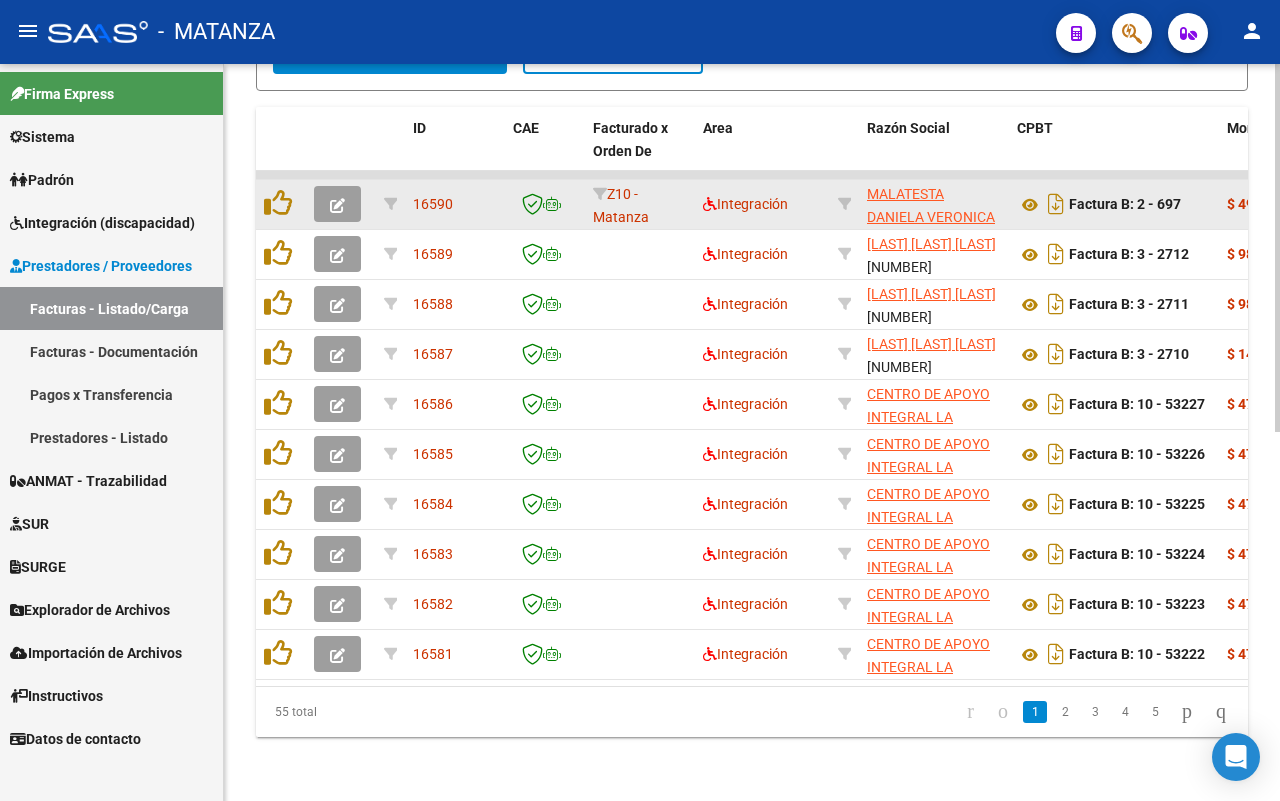 click 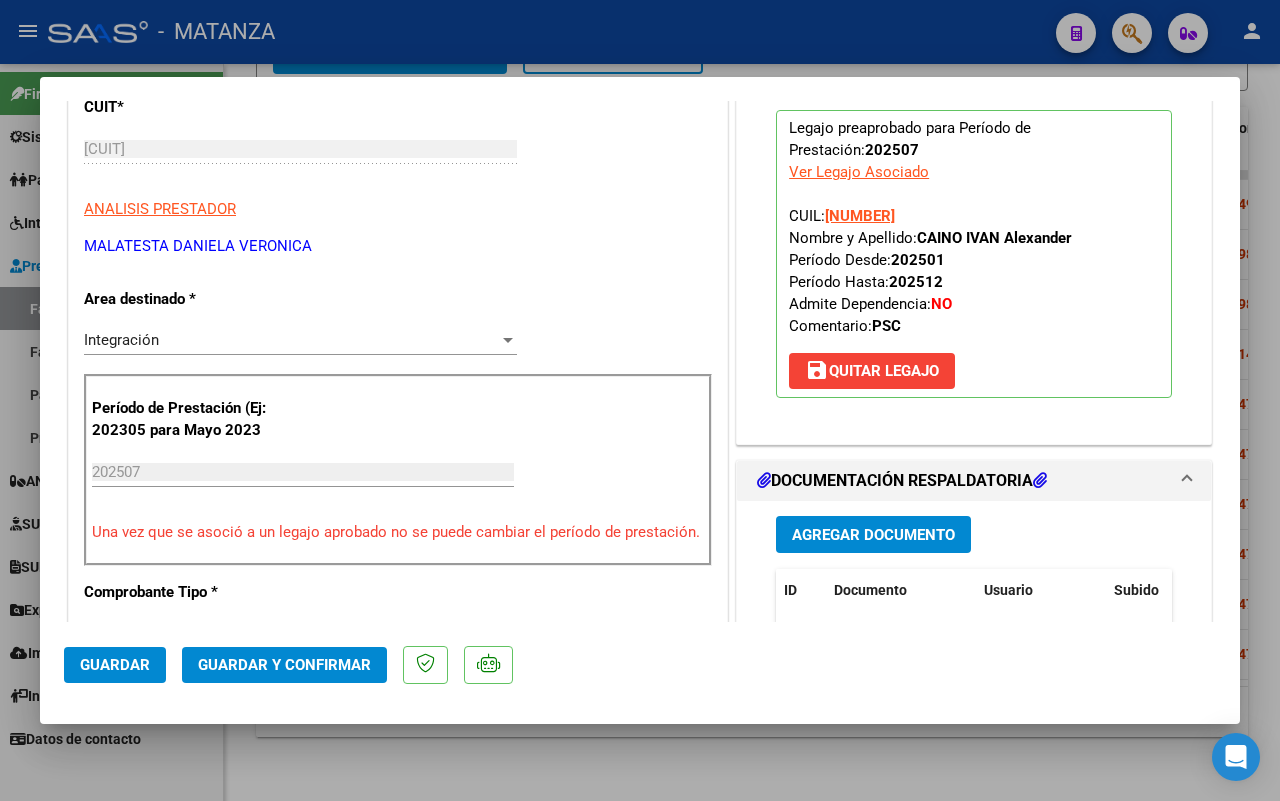scroll, scrollTop: 500, scrollLeft: 0, axis: vertical 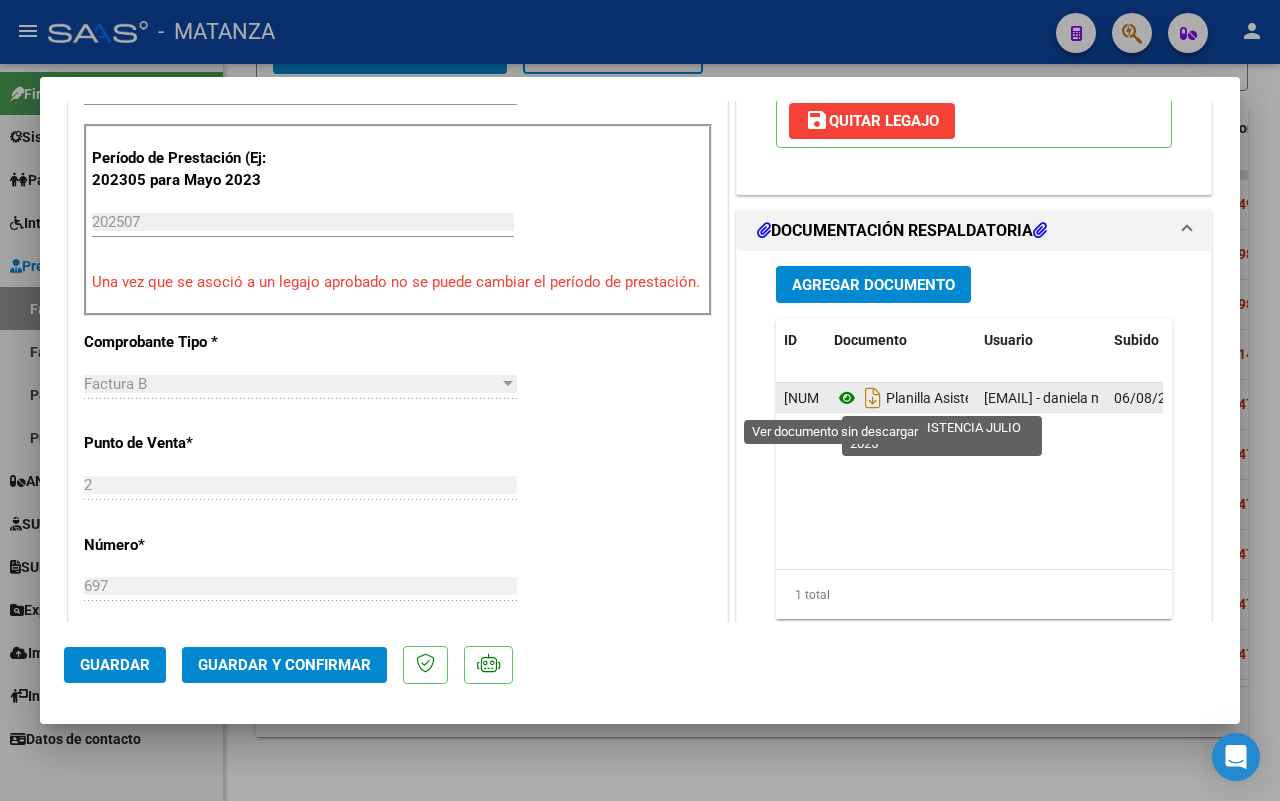 click 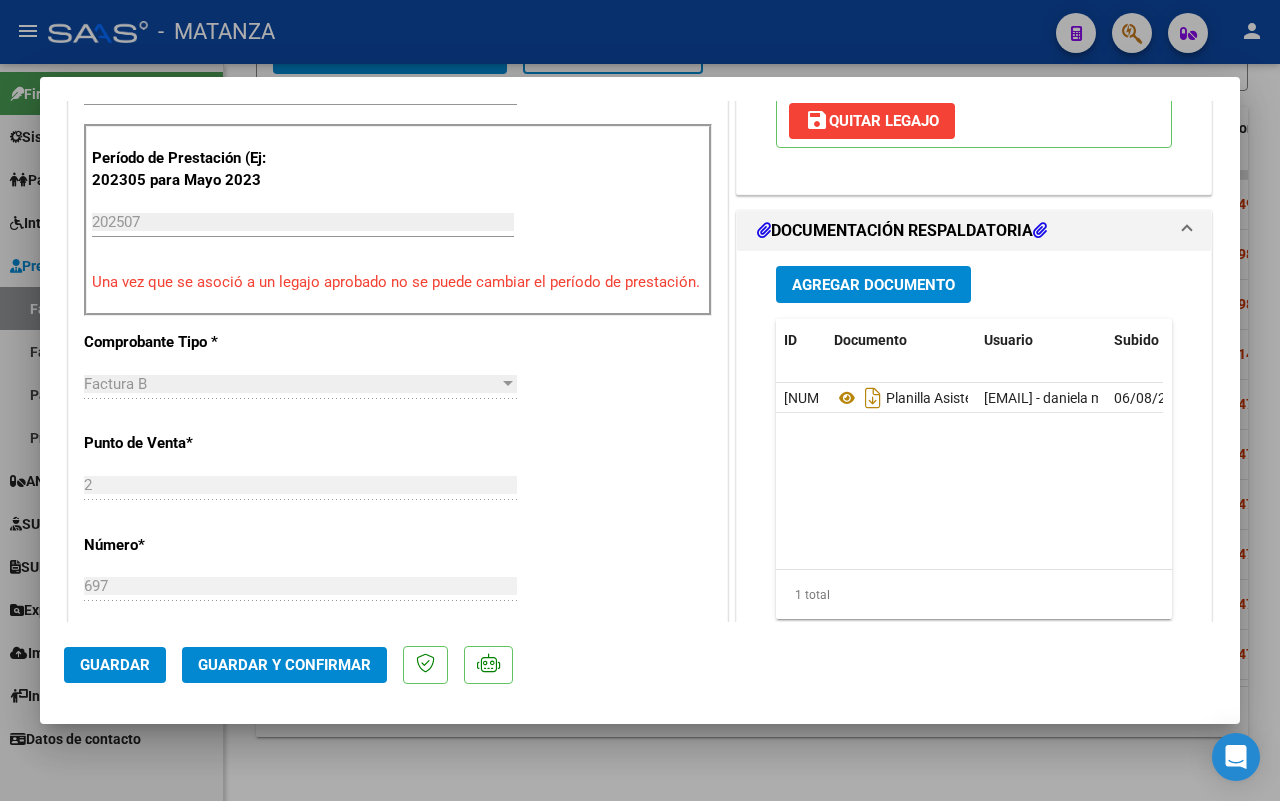 scroll, scrollTop: 875, scrollLeft: 0, axis: vertical 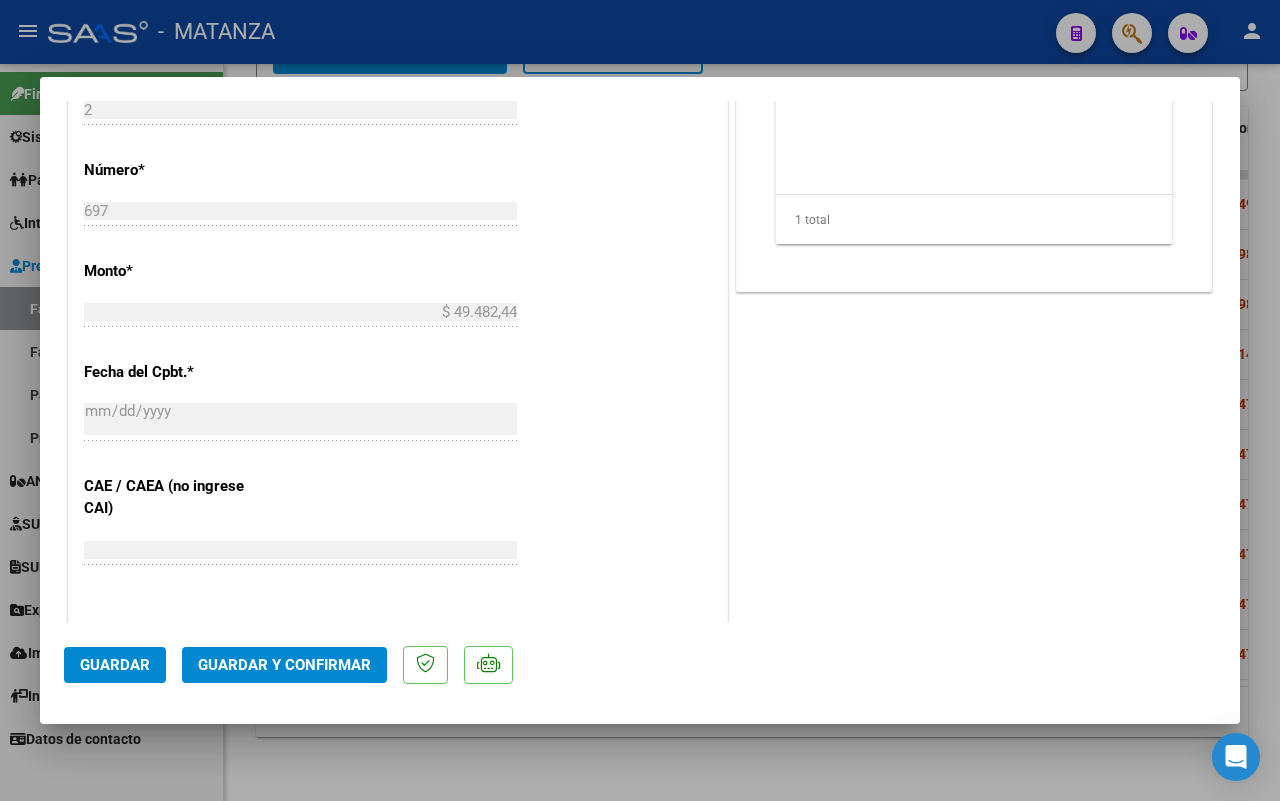 click on "Guardar y Confirmar" 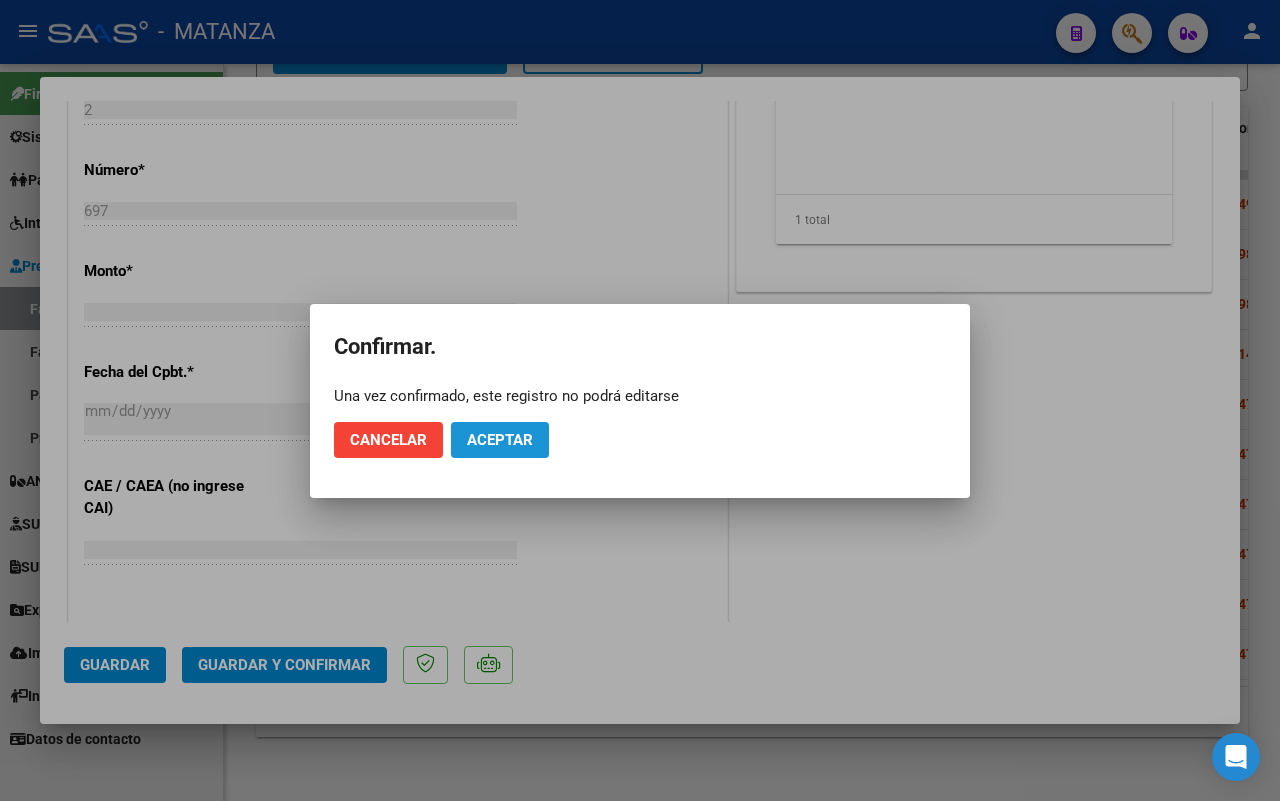 click on "Aceptar" 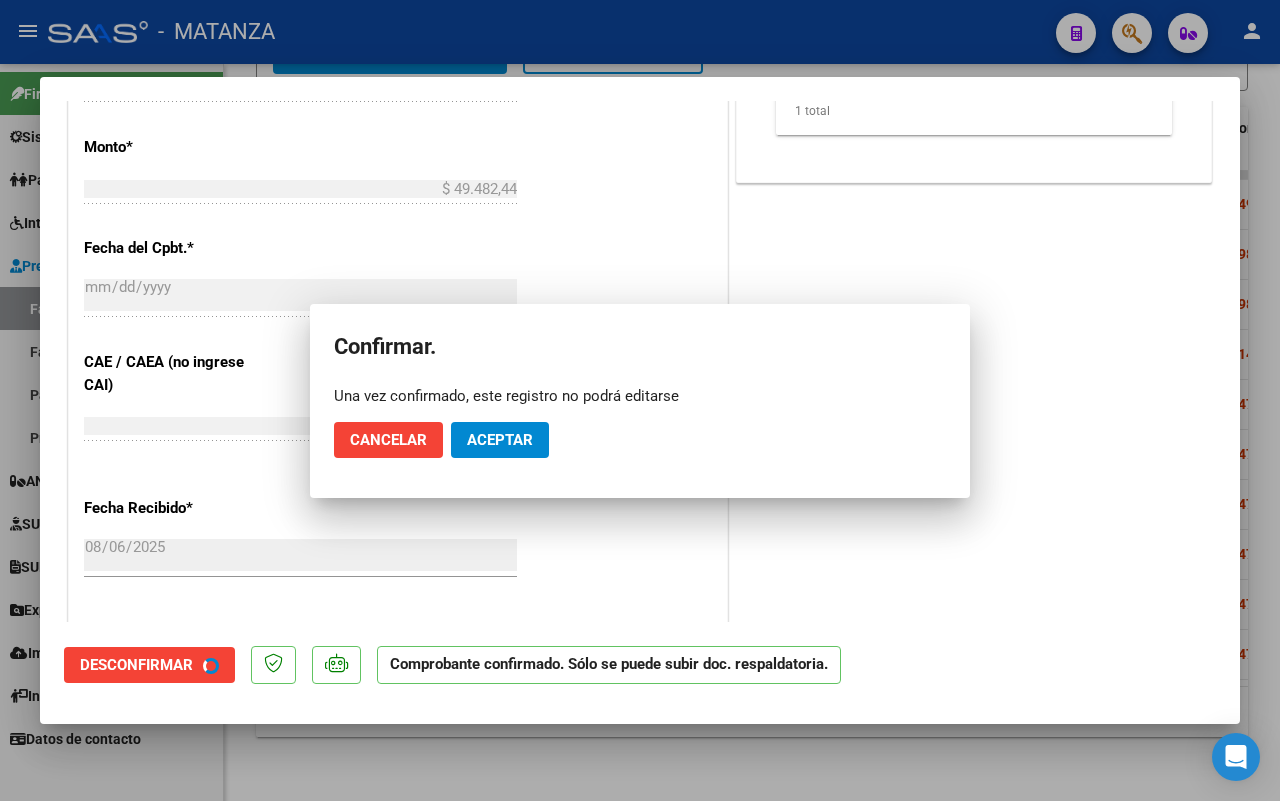 scroll, scrollTop: 897, scrollLeft: 0, axis: vertical 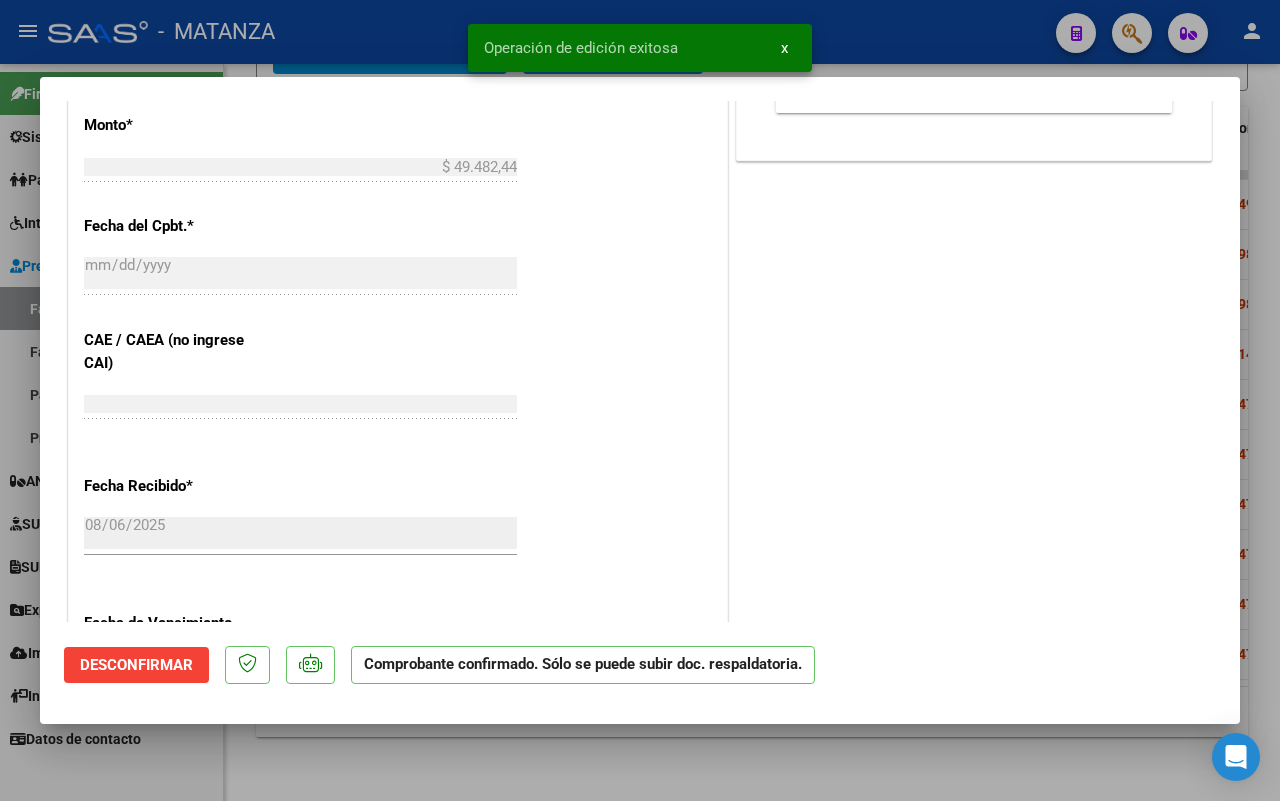 click at bounding box center (640, 400) 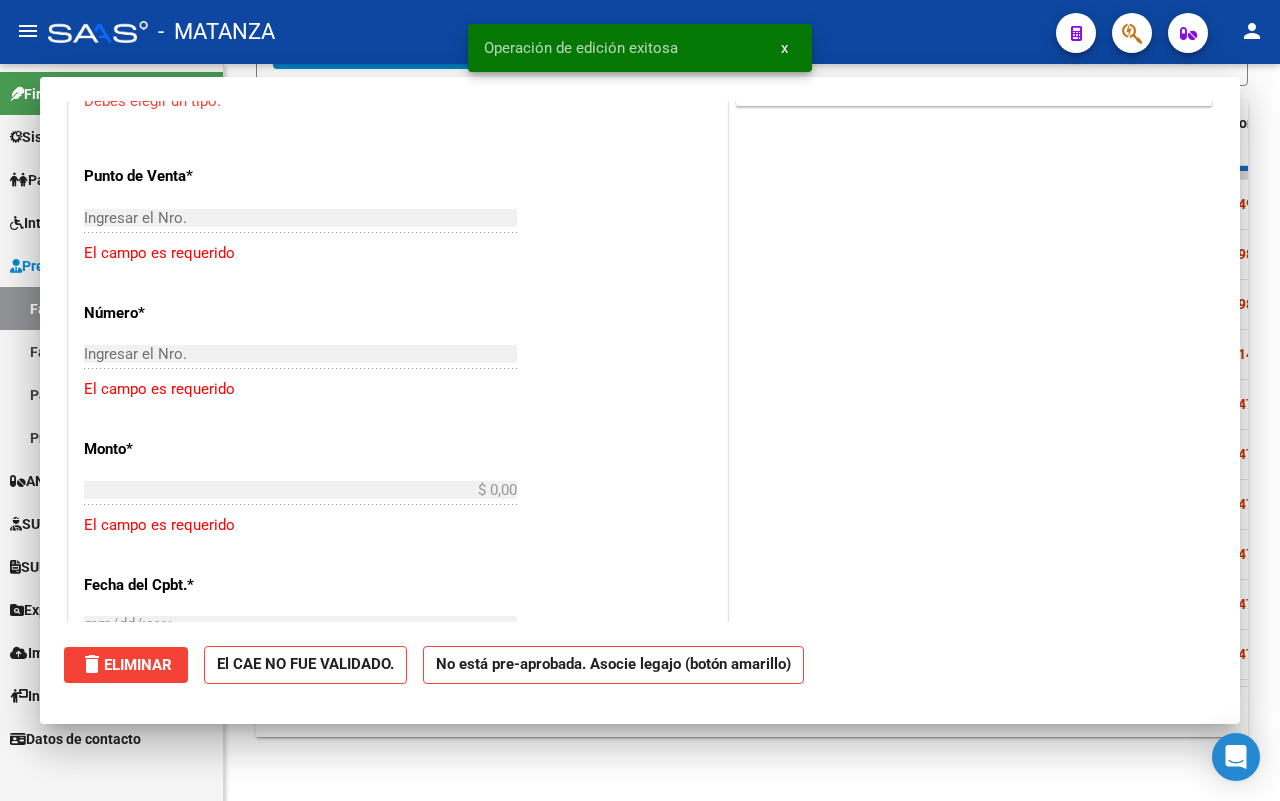 scroll, scrollTop: 0, scrollLeft: 0, axis: both 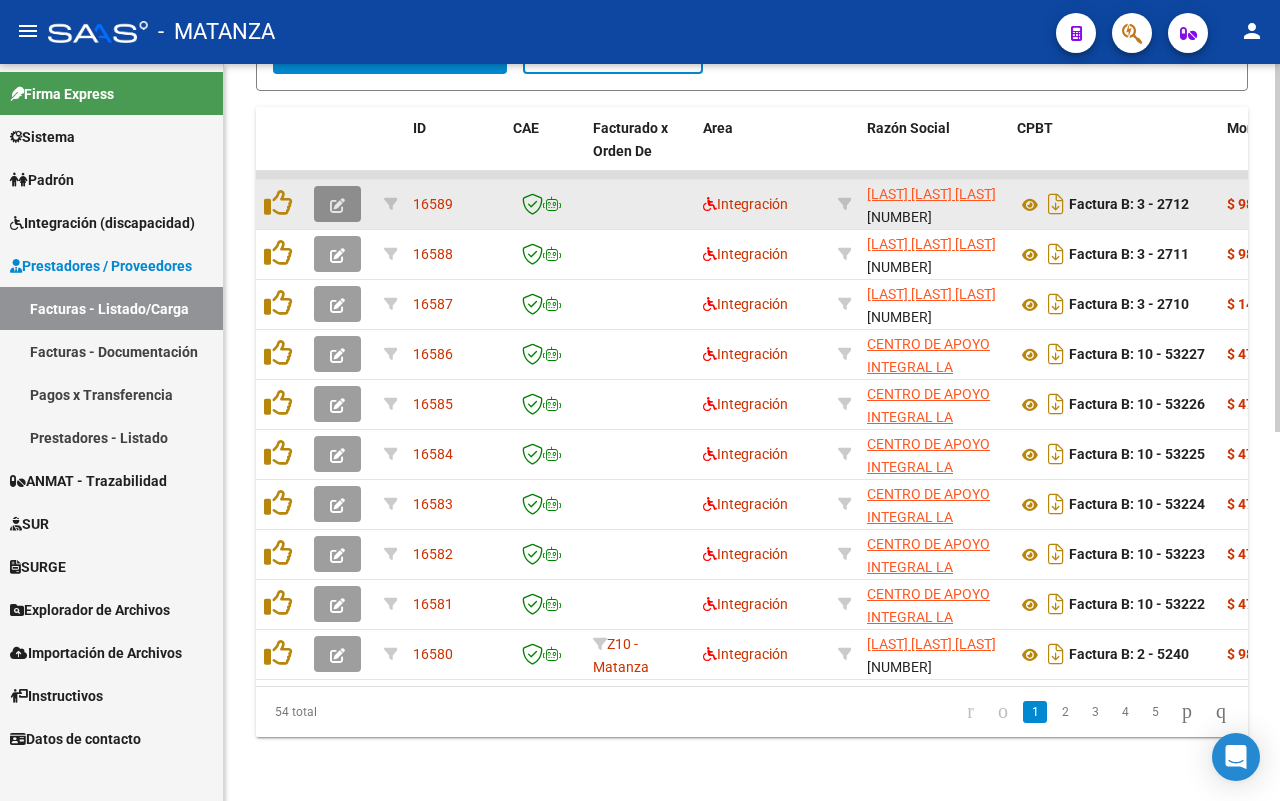 click 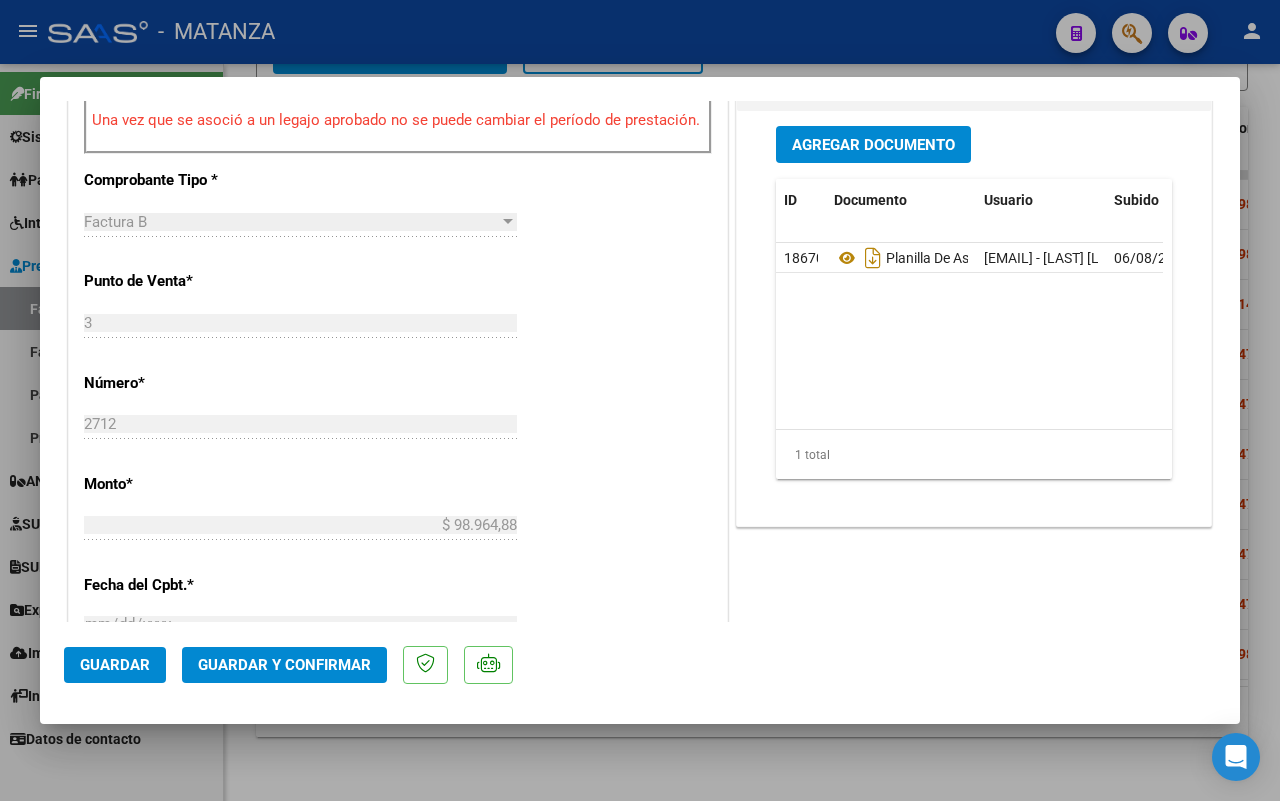 scroll, scrollTop: 537, scrollLeft: 0, axis: vertical 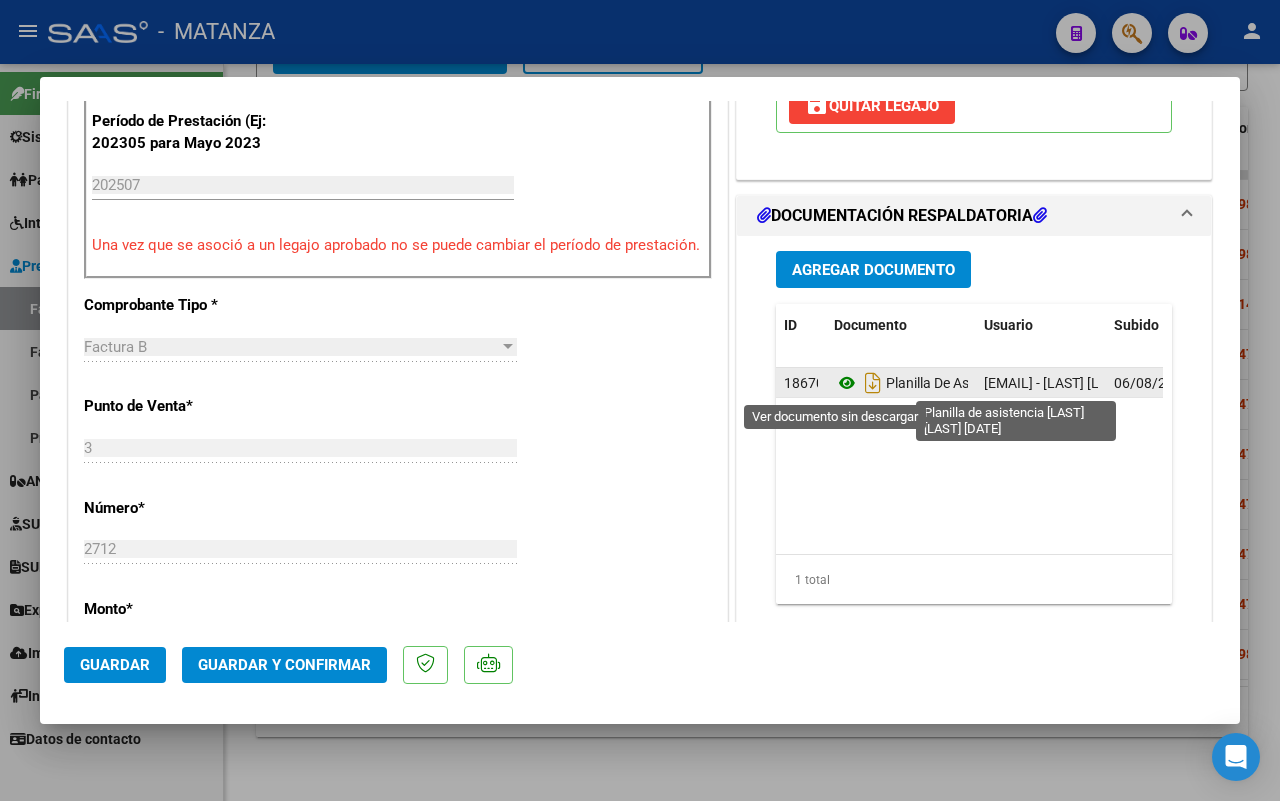 click 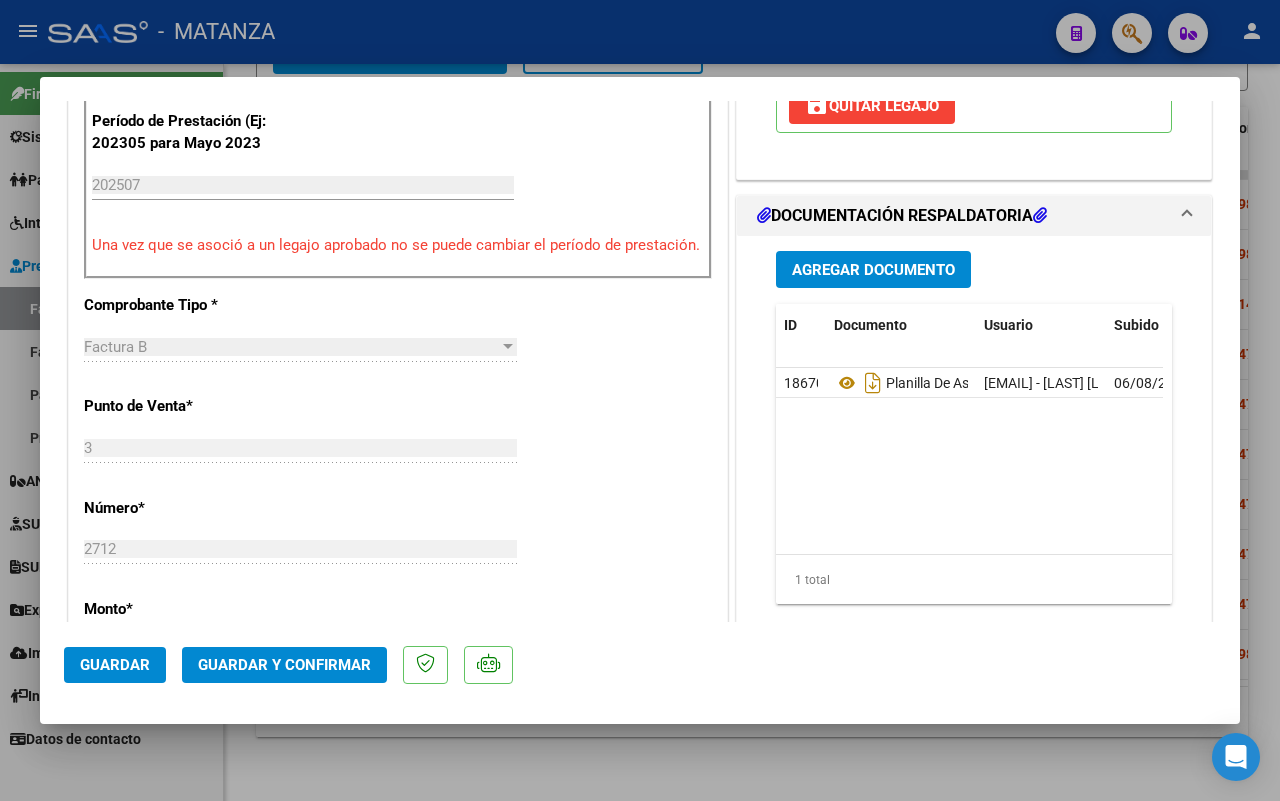 scroll, scrollTop: 662, scrollLeft: 0, axis: vertical 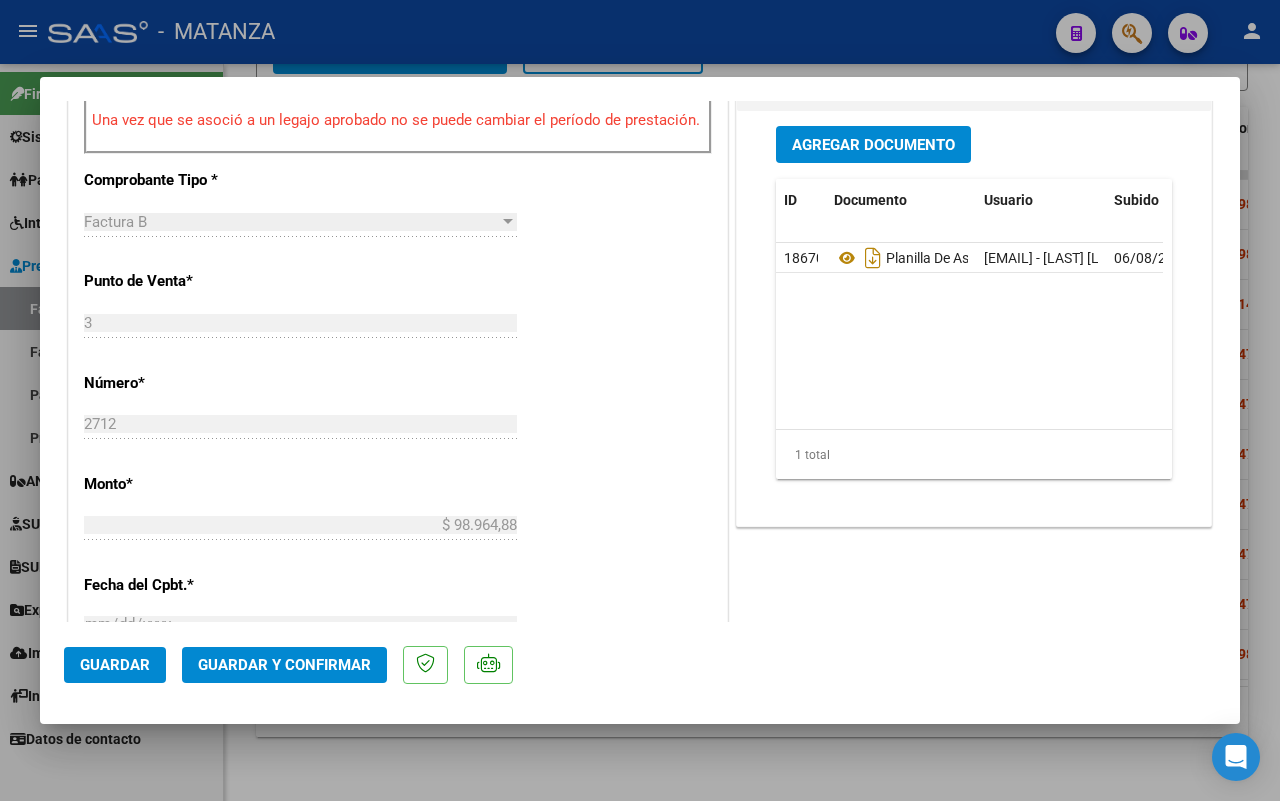 click on "Guardar y Confirmar" 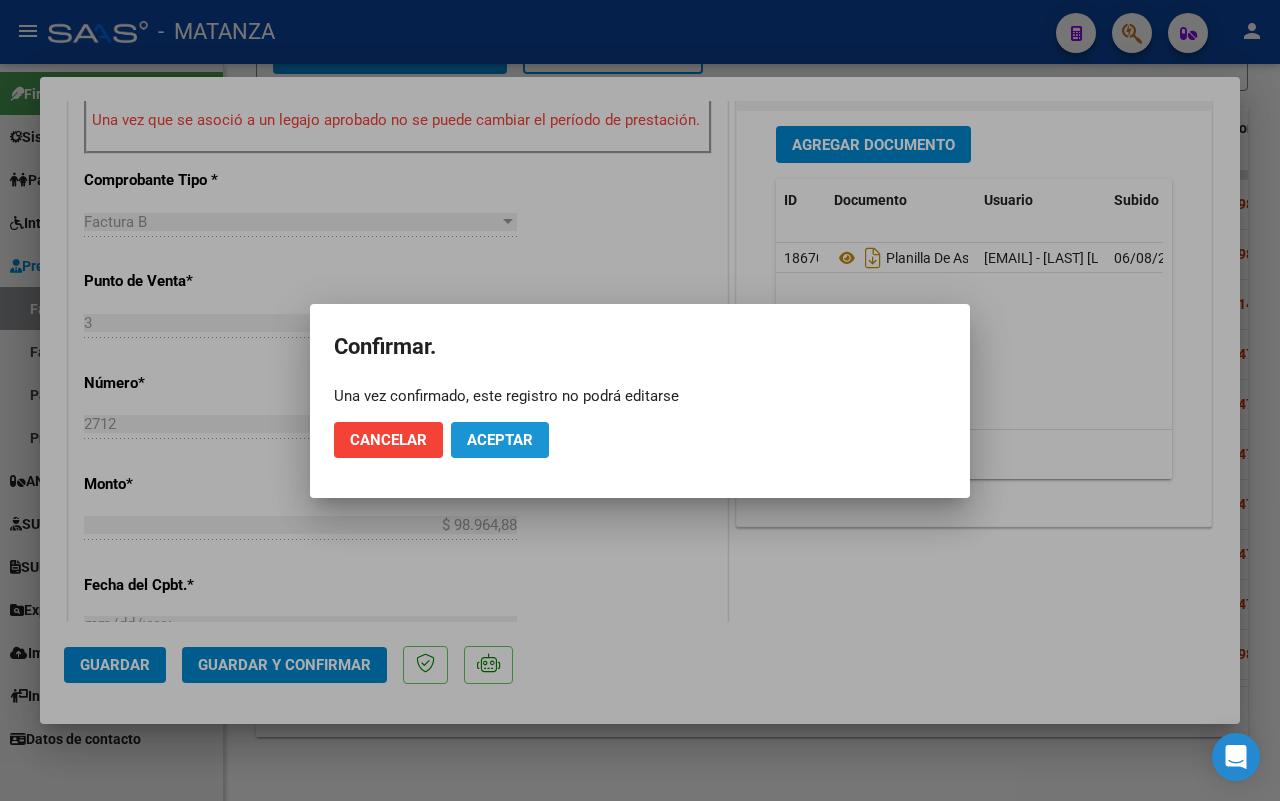 click on "Aceptar" 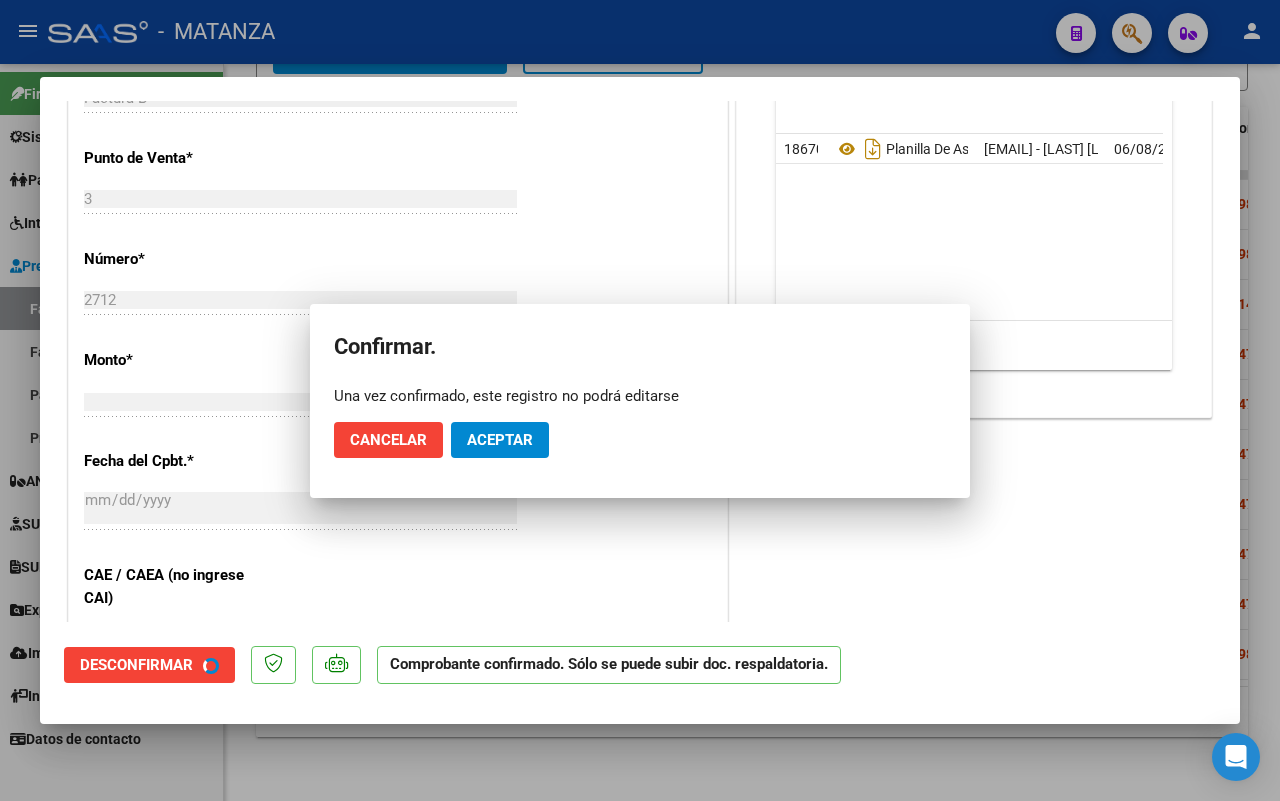 scroll, scrollTop: 685, scrollLeft: 0, axis: vertical 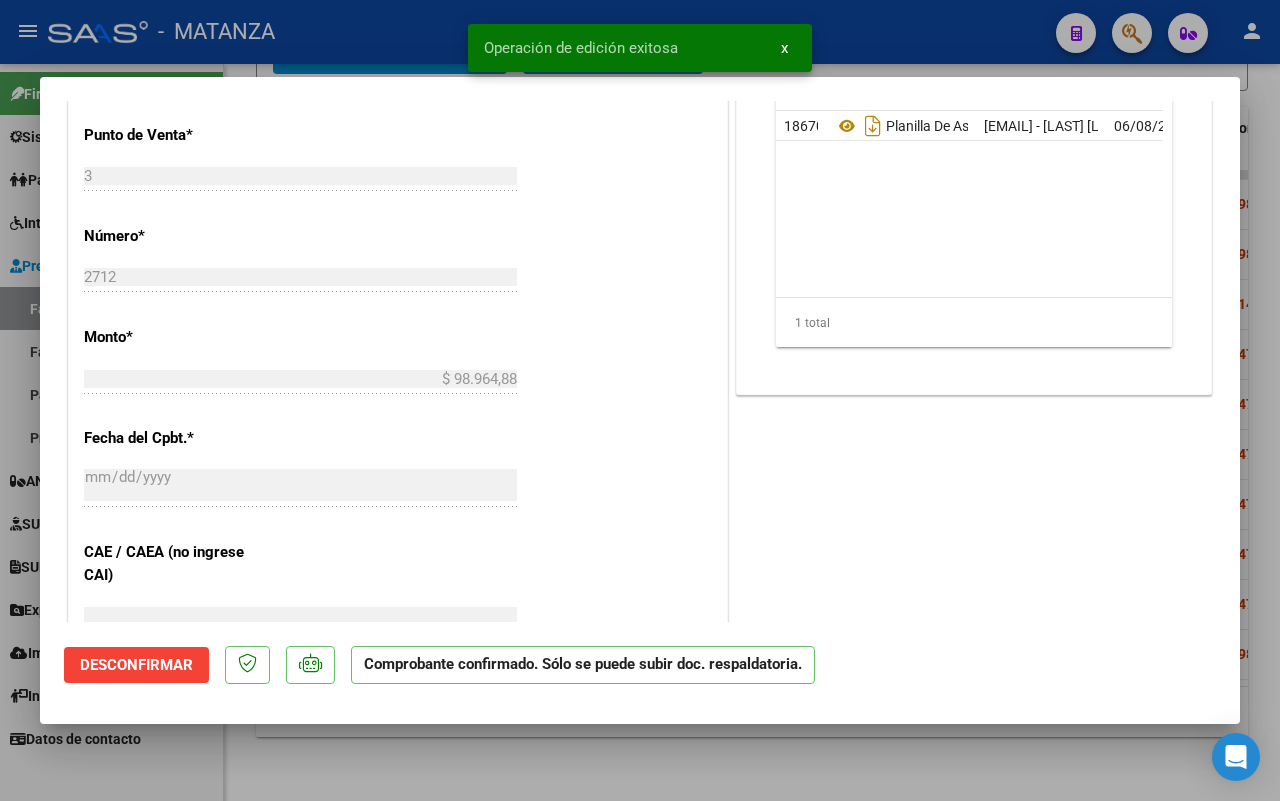 click at bounding box center [640, 400] 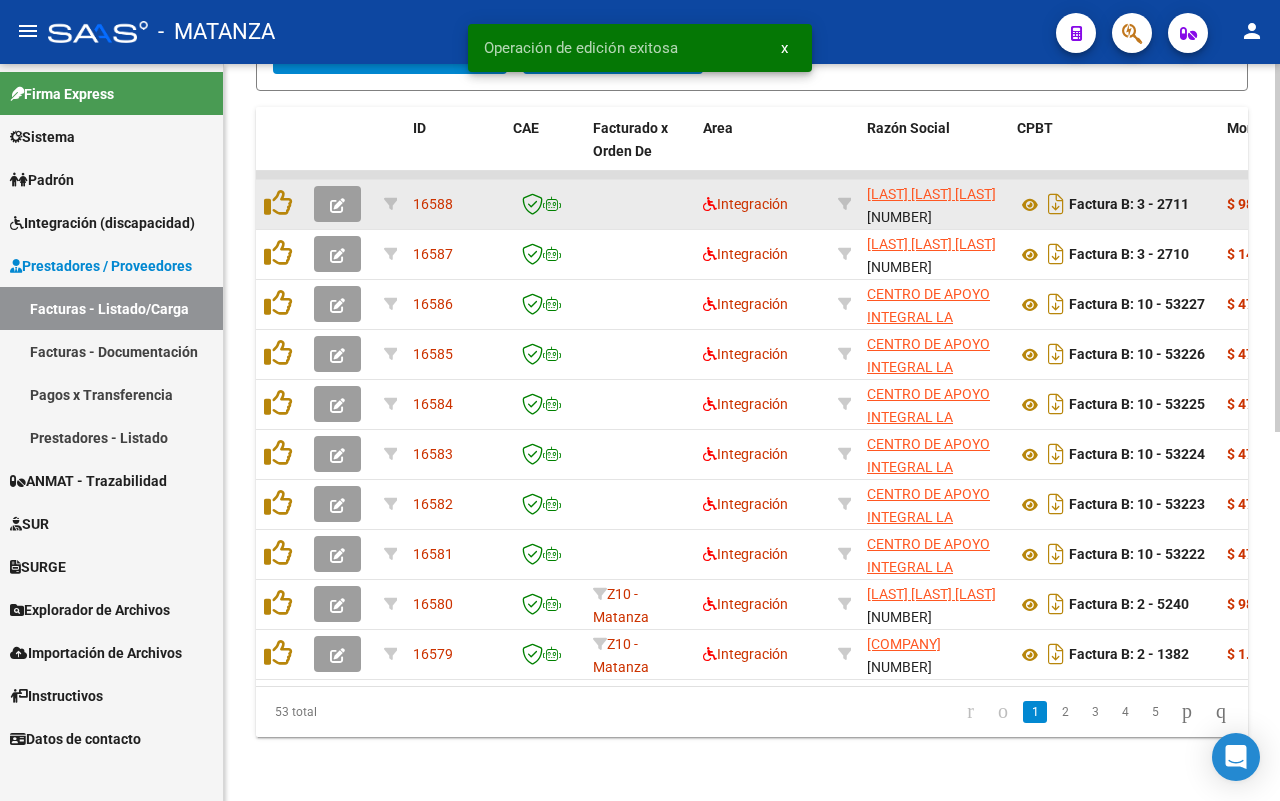 click 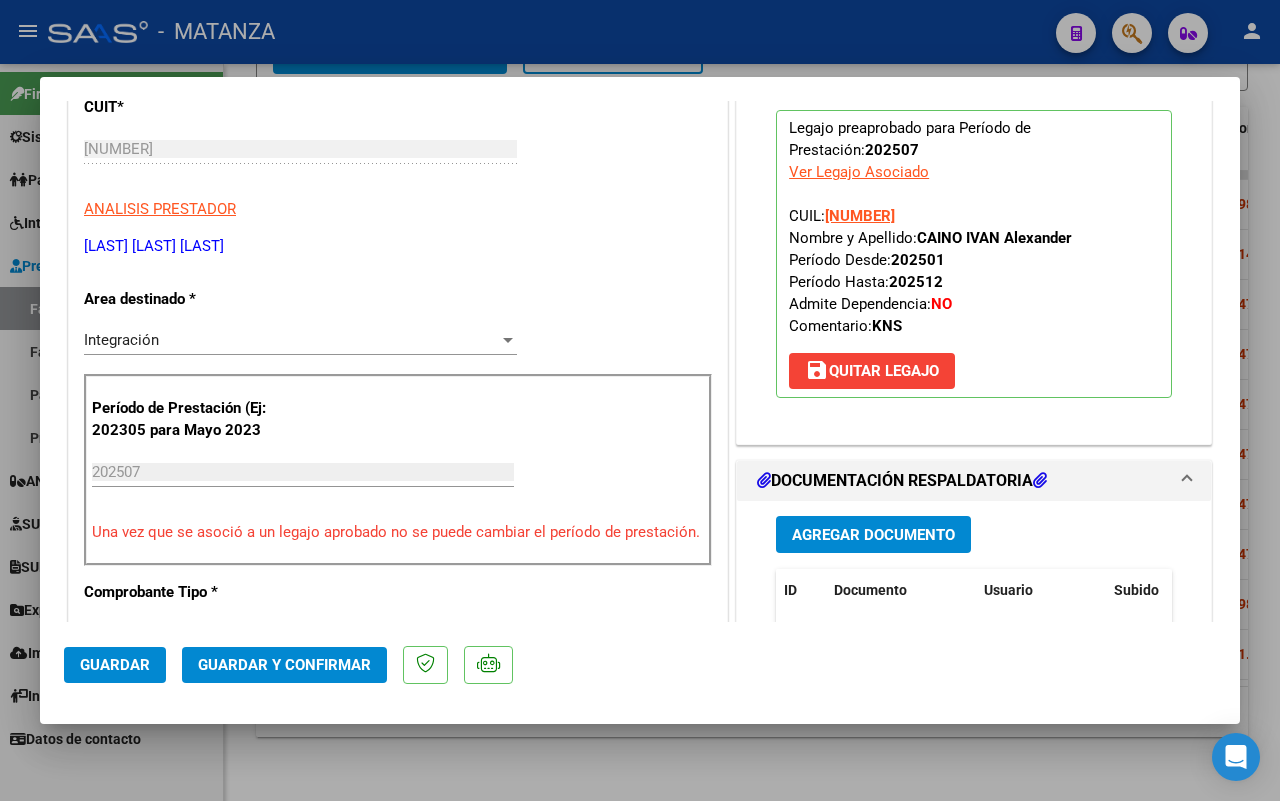 scroll, scrollTop: 375, scrollLeft: 0, axis: vertical 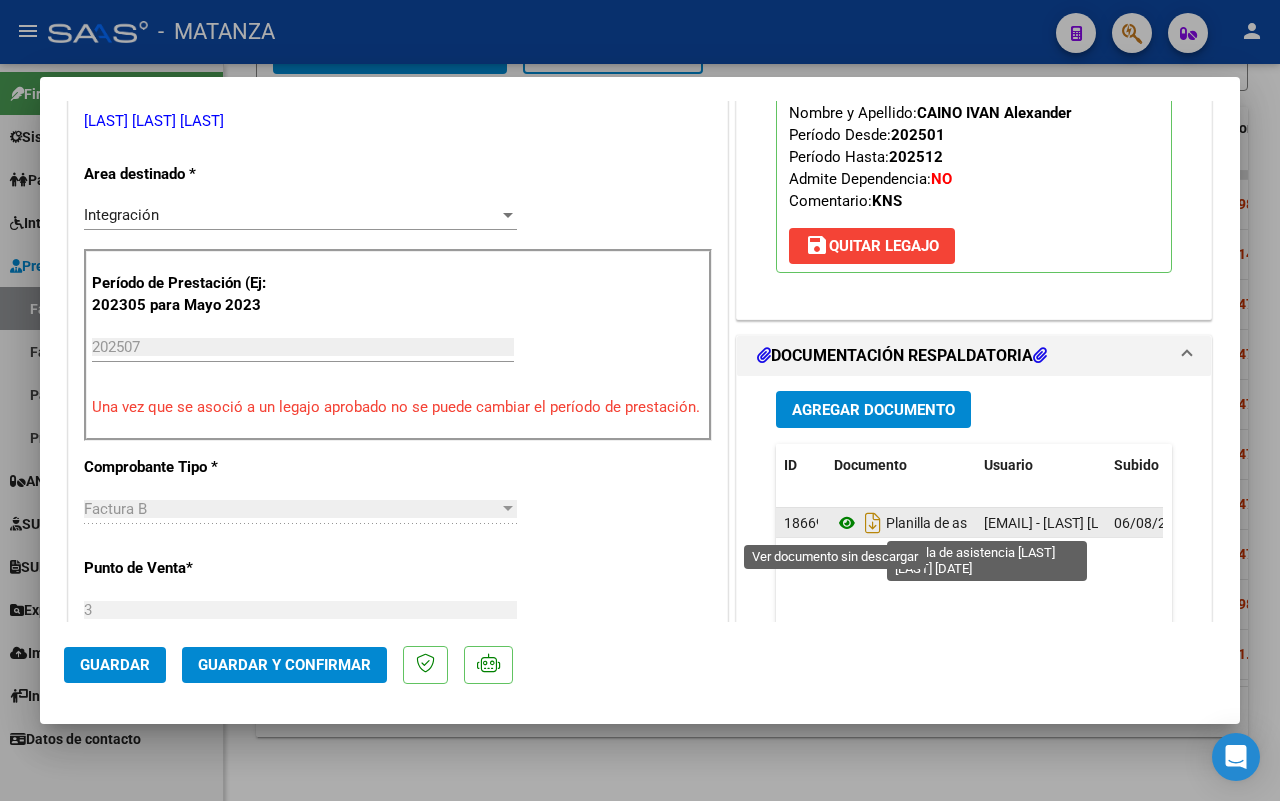 click 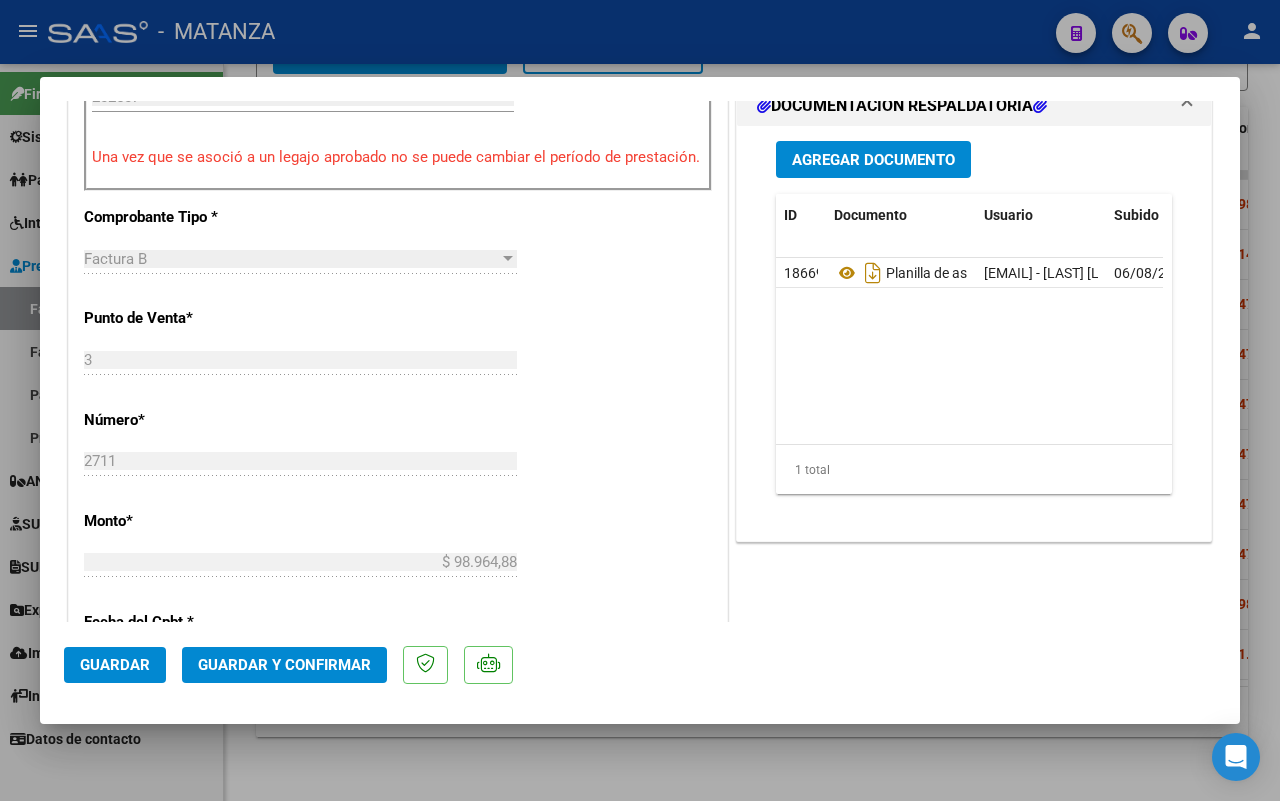 scroll, scrollTop: 375, scrollLeft: 0, axis: vertical 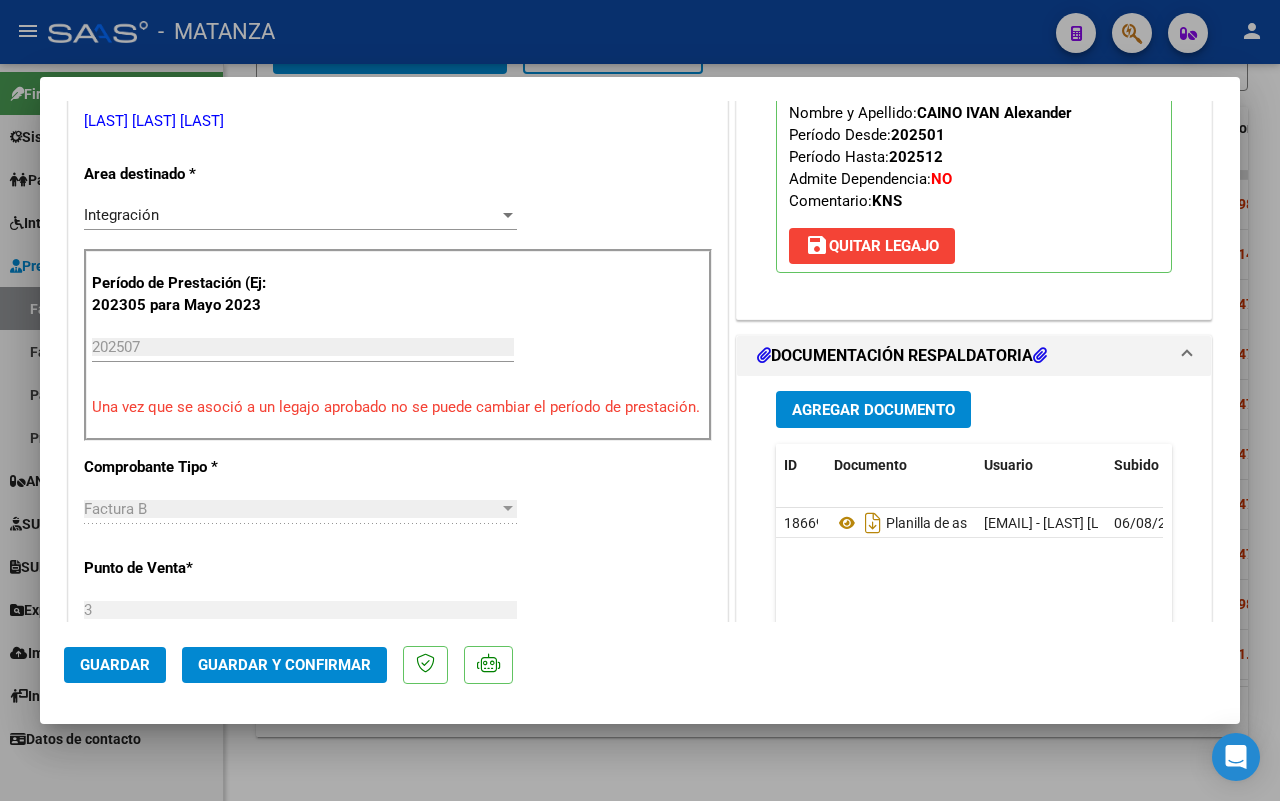 click on "Guardar y Confirmar" 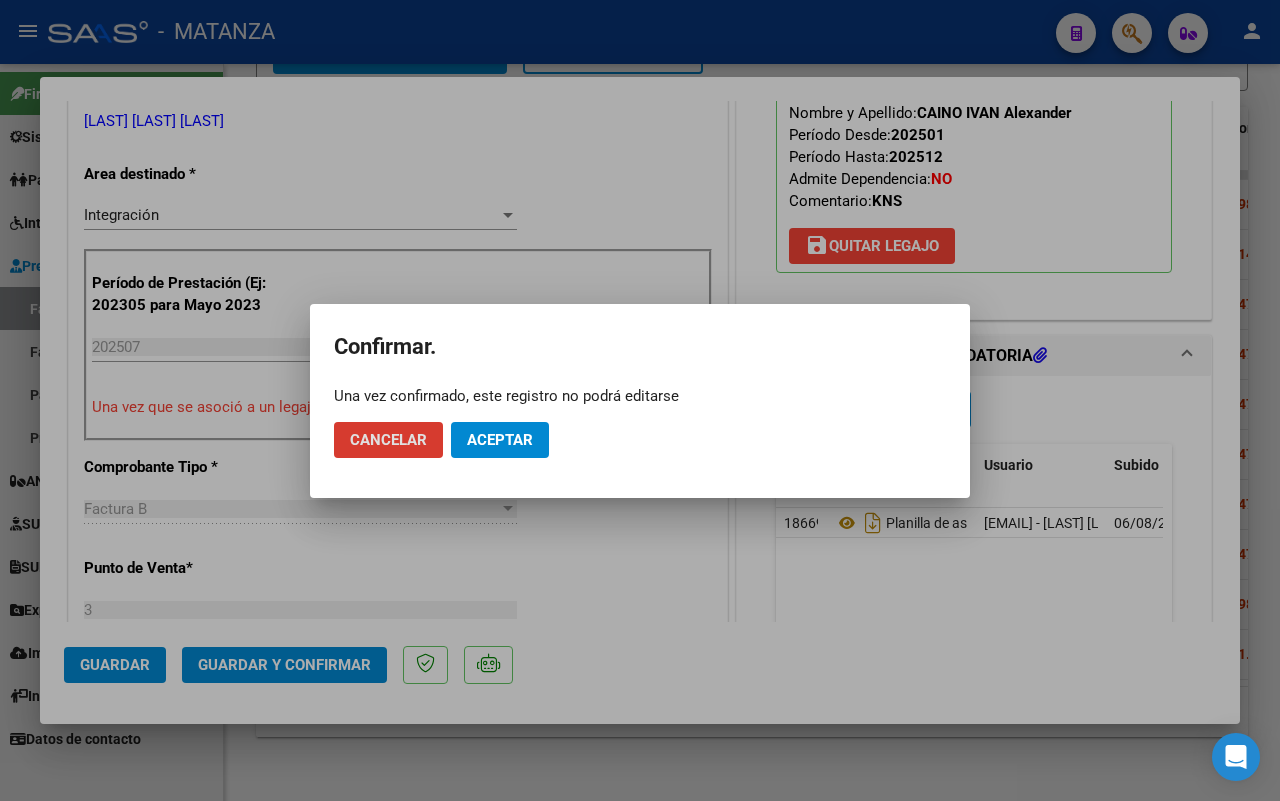 click on "Aceptar" 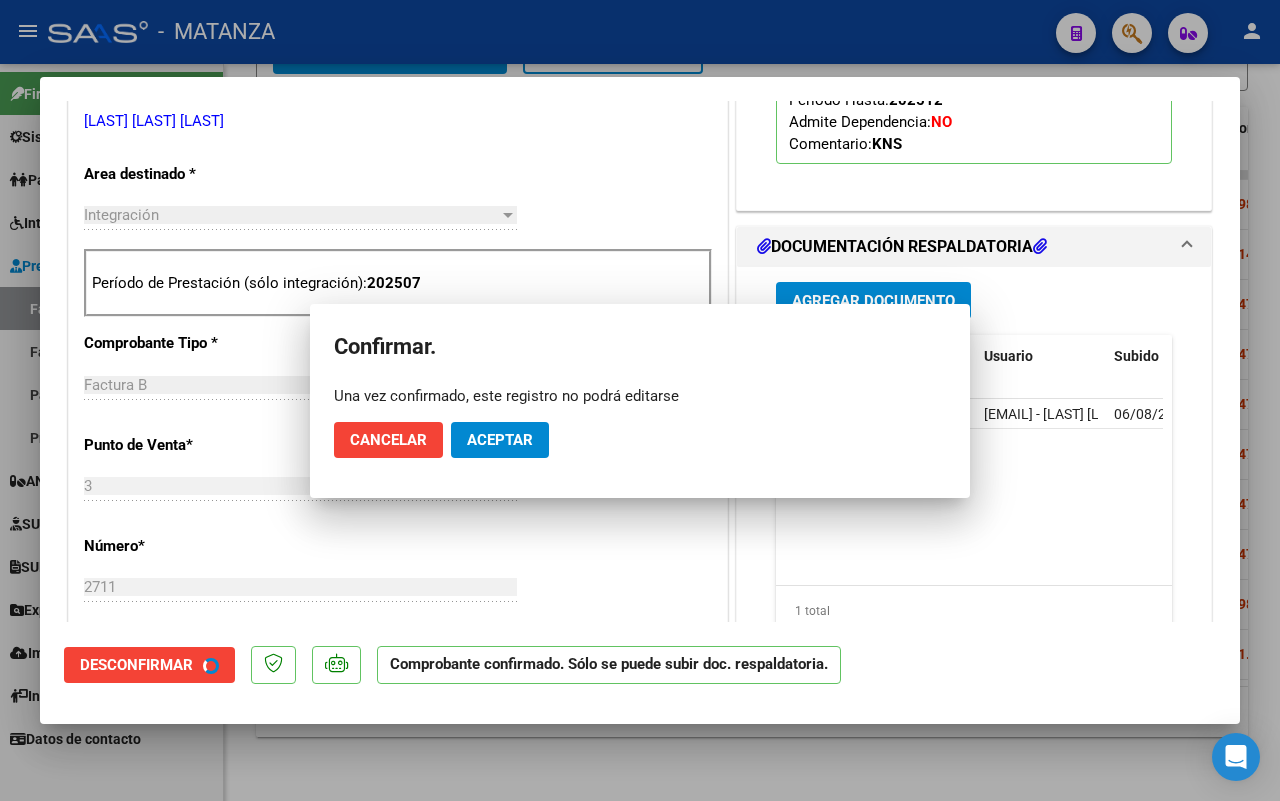 scroll, scrollTop: 397, scrollLeft: 0, axis: vertical 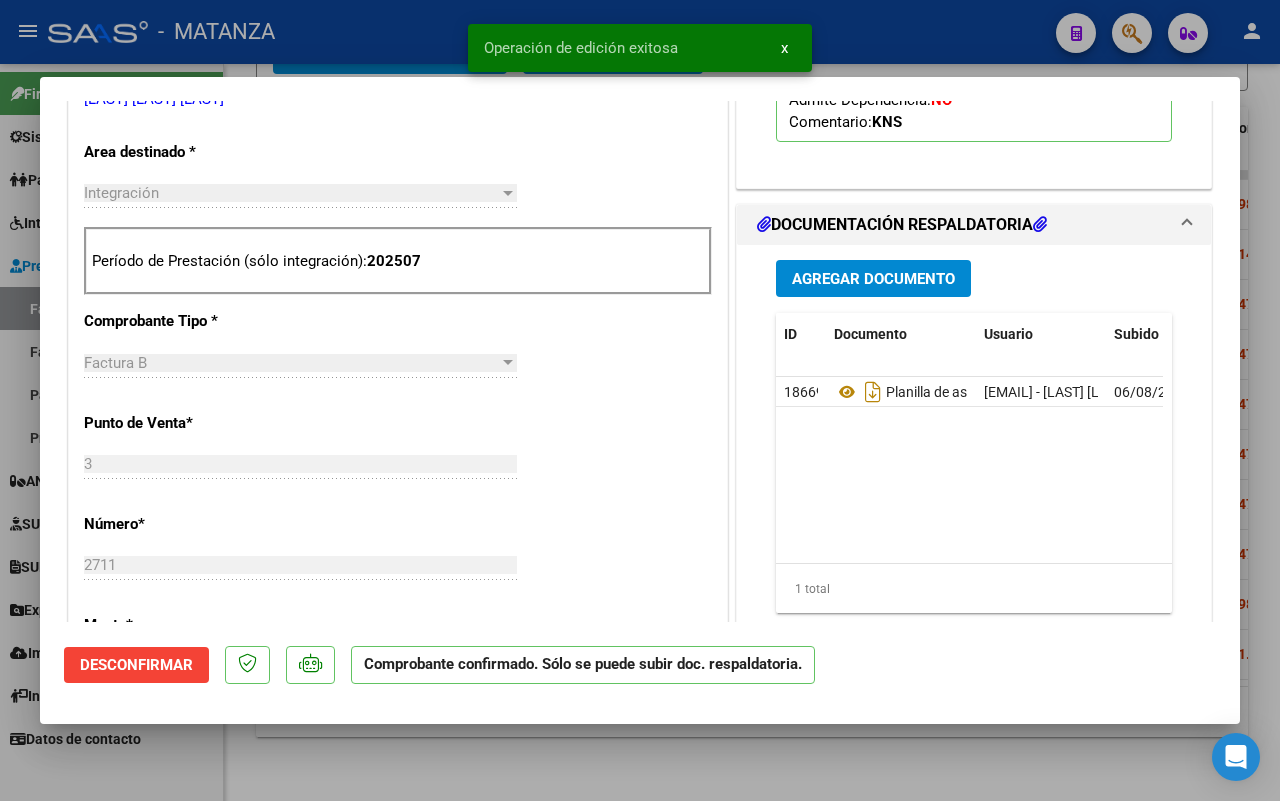 click at bounding box center (640, 400) 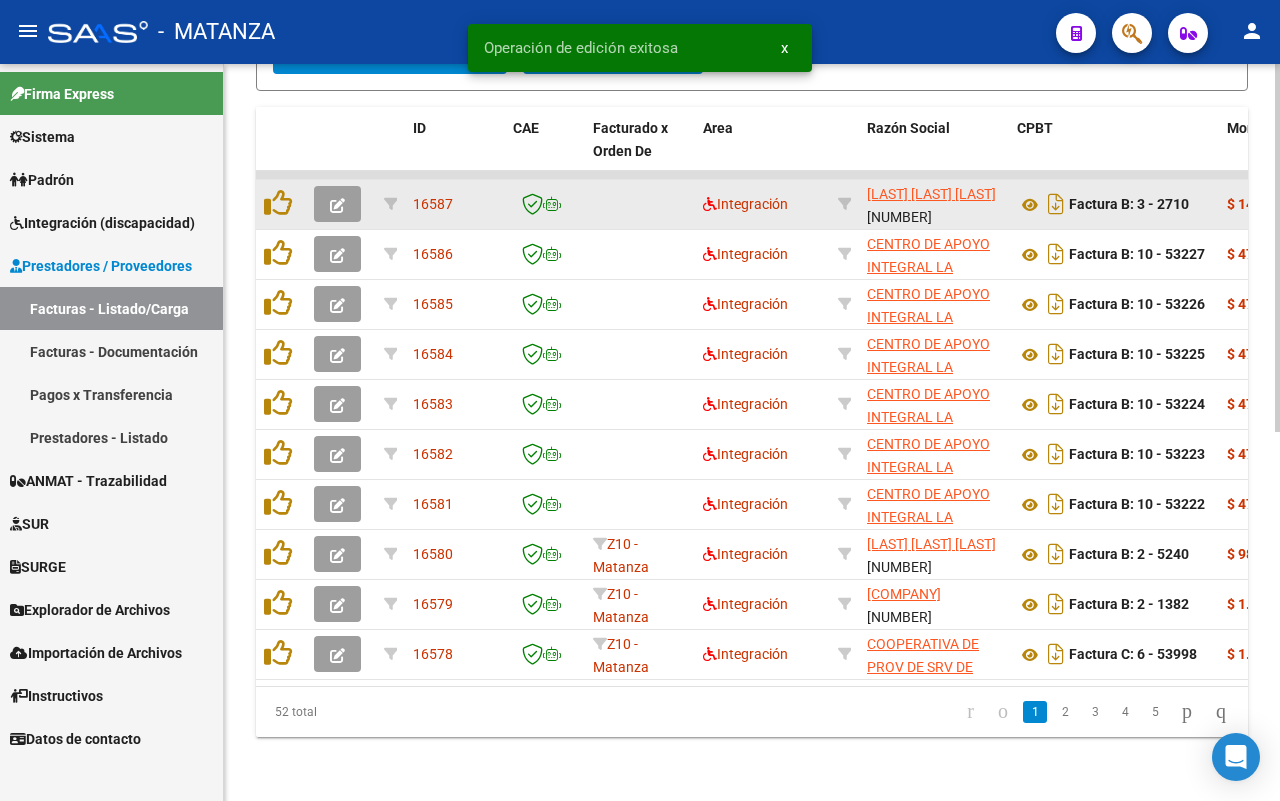 click 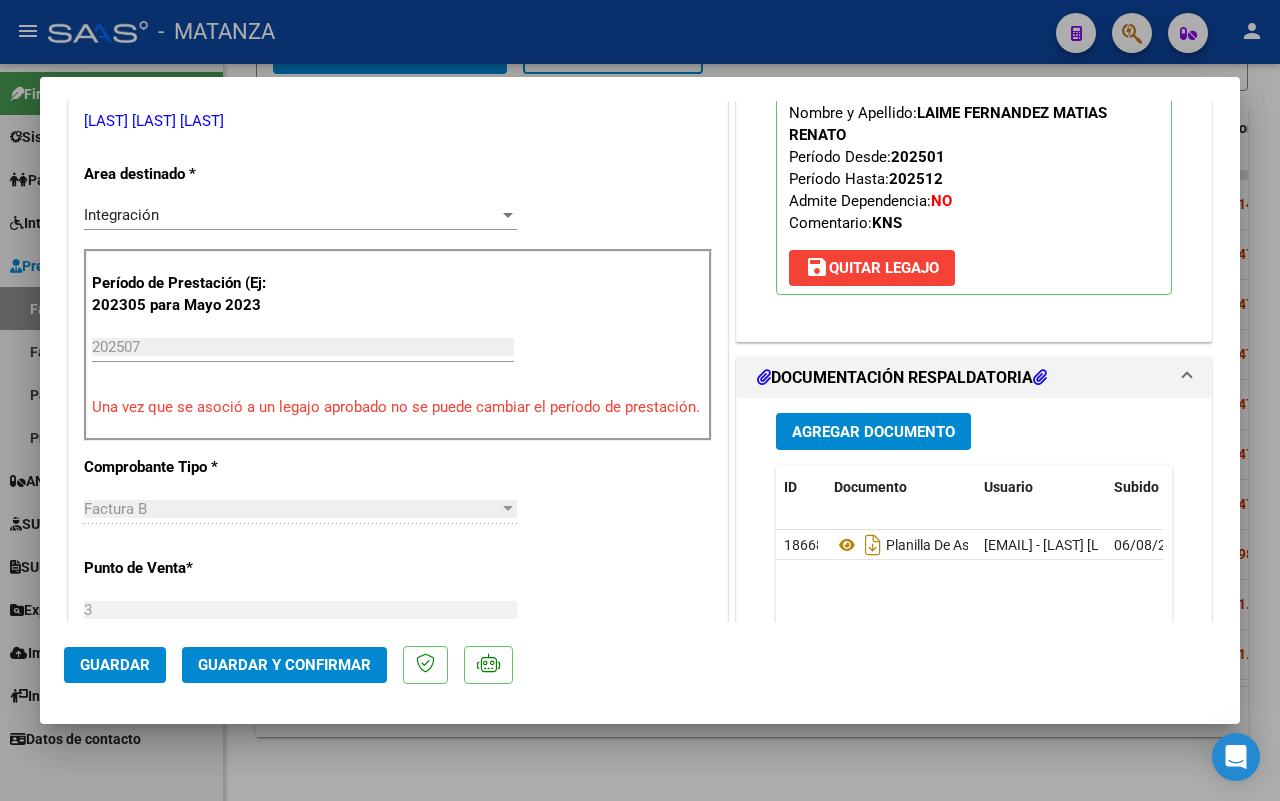 scroll, scrollTop: 500, scrollLeft: 0, axis: vertical 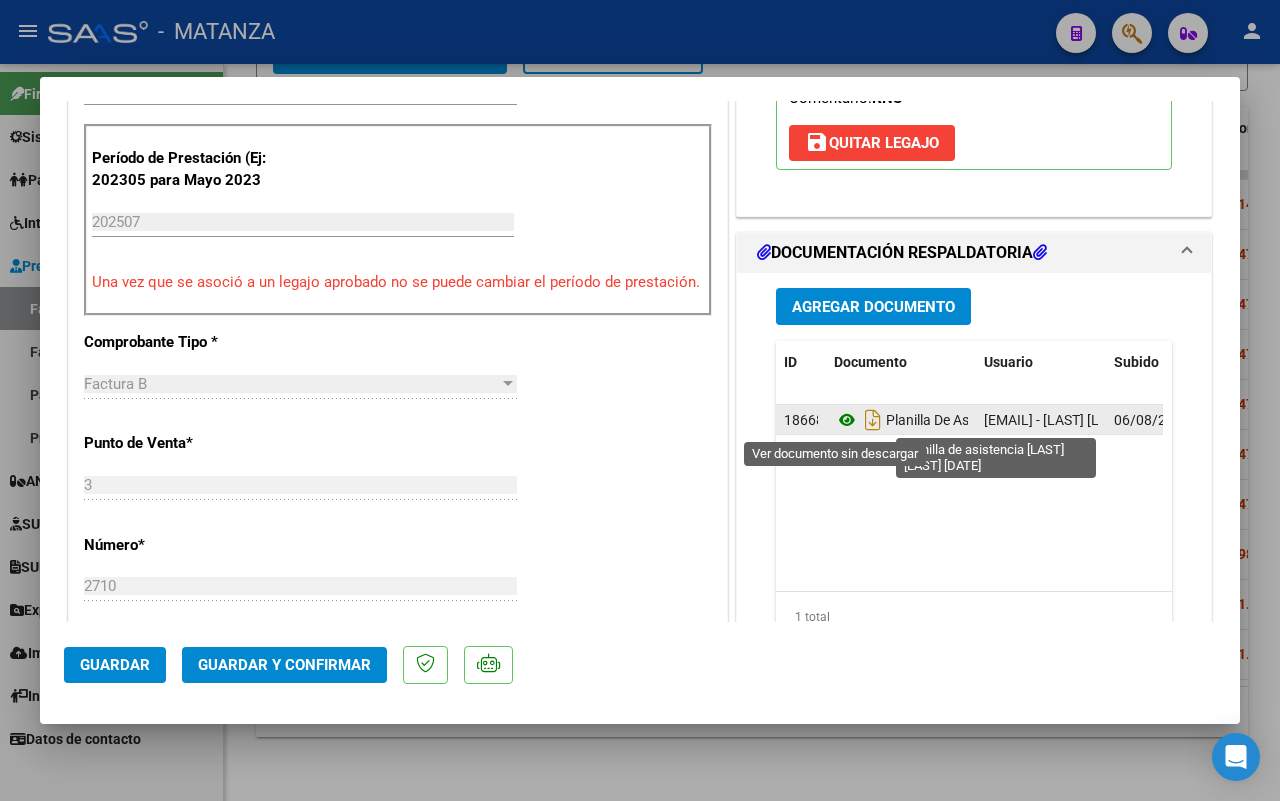 click 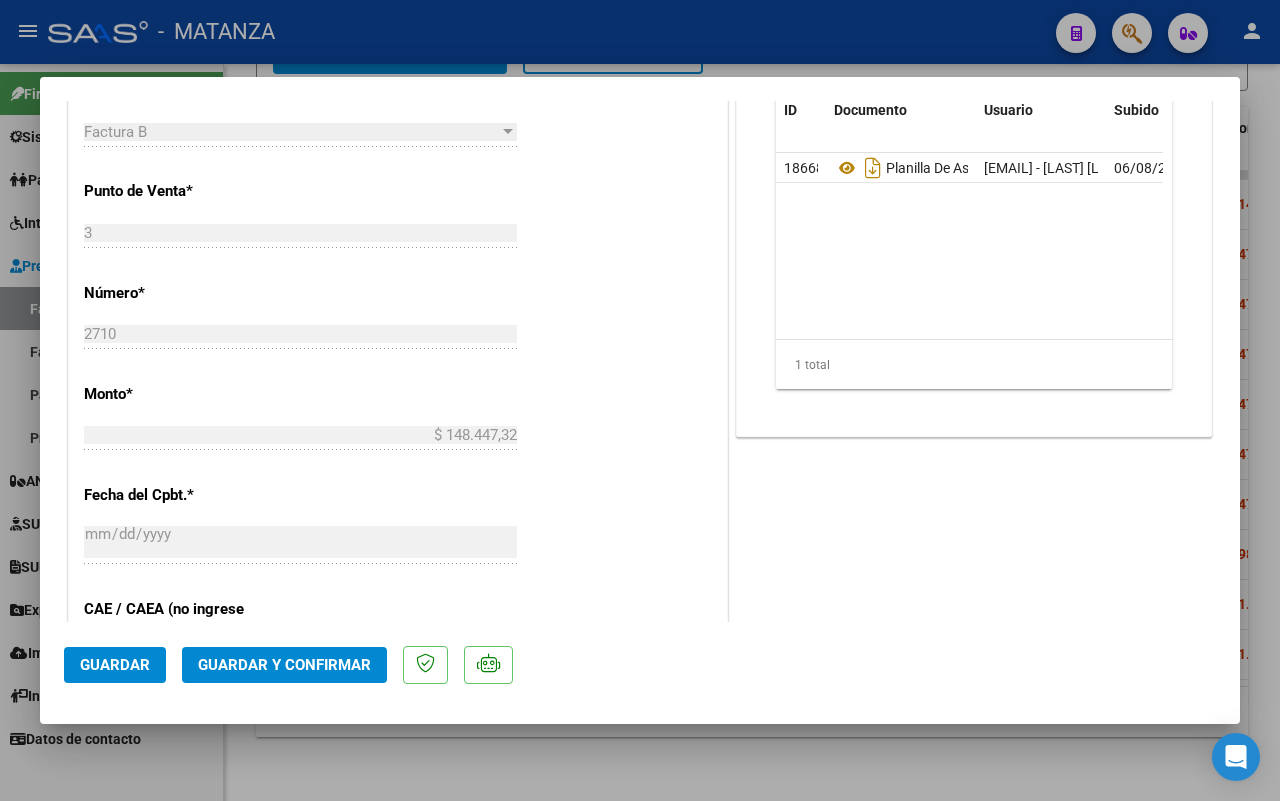 scroll, scrollTop: 1000, scrollLeft: 0, axis: vertical 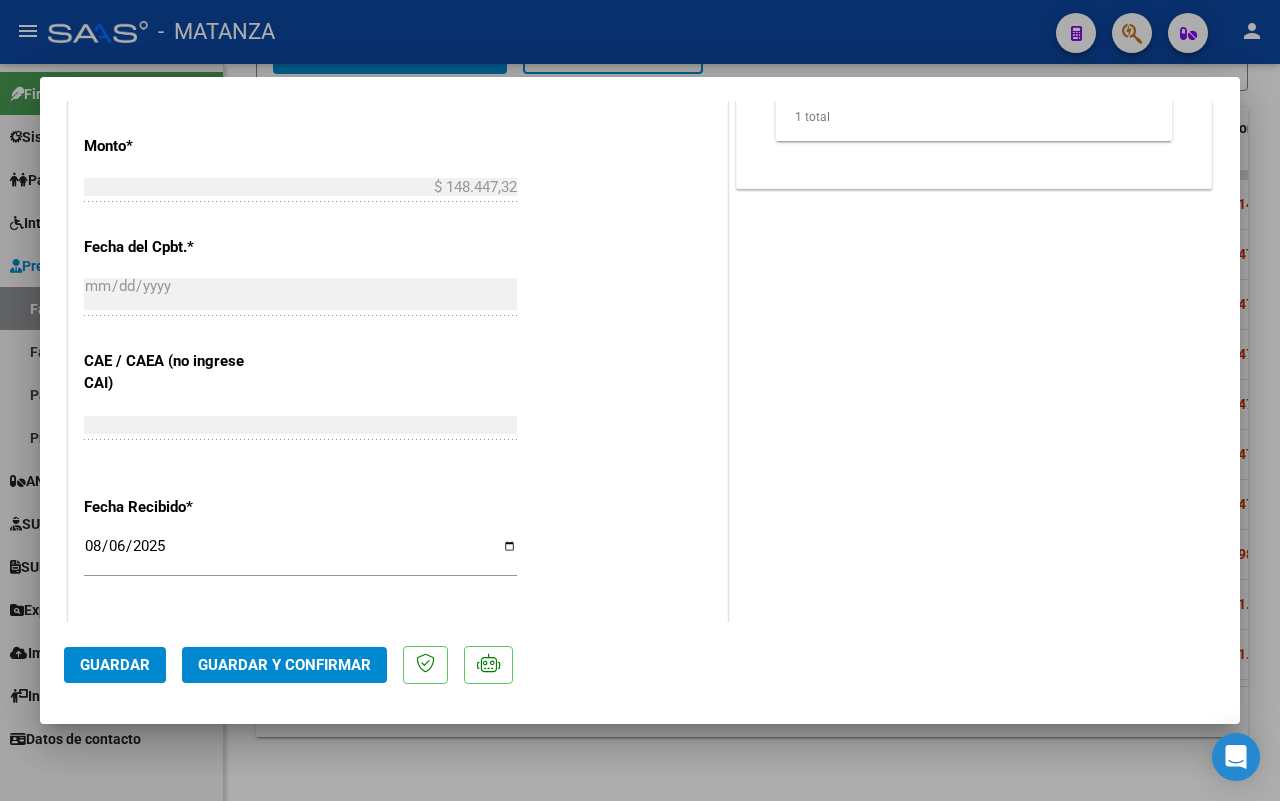 click on "Guardar y Confirmar" 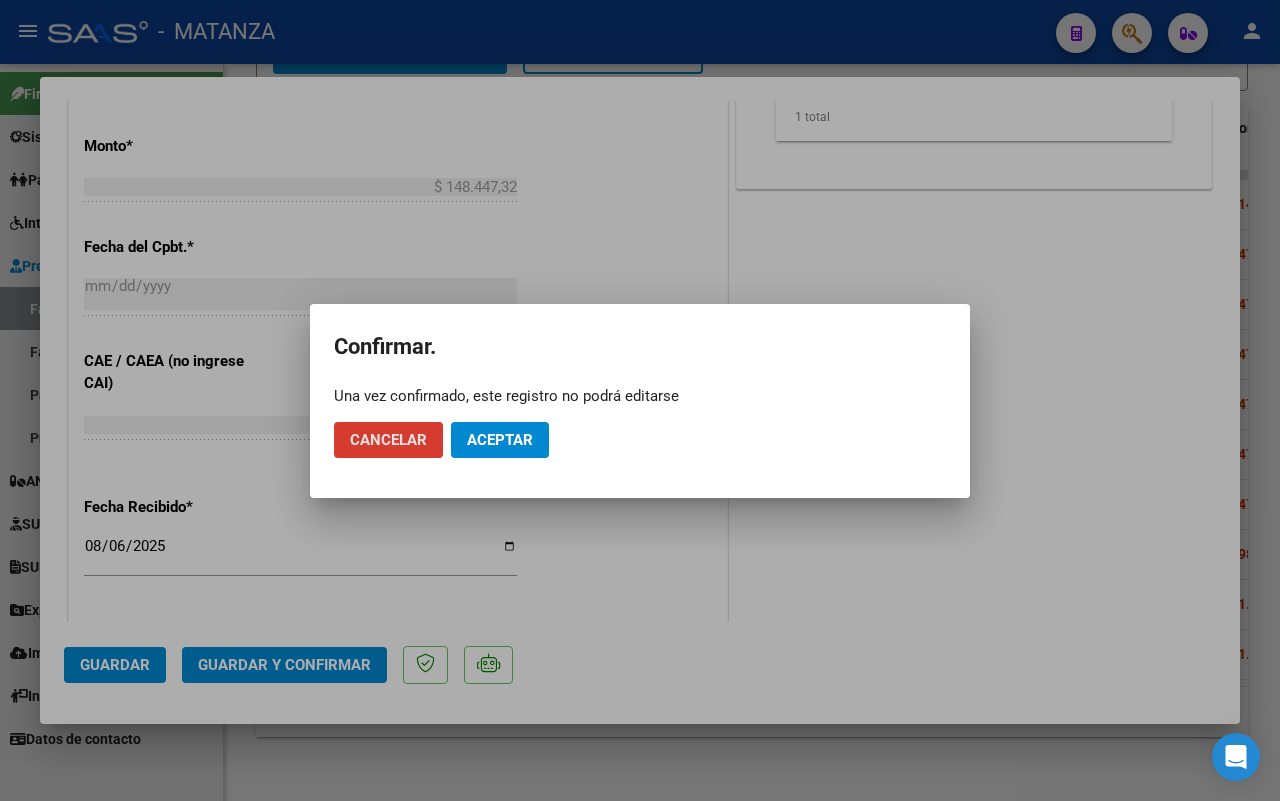 click on "Aceptar" 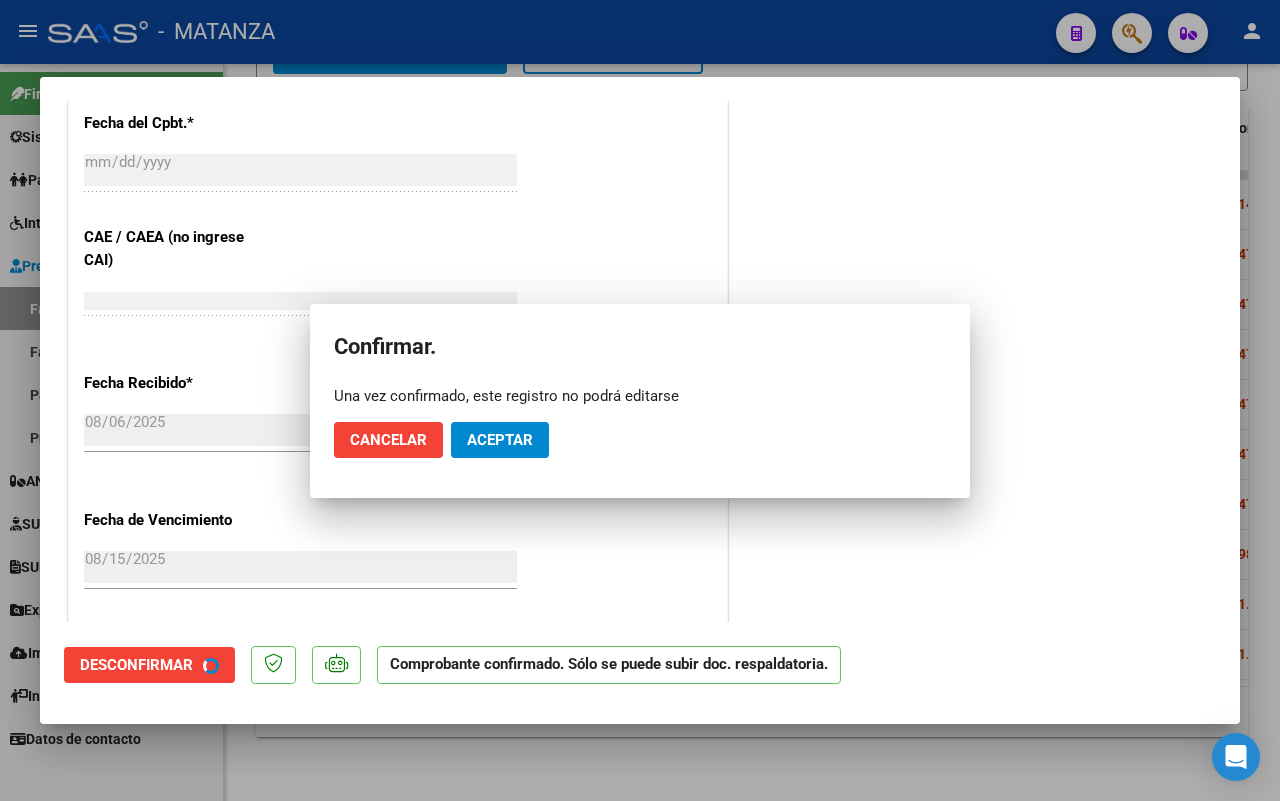 scroll, scrollTop: 876, scrollLeft: 0, axis: vertical 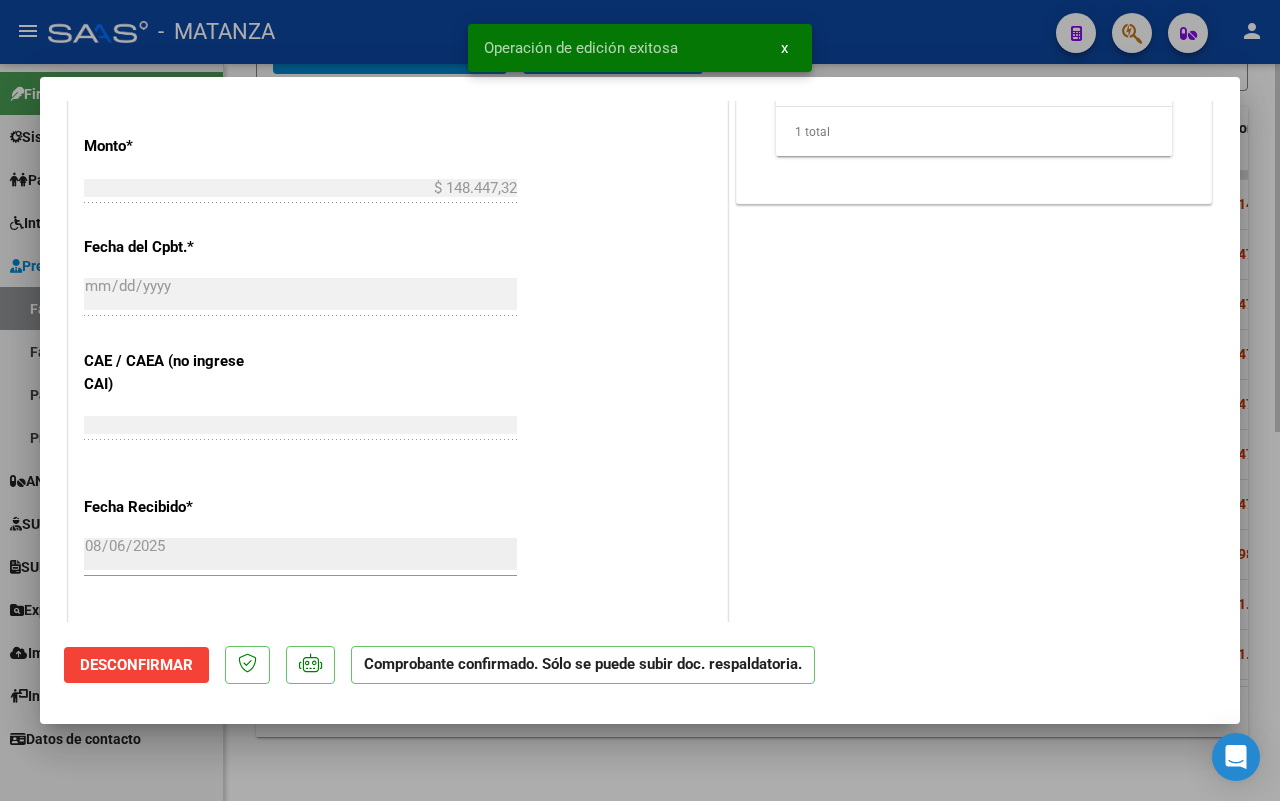 drag, startPoint x: 285, startPoint y: 788, endPoint x: 328, endPoint y: 755, distance: 54.20332 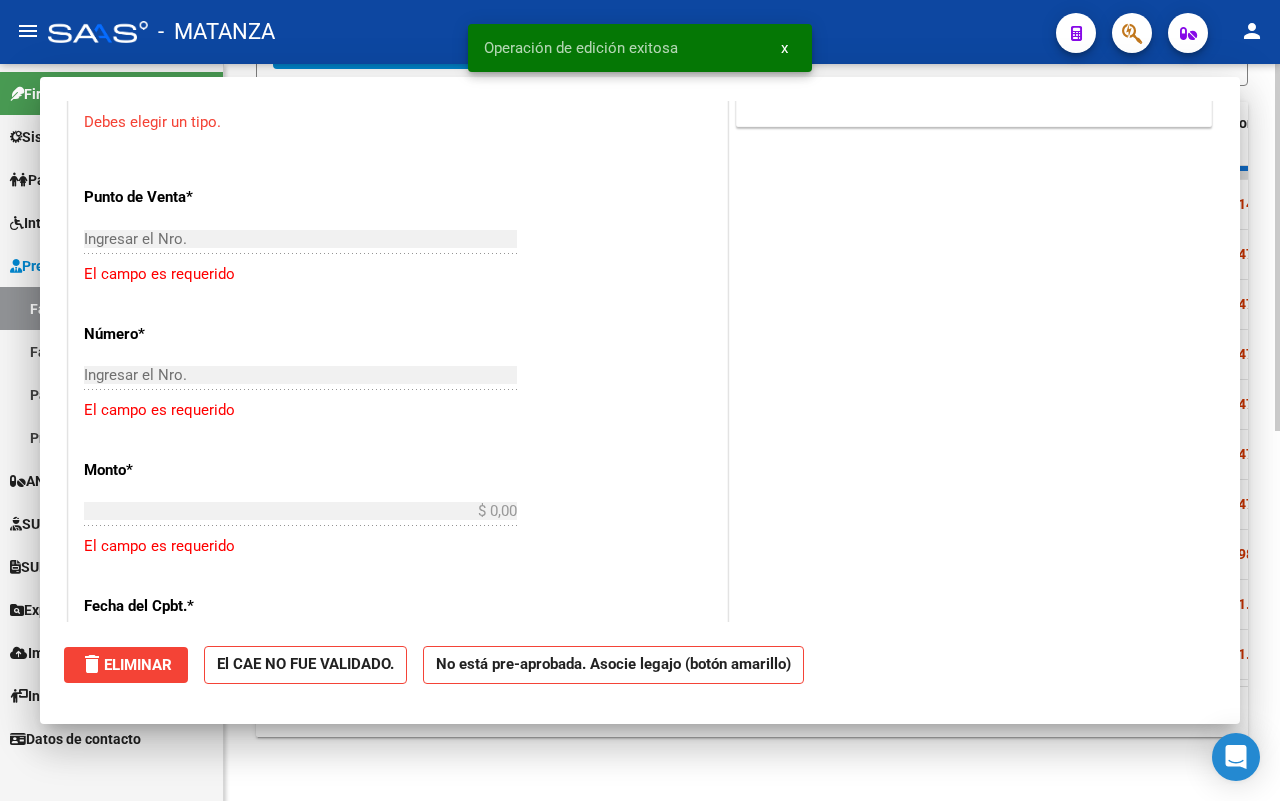 scroll, scrollTop: 0, scrollLeft: 0, axis: both 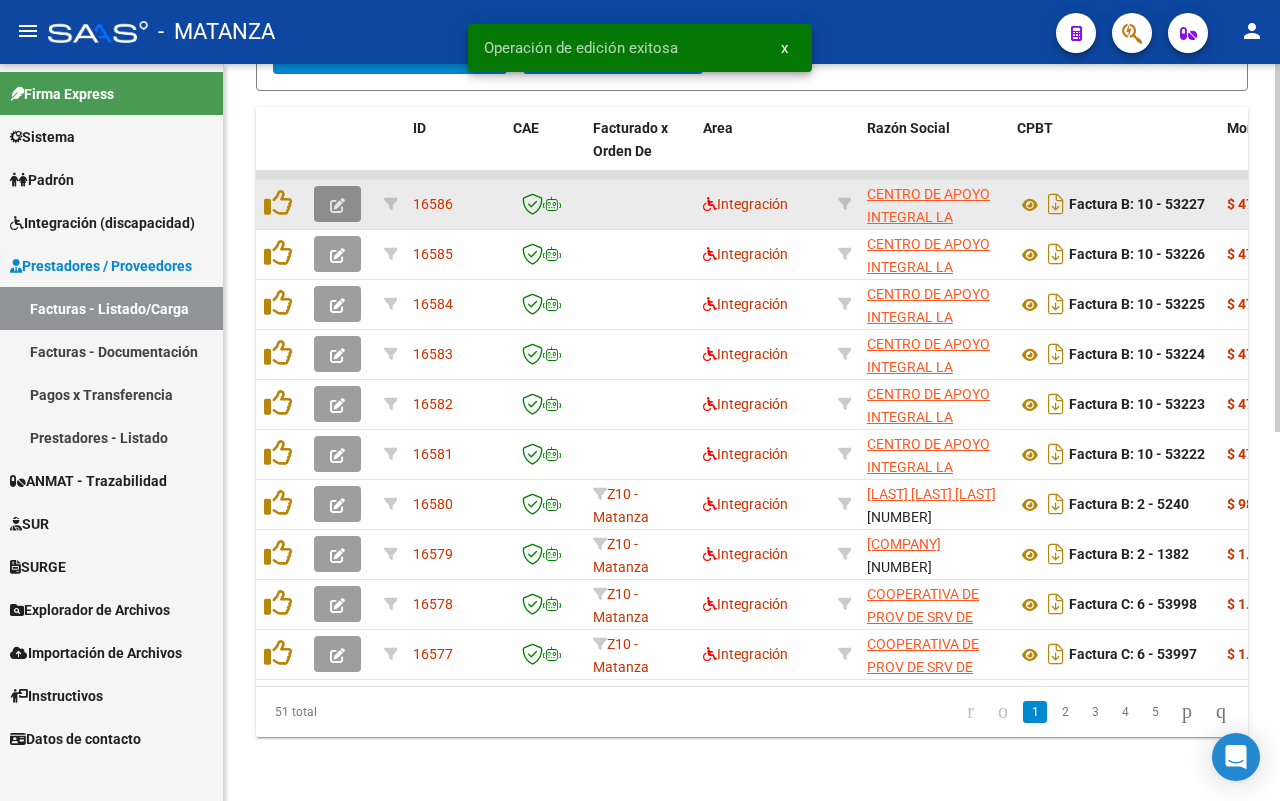 click 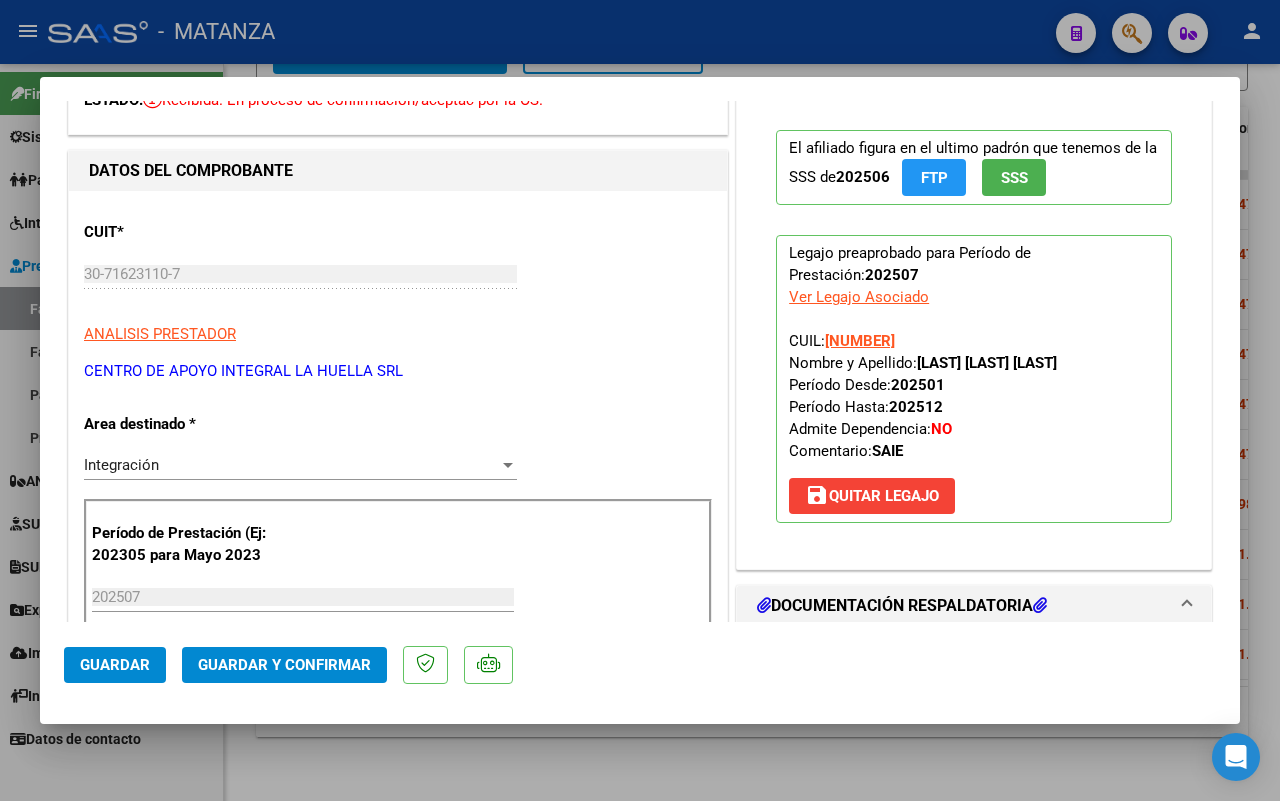 scroll, scrollTop: 625, scrollLeft: 0, axis: vertical 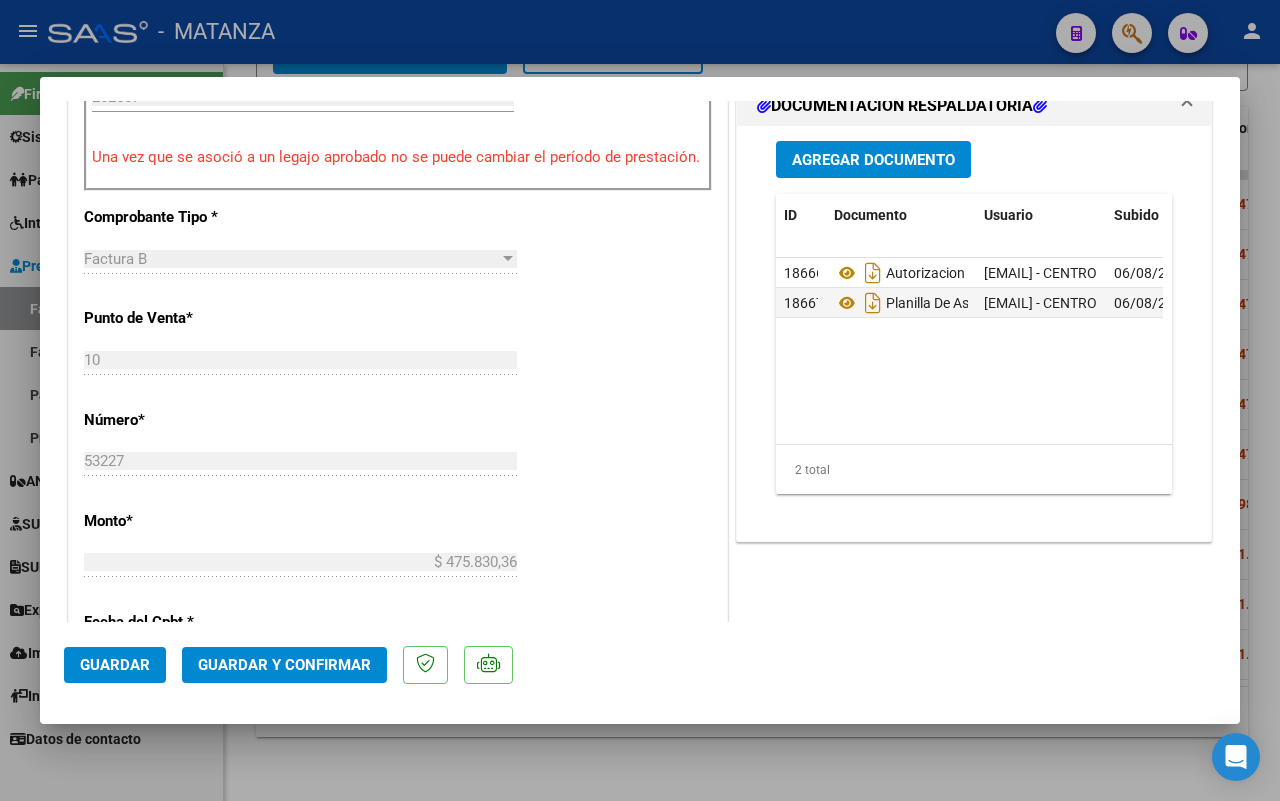 click on "Guardar y Confirmar" 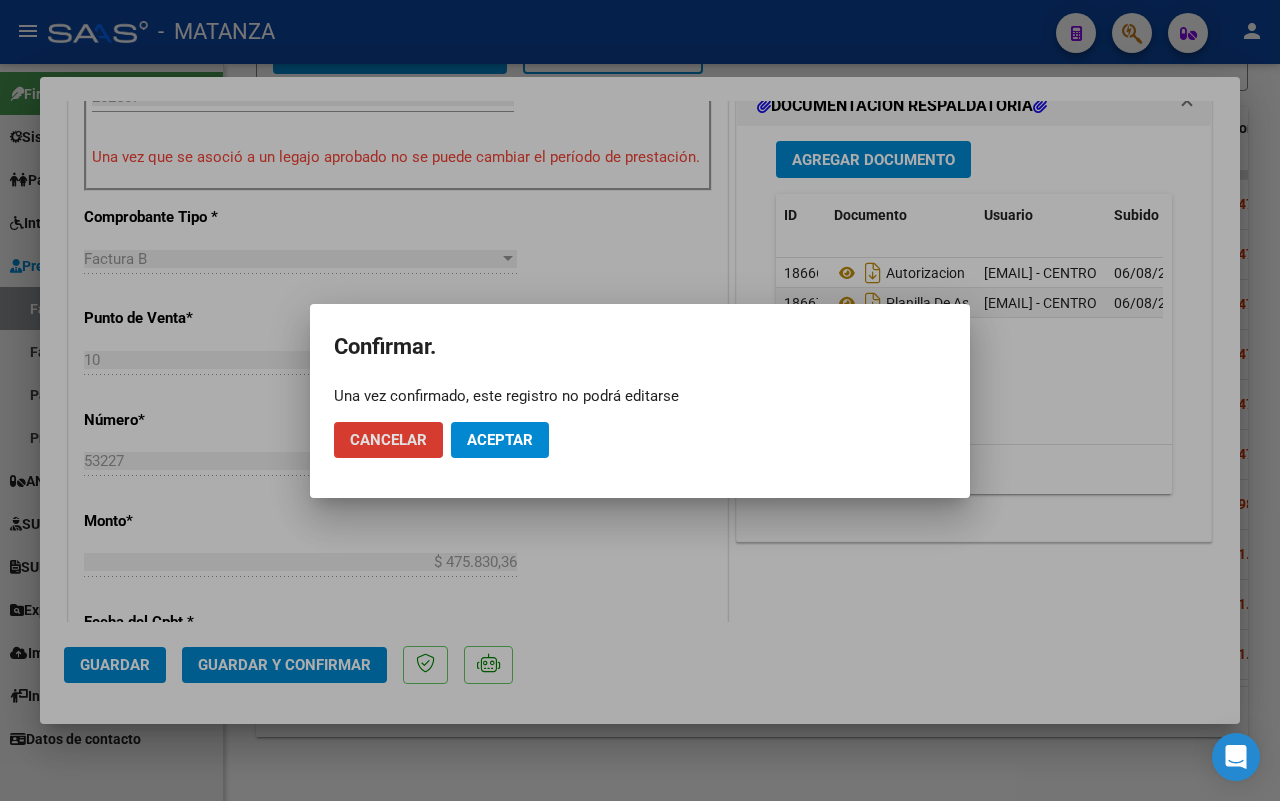 click on "Aceptar" 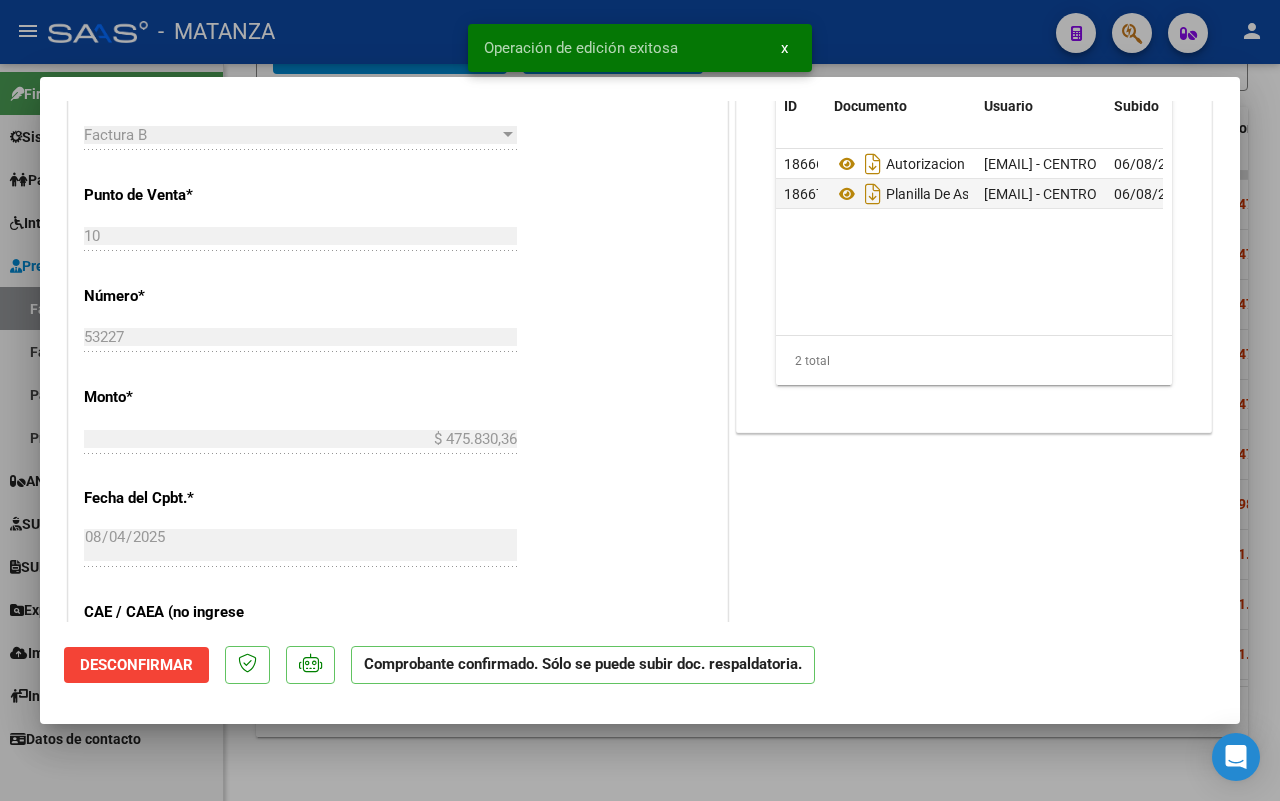 scroll, scrollTop: 647, scrollLeft: 0, axis: vertical 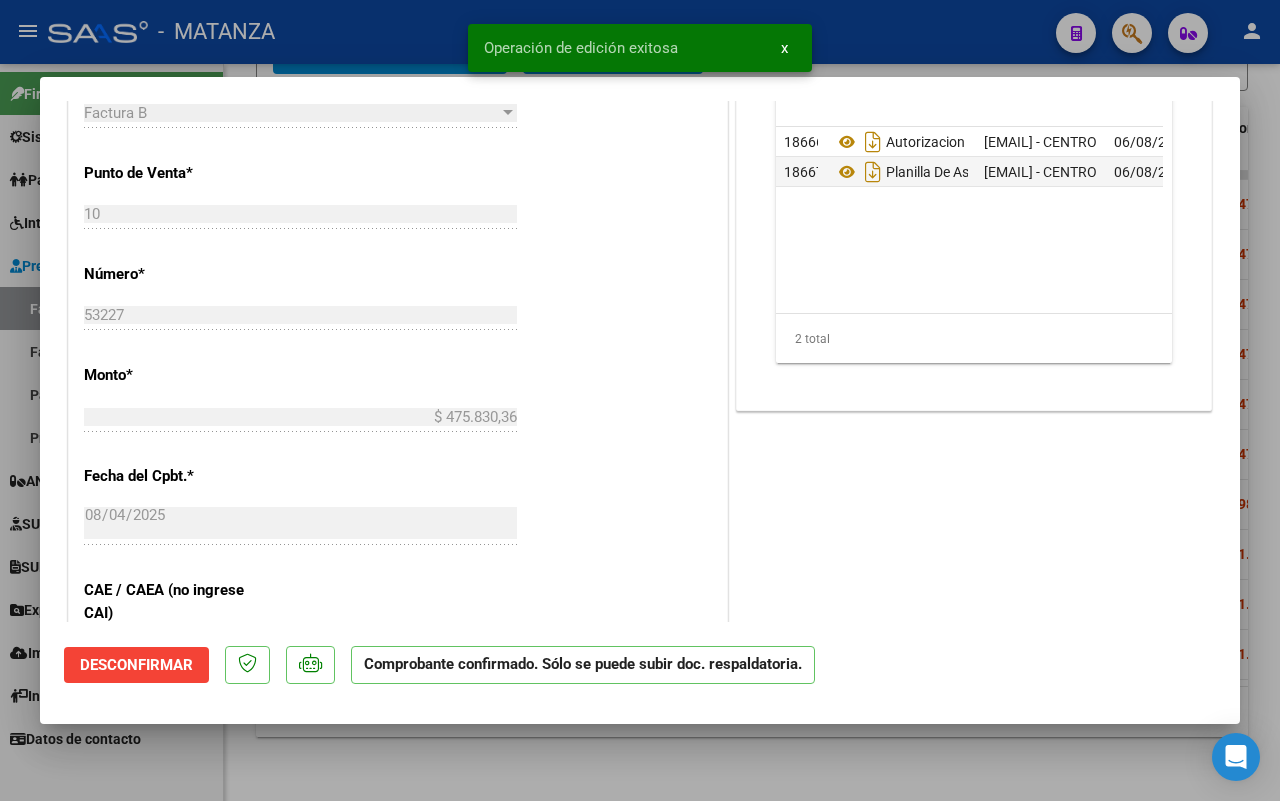 click at bounding box center [640, 400] 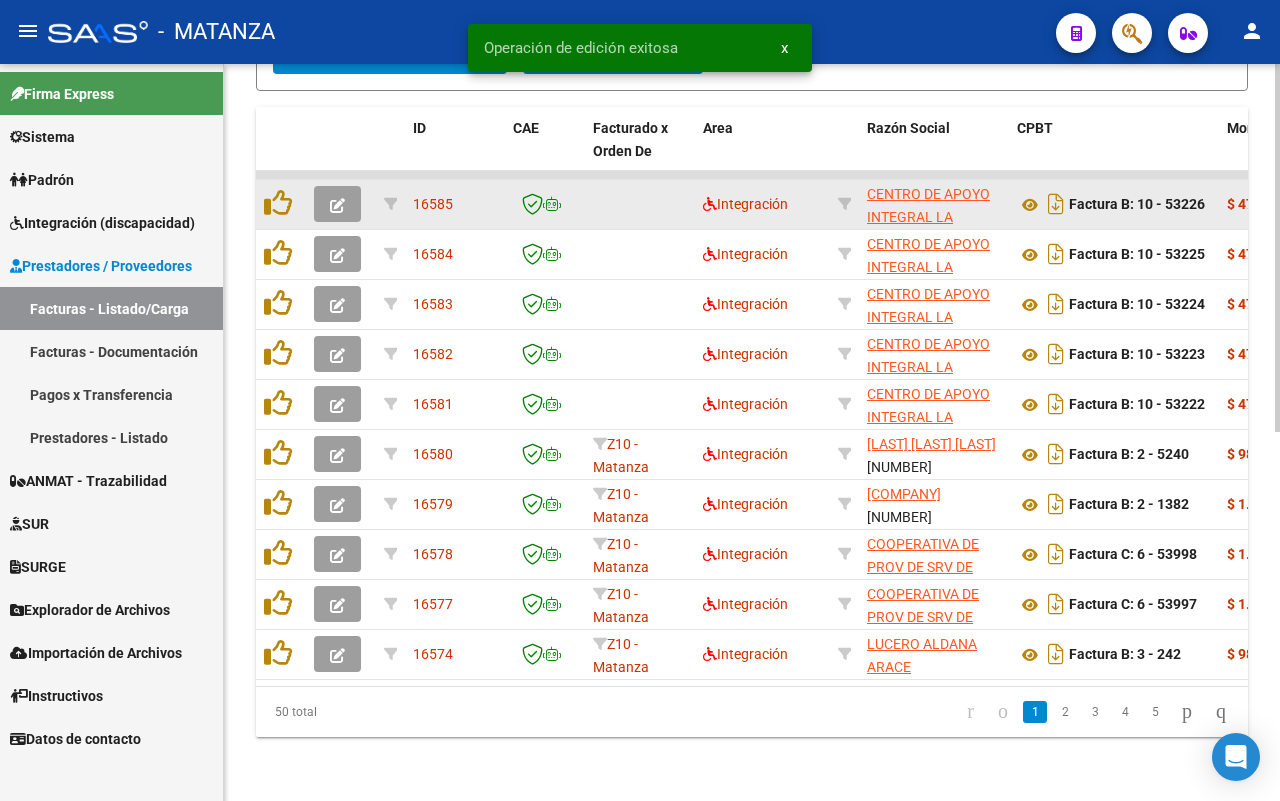 click 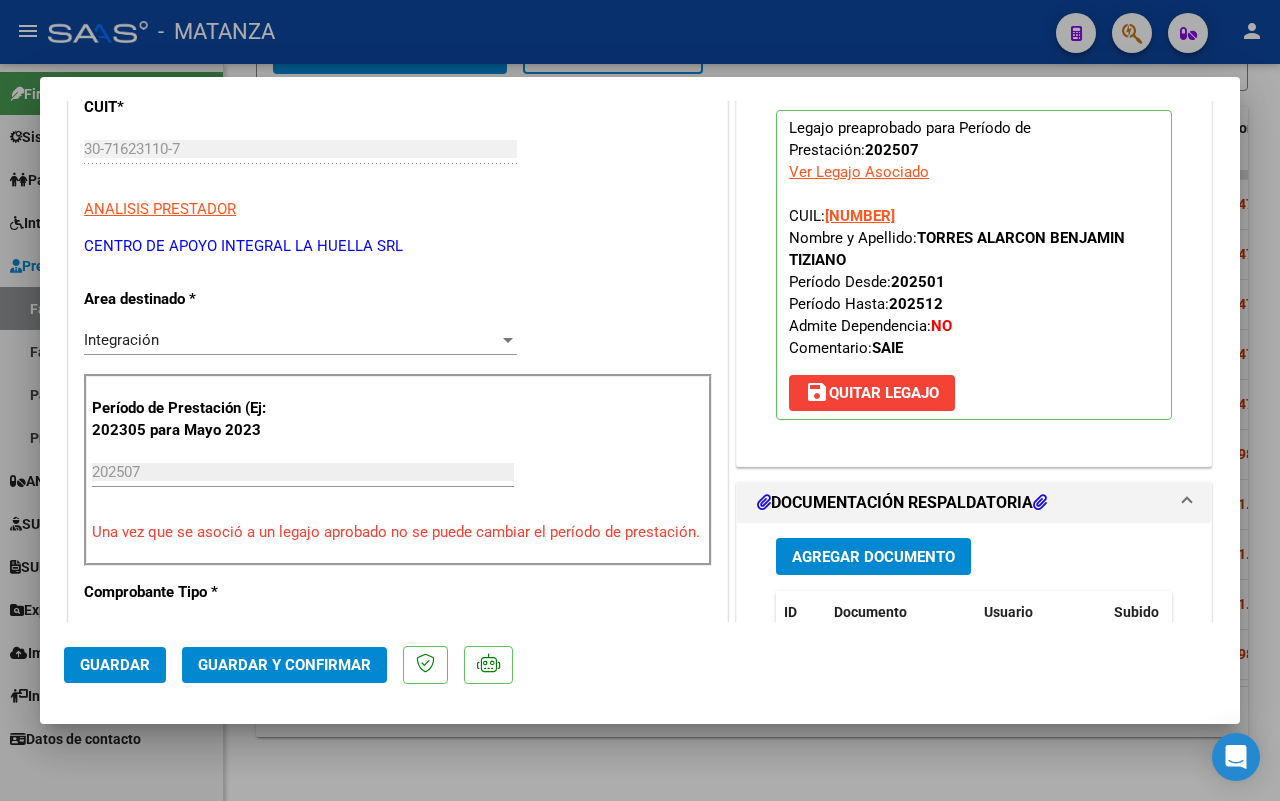 scroll, scrollTop: 500, scrollLeft: 0, axis: vertical 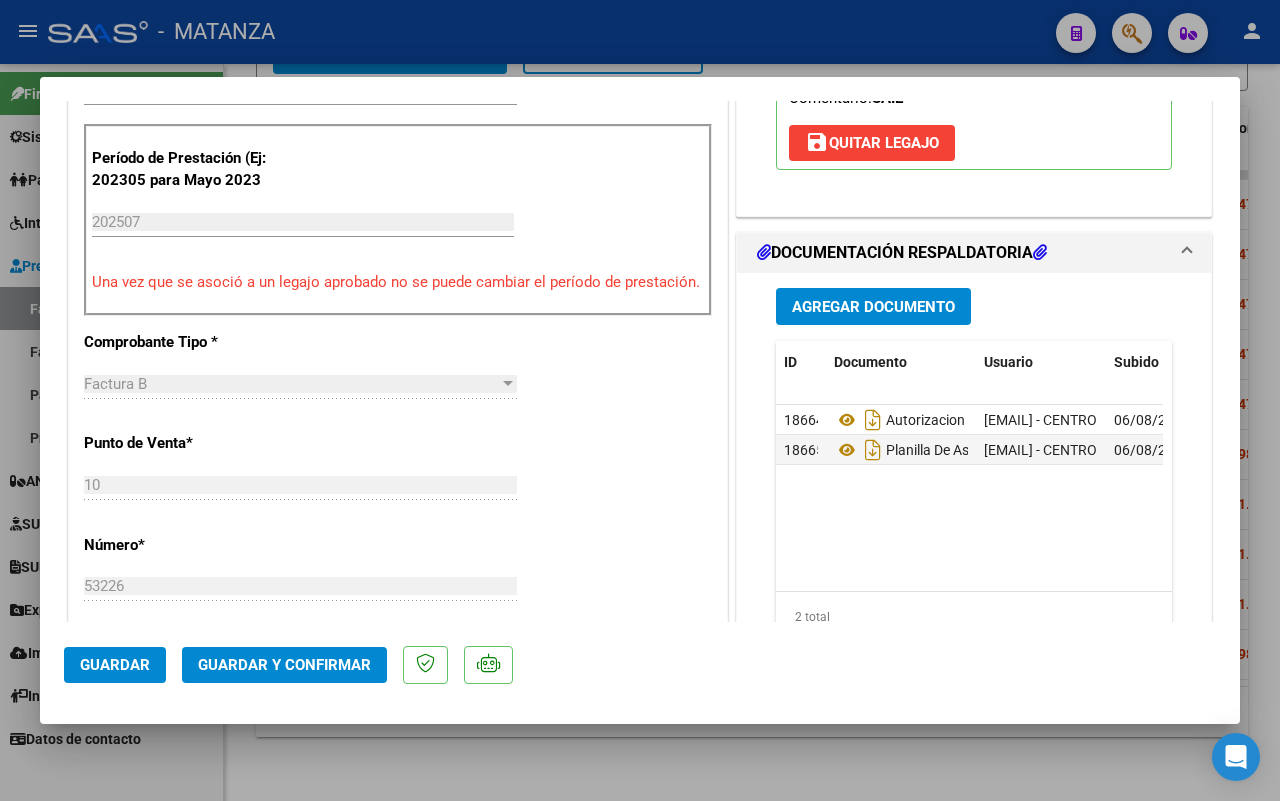 click on "Guardar y Confirmar" 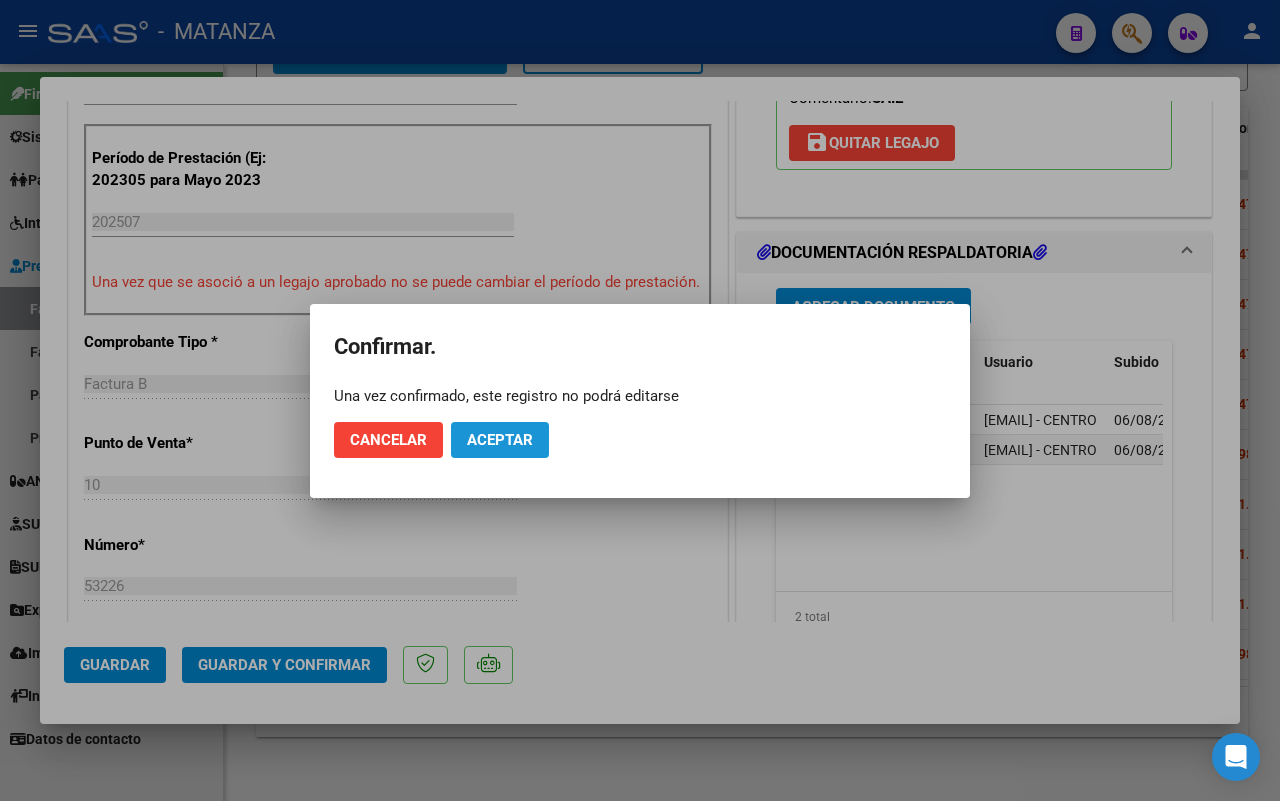click on "Aceptar" 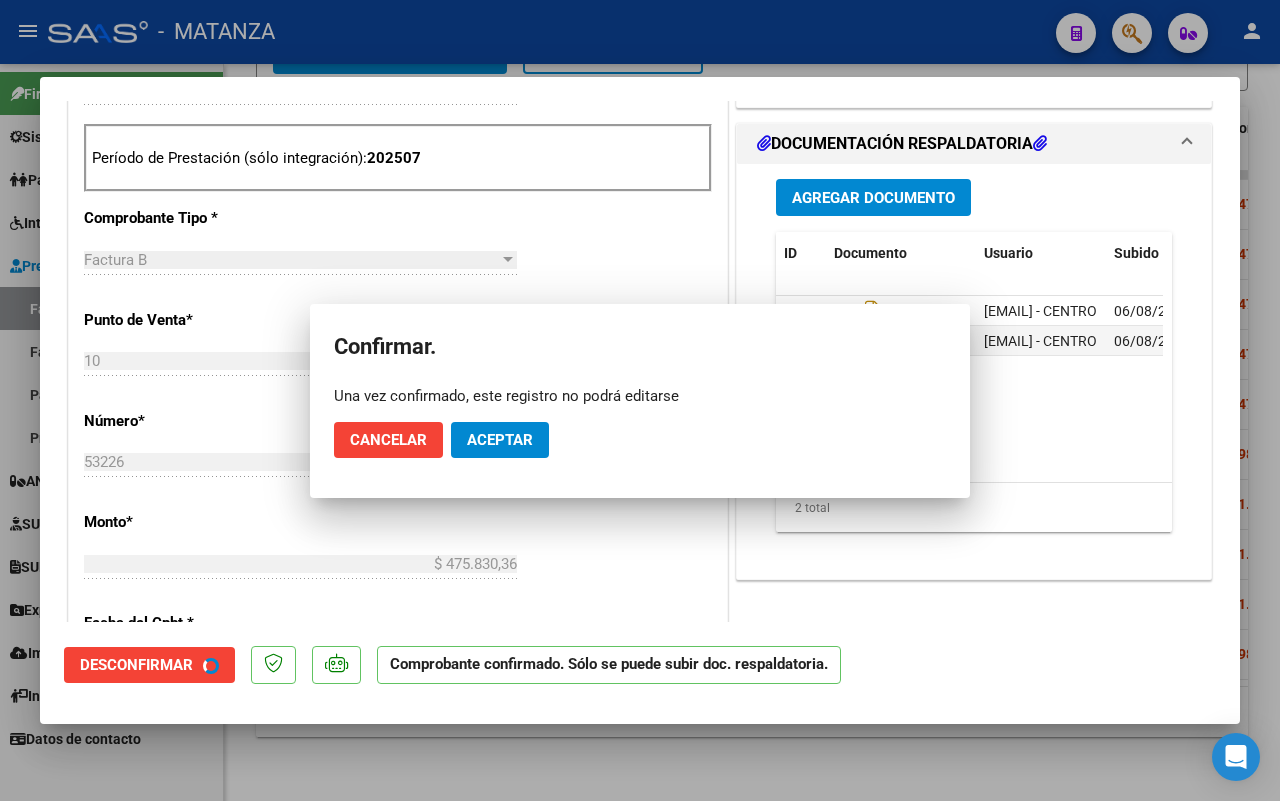 scroll, scrollTop: 522, scrollLeft: 0, axis: vertical 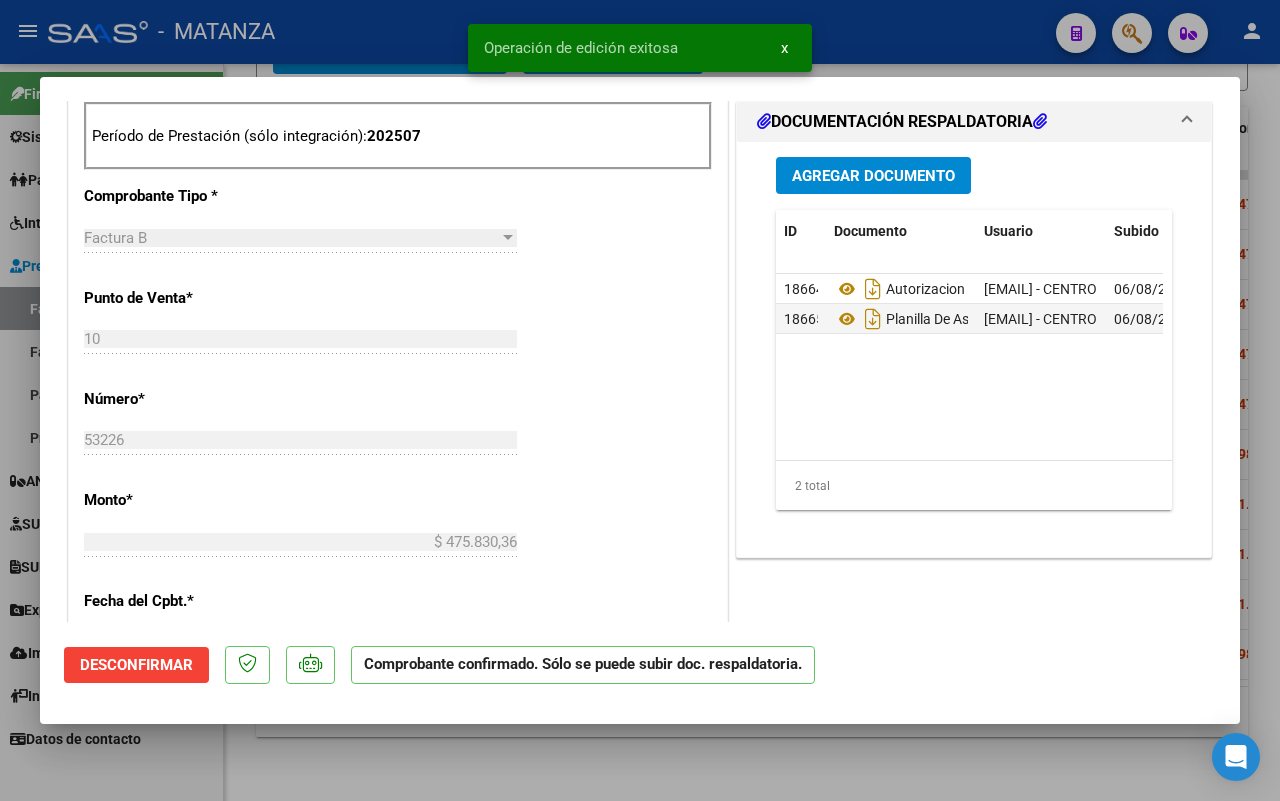 drag, startPoint x: 377, startPoint y: 753, endPoint x: 875, endPoint y: 541, distance: 541.2467 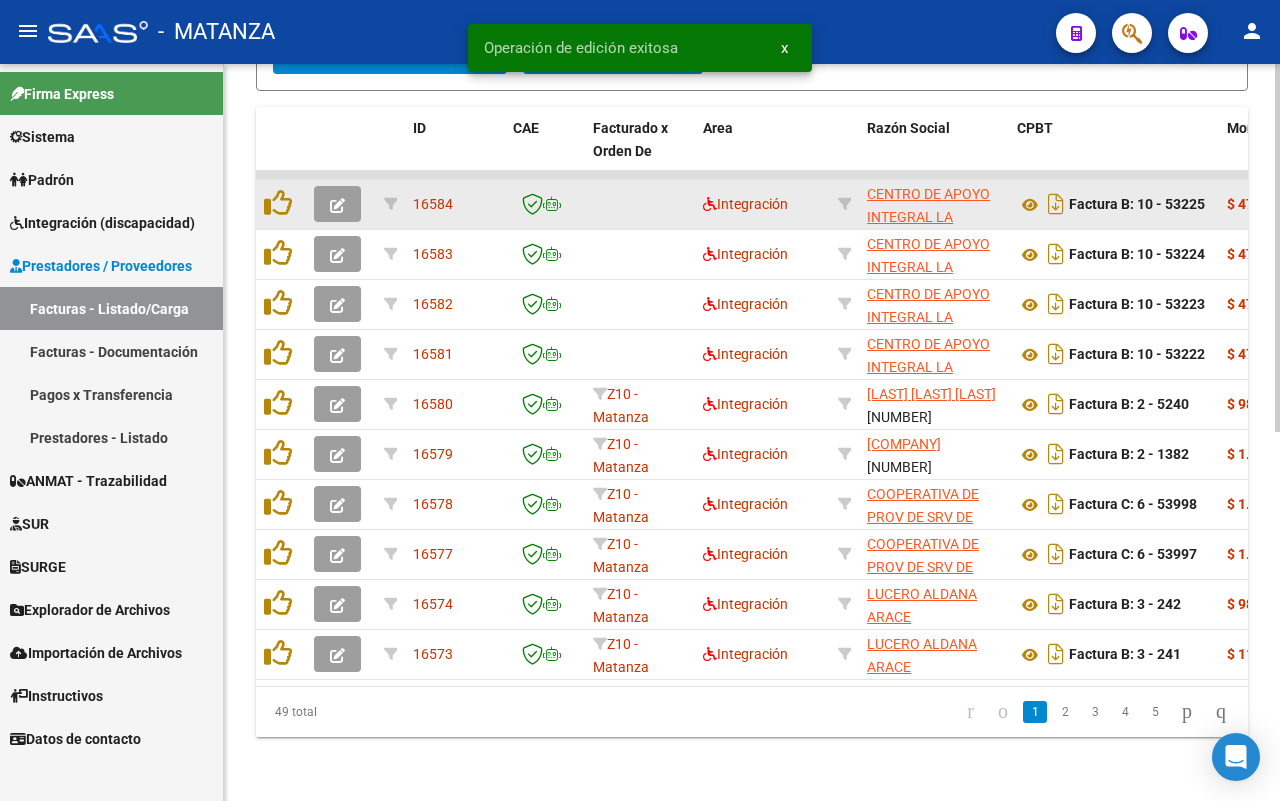 click 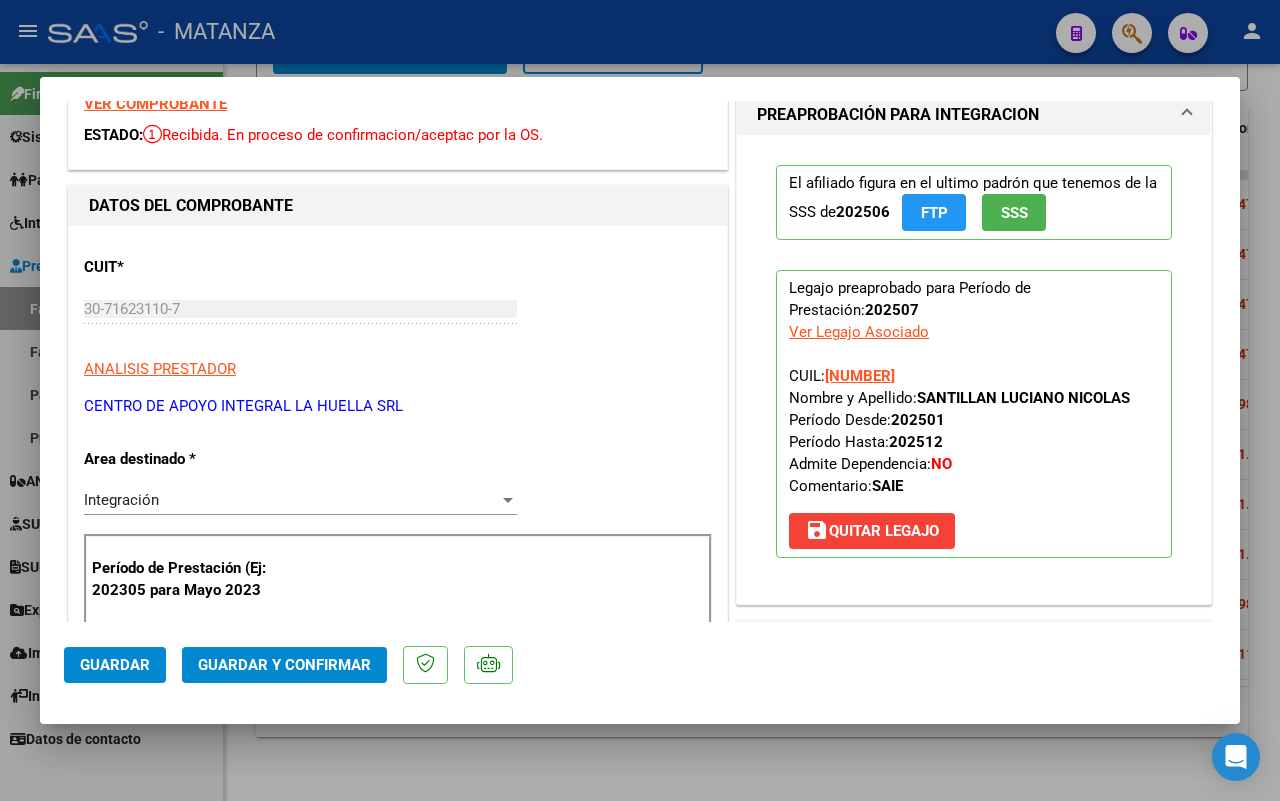 scroll, scrollTop: 375, scrollLeft: 0, axis: vertical 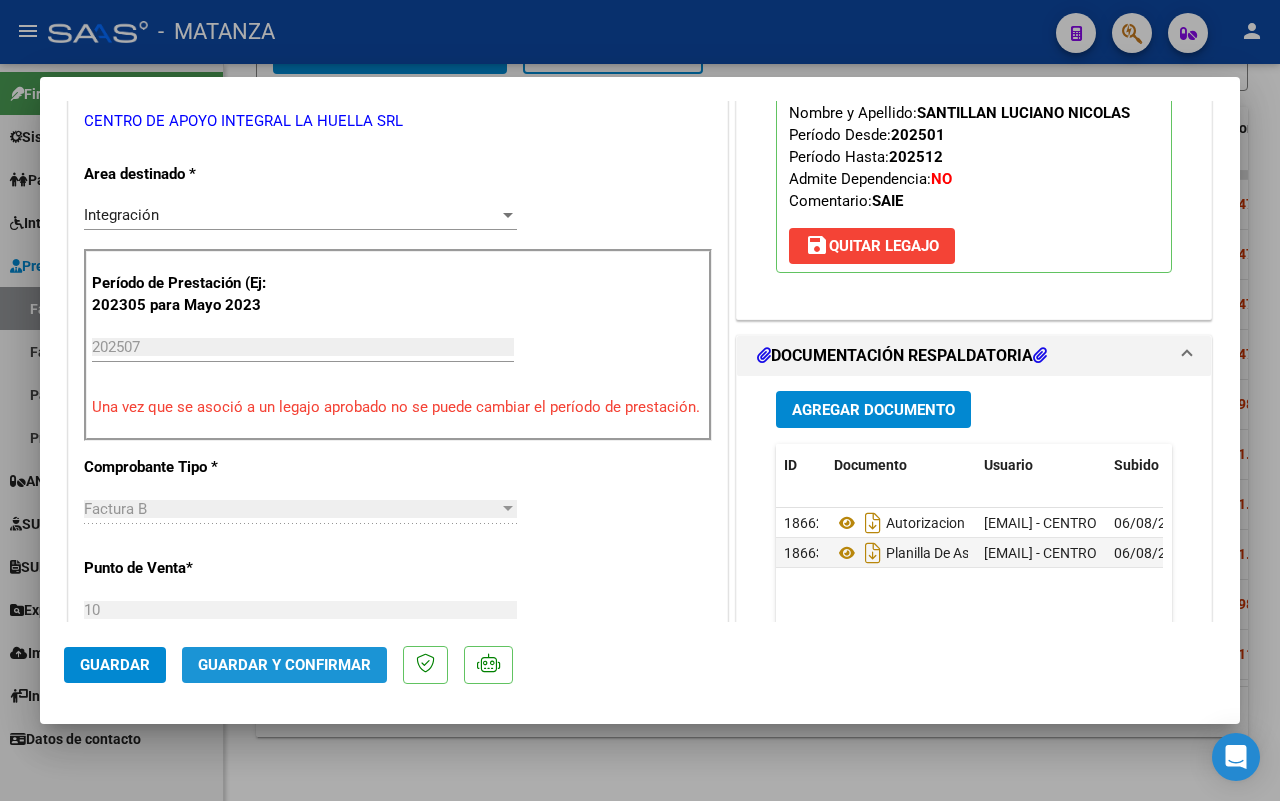 click on "Guardar y Confirmar" 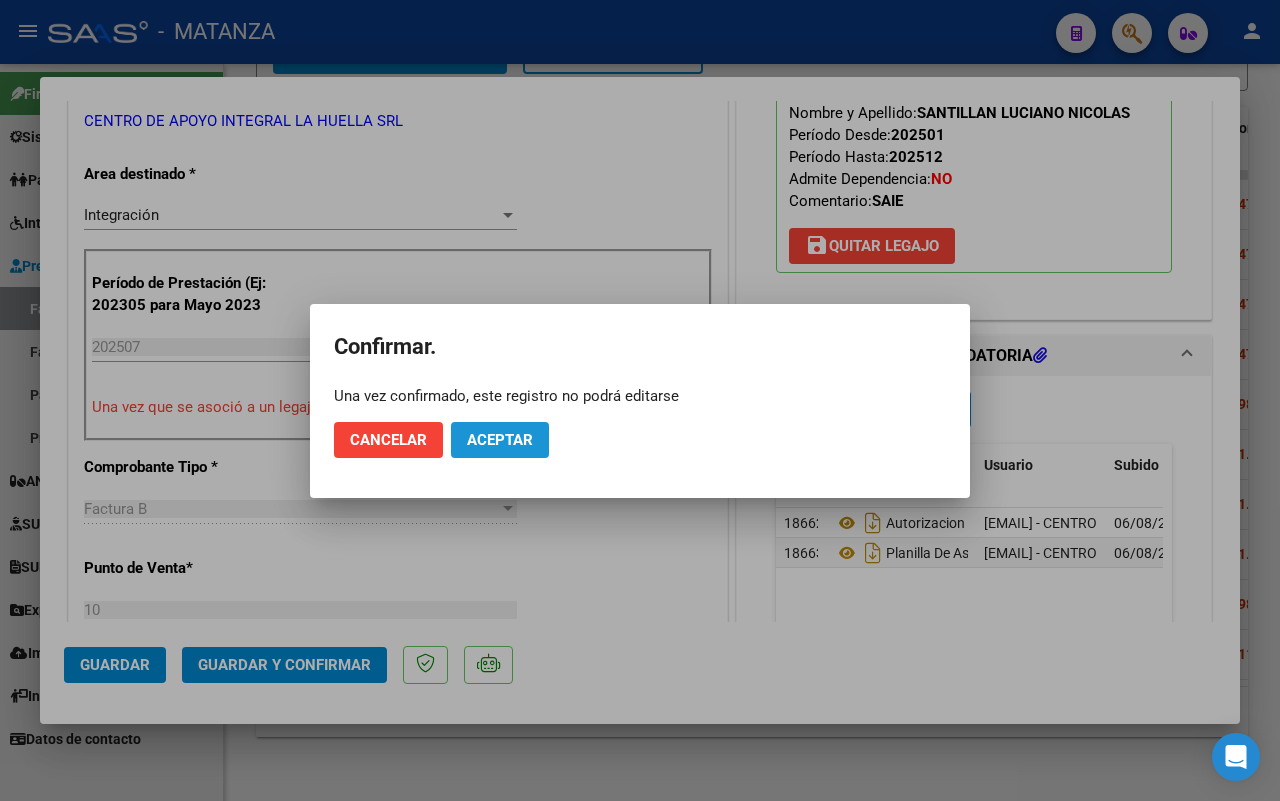 click on "Aceptar" 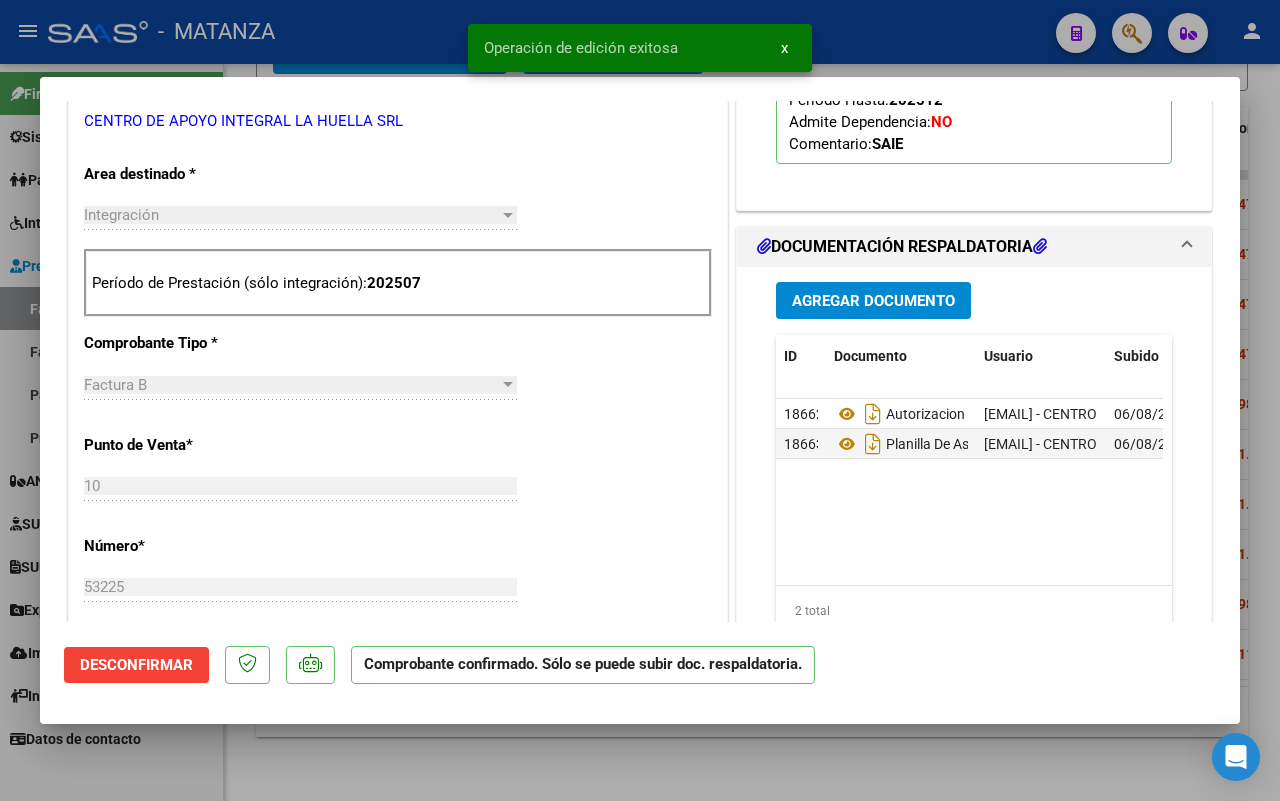 scroll, scrollTop: 397, scrollLeft: 0, axis: vertical 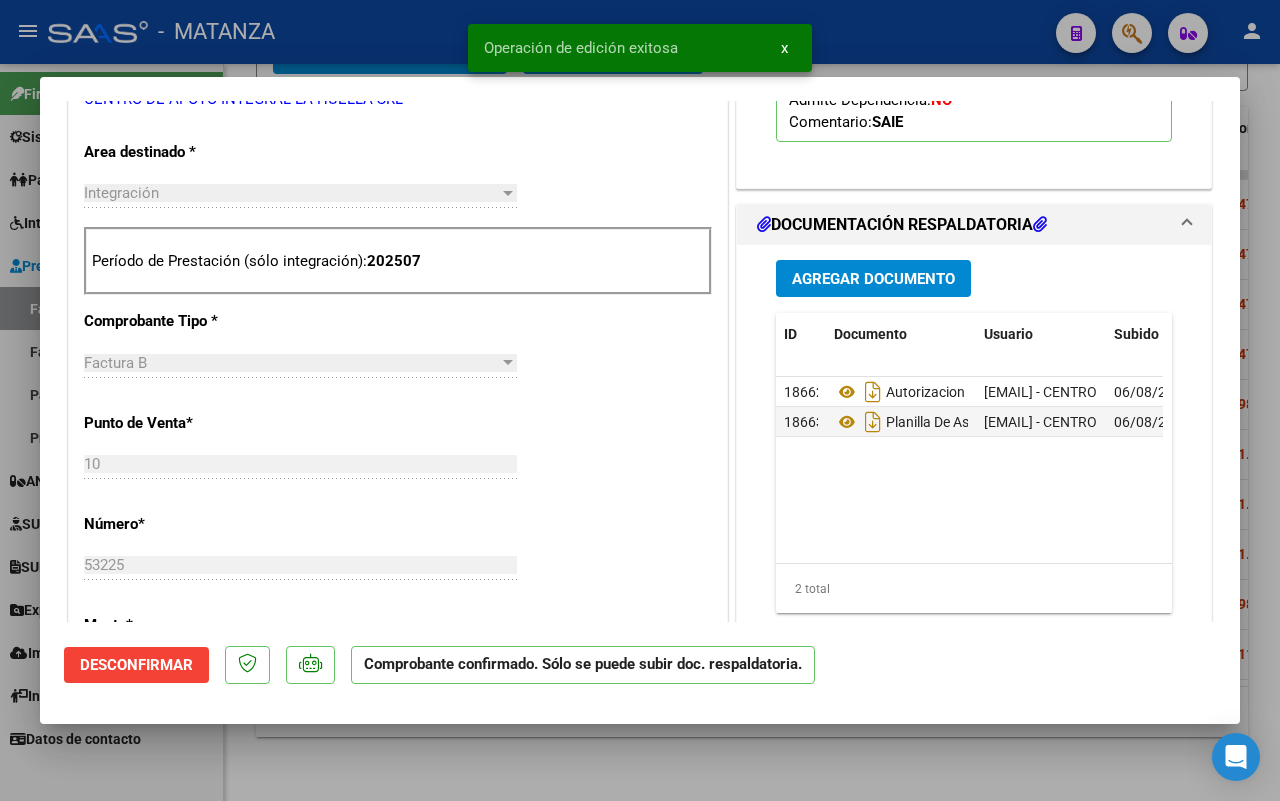 drag, startPoint x: 350, startPoint y: 755, endPoint x: 466, endPoint y: 716, distance: 122.380554 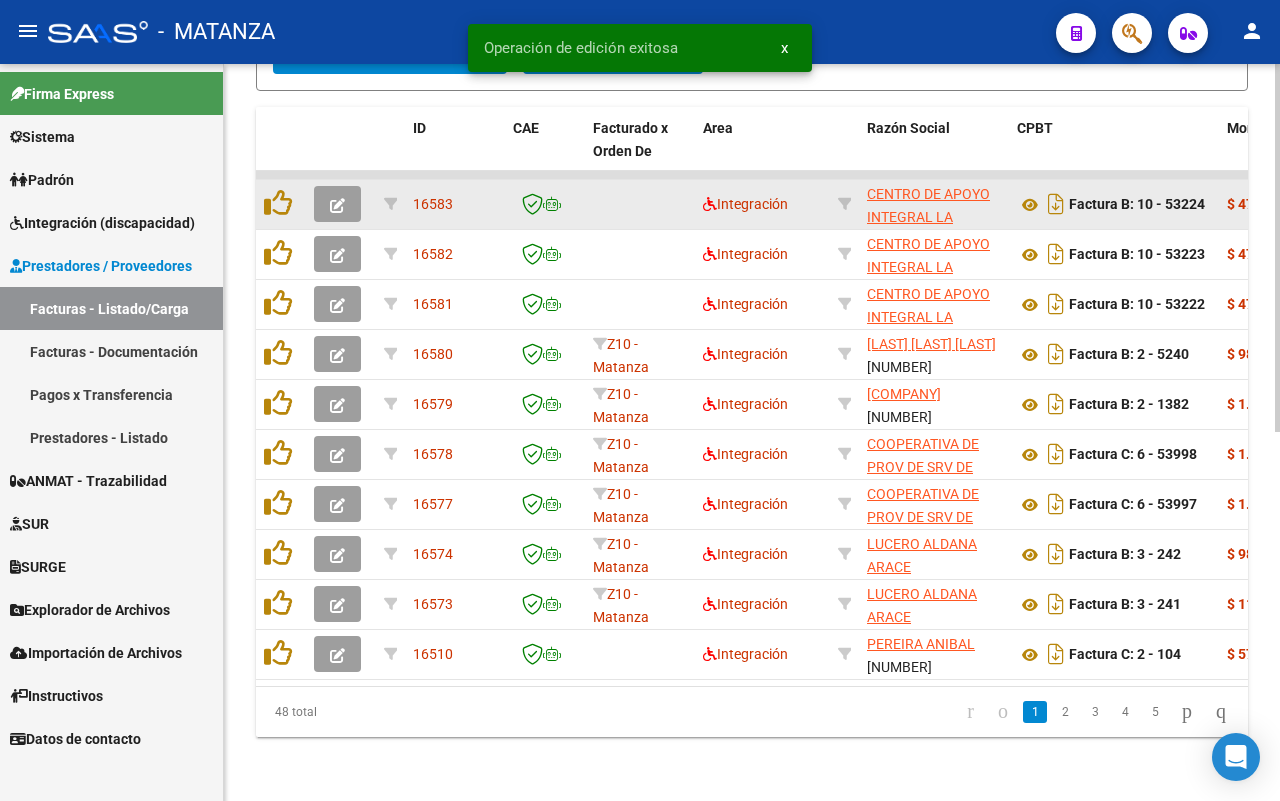 click 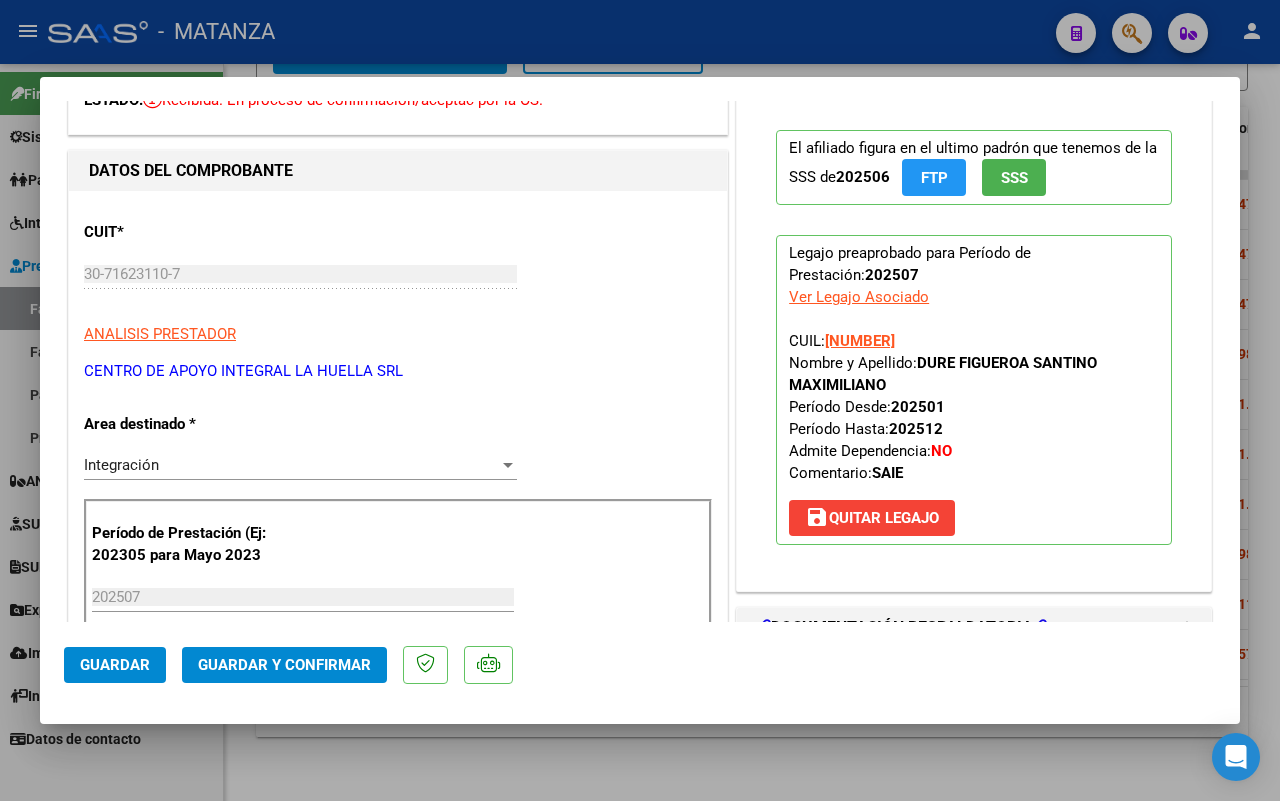 scroll, scrollTop: 375, scrollLeft: 0, axis: vertical 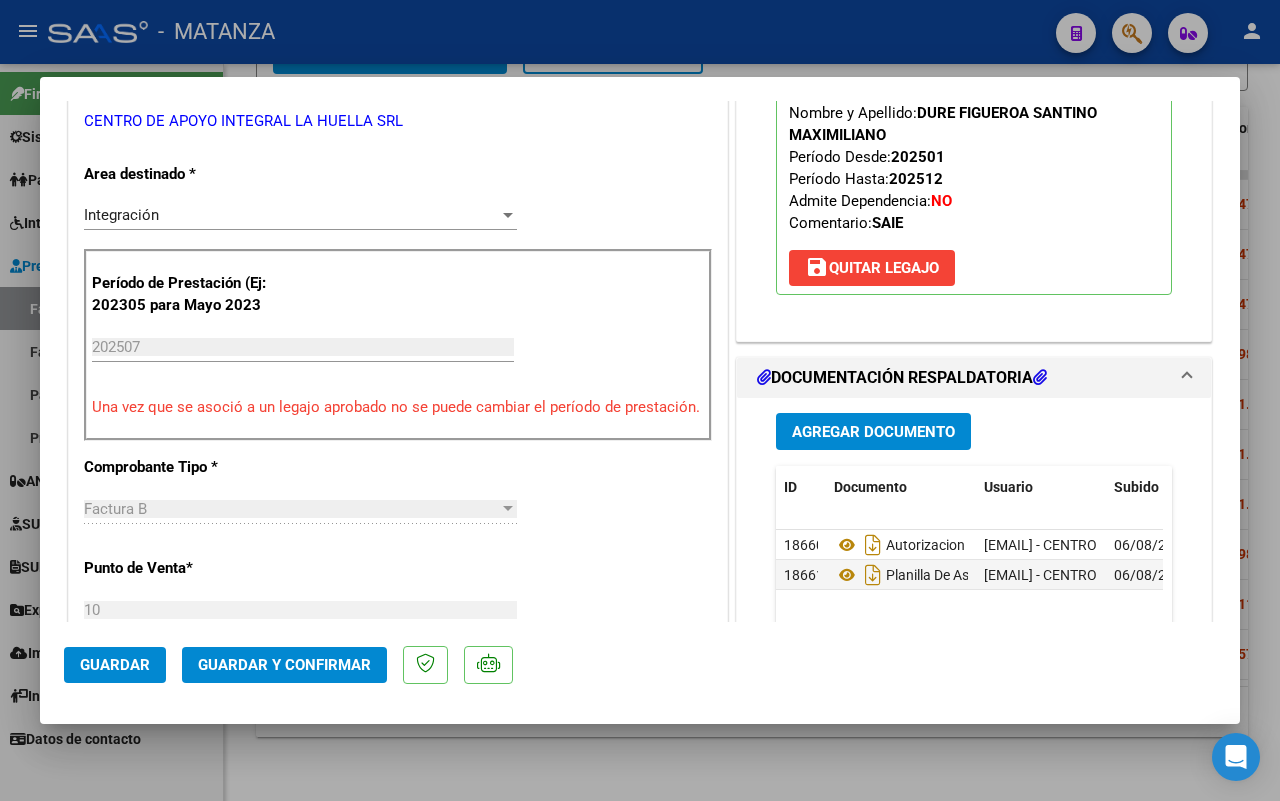 click on "Guardar y Confirmar" 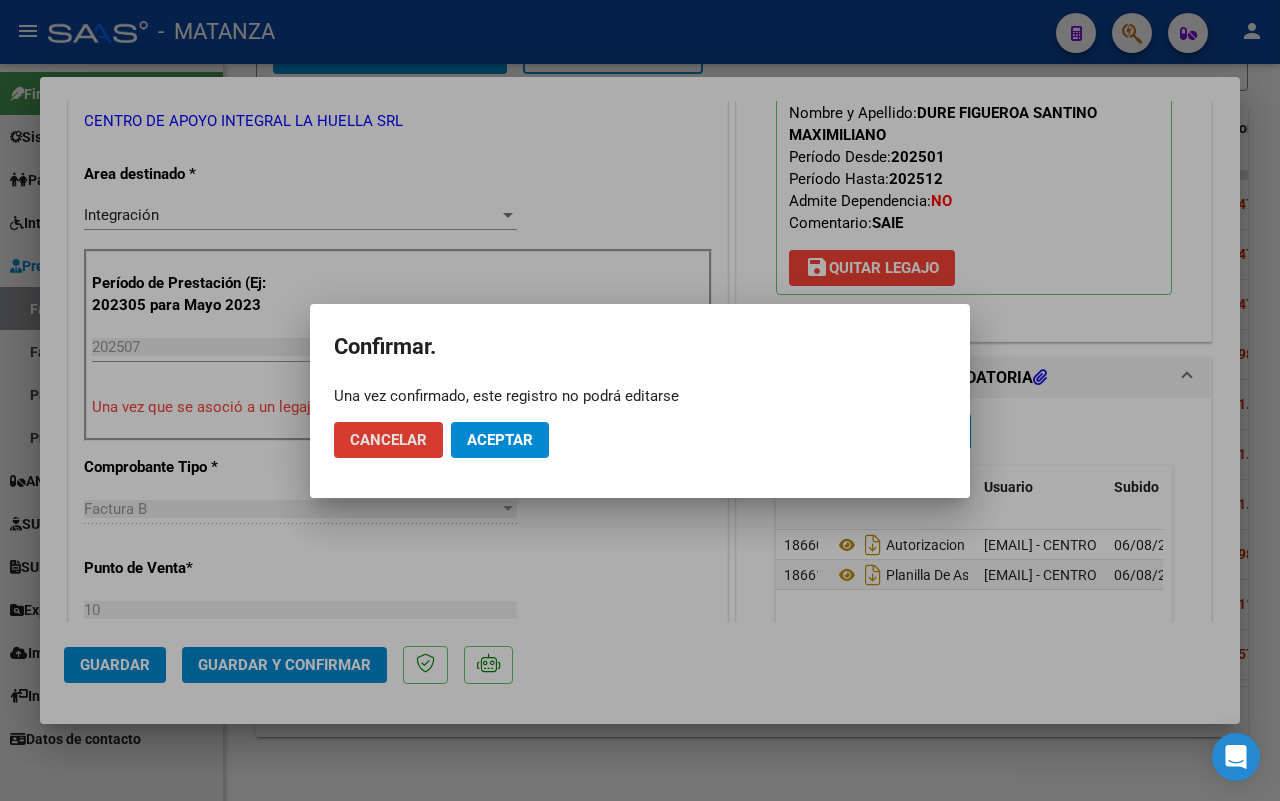 click on "Aceptar" 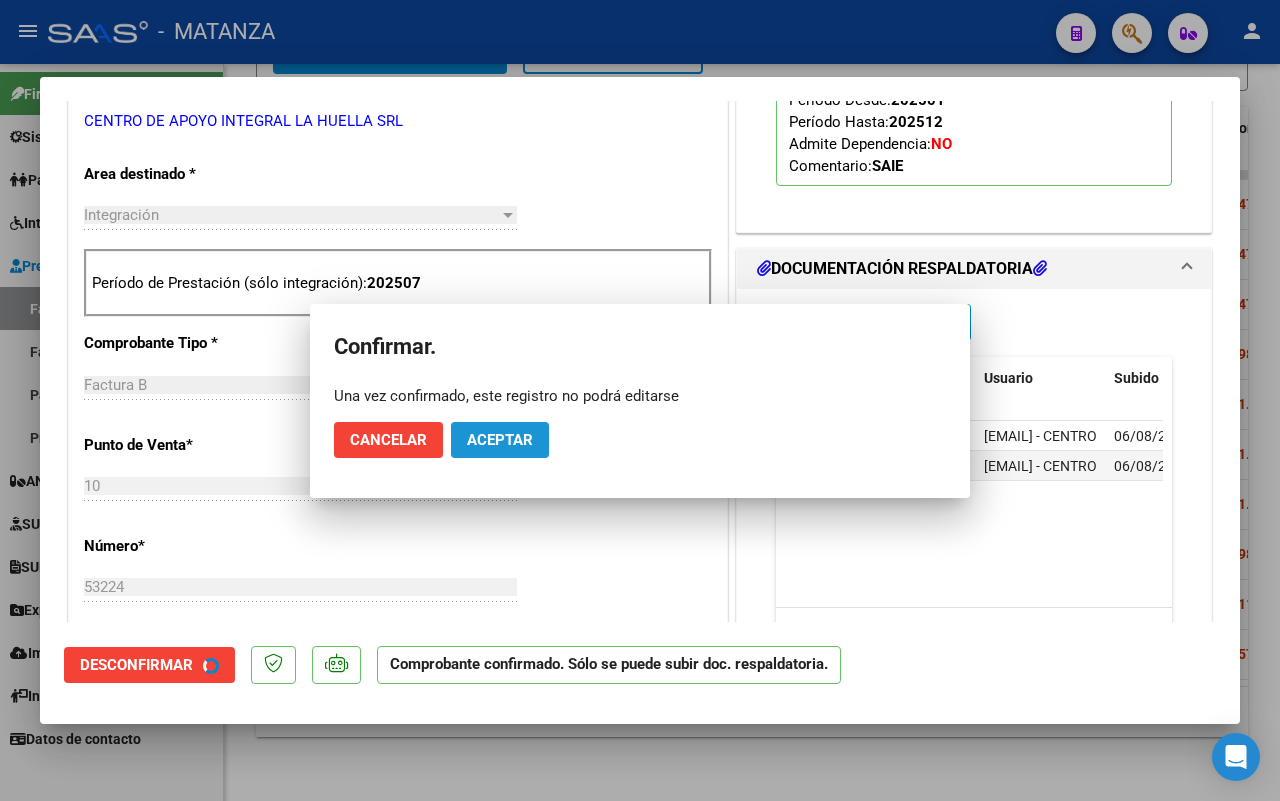 scroll, scrollTop: 397, scrollLeft: 0, axis: vertical 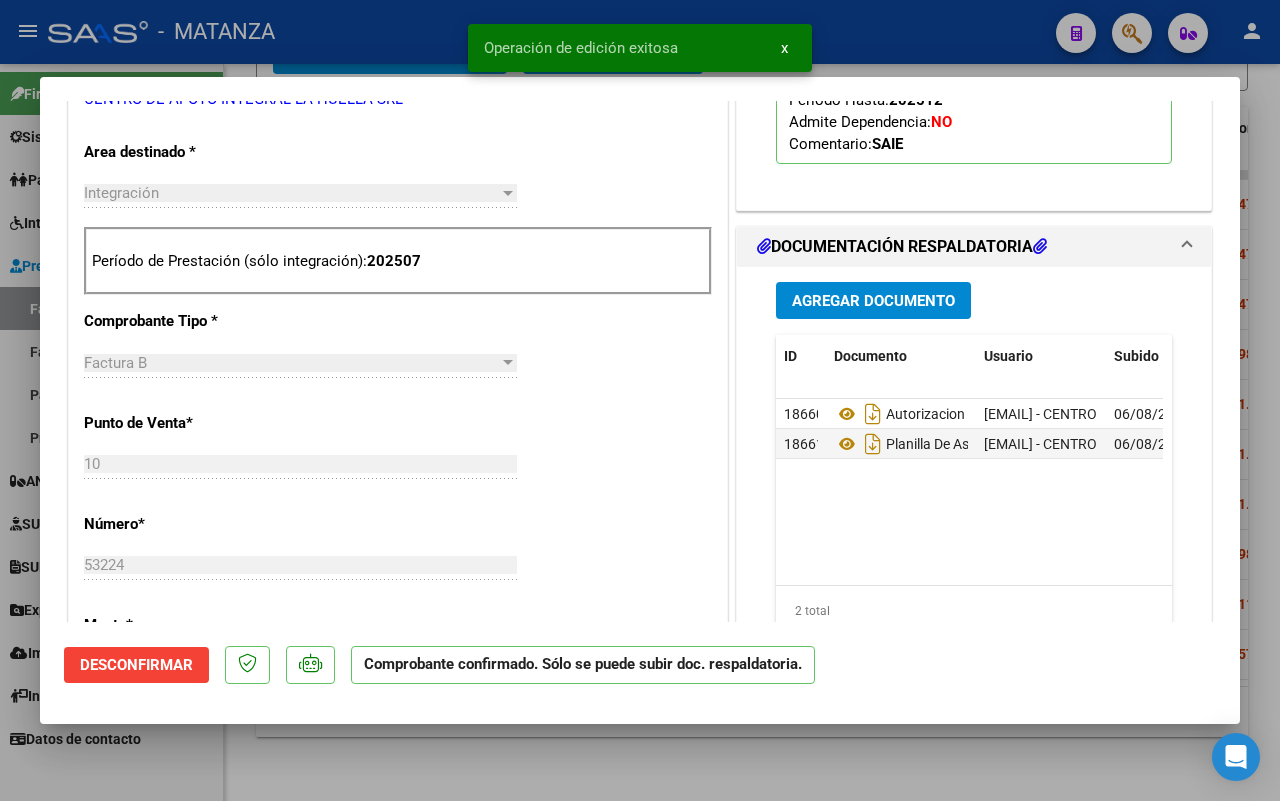 click at bounding box center (640, 400) 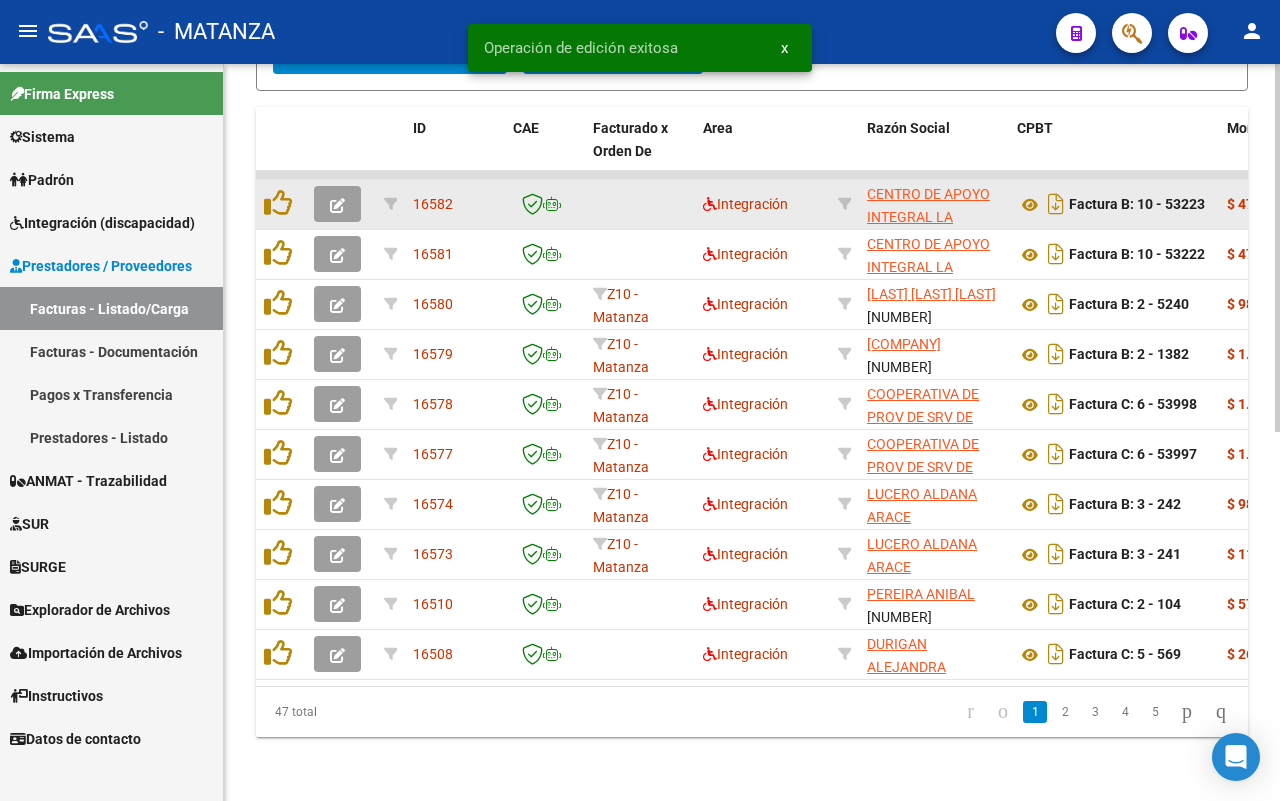 click 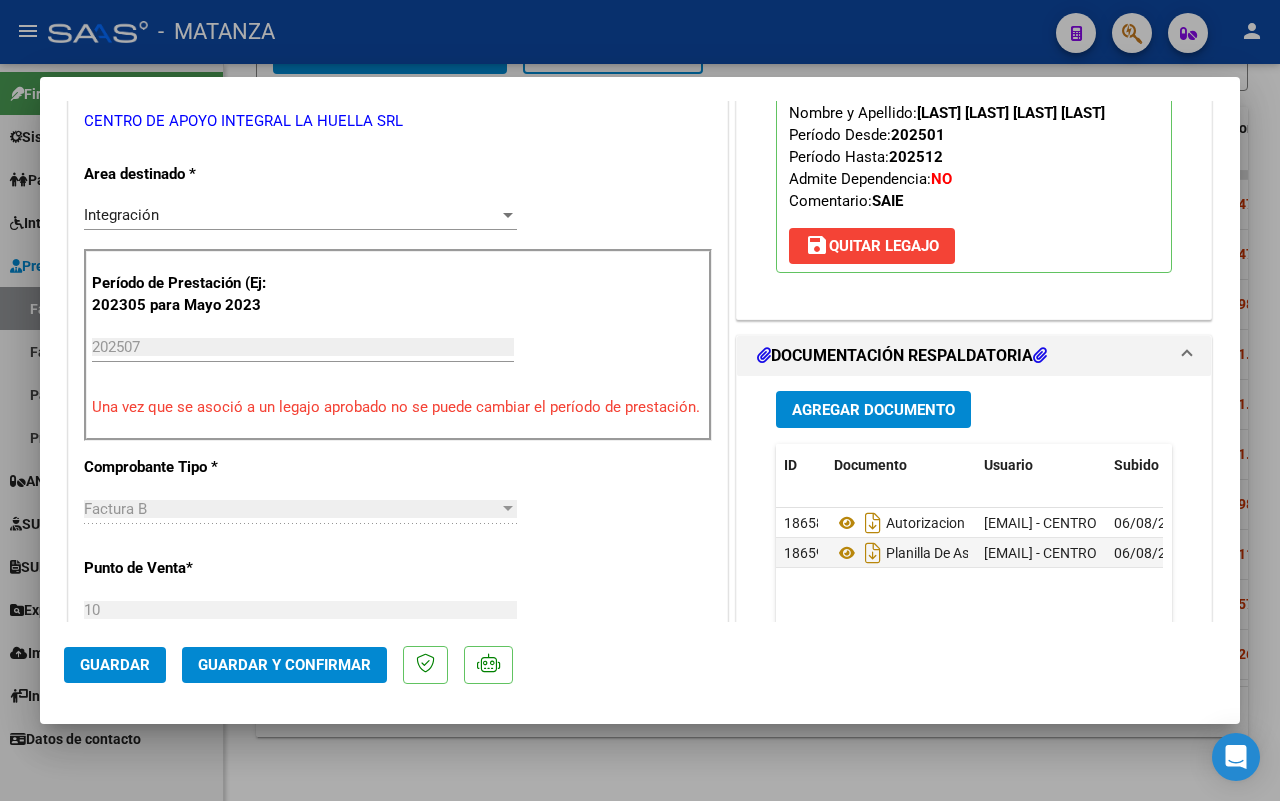 scroll, scrollTop: 625, scrollLeft: 0, axis: vertical 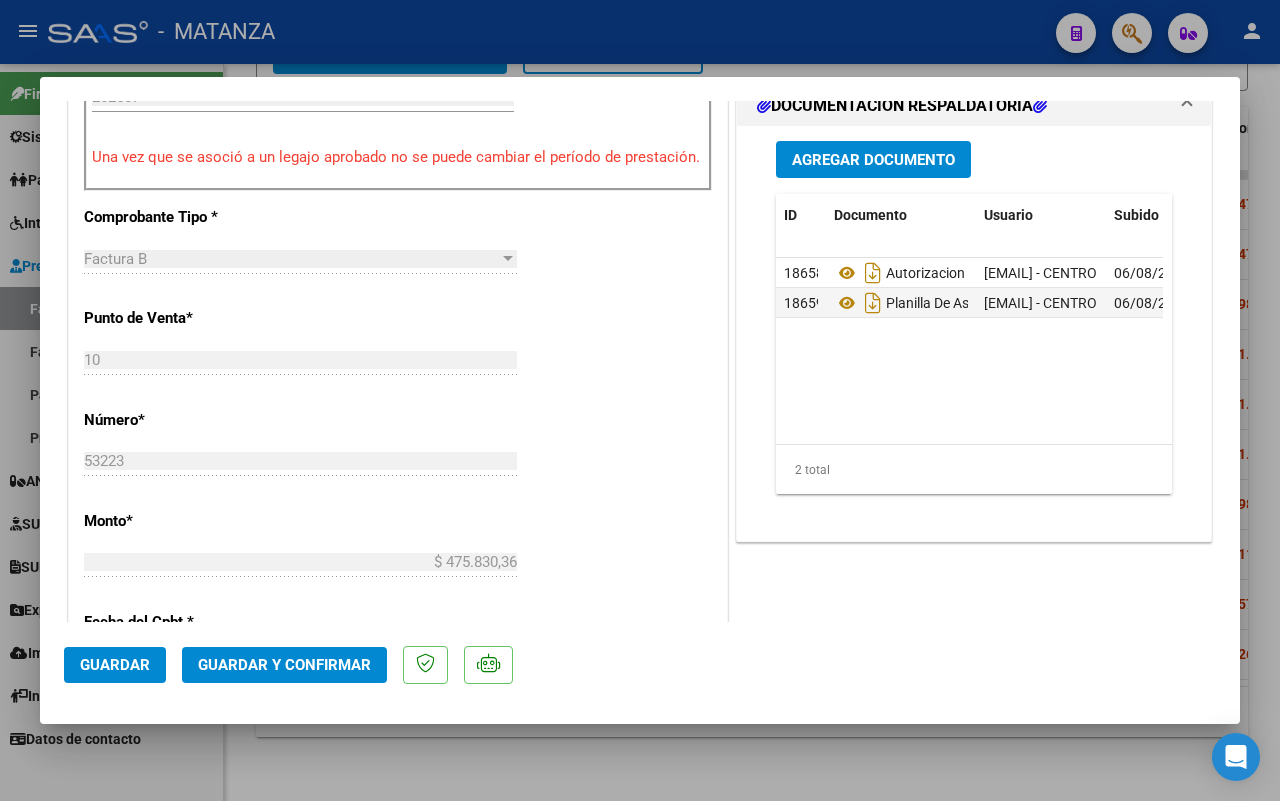 click on "Guardar y Confirmar" 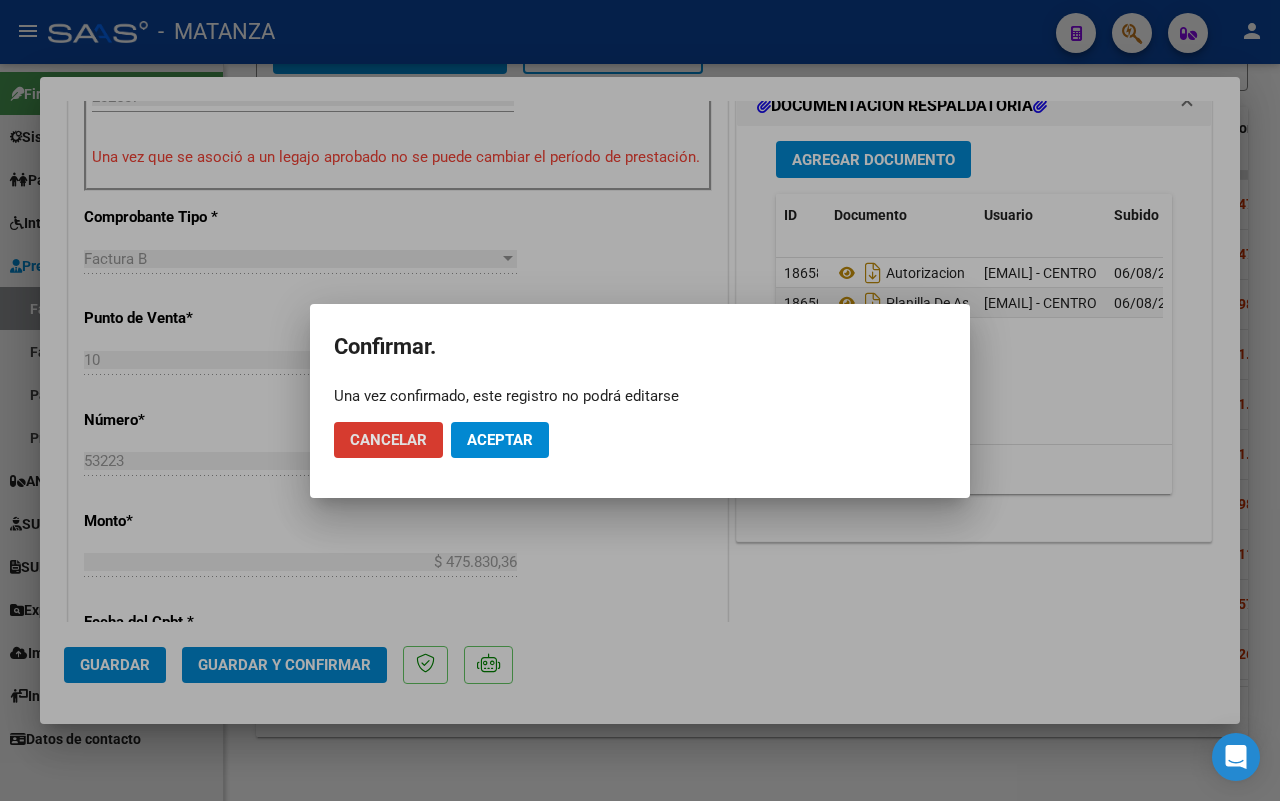 click on "Aceptar" 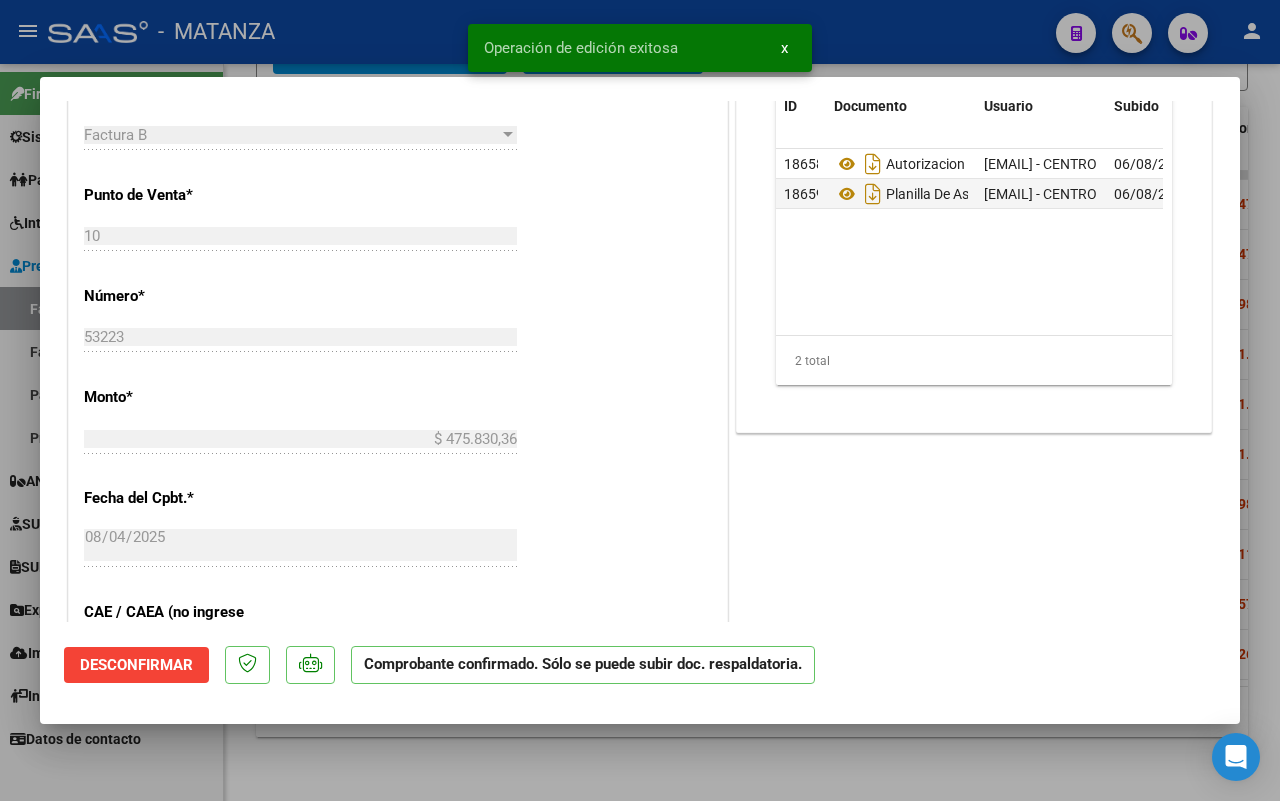 scroll, scrollTop: 647, scrollLeft: 0, axis: vertical 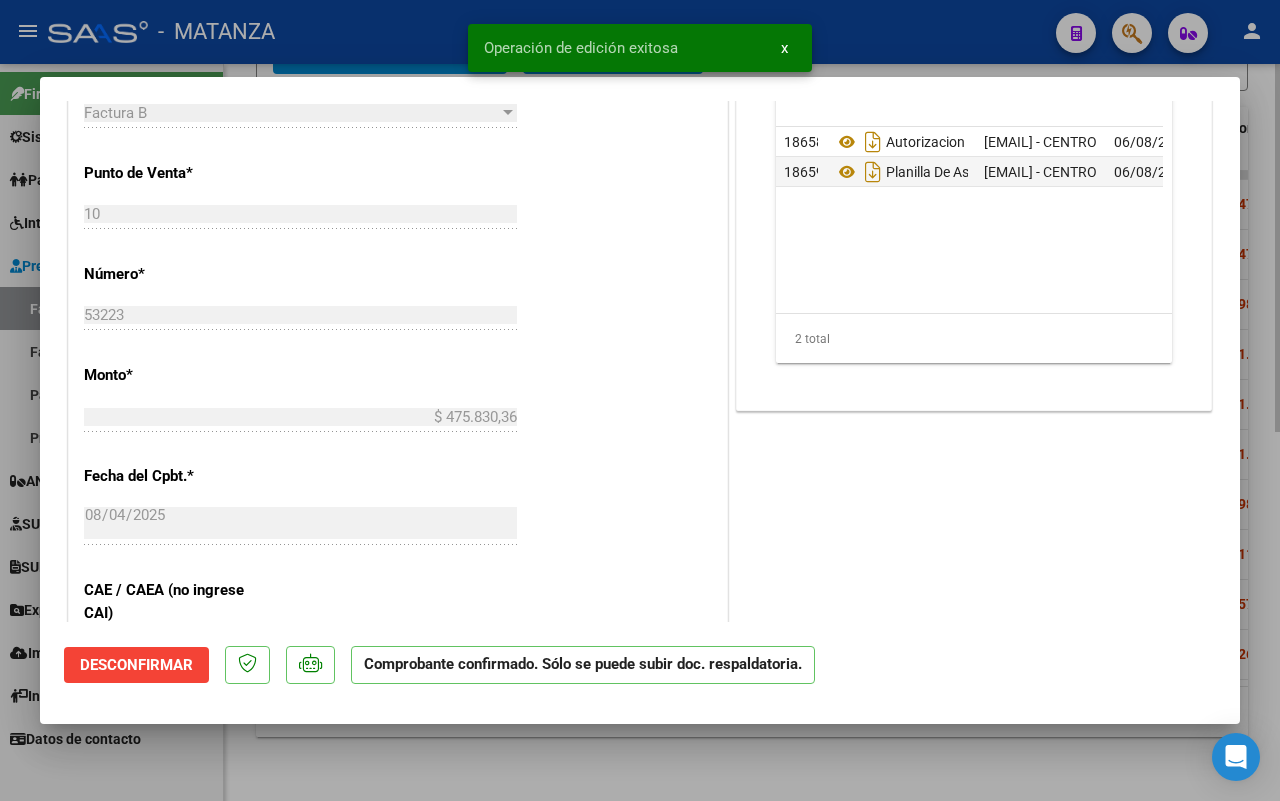drag, startPoint x: 337, startPoint y: 775, endPoint x: 350, endPoint y: 768, distance: 14.764823 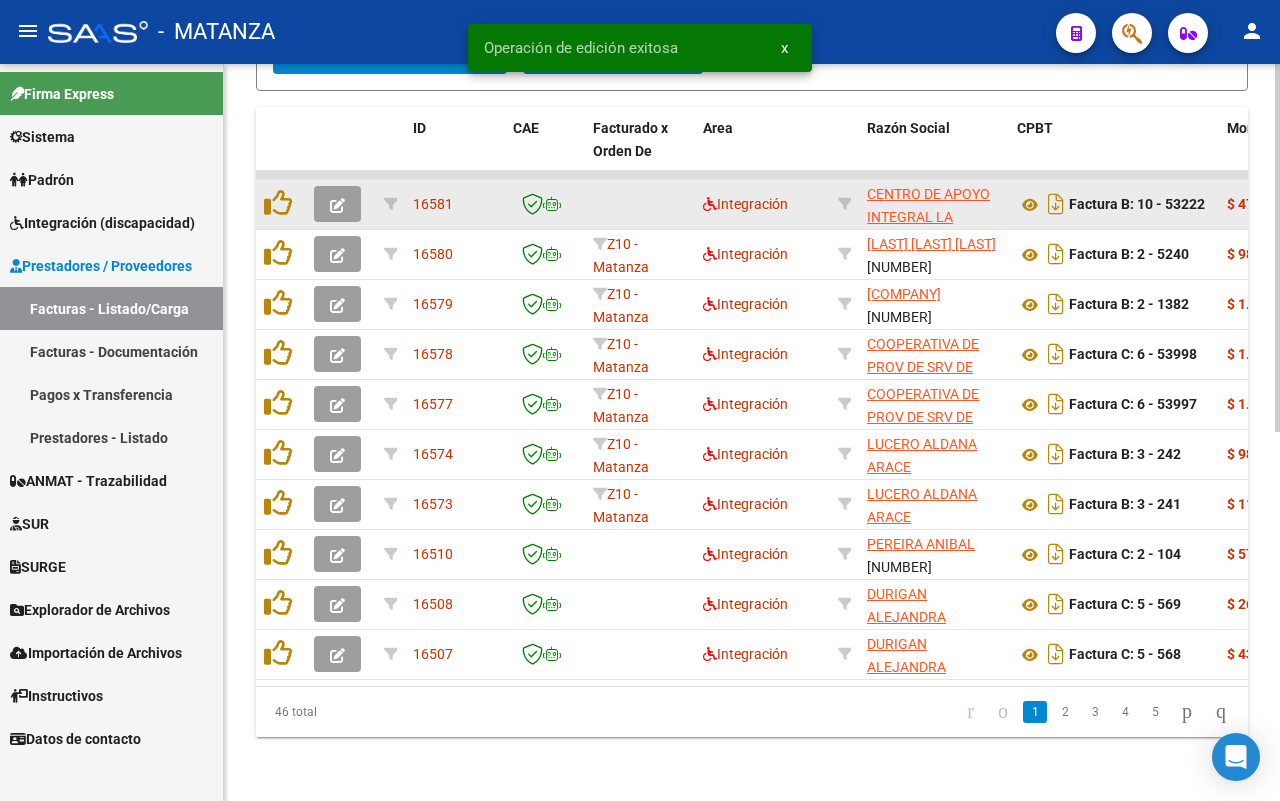 click 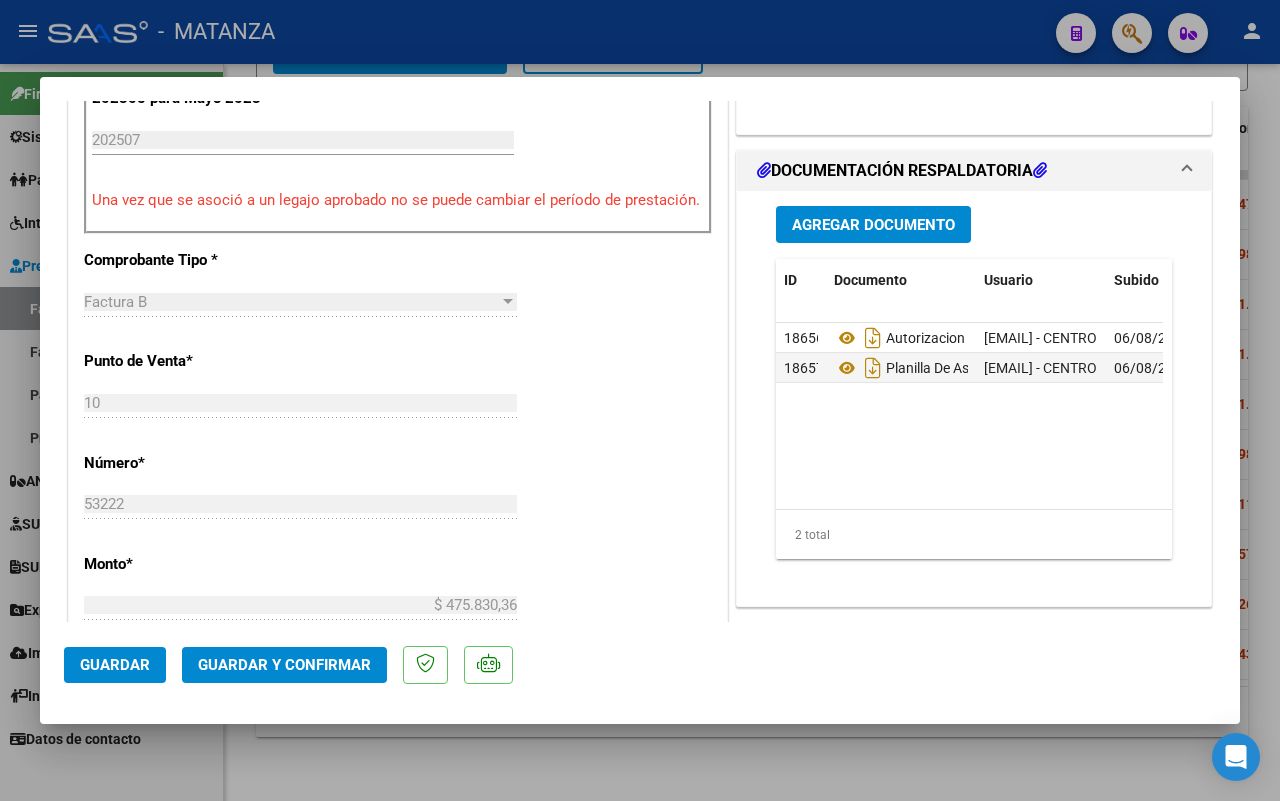 scroll, scrollTop: 625, scrollLeft: 0, axis: vertical 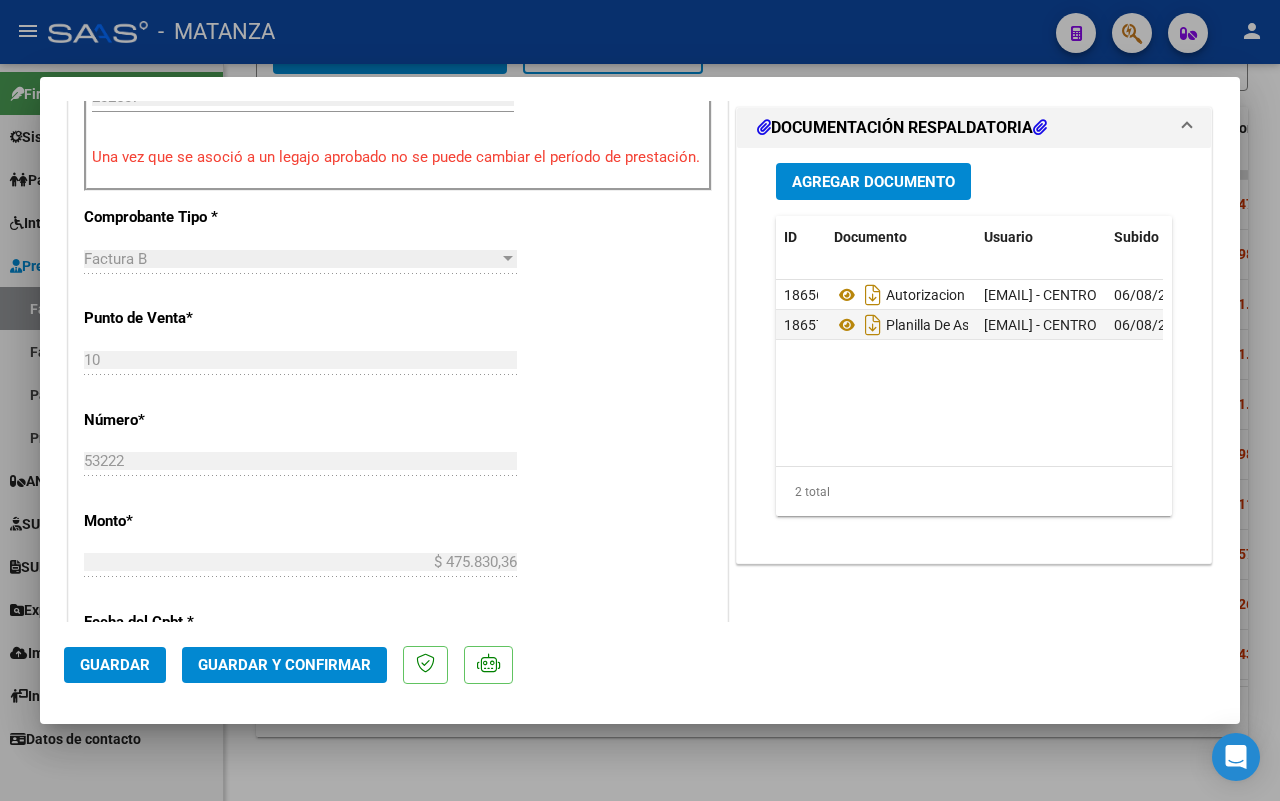 click on "Guardar y Confirmar" 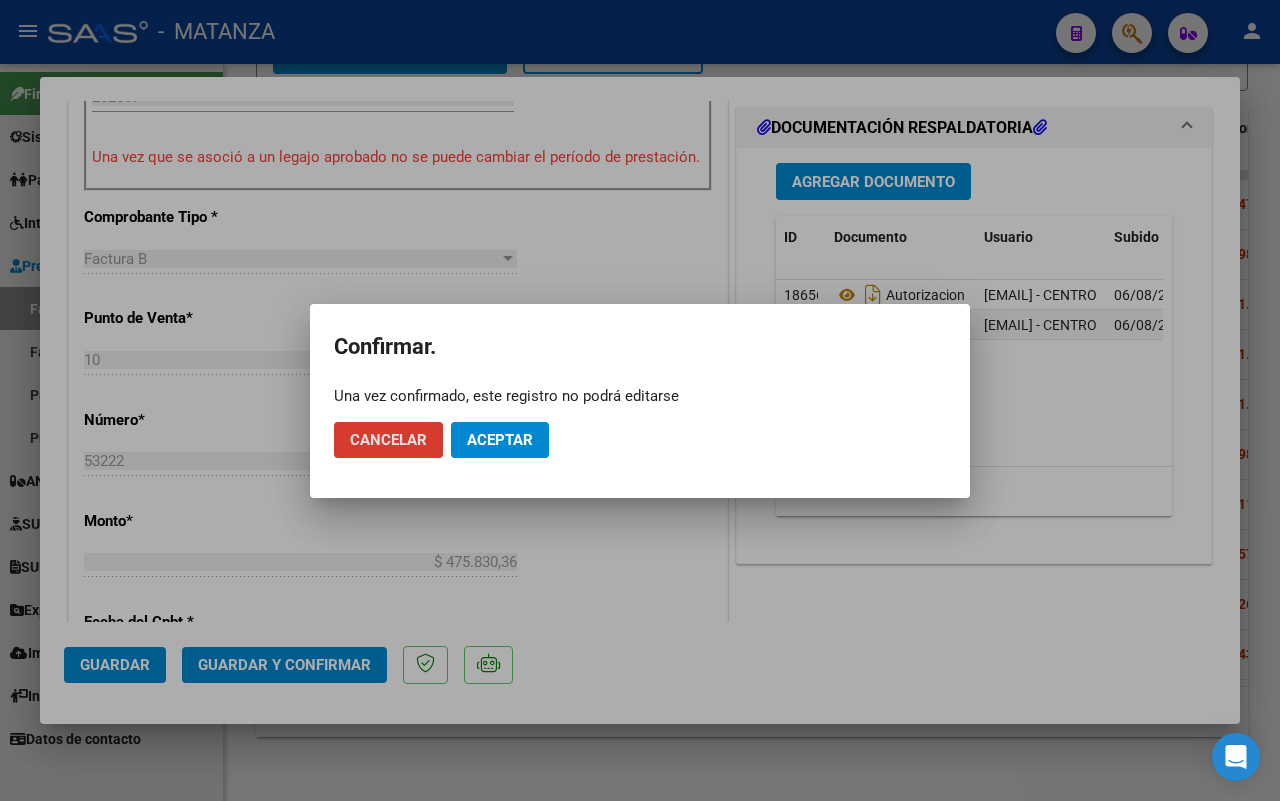 click on "Aceptar" 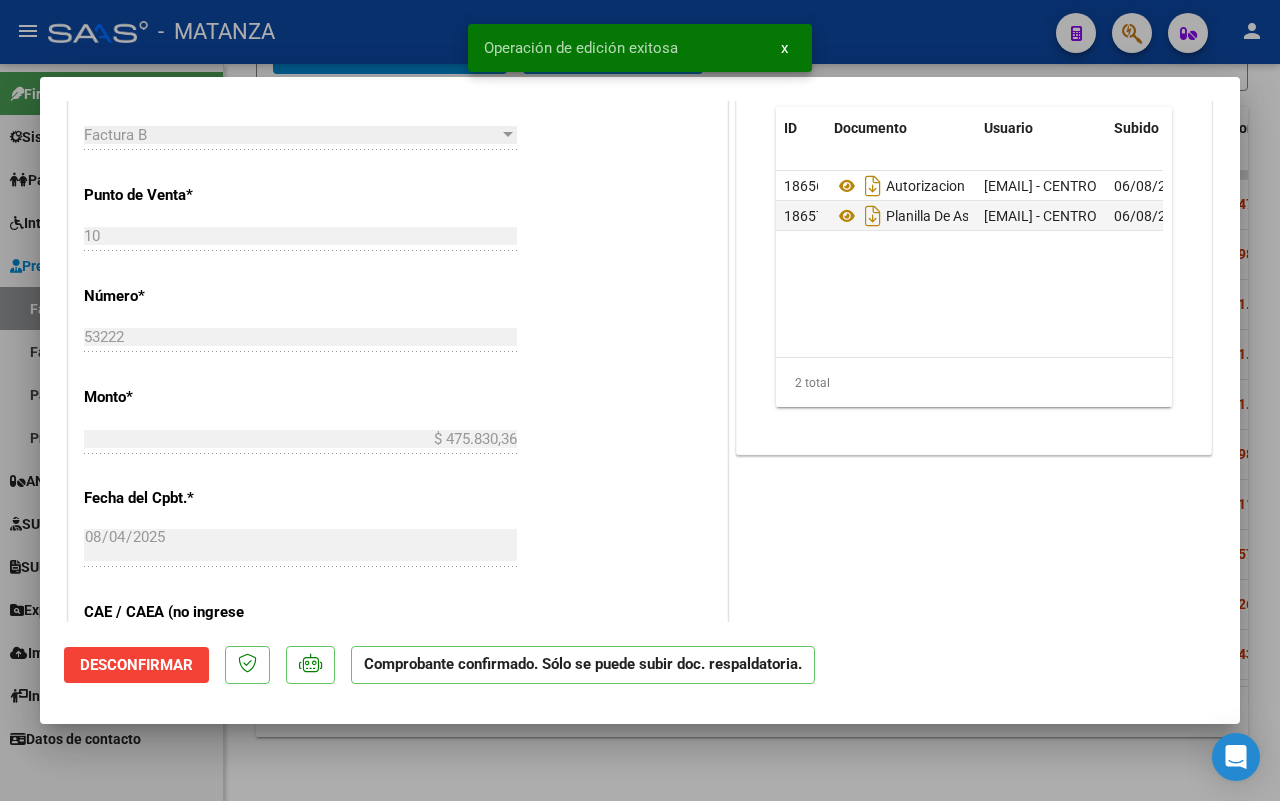 scroll, scrollTop: 647, scrollLeft: 0, axis: vertical 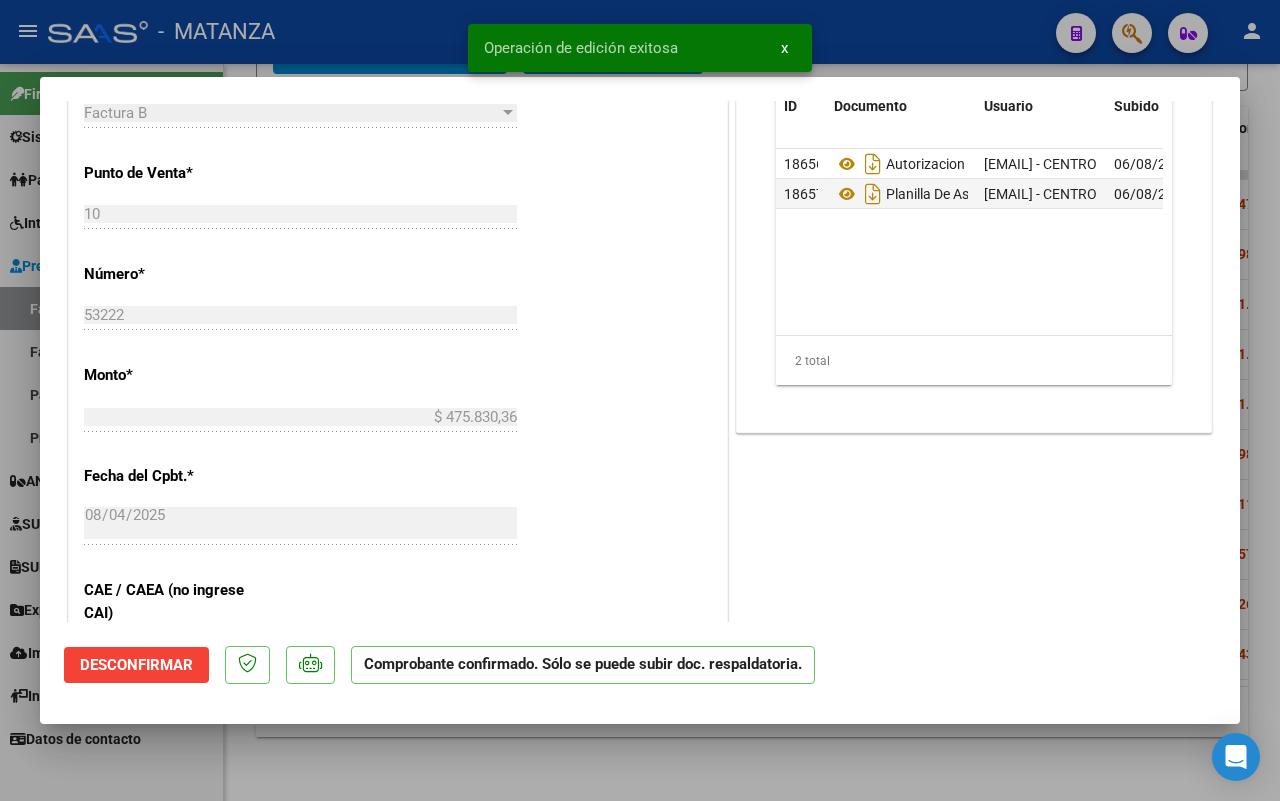 click at bounding box center (640, 400) 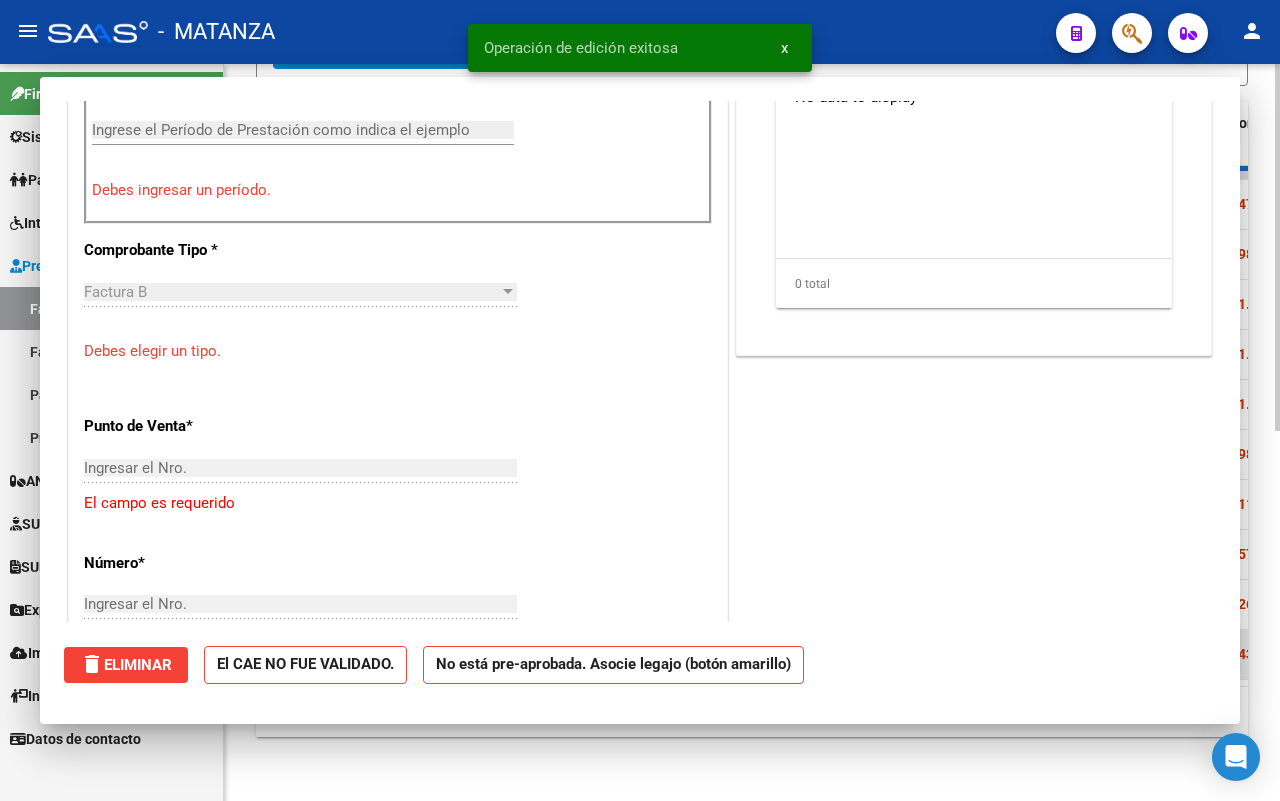 scroll, scrollTop: 0, scrollLeft: 0, axis: both 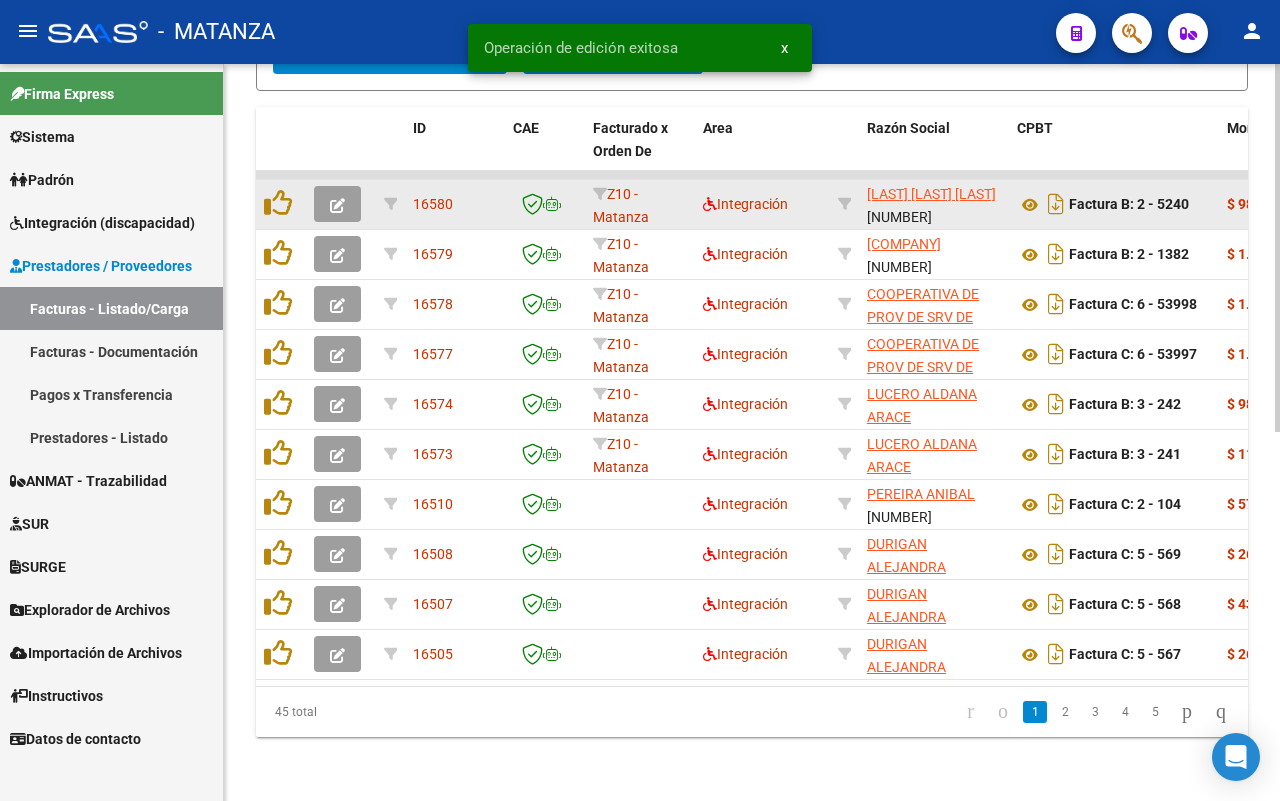 click 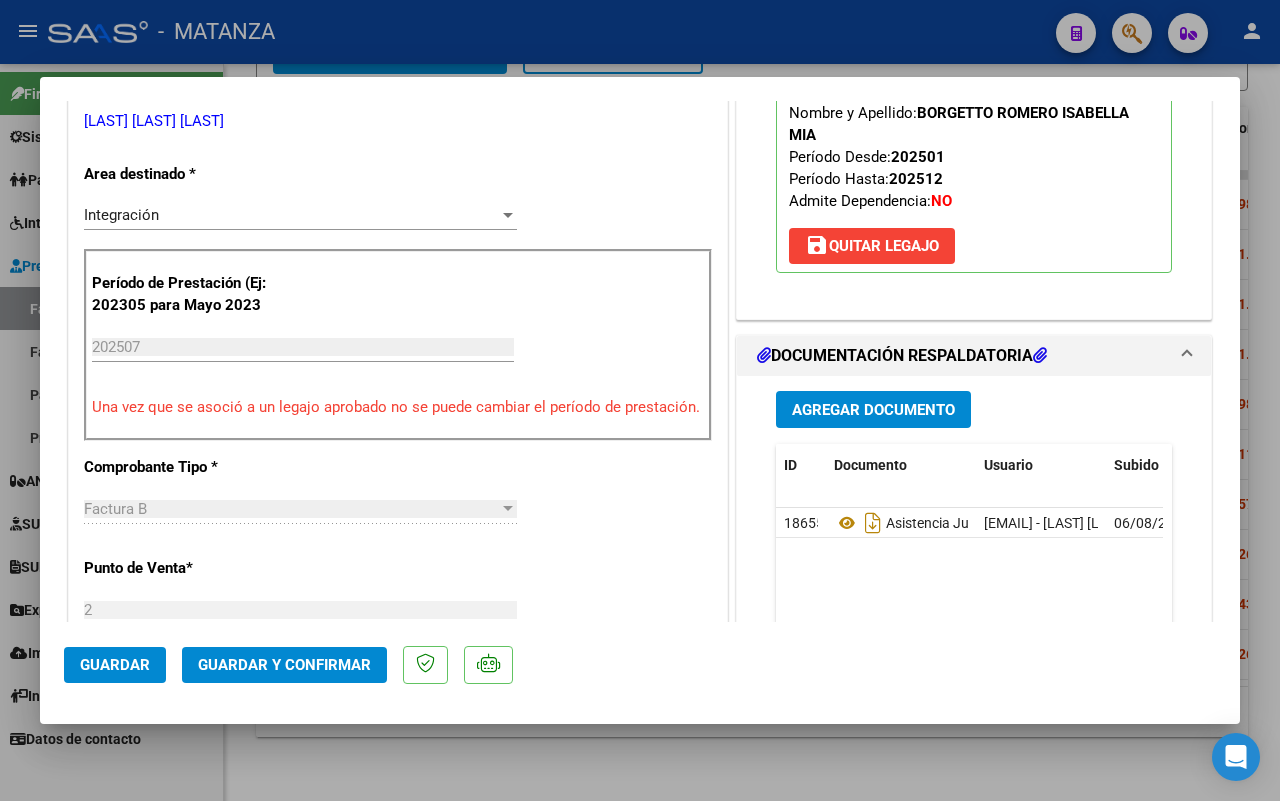 scroll, scrollTop: 500, scrollLeft: 0, axis: vertical 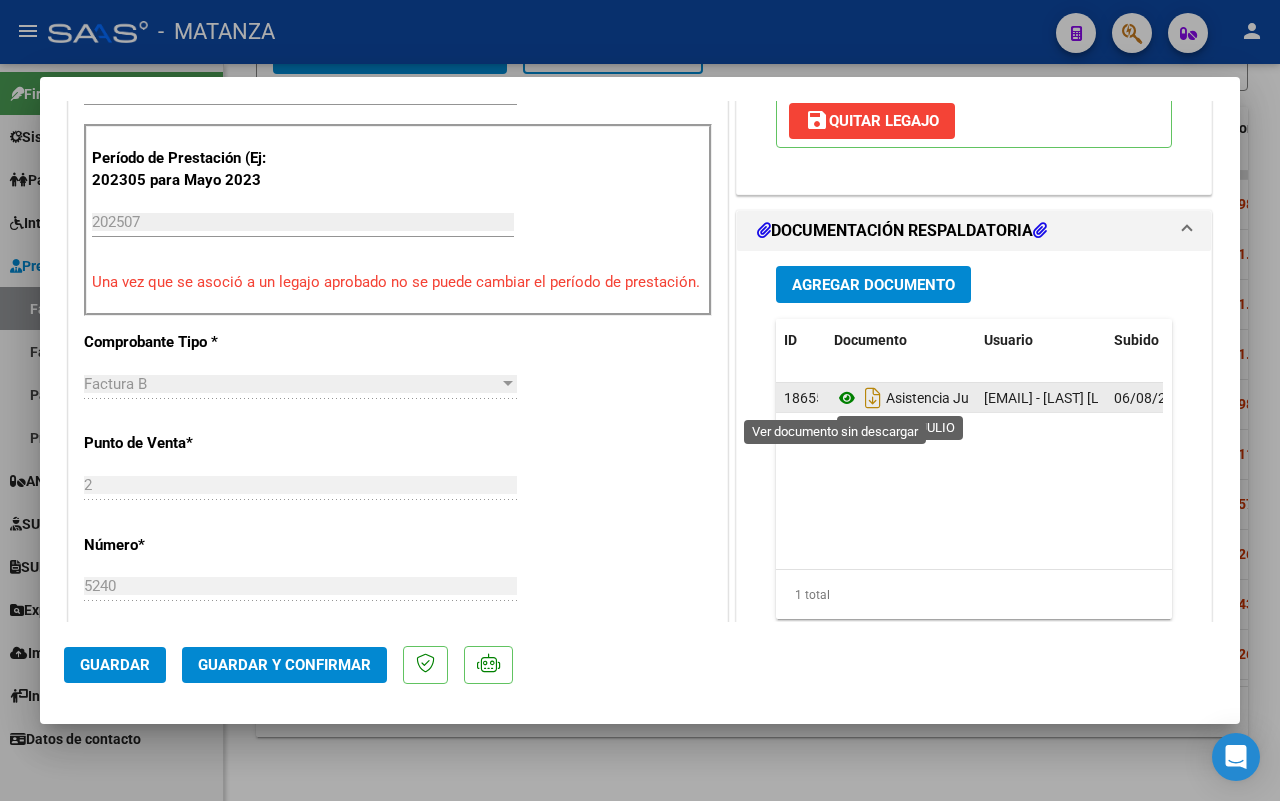 click 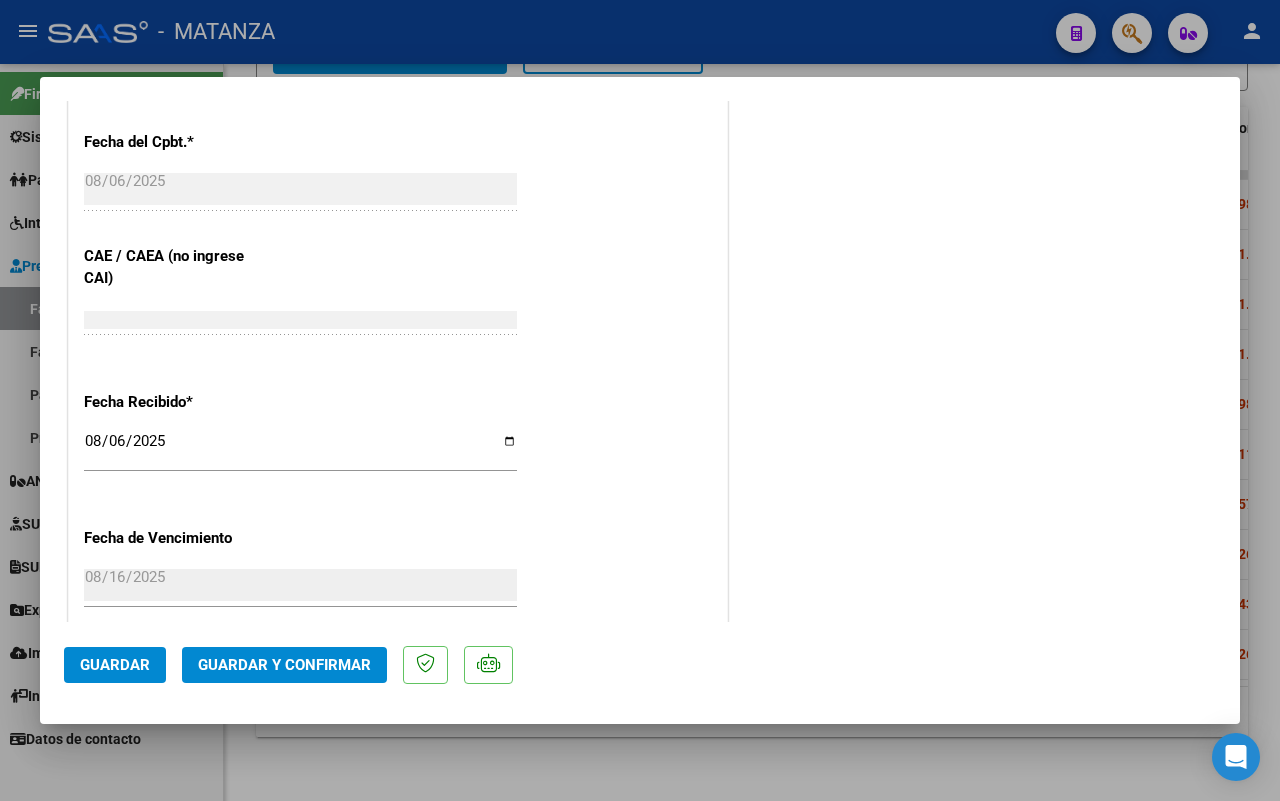 scroll, scrollTop: 1125, scrollLeft: 0, axis: vertical 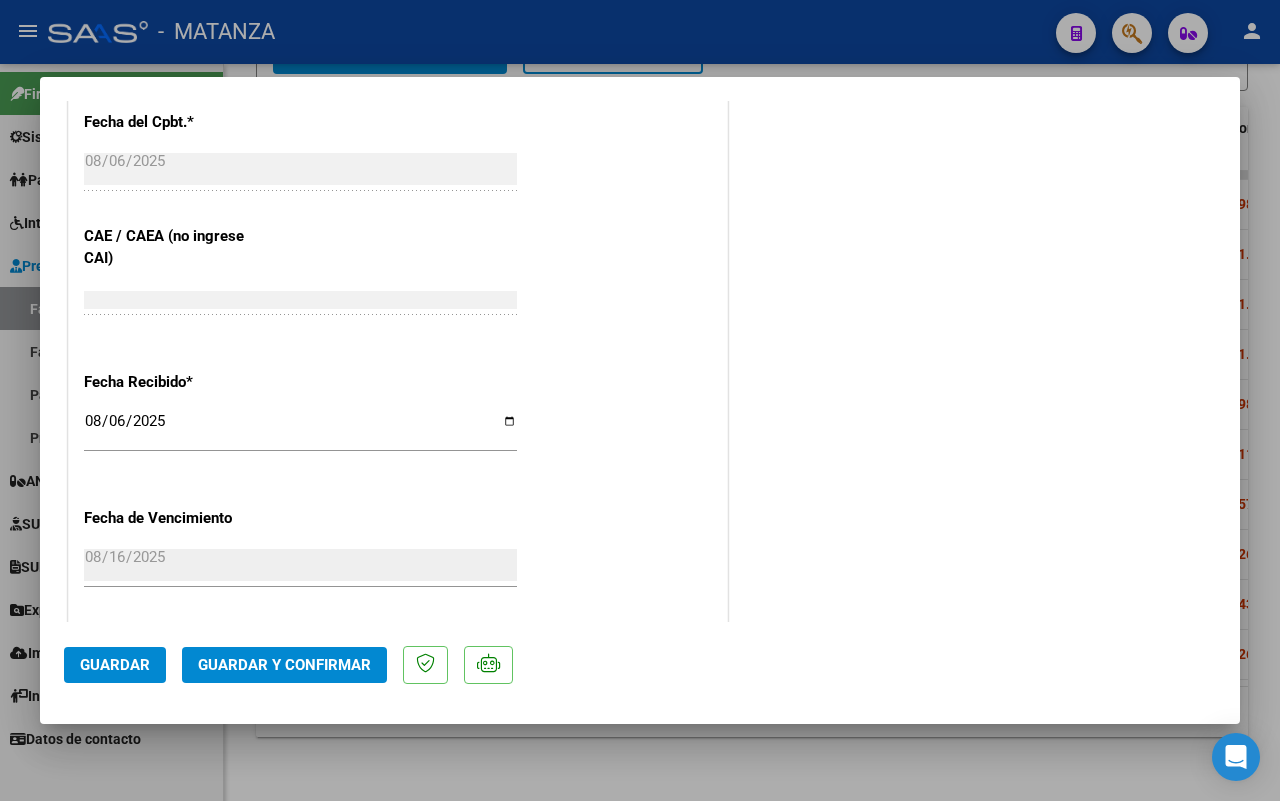 click on "Guardar y Confirmar" 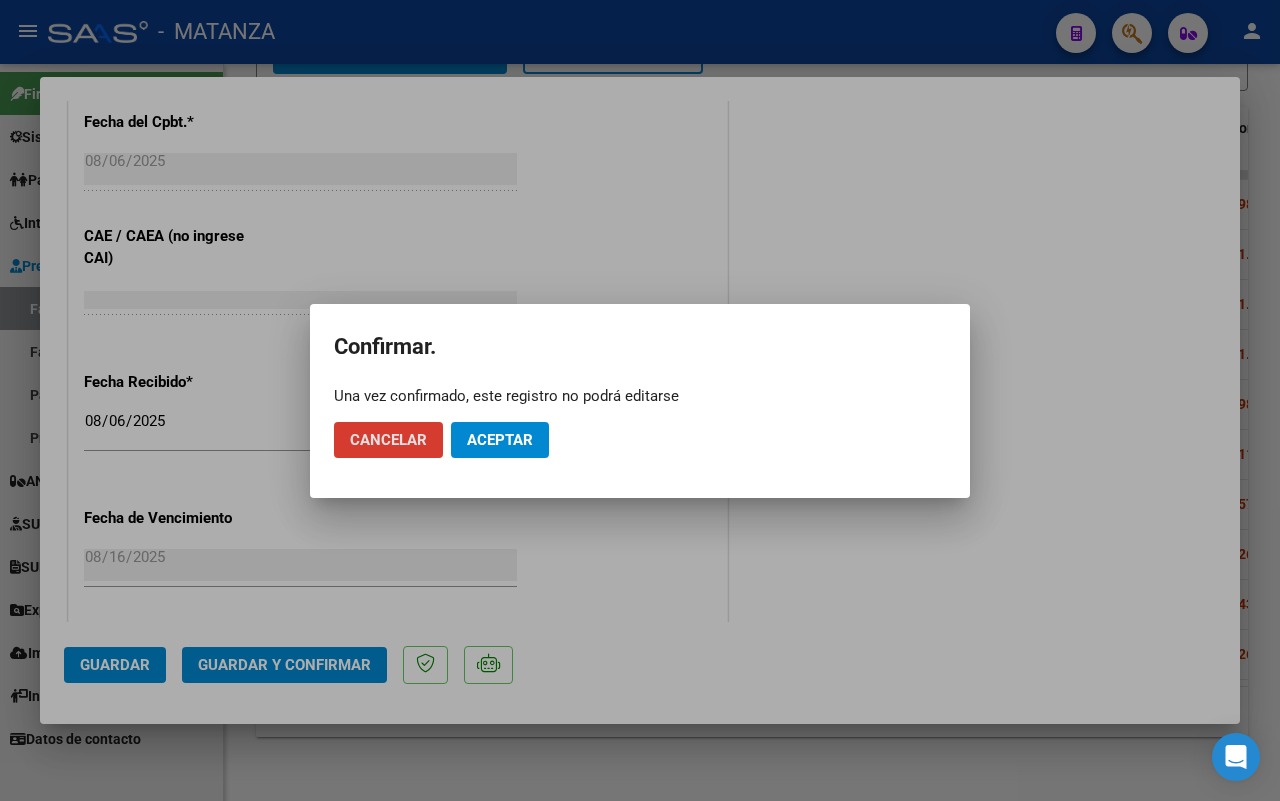 click on "Aceptar" 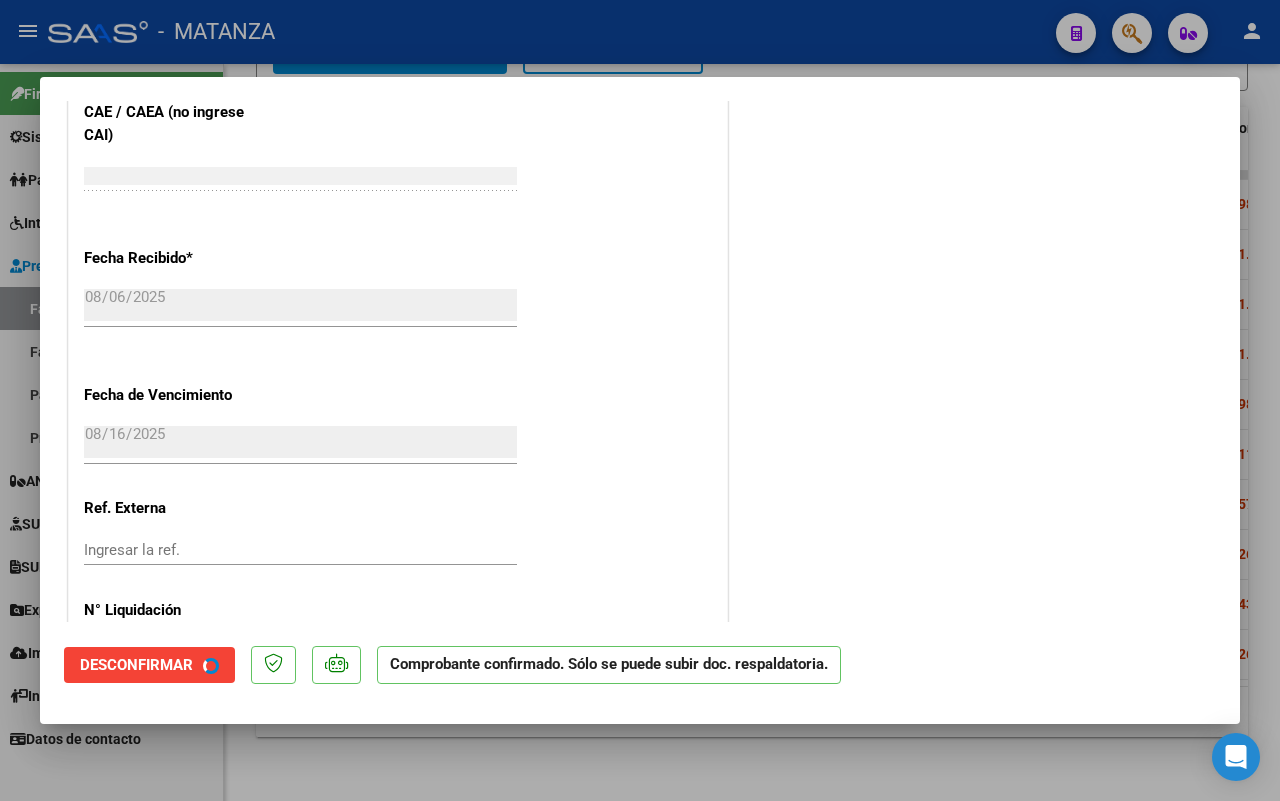 scroll, scrollTop: 1001, scrollLeft: 0, axis: vertical 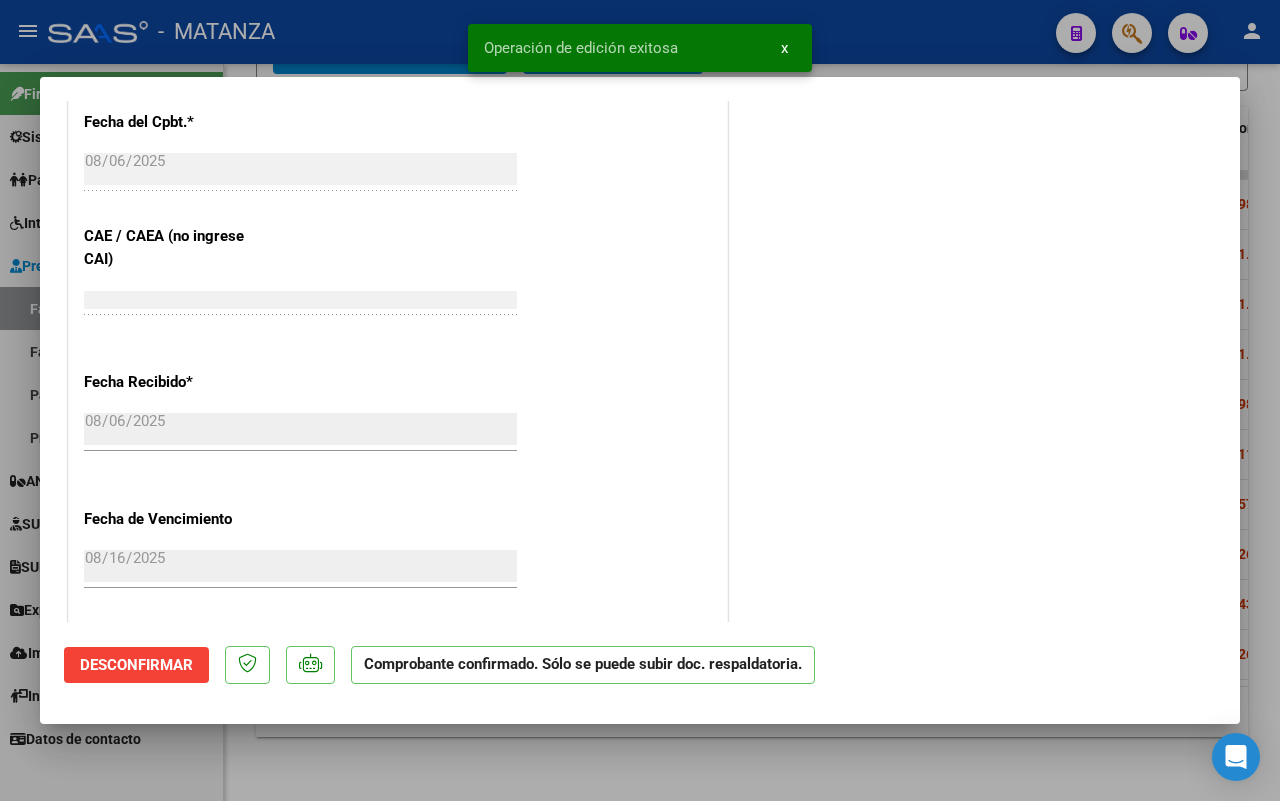 click at bounding box center (640, 400) 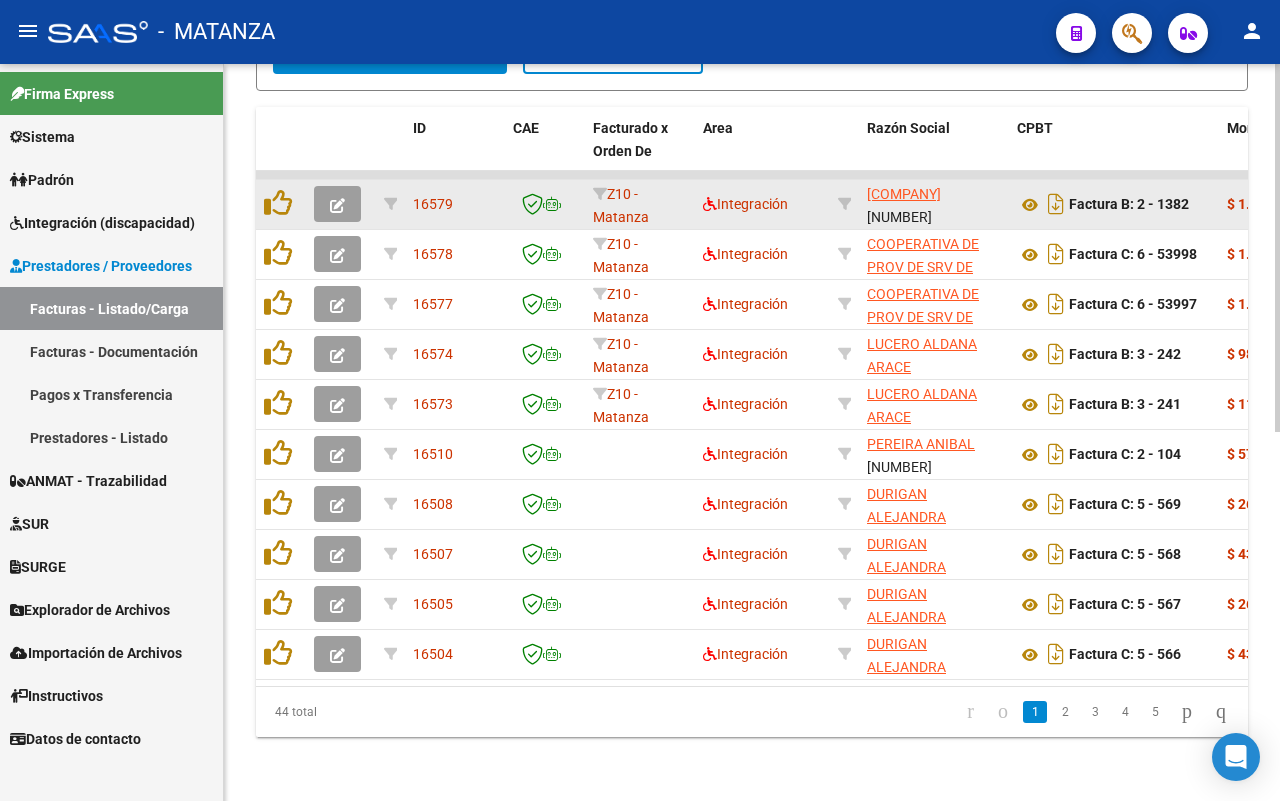 click 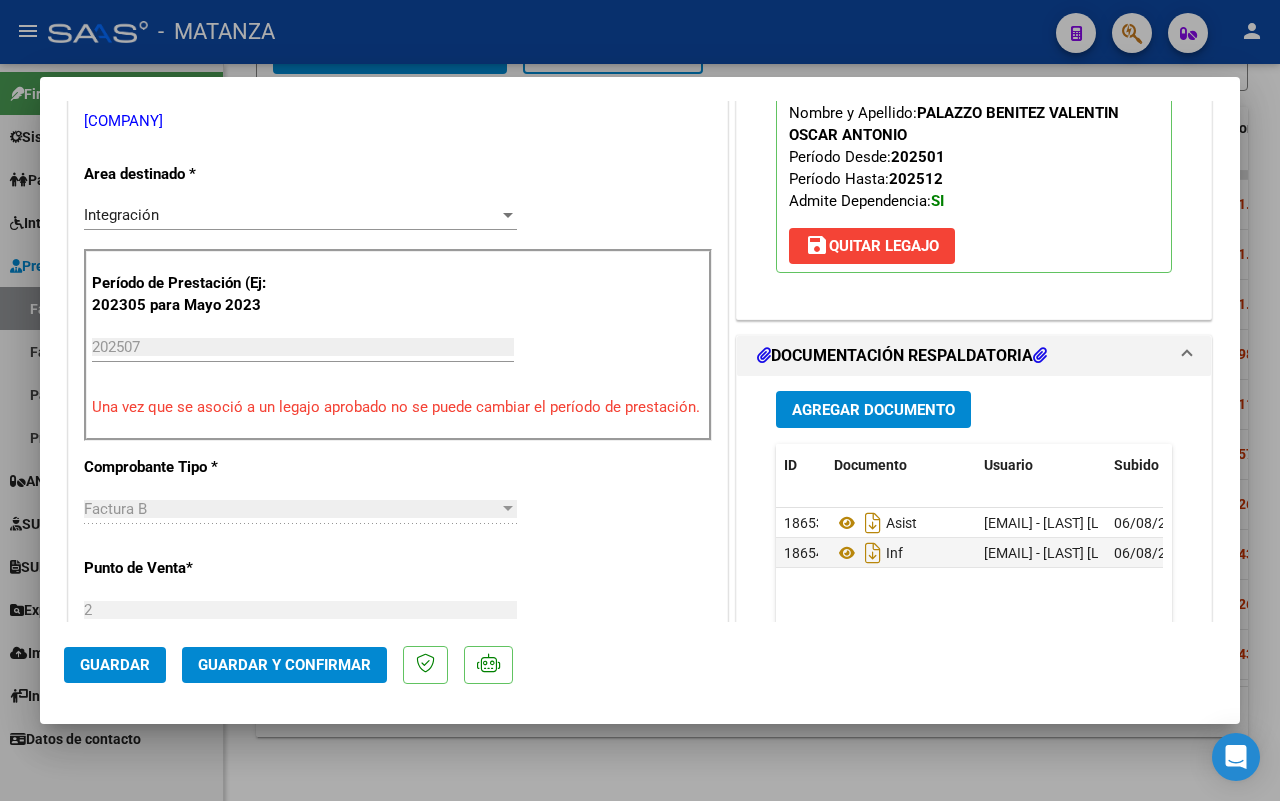 scroll, scrollTop: 500, scrollLeft: 0, axis: vertical 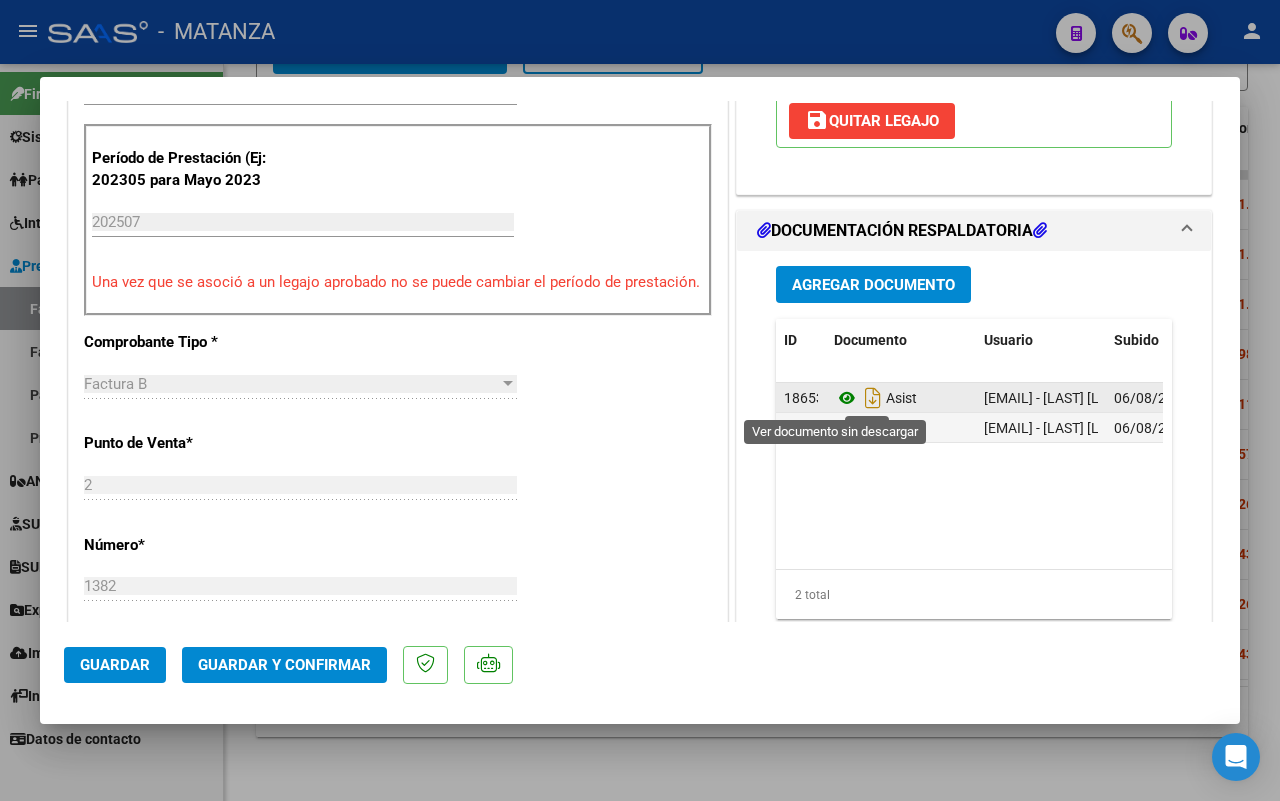 click 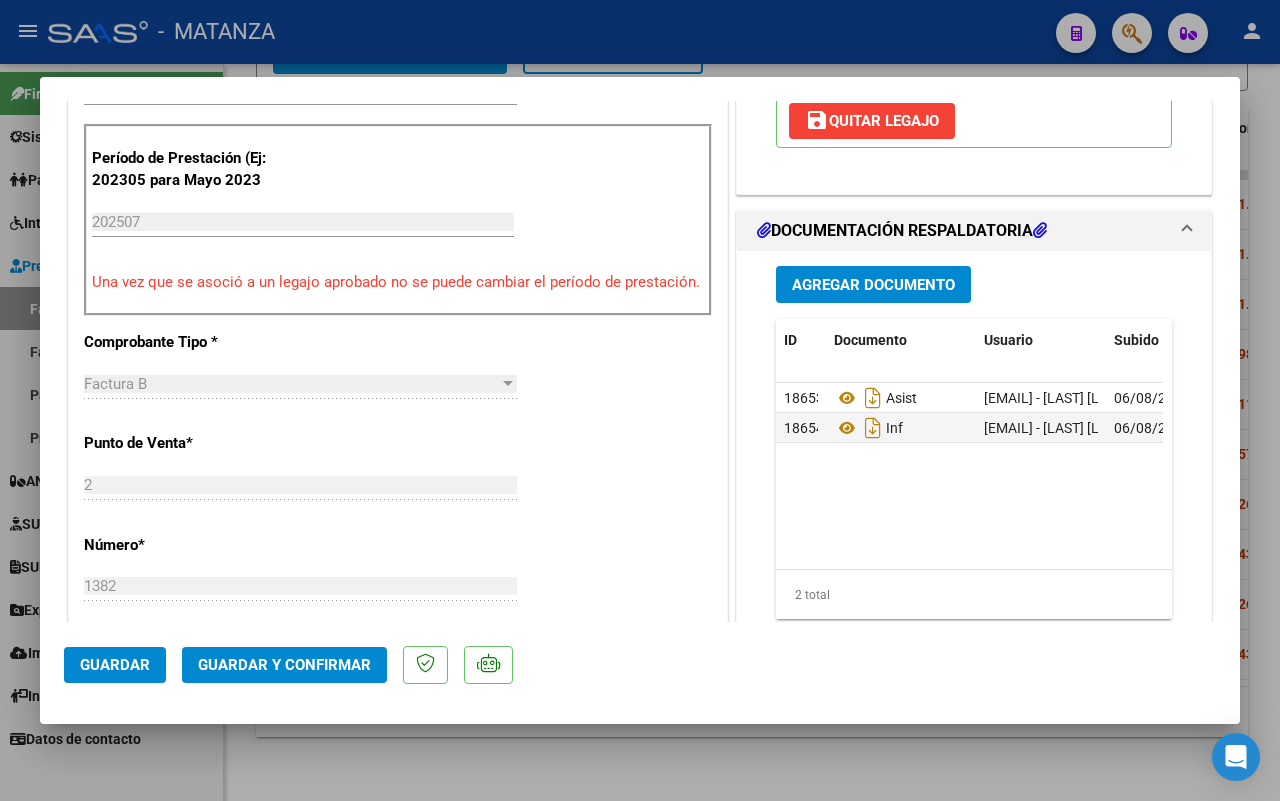 click on "Guardar y Confirmar" 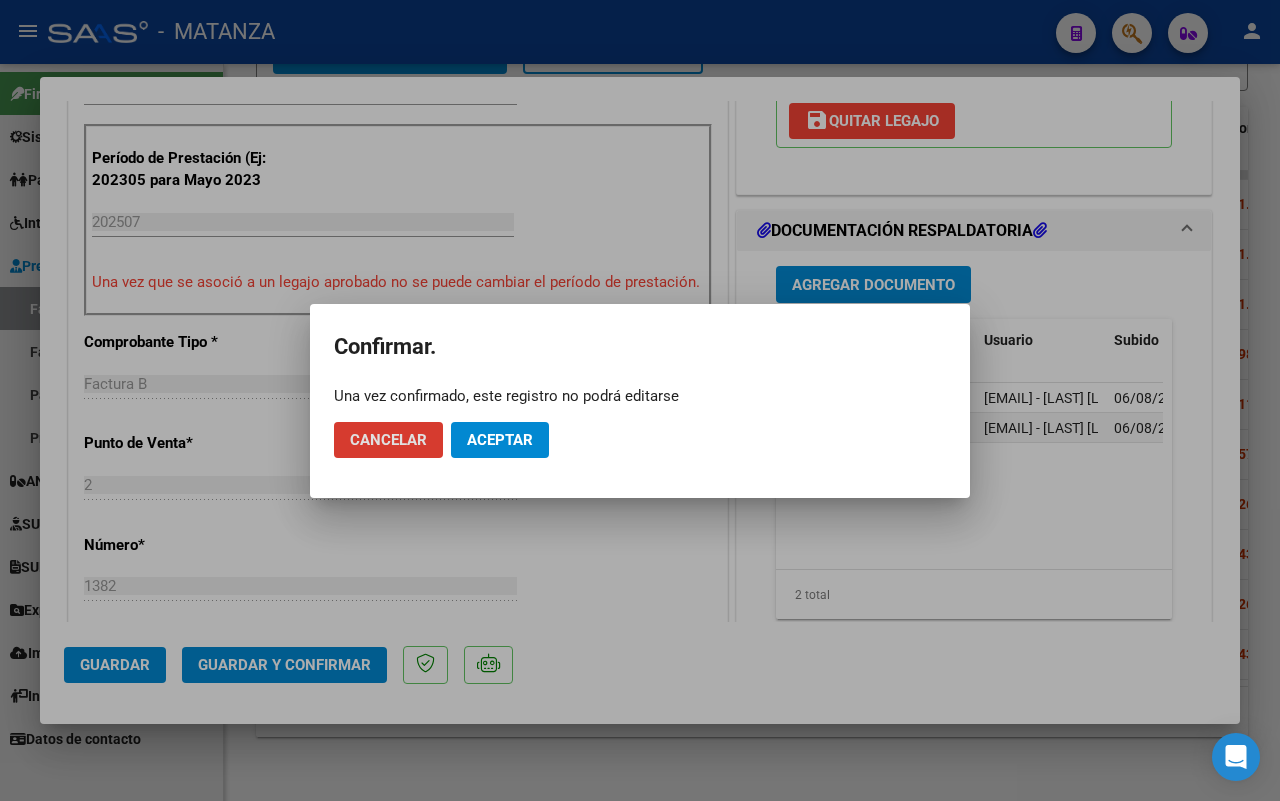 click on "Aceptar" 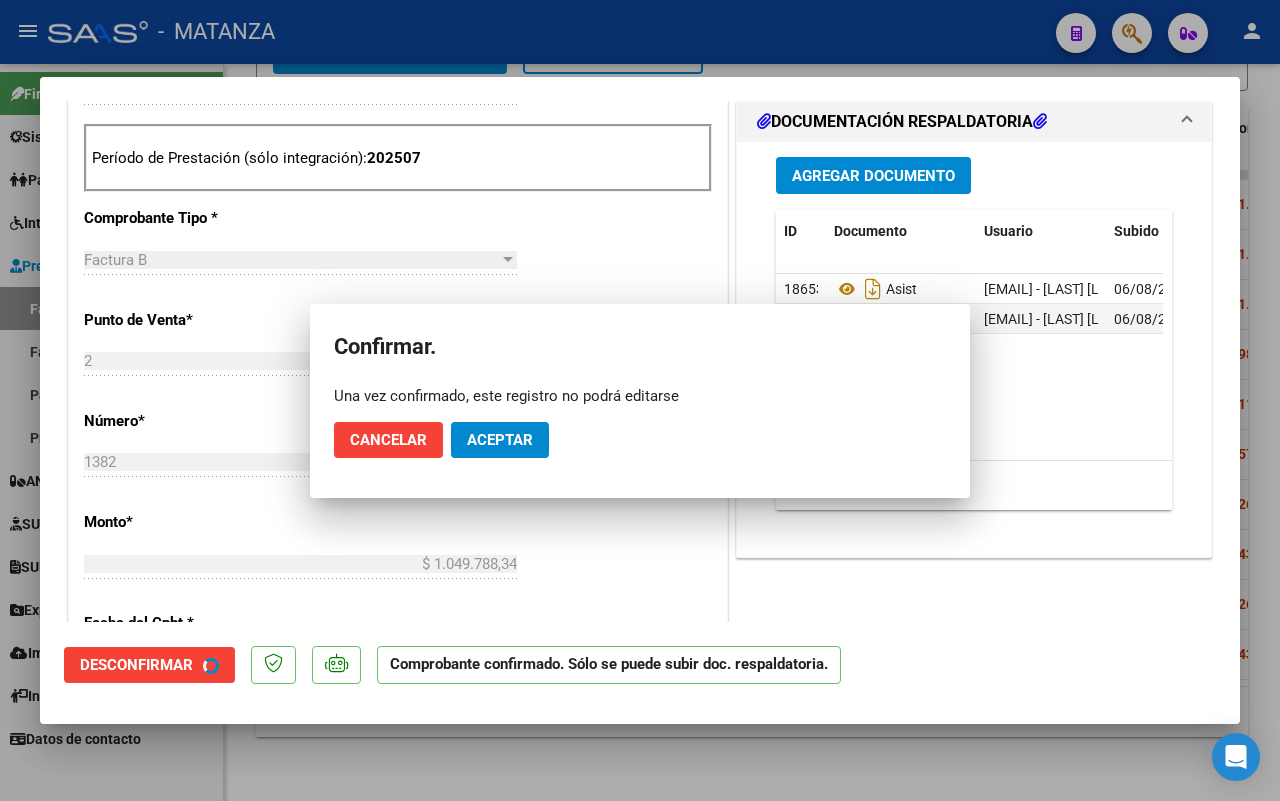 scroll, scrollTop: 522, scrollLeft: 0, axis: vertical 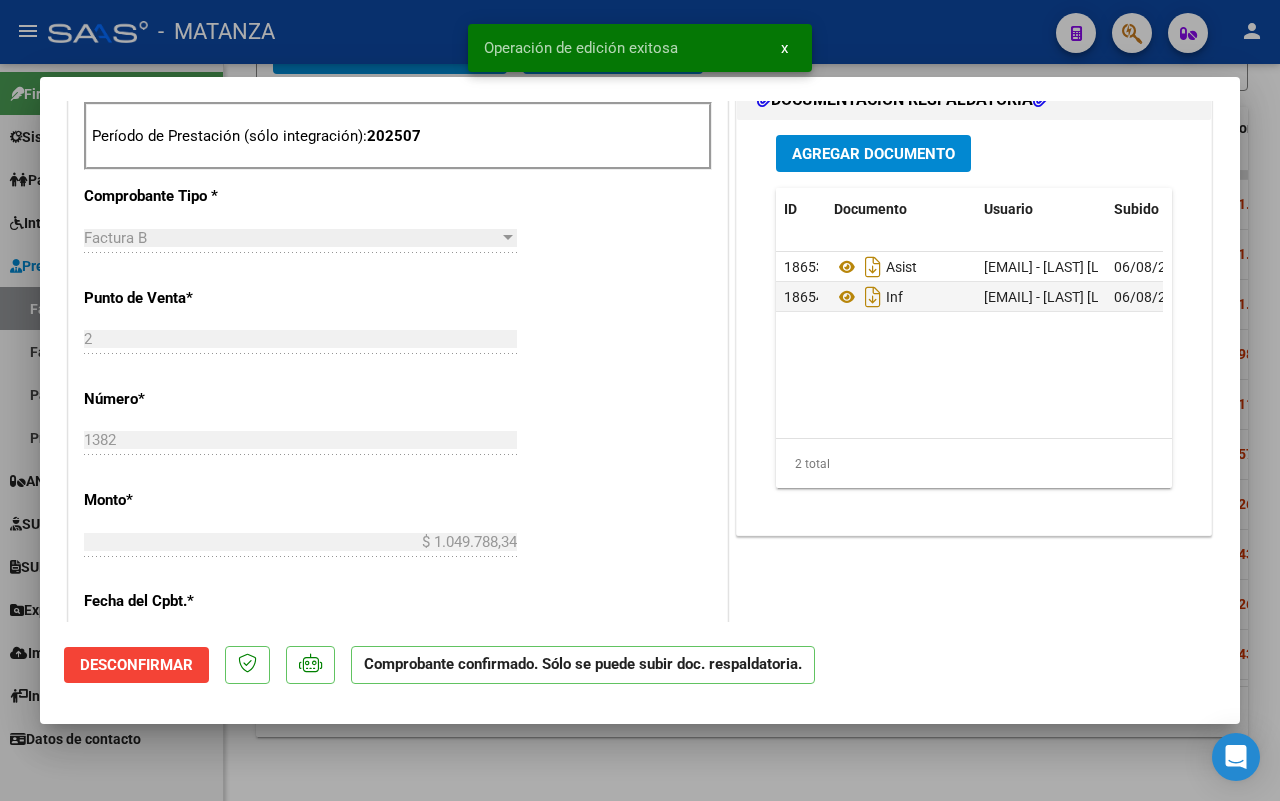click at bounding box center (640, 400) 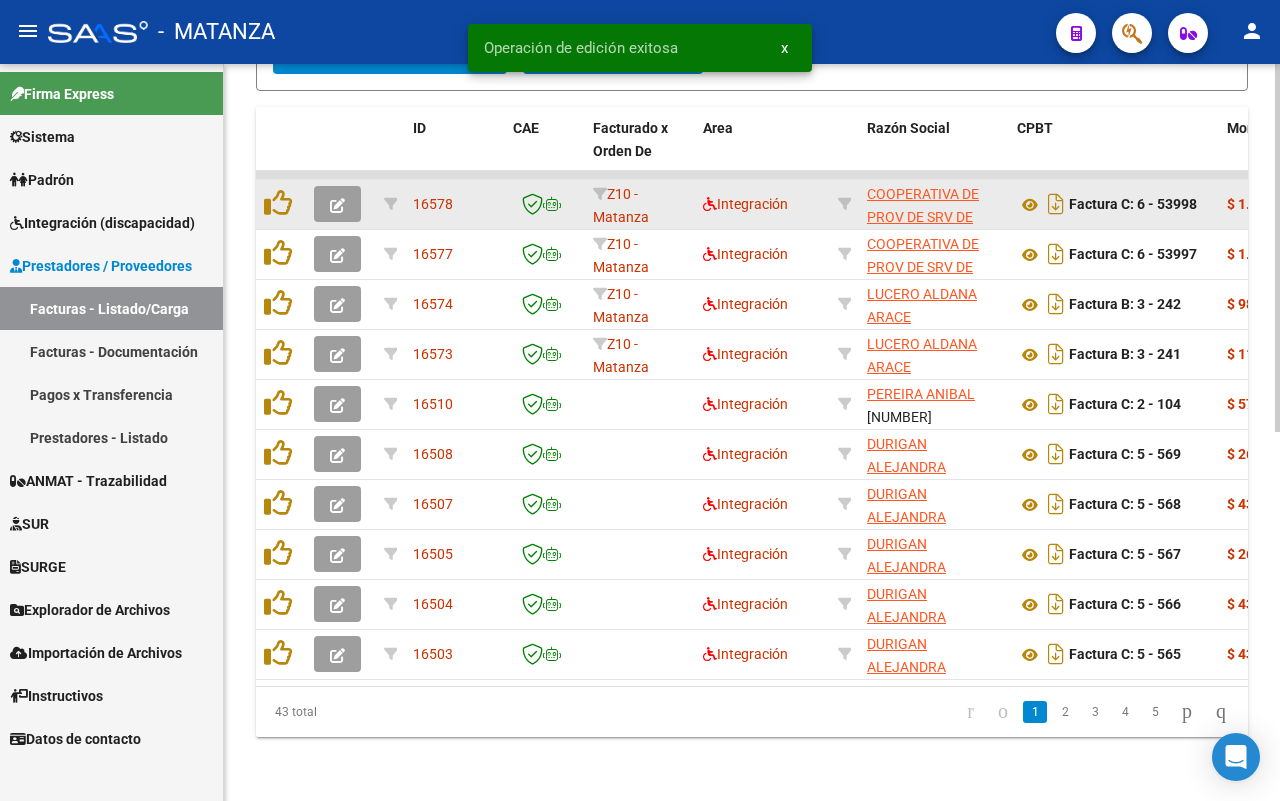 click 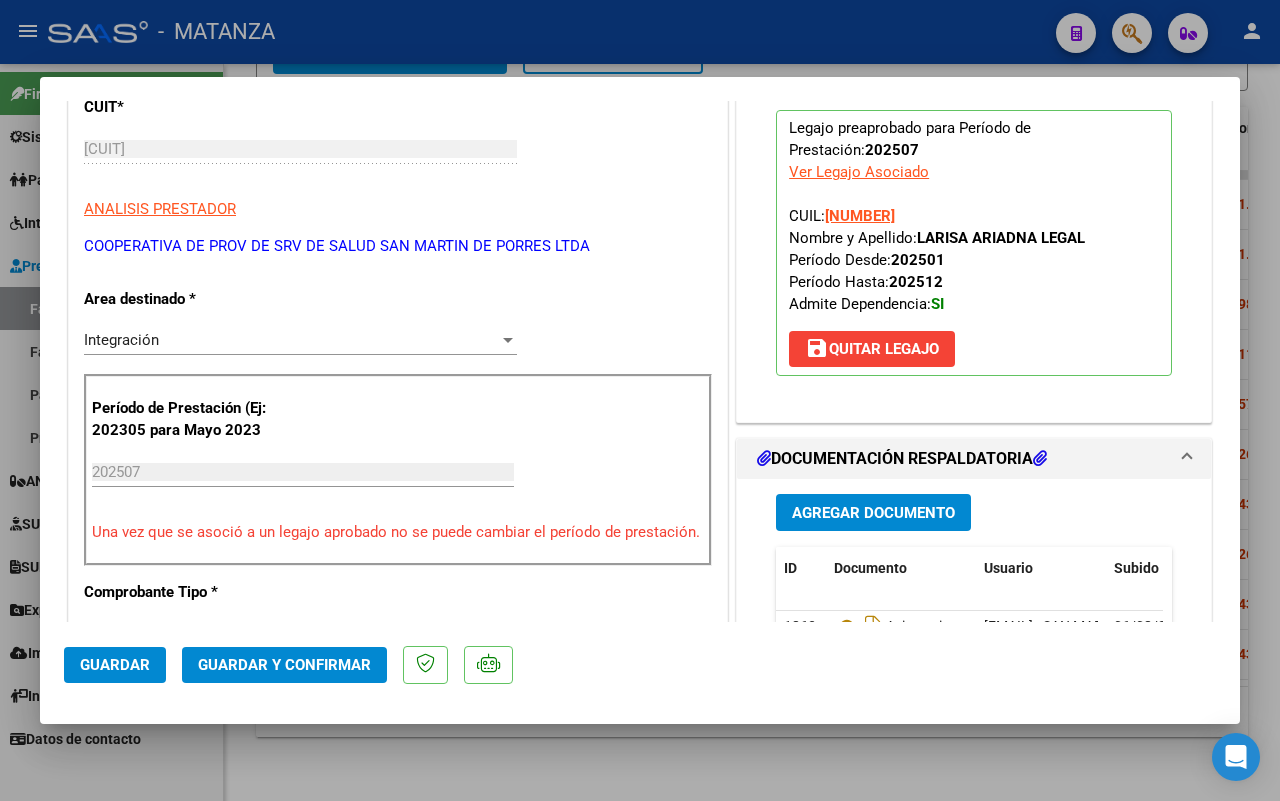 scroll, scrollTop: 500, scrollLeft: 0, axis: vertical 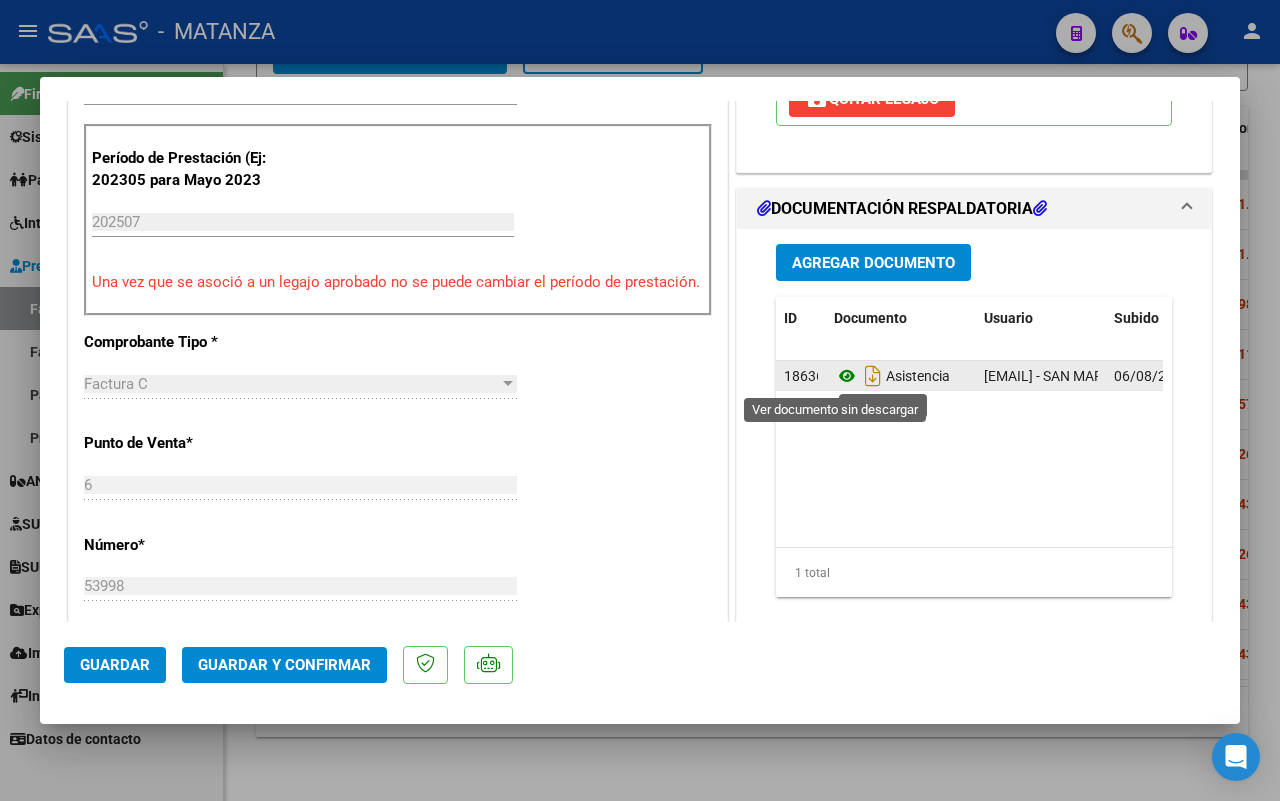 click 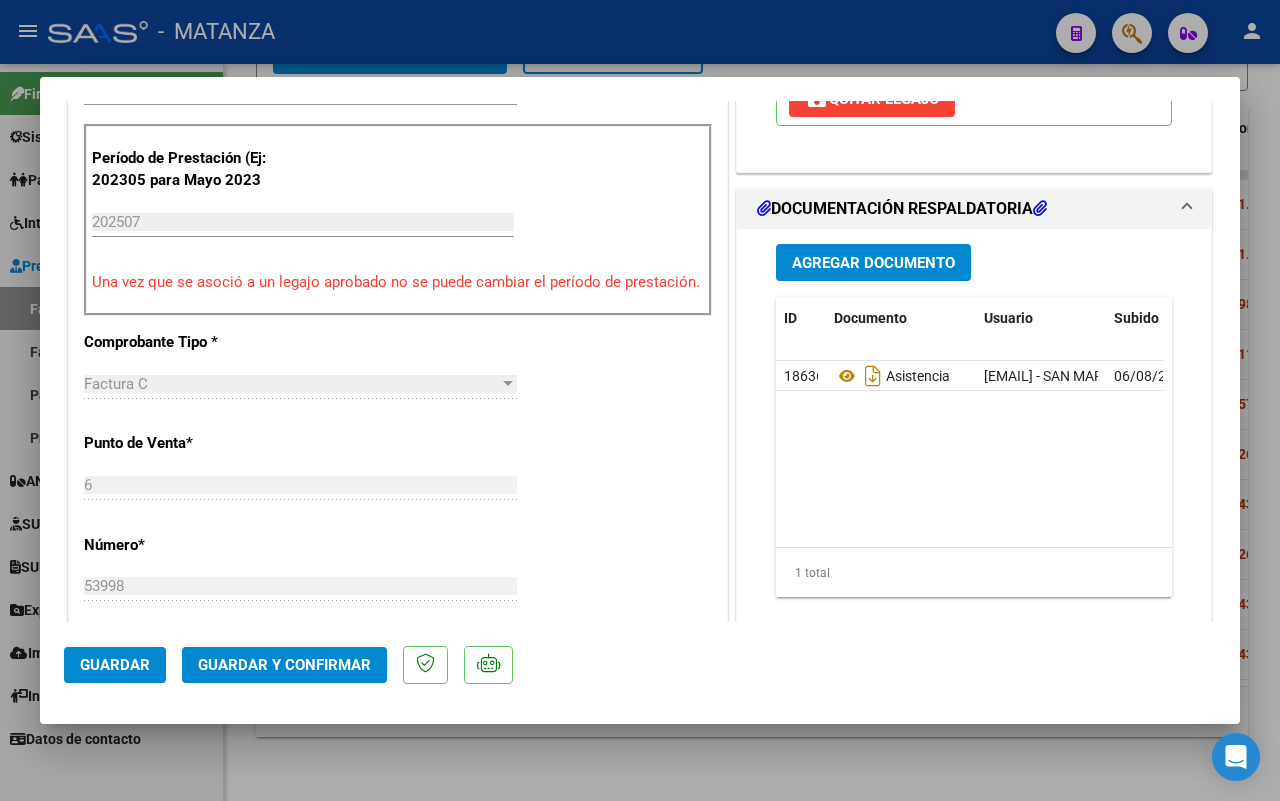 scroll, scrollTop: 625, scrollLeft: 0, axis: vertical 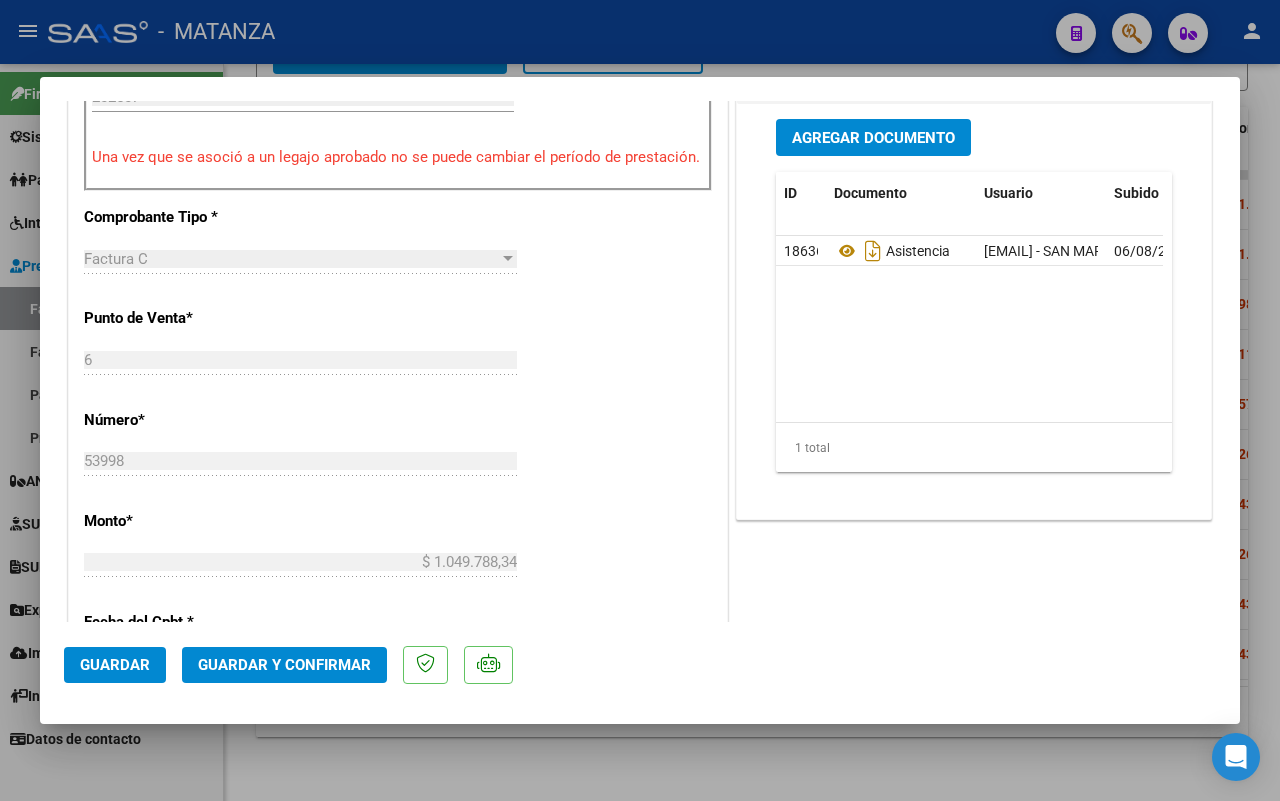 click on "Guardar y Confirmar" 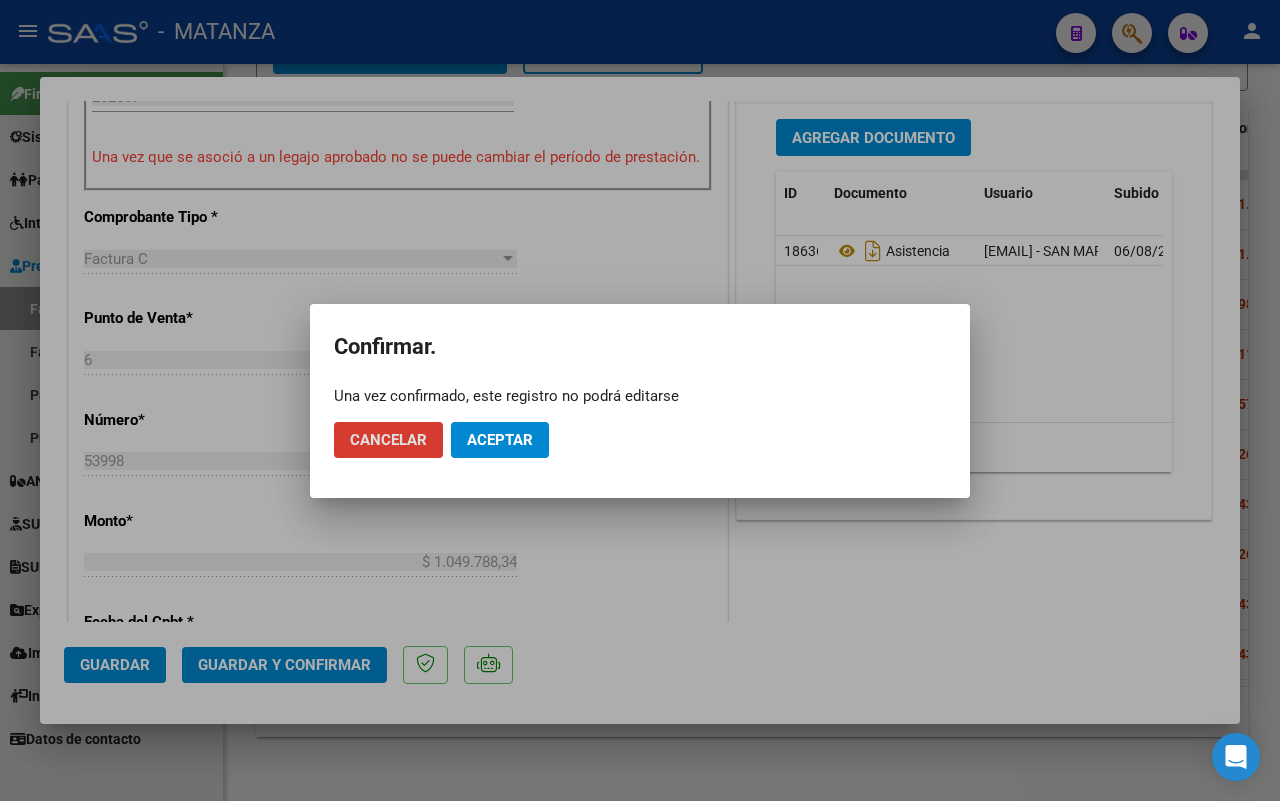 click on "Aceptar" 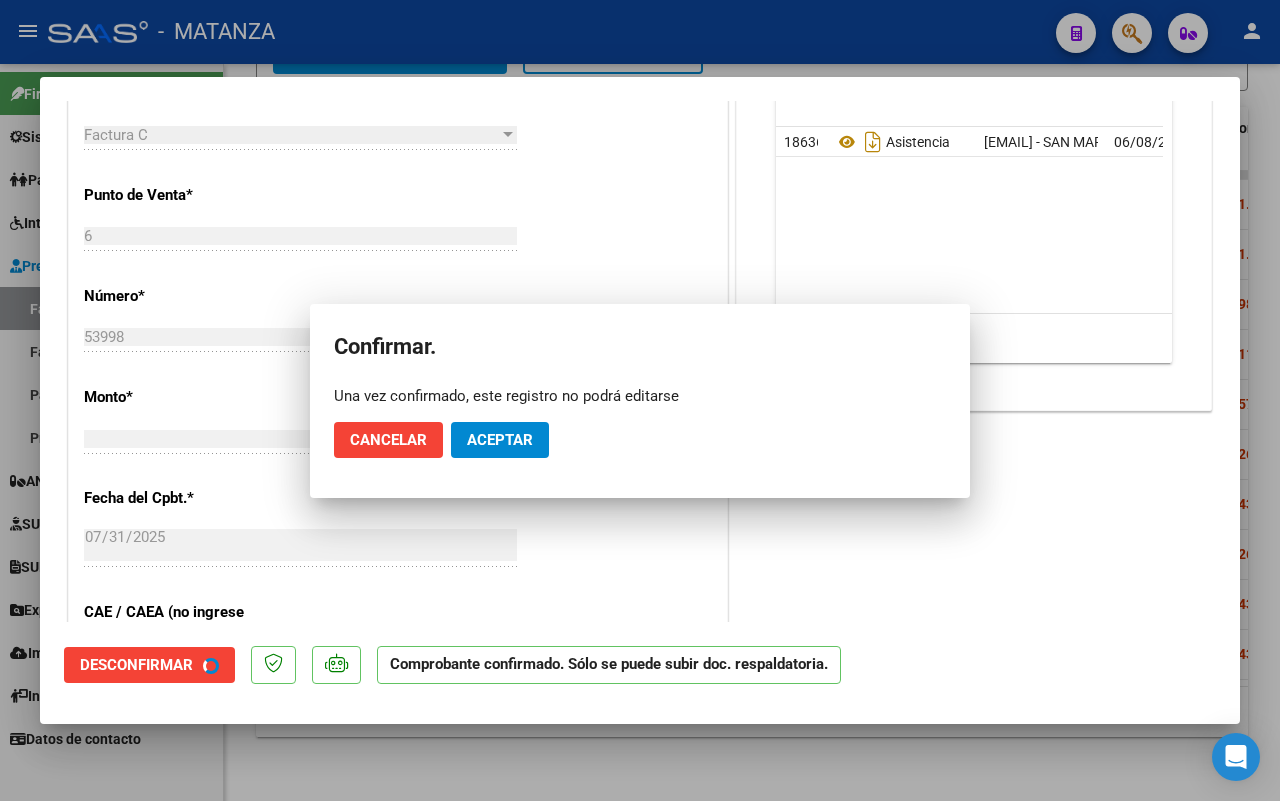 scroll, scrollTop: 647, scrollLeft: 0, axis: vertical 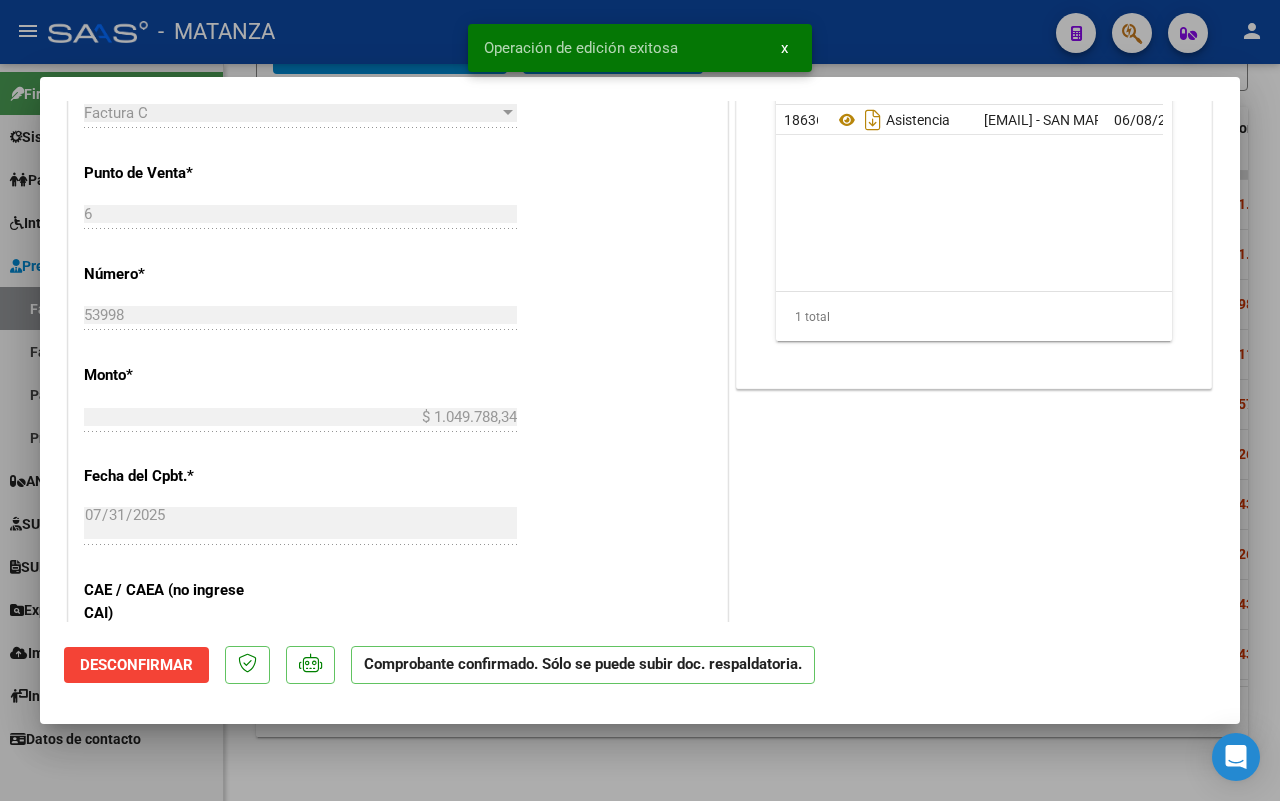 click at bounding box center (640, 400) 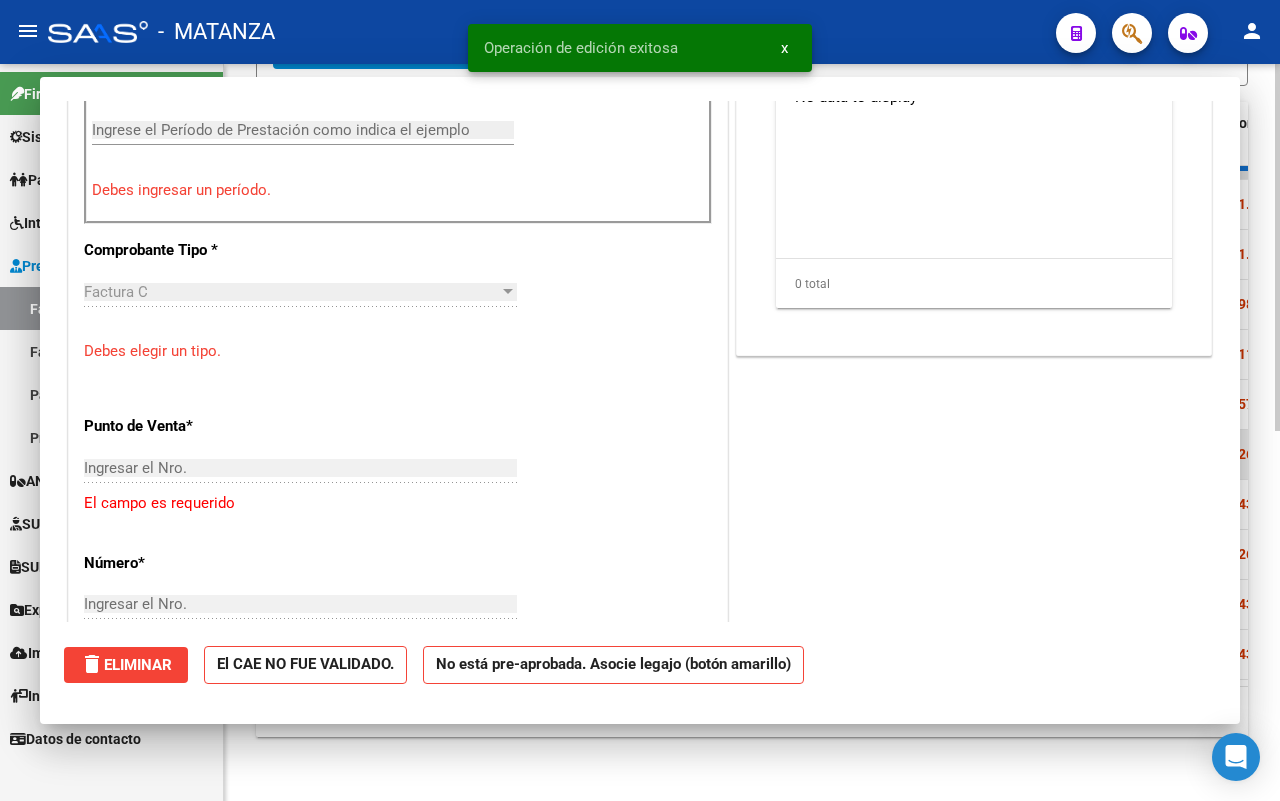 scroll, scrollTop: 0, scrollLeft: 0, axis: both 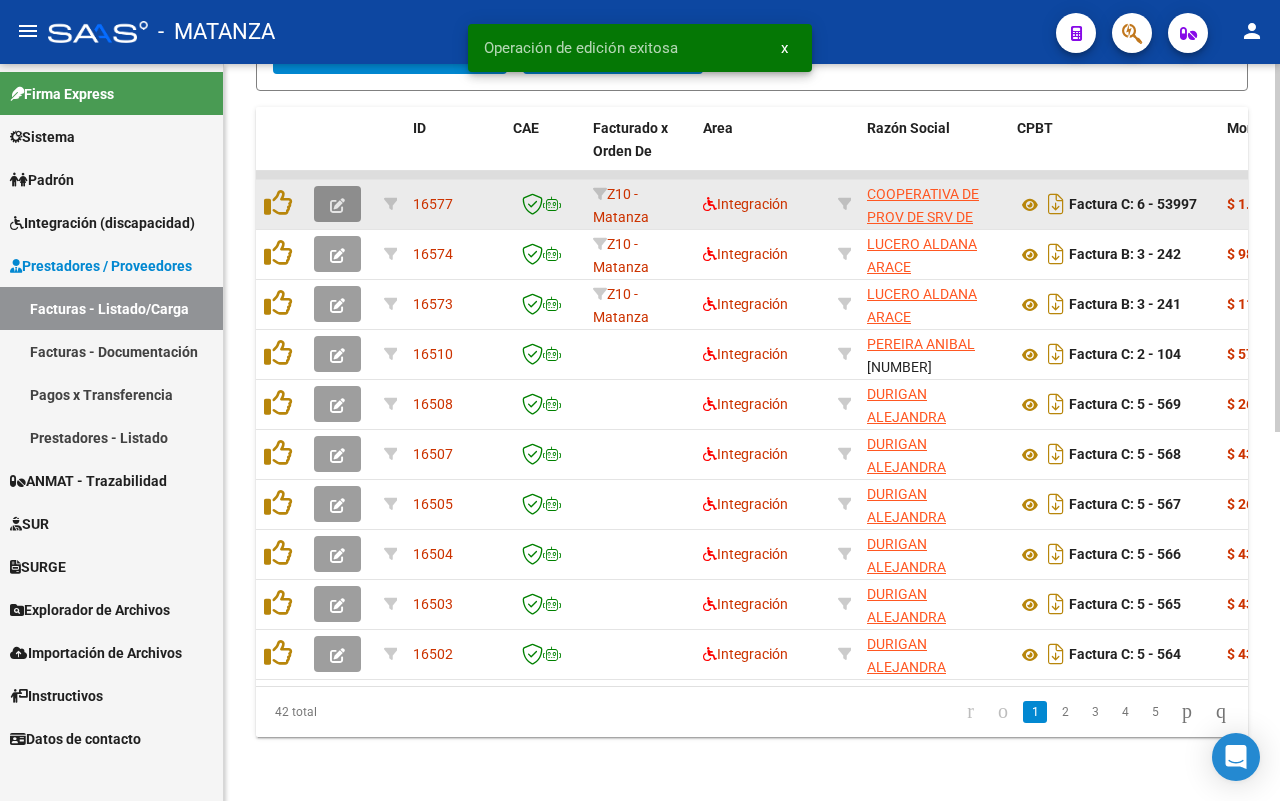 click 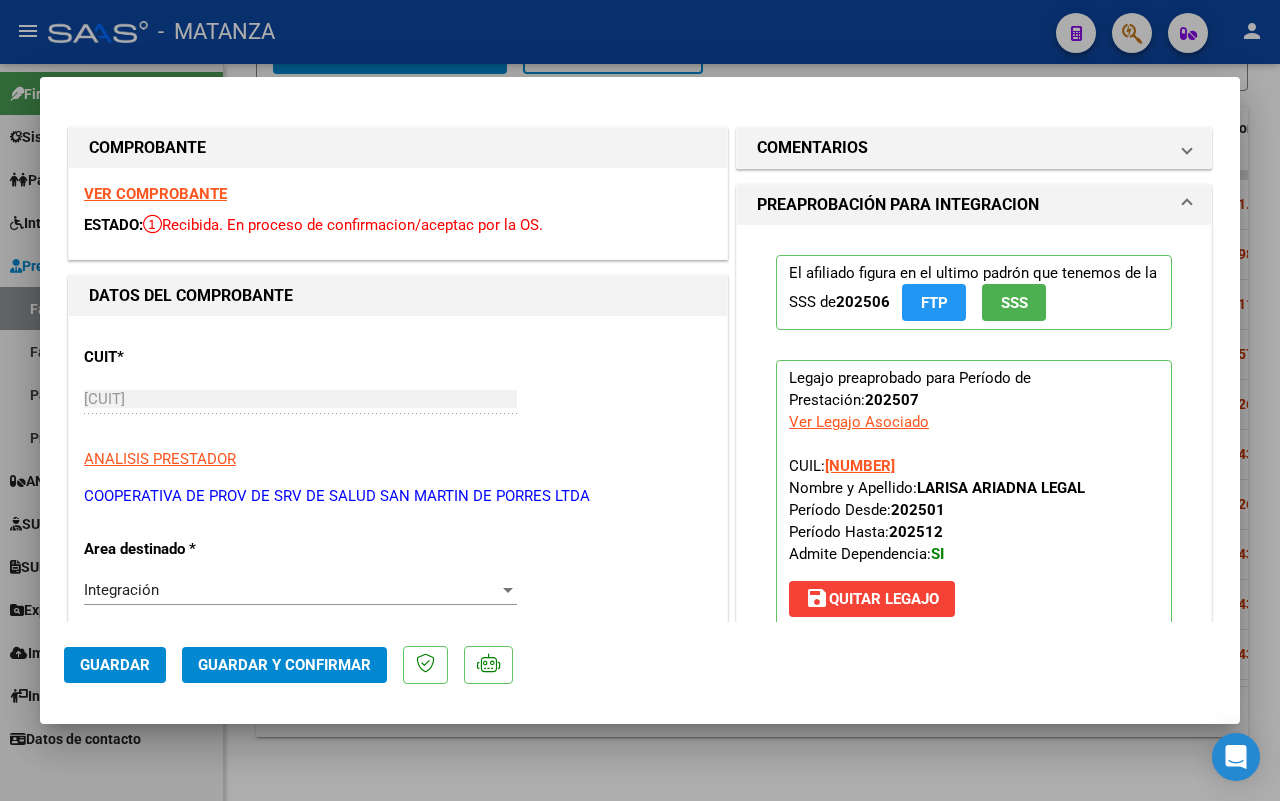 scroll, scrollTop: 500, scrollLeft: 0, axis: vertical 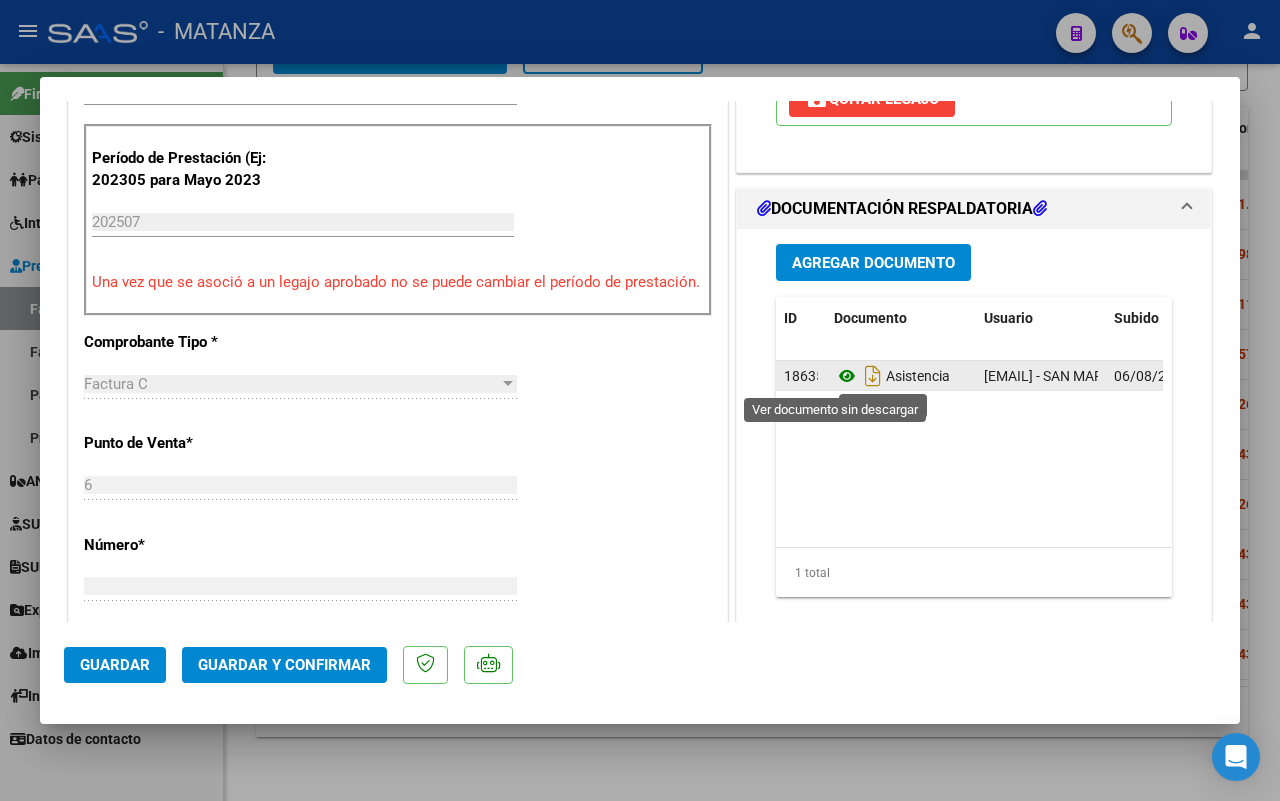 click 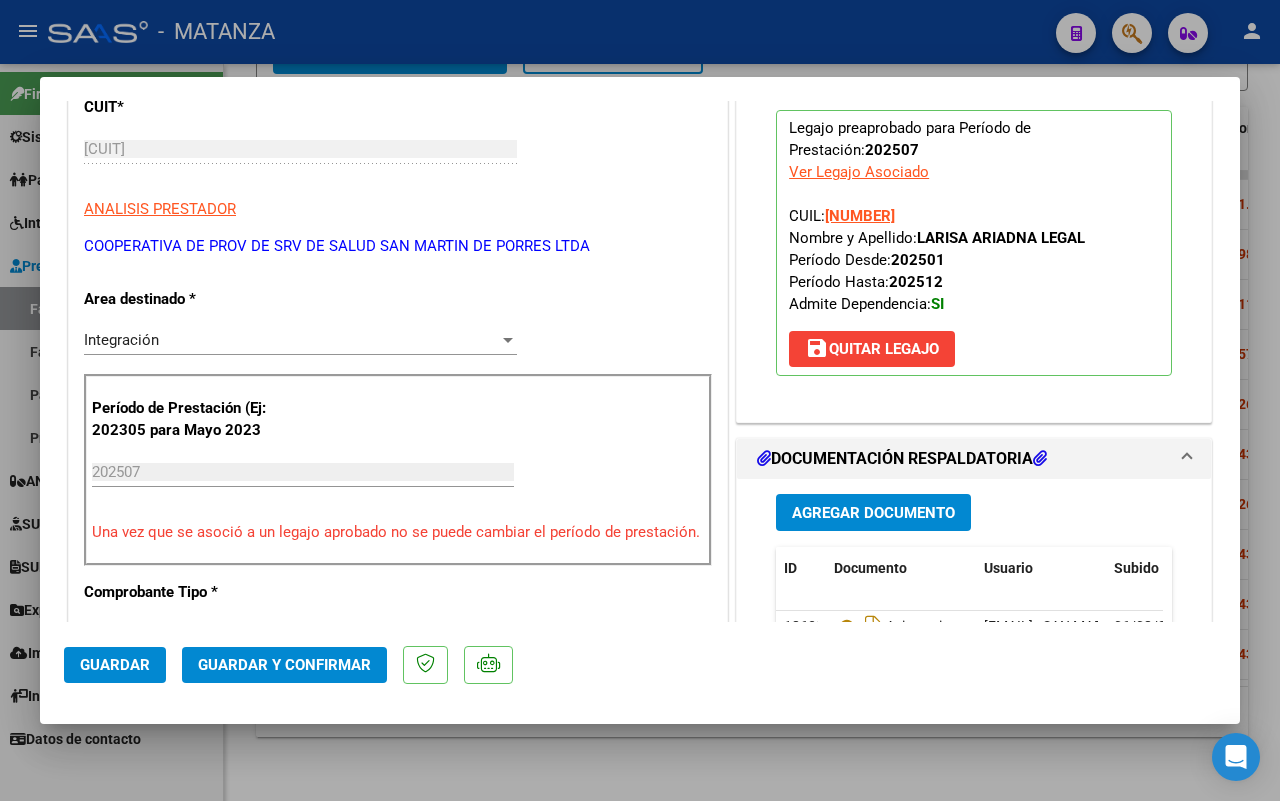 scroll, scrollTop: 125, scrollLeft: 0, axis: vertical 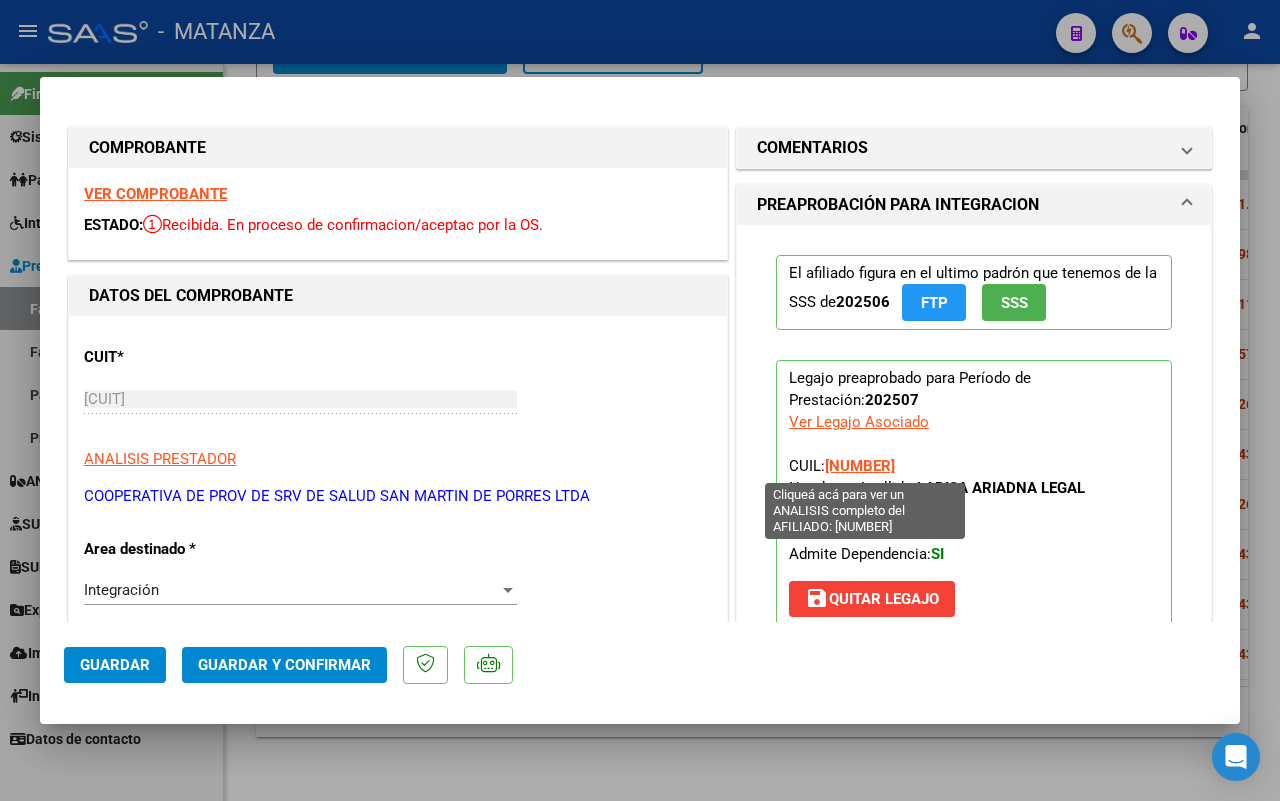 click on "[NUMBER]" at bounding box center [860, 466] 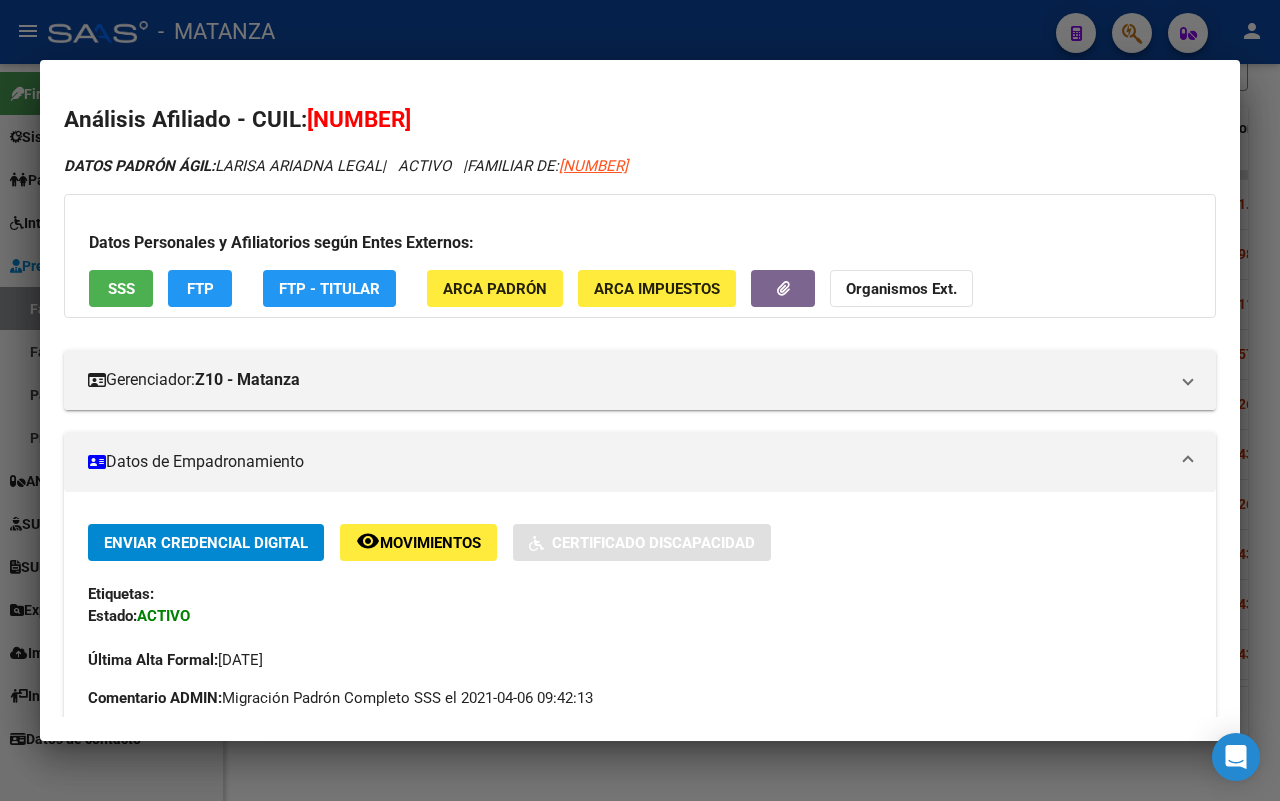 click at bounding box center [640, 400] 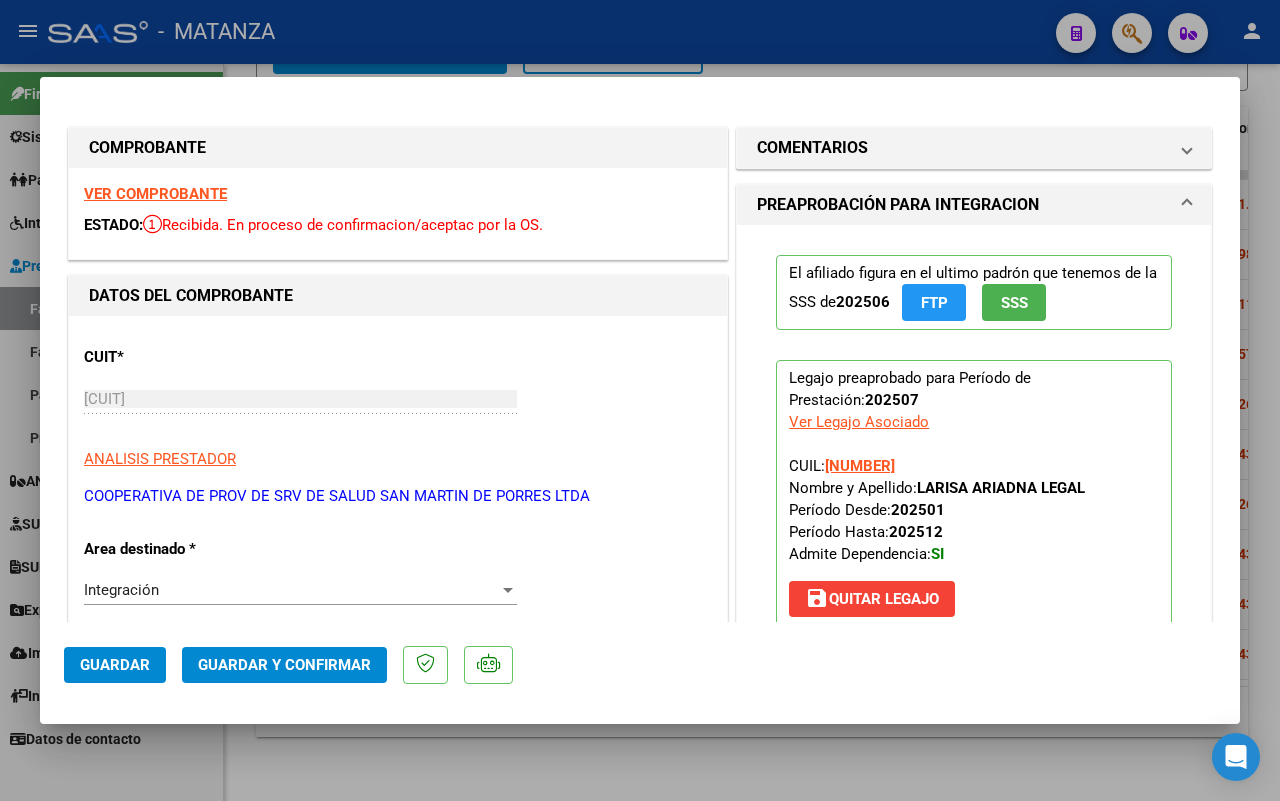click on "save  Quitar Legajo" at bounding box center (872, 599) 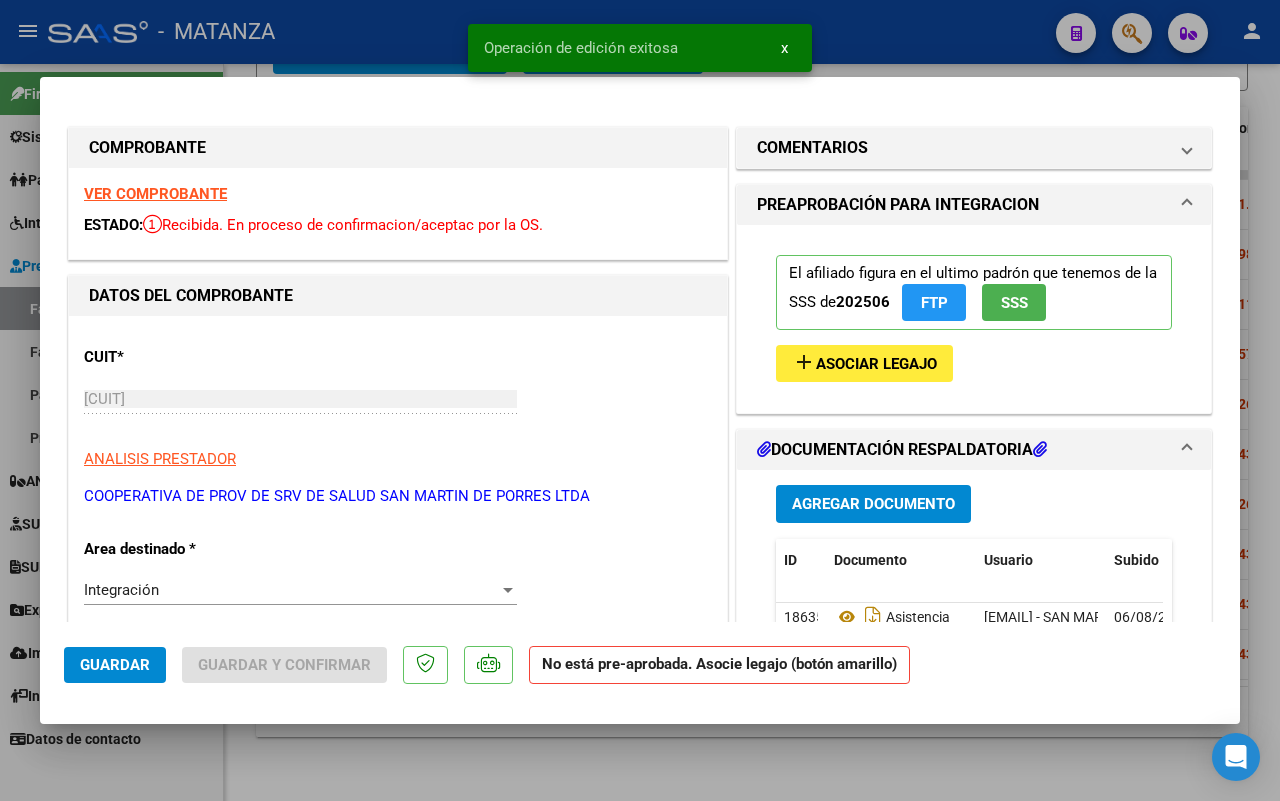 click on "VER COMPROBANTE" at bounding box center (155, 194) 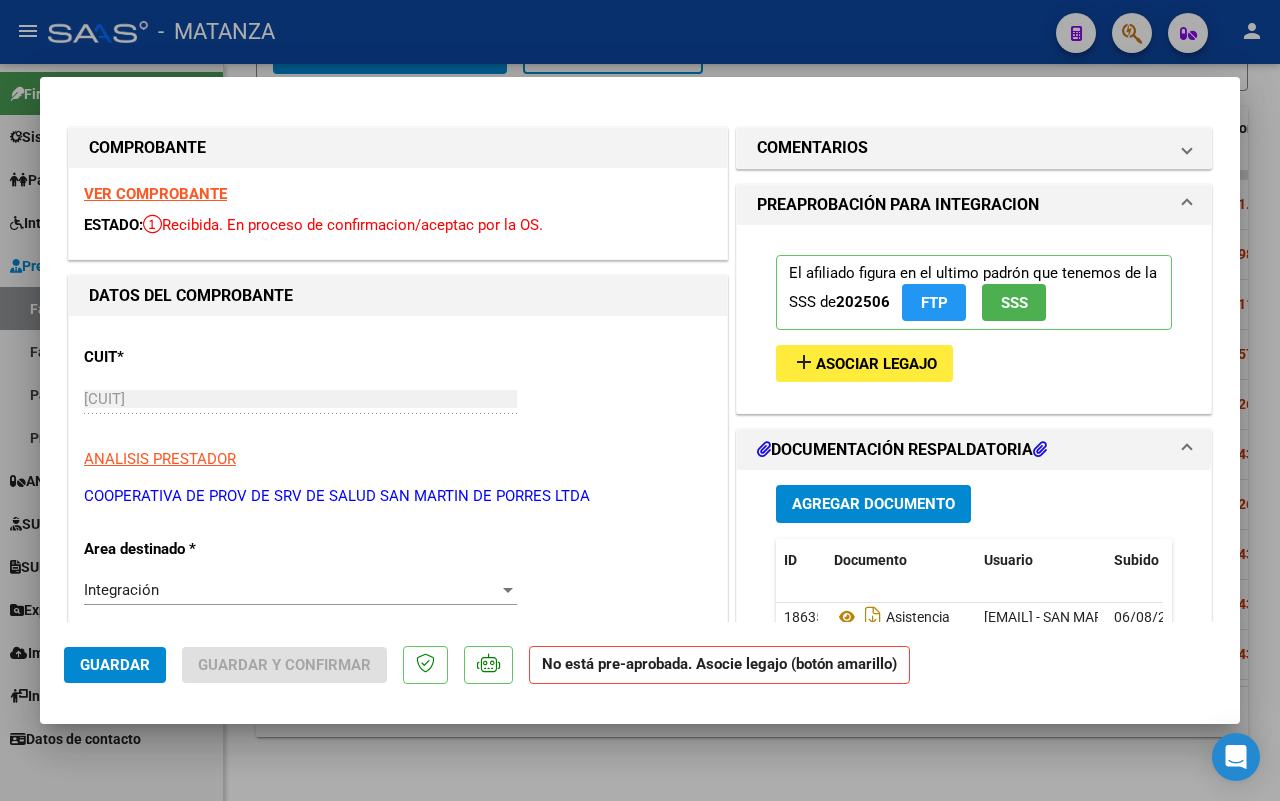 click on "Asociar Legajo" at bounding box center [876, 364] 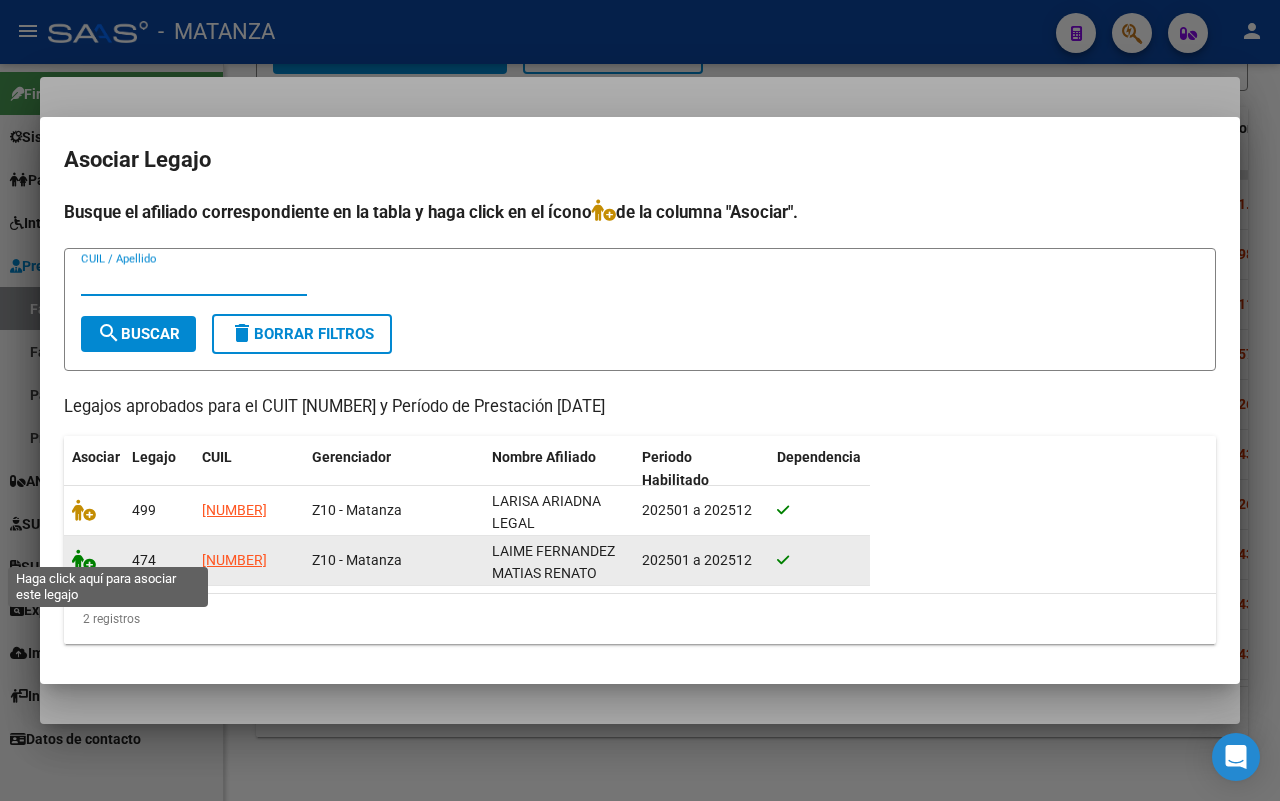 click 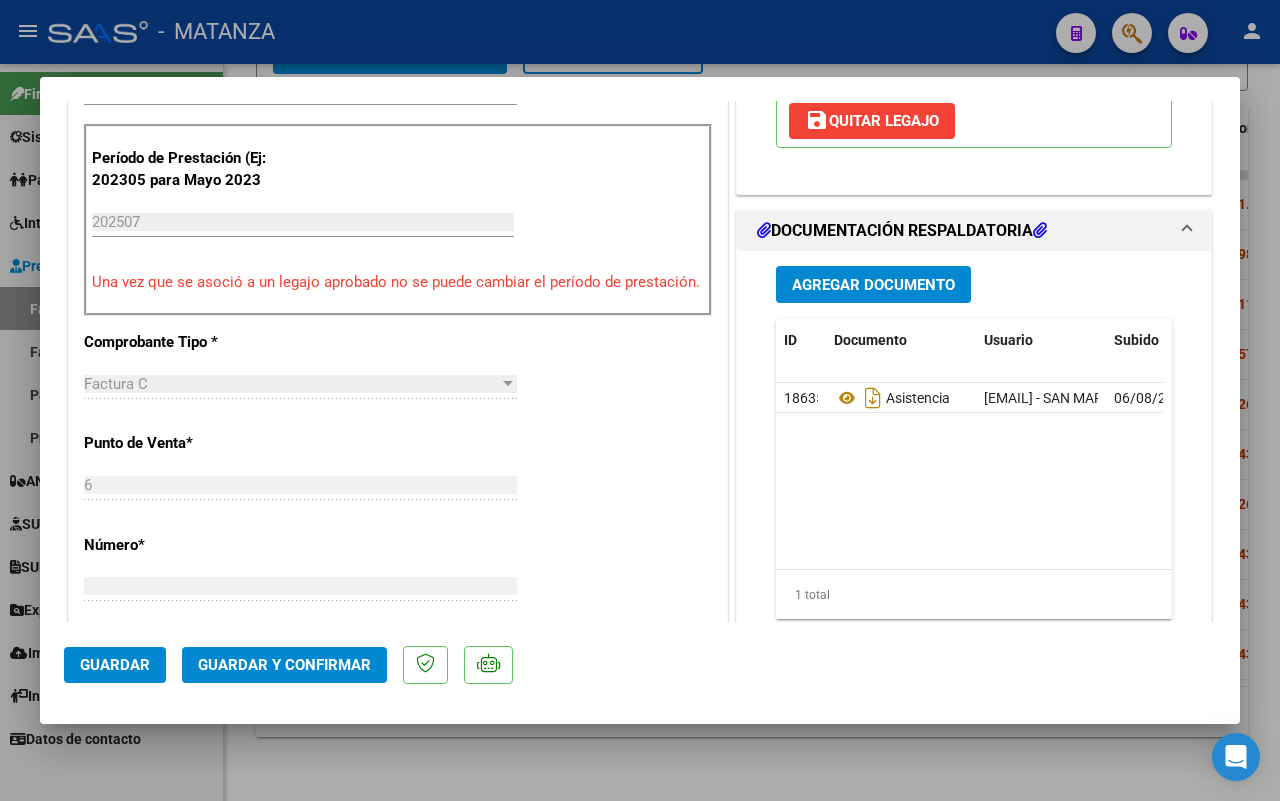scroll, scrollTop: 375, scrollLeft: 0, axis: vertical 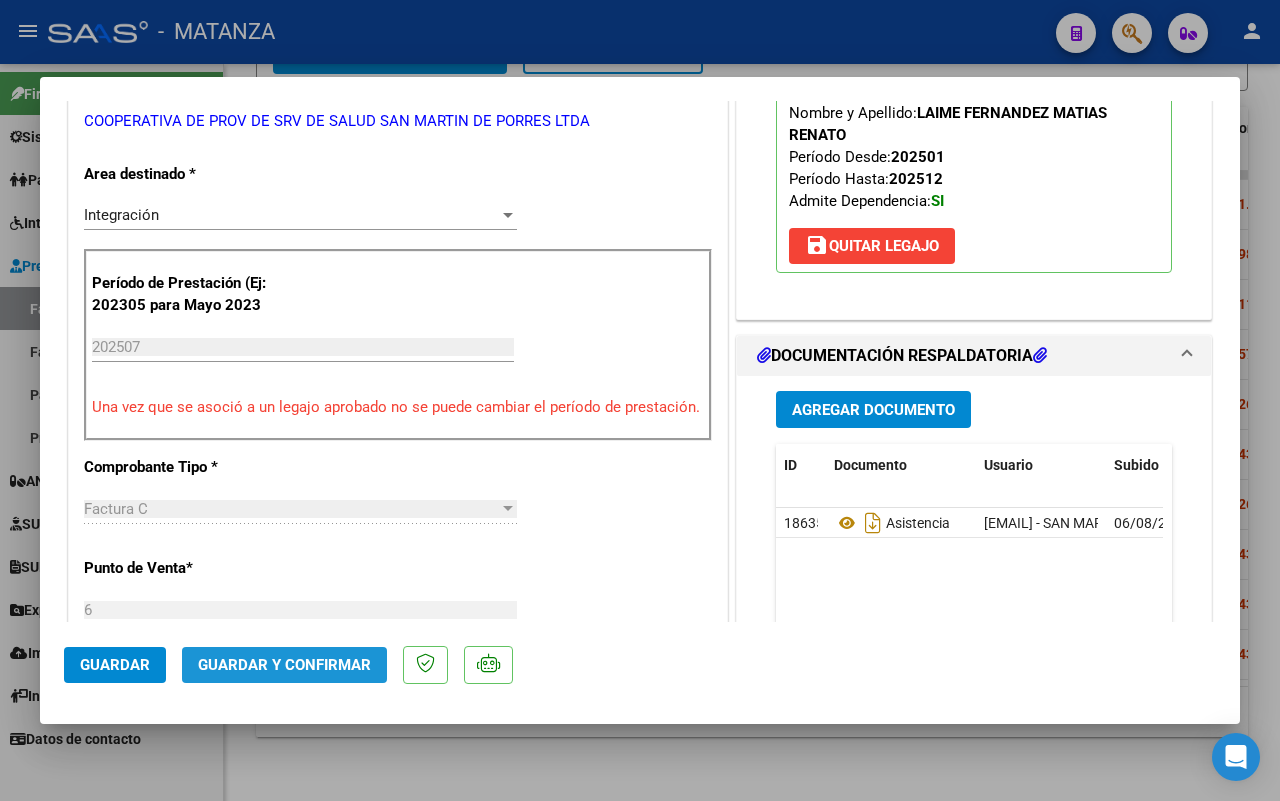 click on "Guardar y Confirmar" 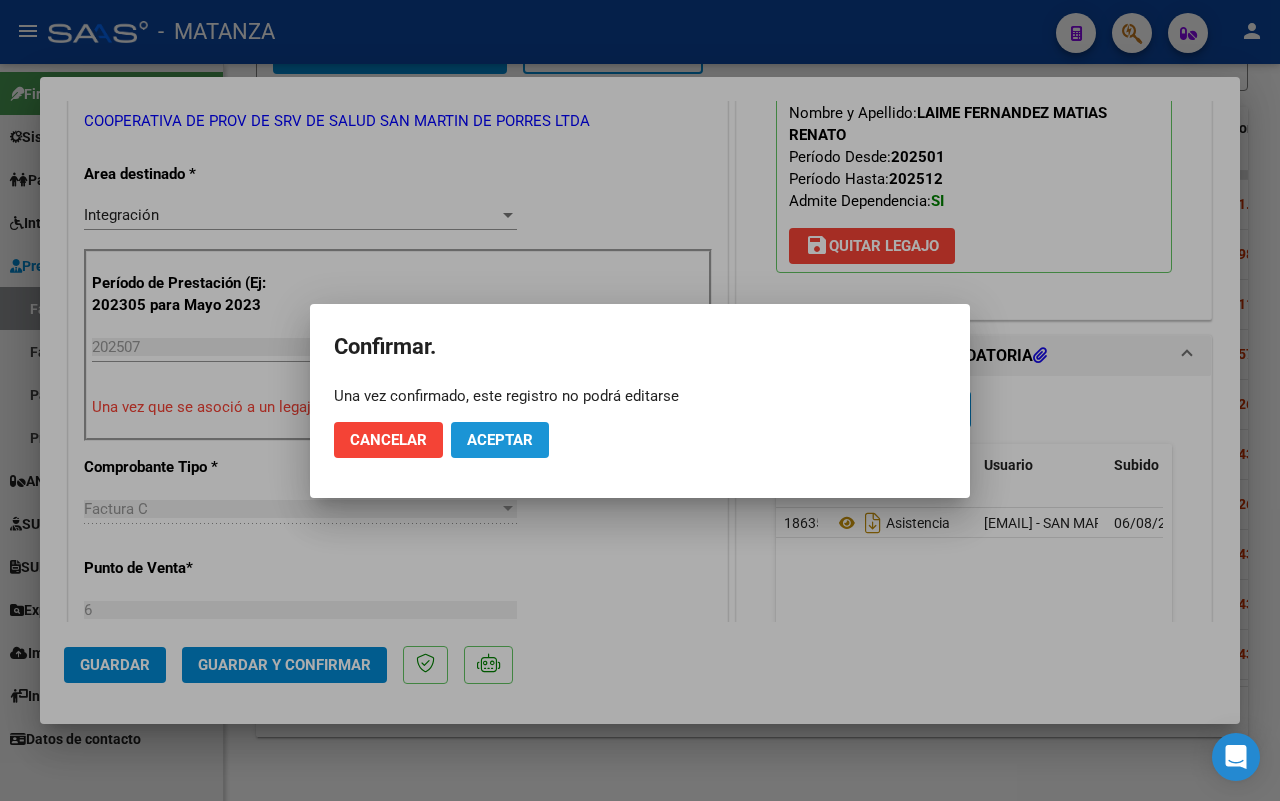 click on "Aceptar" 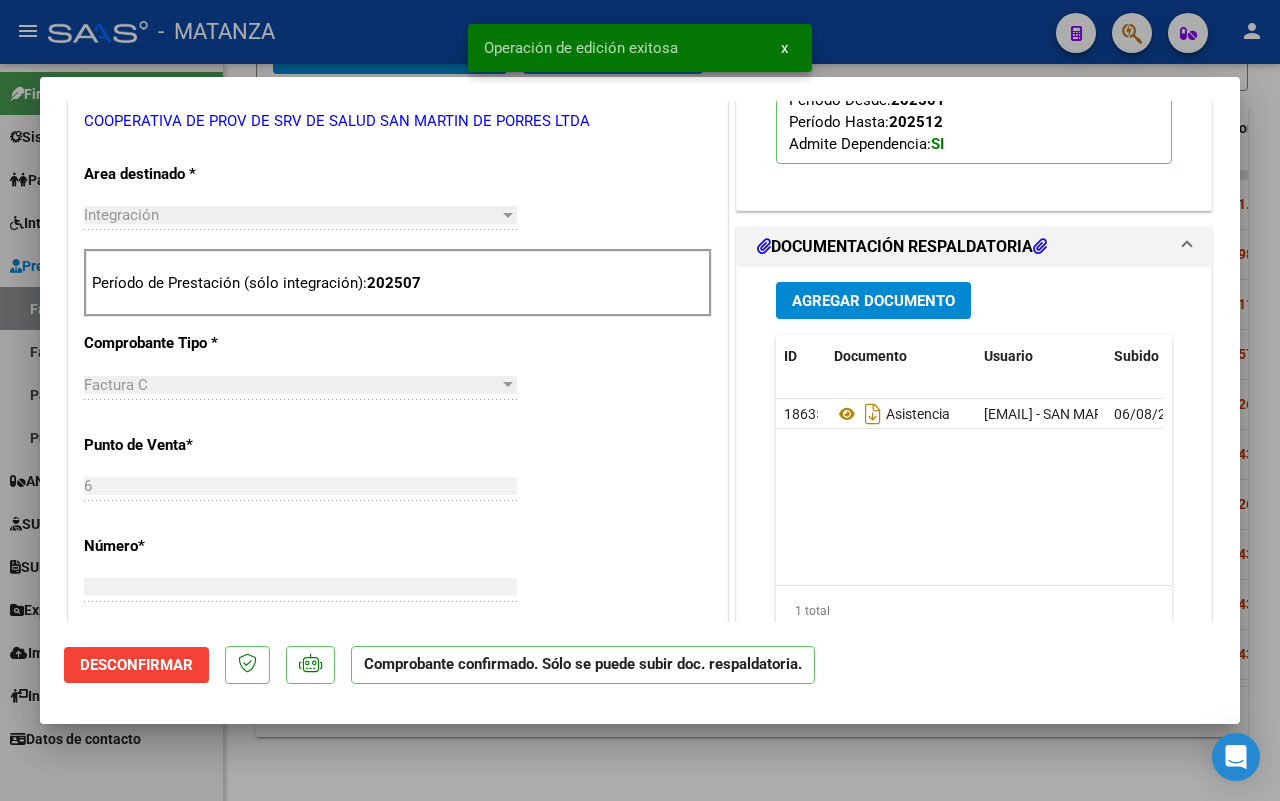 scroll, scrollTop: 397, scrollLeft: 0, axis: vertical 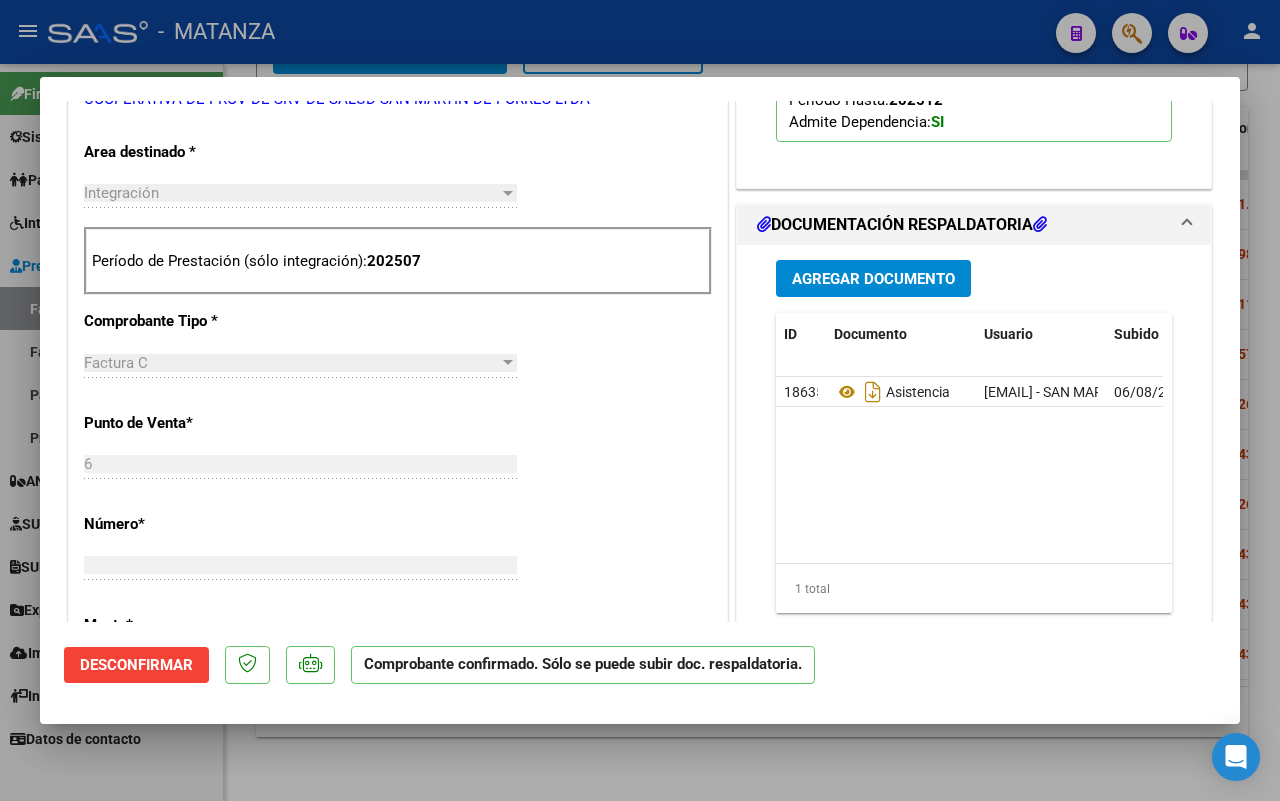click at bounding box center [640, 400] 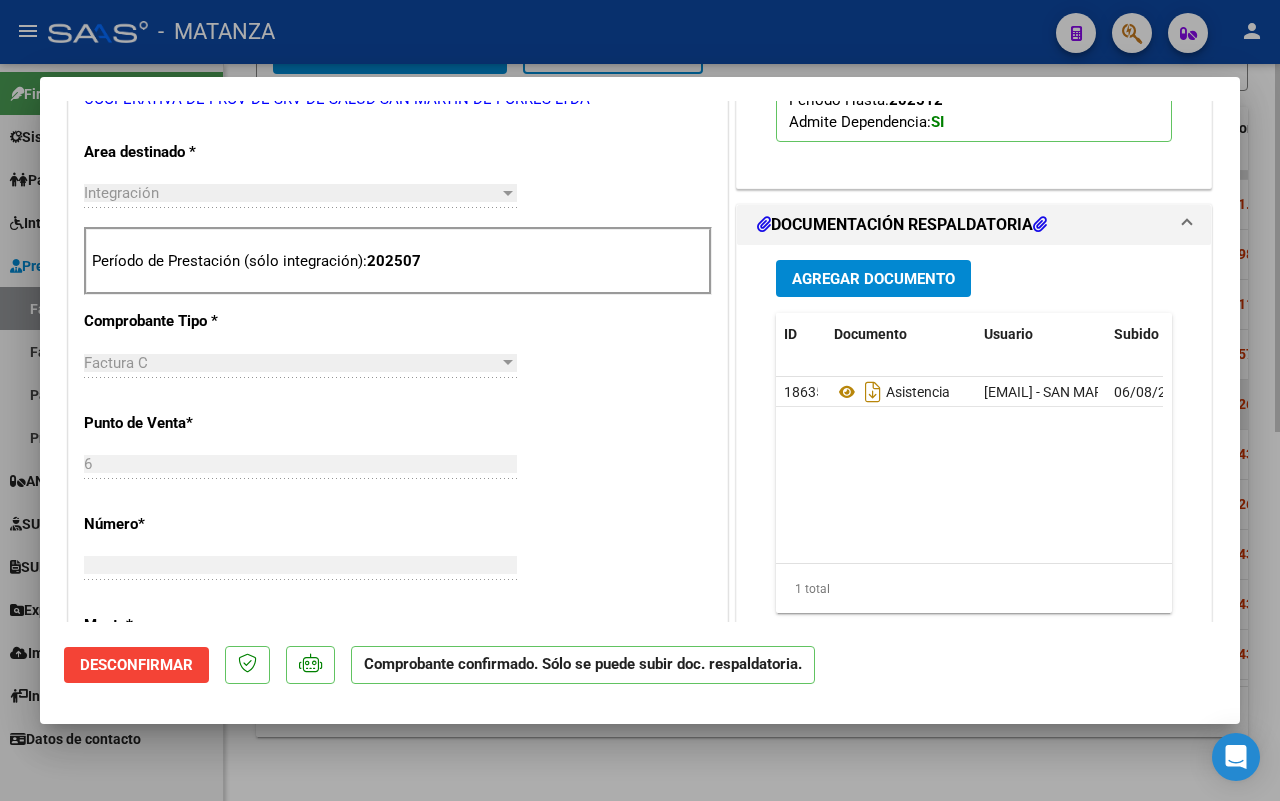 type 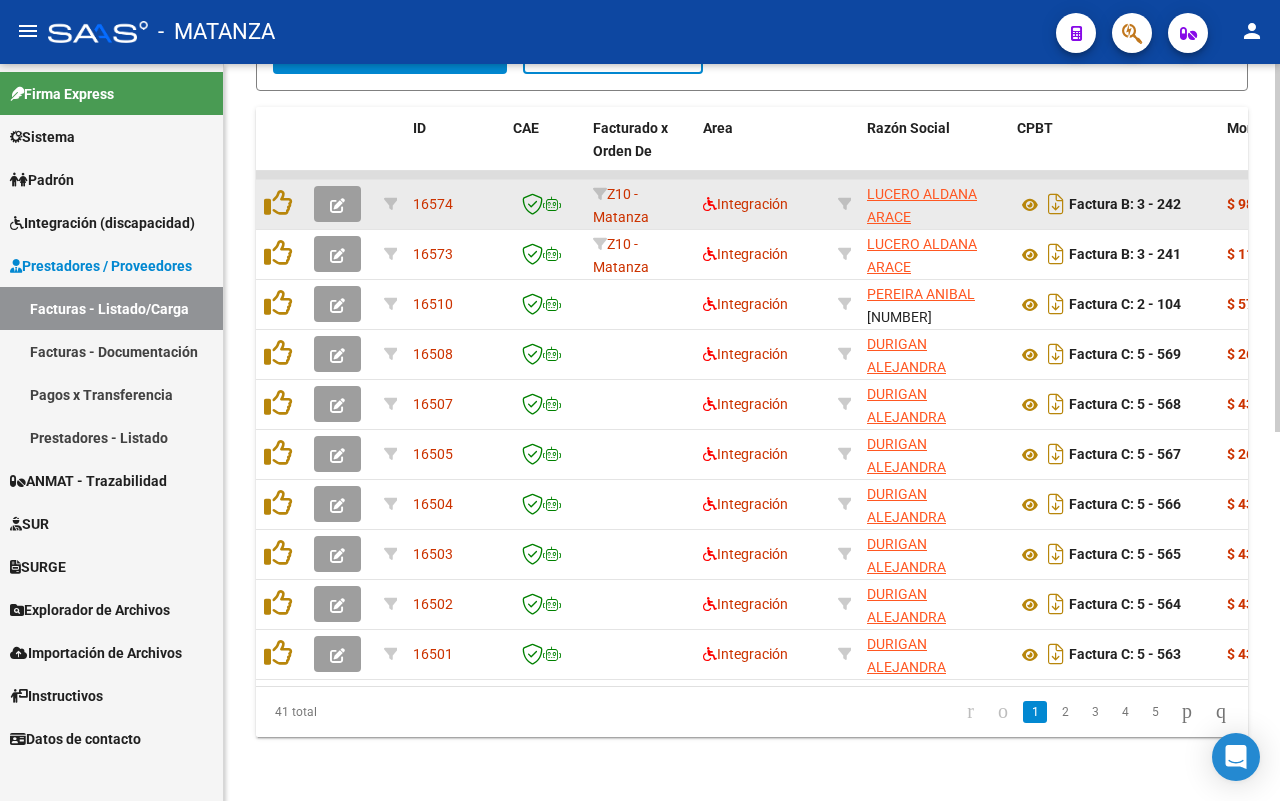 click 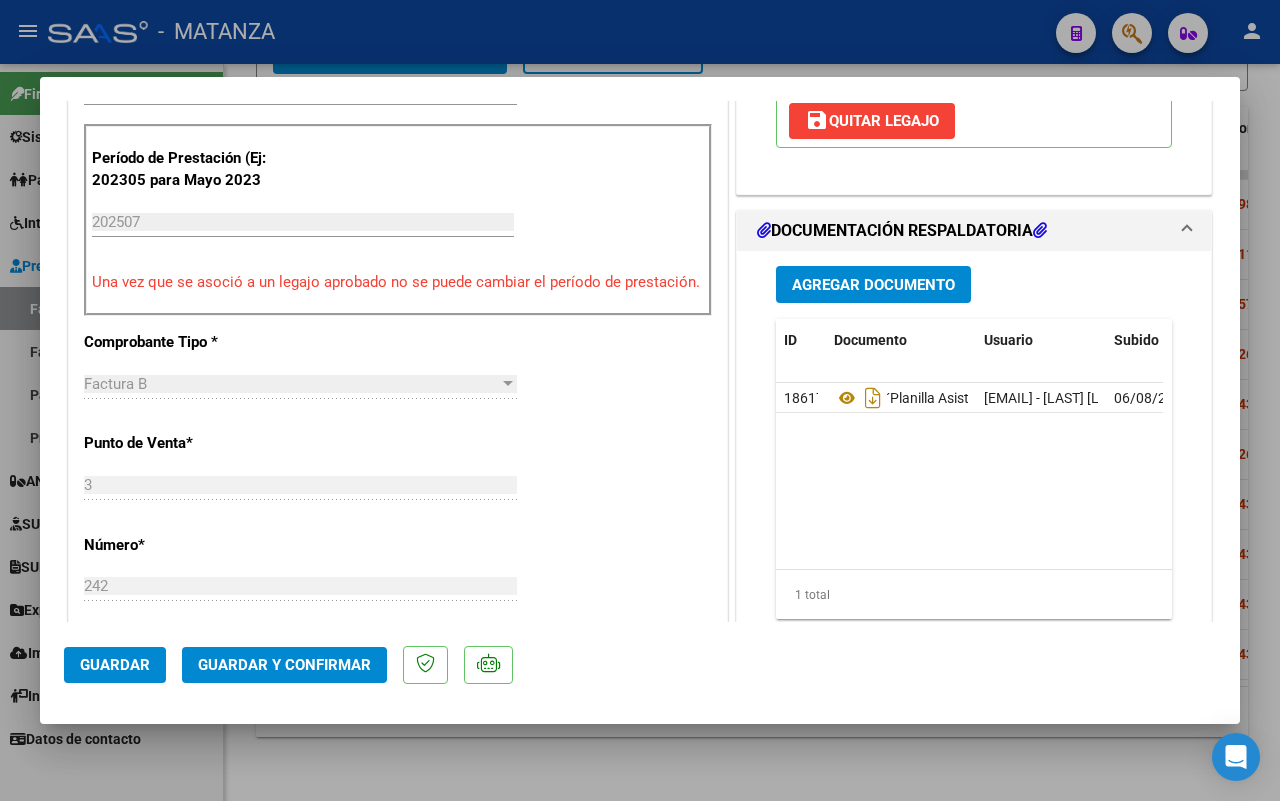 scroll, scrollTop: 750, scrollLeft: 0, axis: vertical 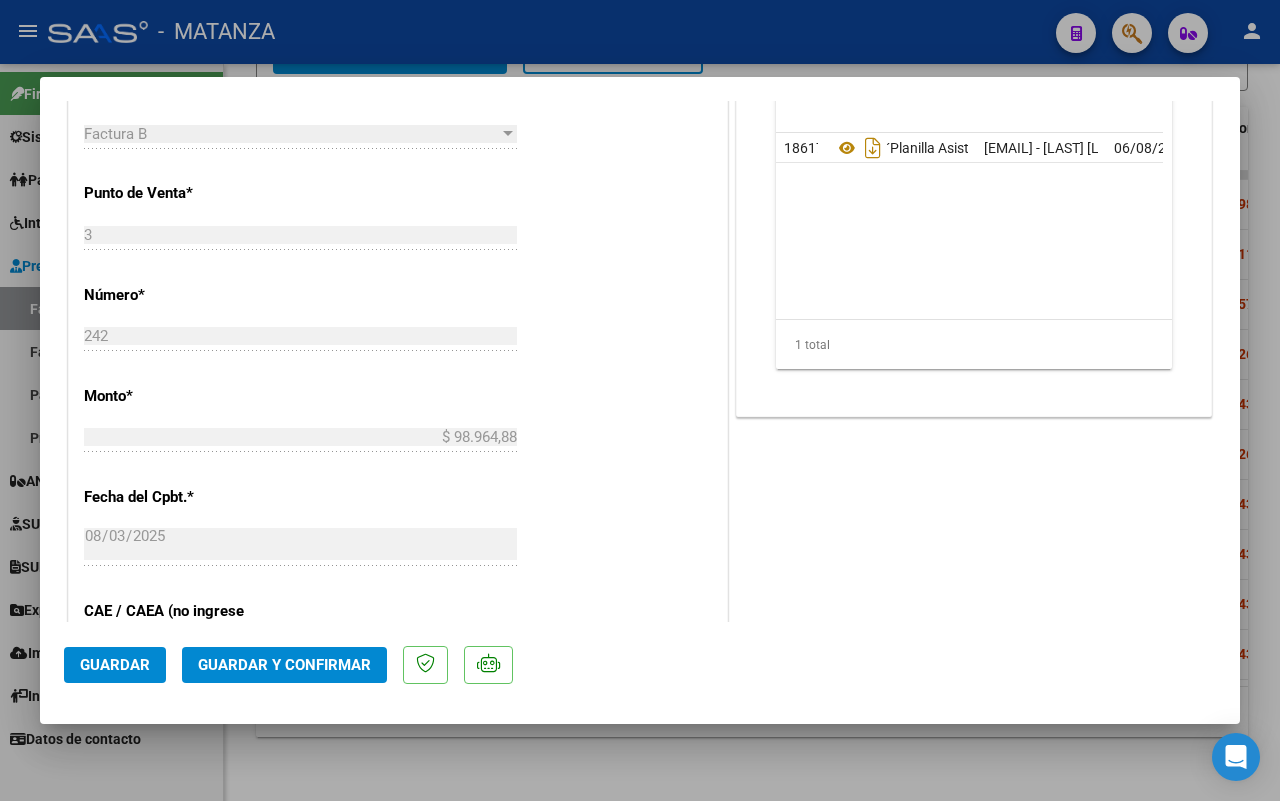 click on "Guardar y Confirmar" 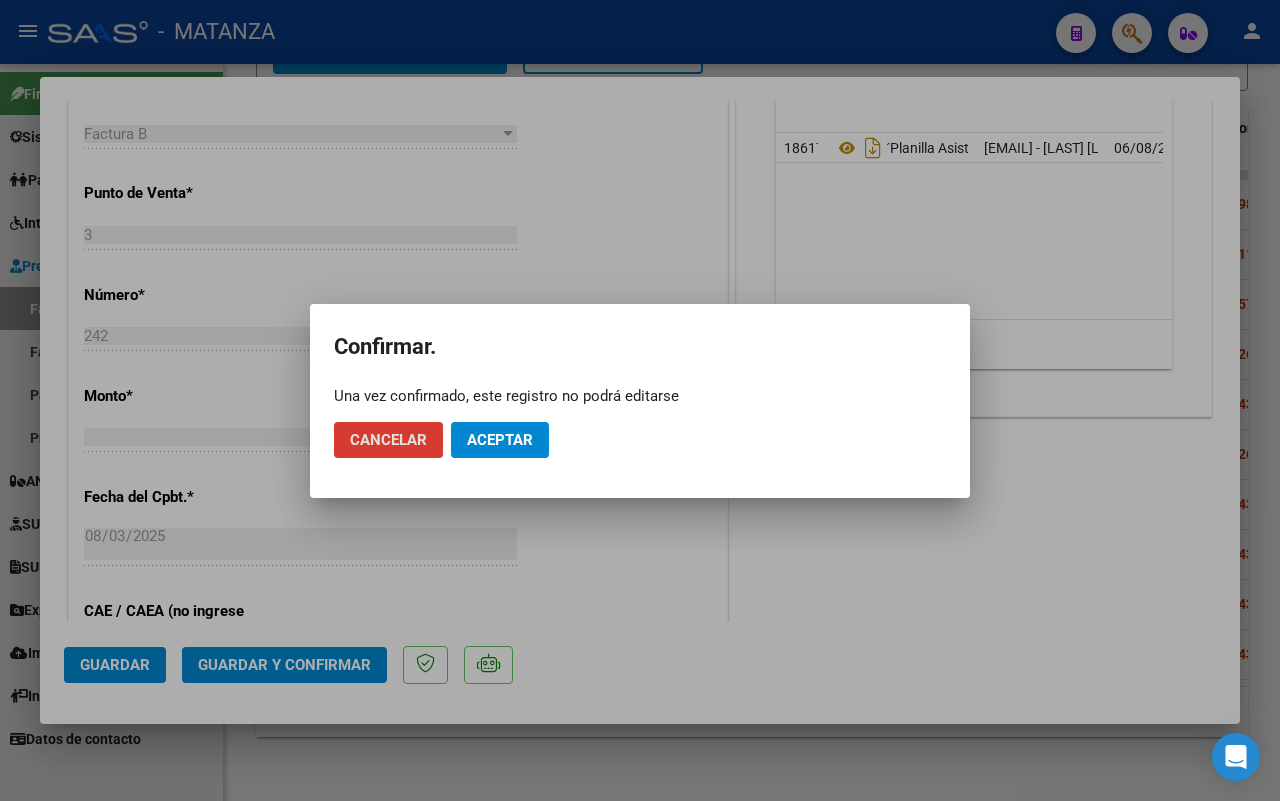 click on "Aceptar" 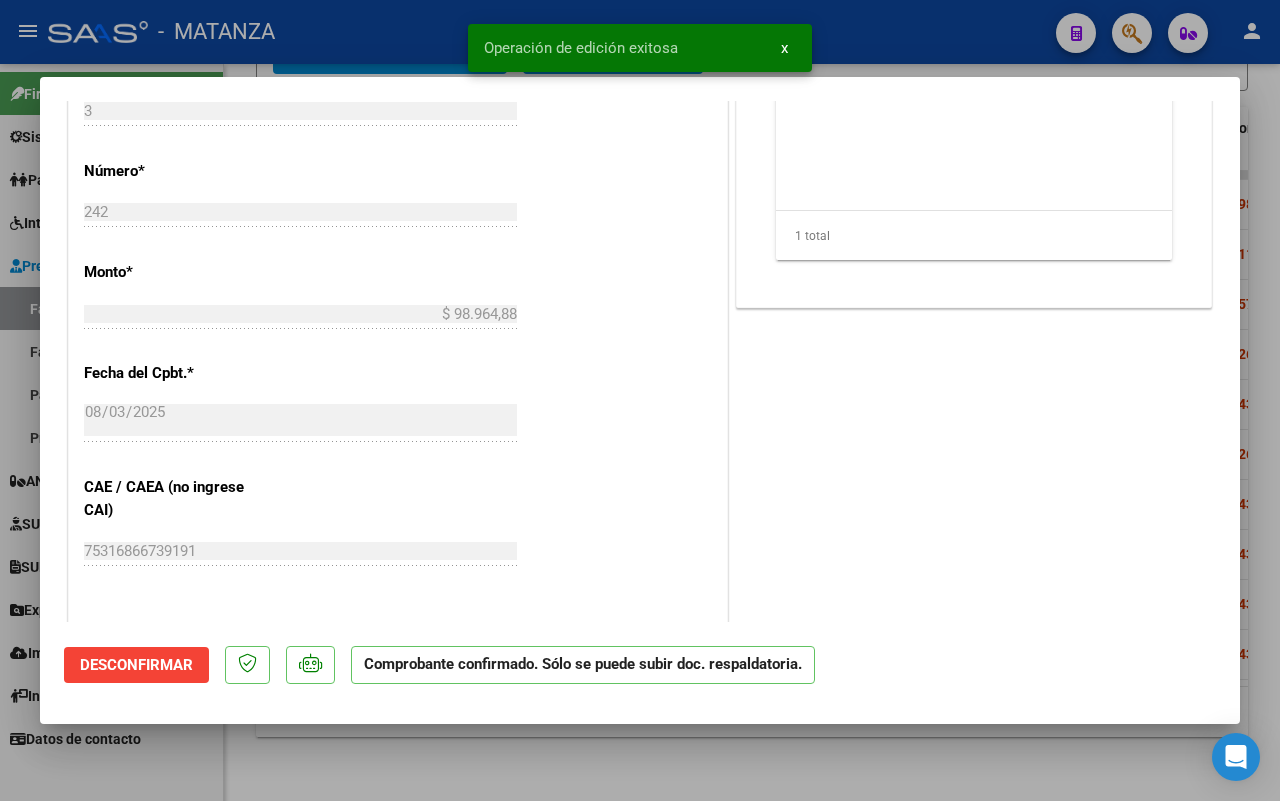 scroll, scrollTop: 772, scrollLeft: 0, axis: vertical 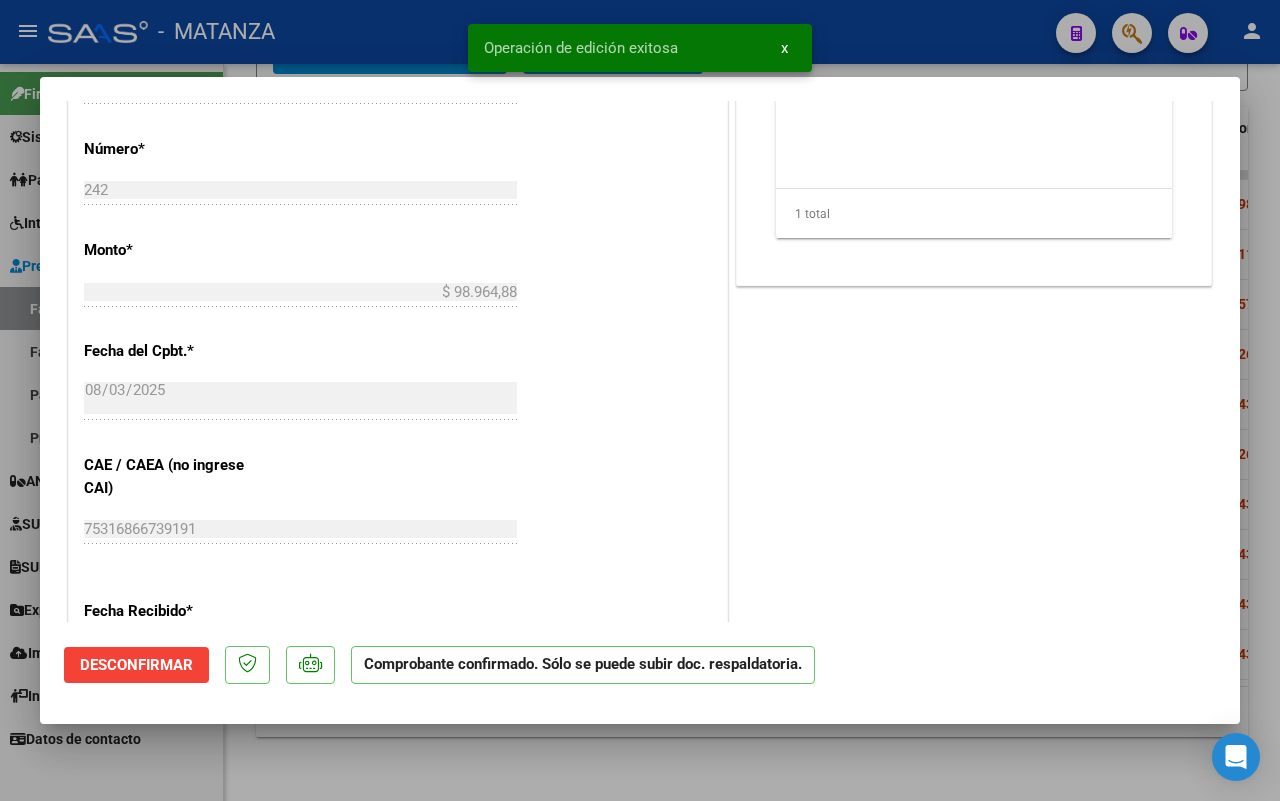 drag, startPoint x: 350, startPoint y: 763, endPoint x: 483, endPoint y: 706, distance: 144.69969 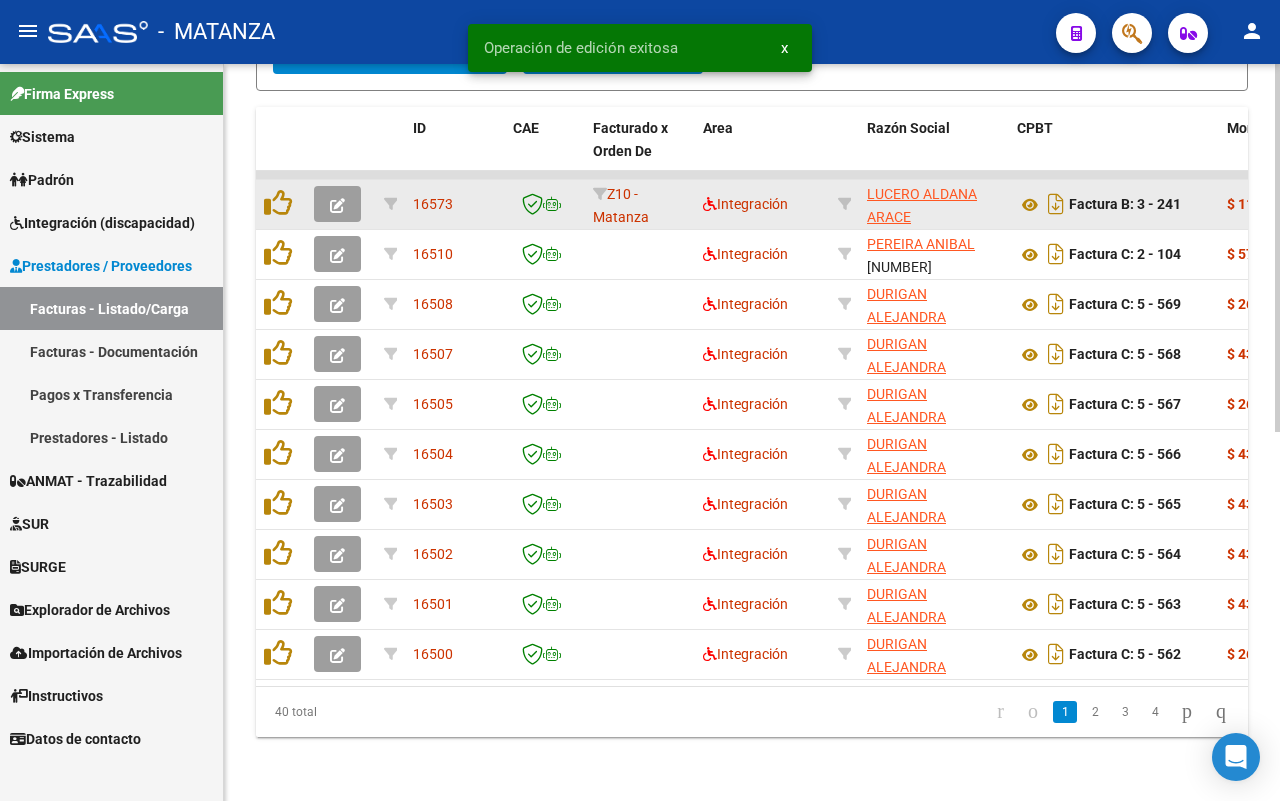 click 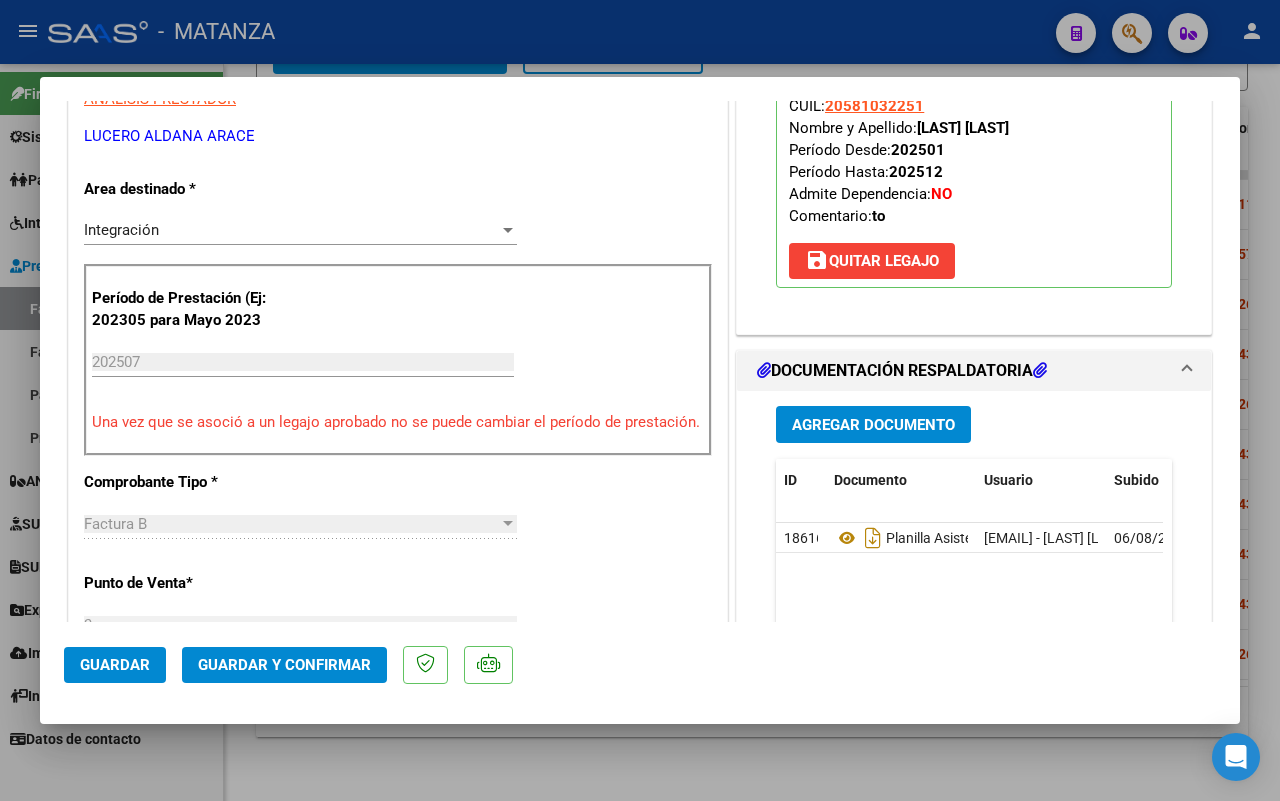 scroll, scrollTop: 500, scrollLeft: 0, axis: vertical 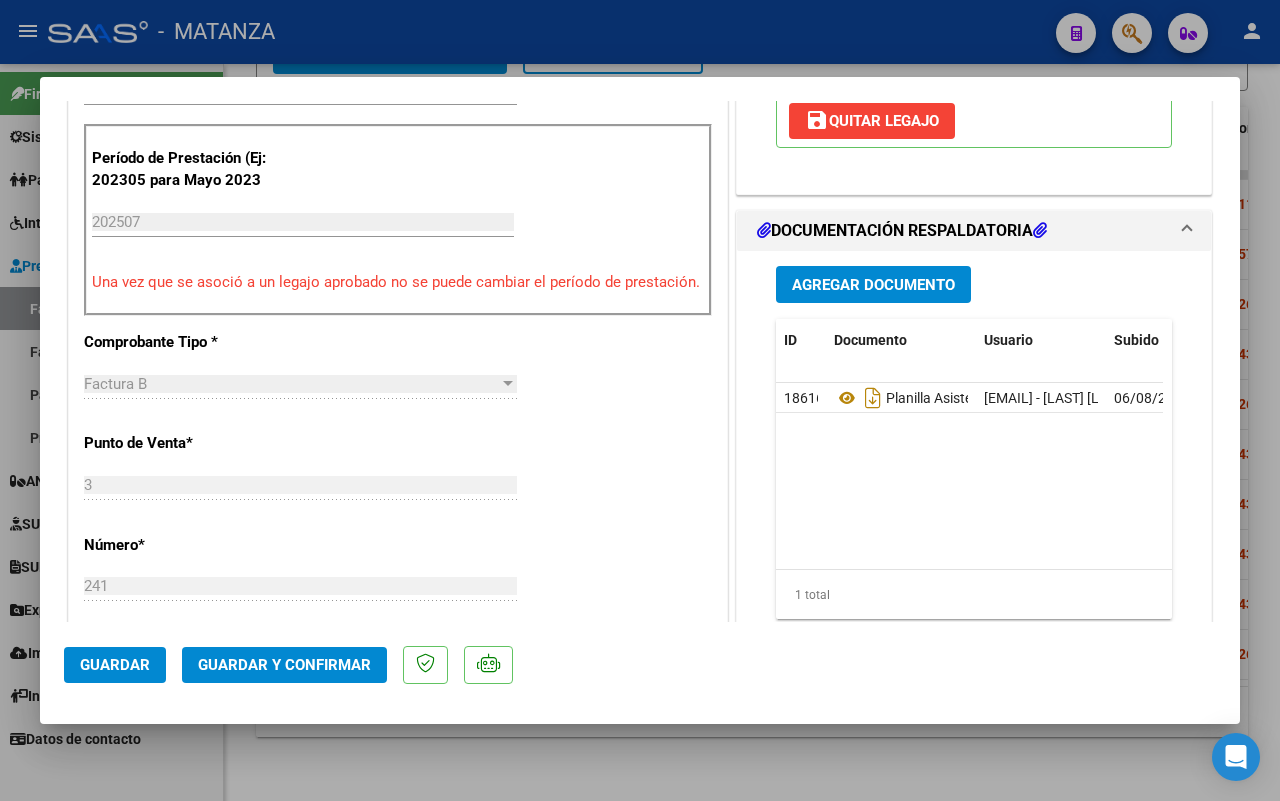 click on "Guardar y Confirmar" 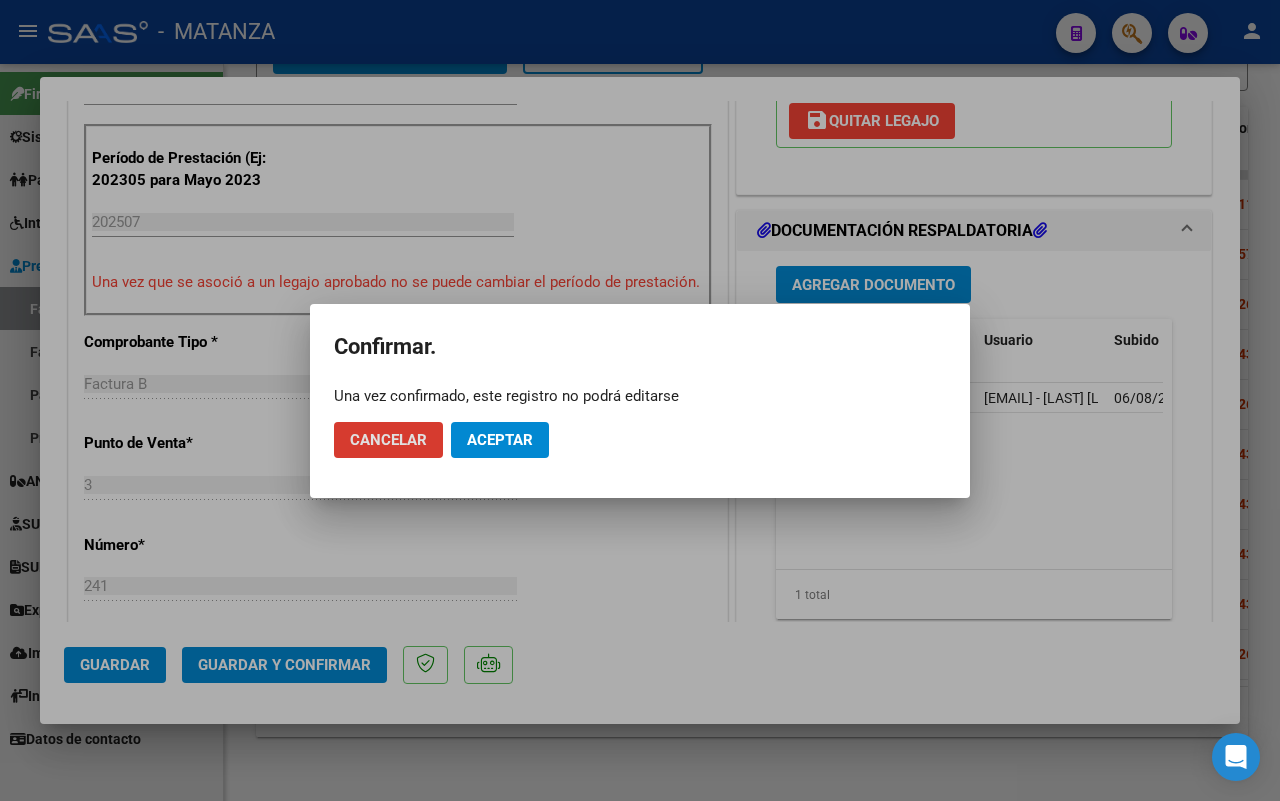 click on "Aceptar" 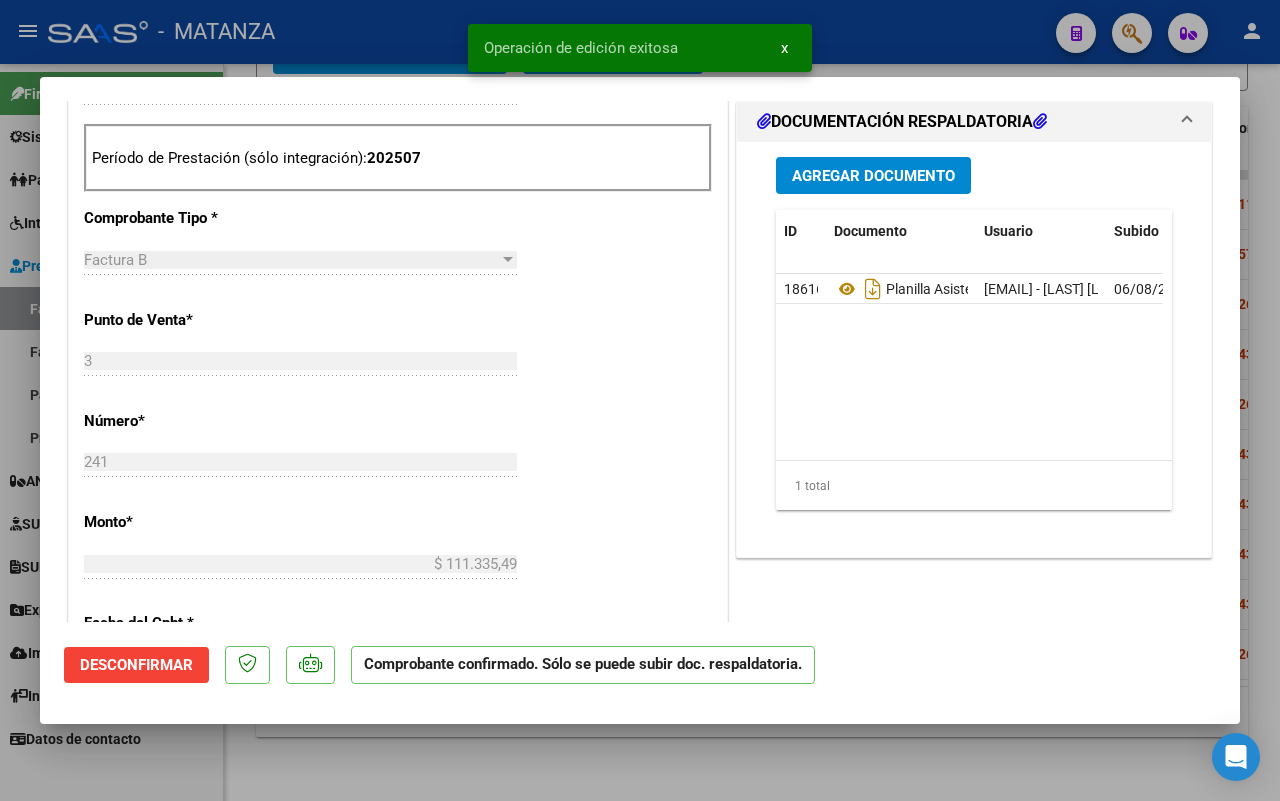 scroll, scrollTop: 522, scrollLeft: 0, axis: vertical 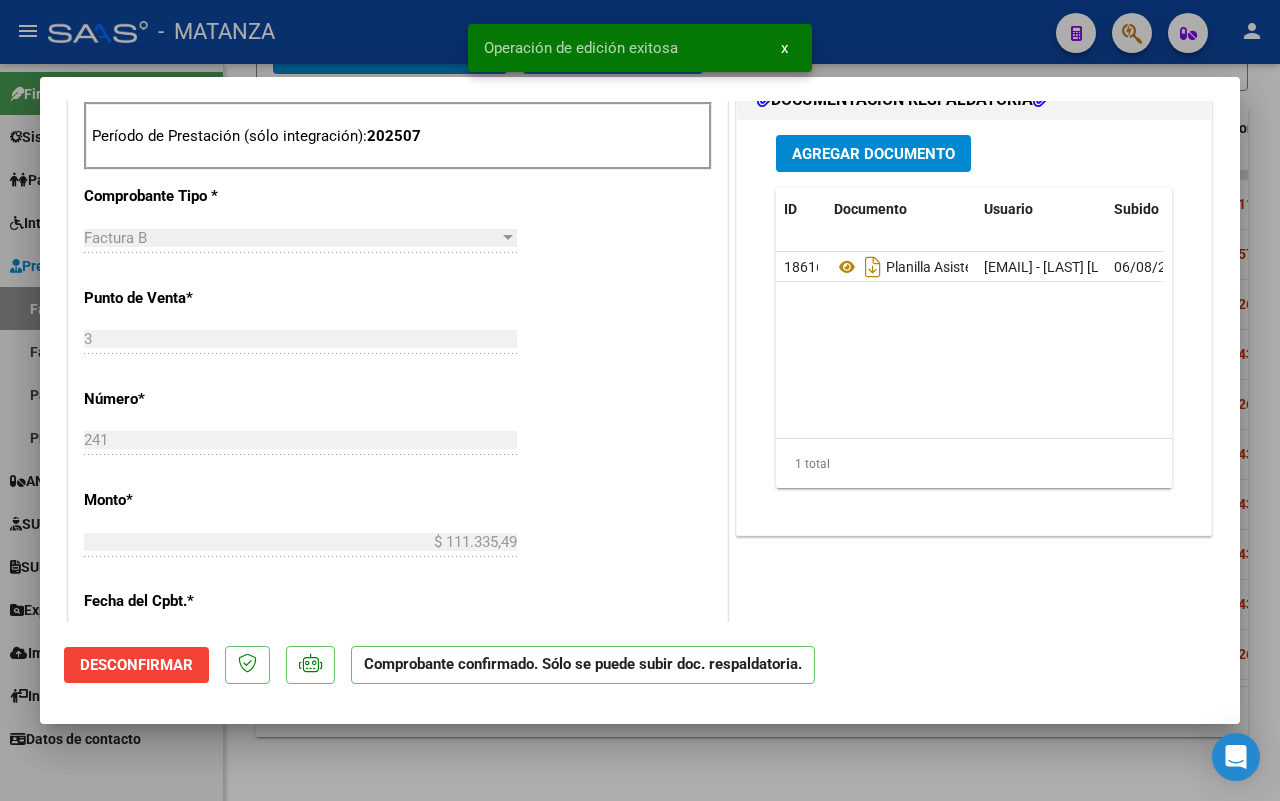 click at bounding box center (640, 400) 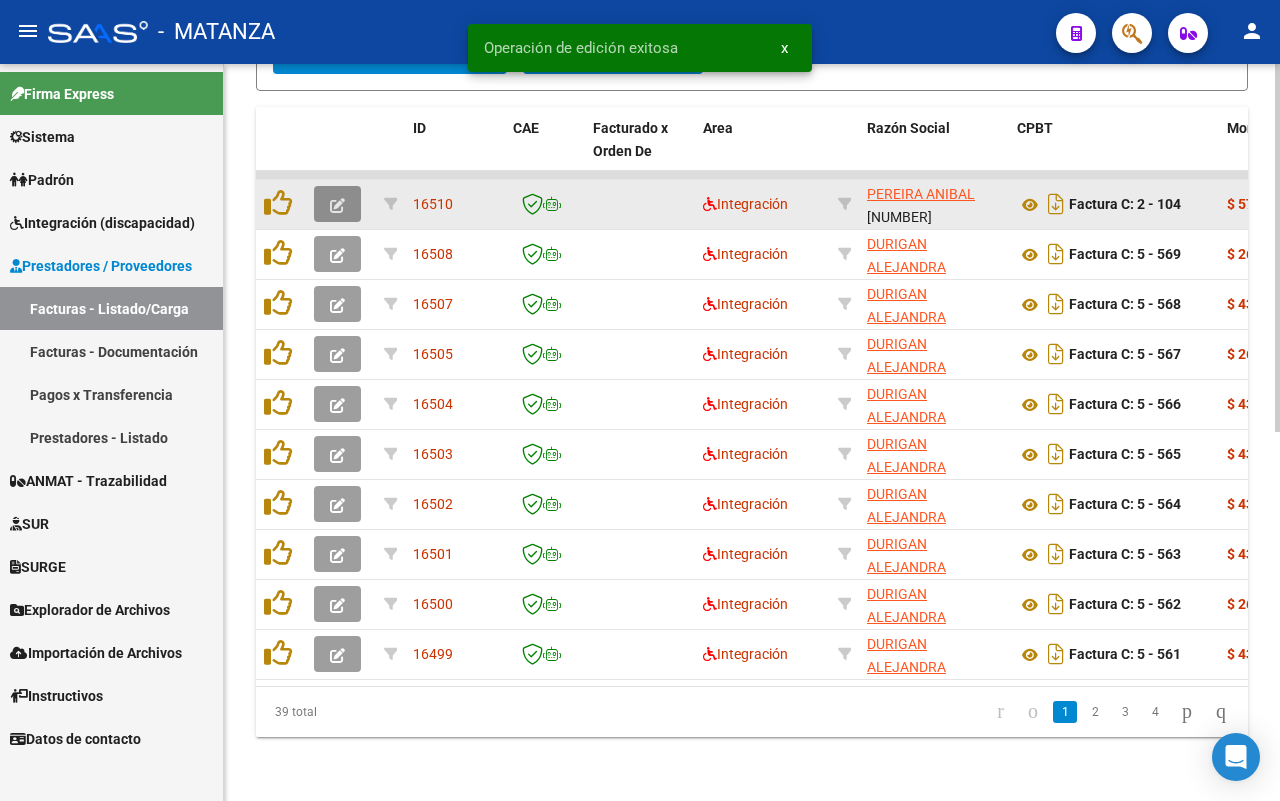 click 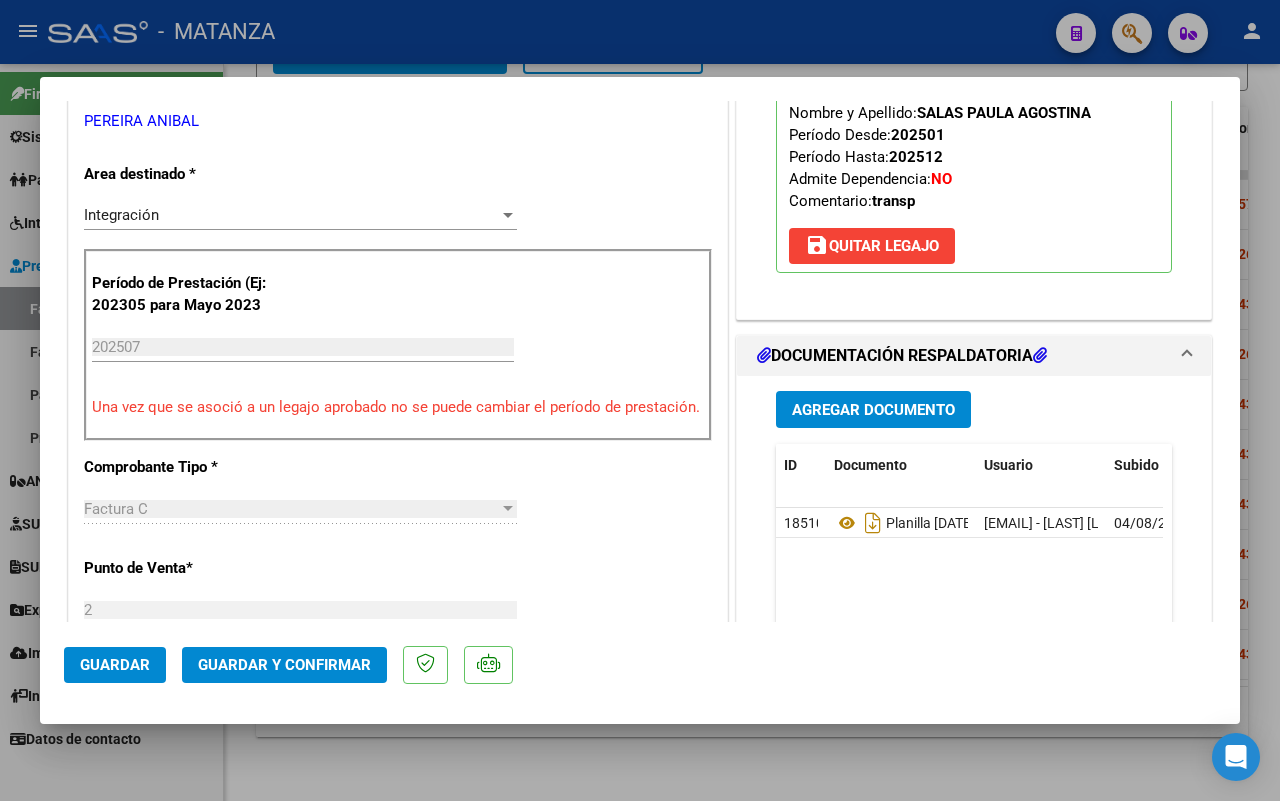 scroll, scrollTop: 500, scrollLeft: 0, axis: vertical 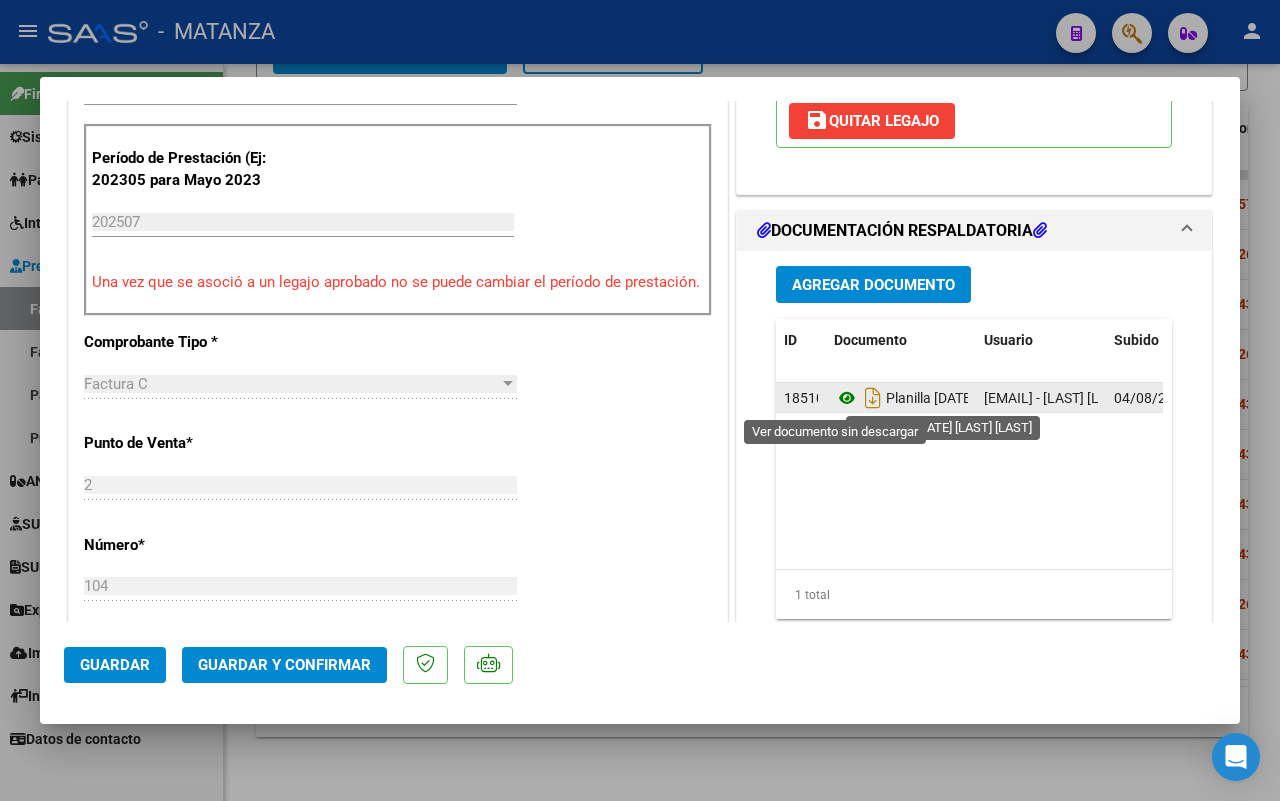 click 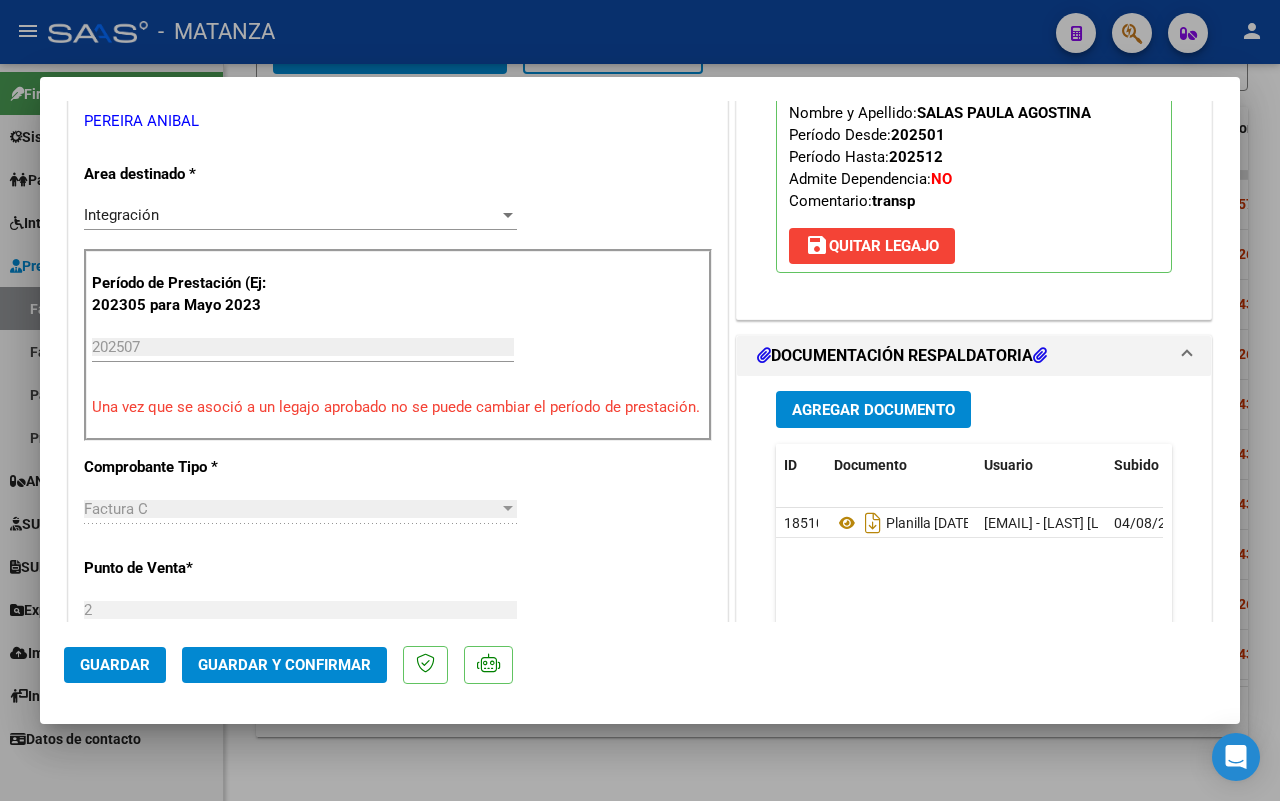scroll, scrollTop: 625, scrollLeft: 0, axis: vertical 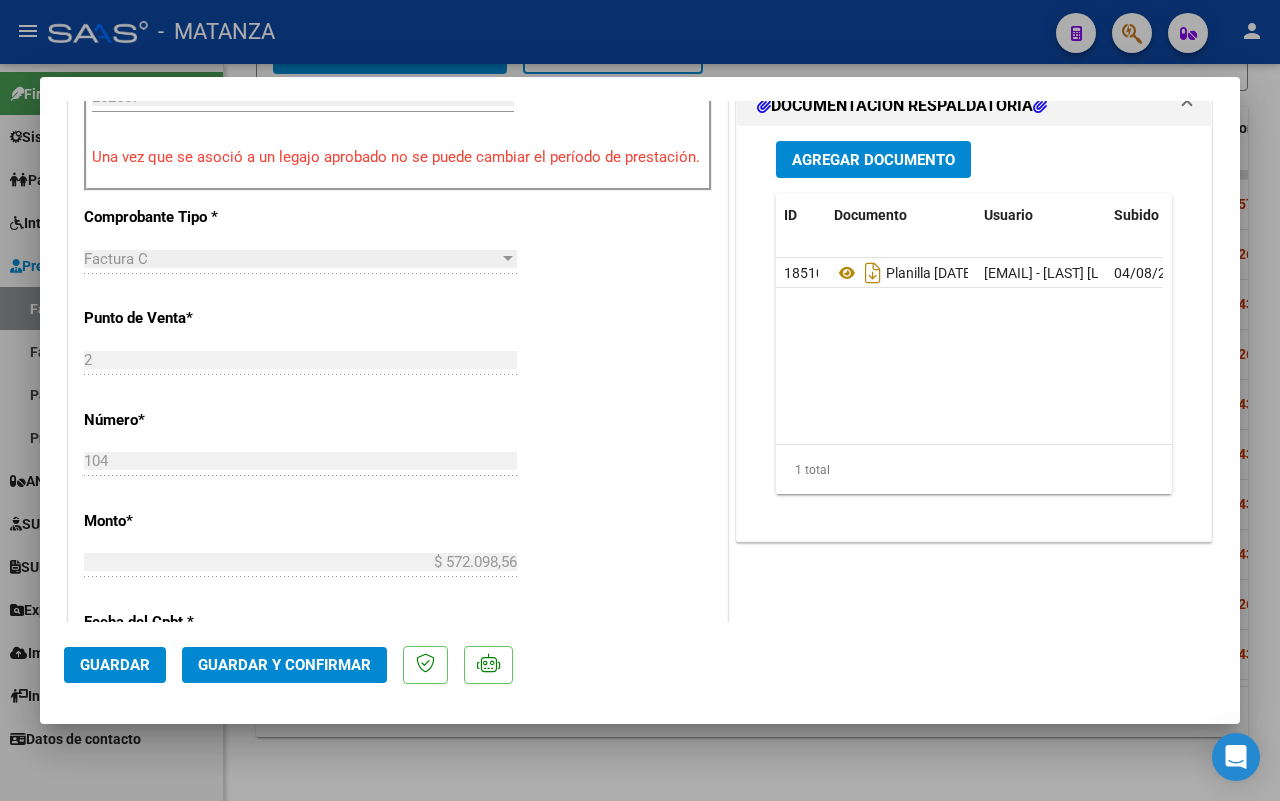 drag, startPoint x: 340, startPoint y: 760, endPoint x: 613, endPoint y: 598, distance: 317.44763 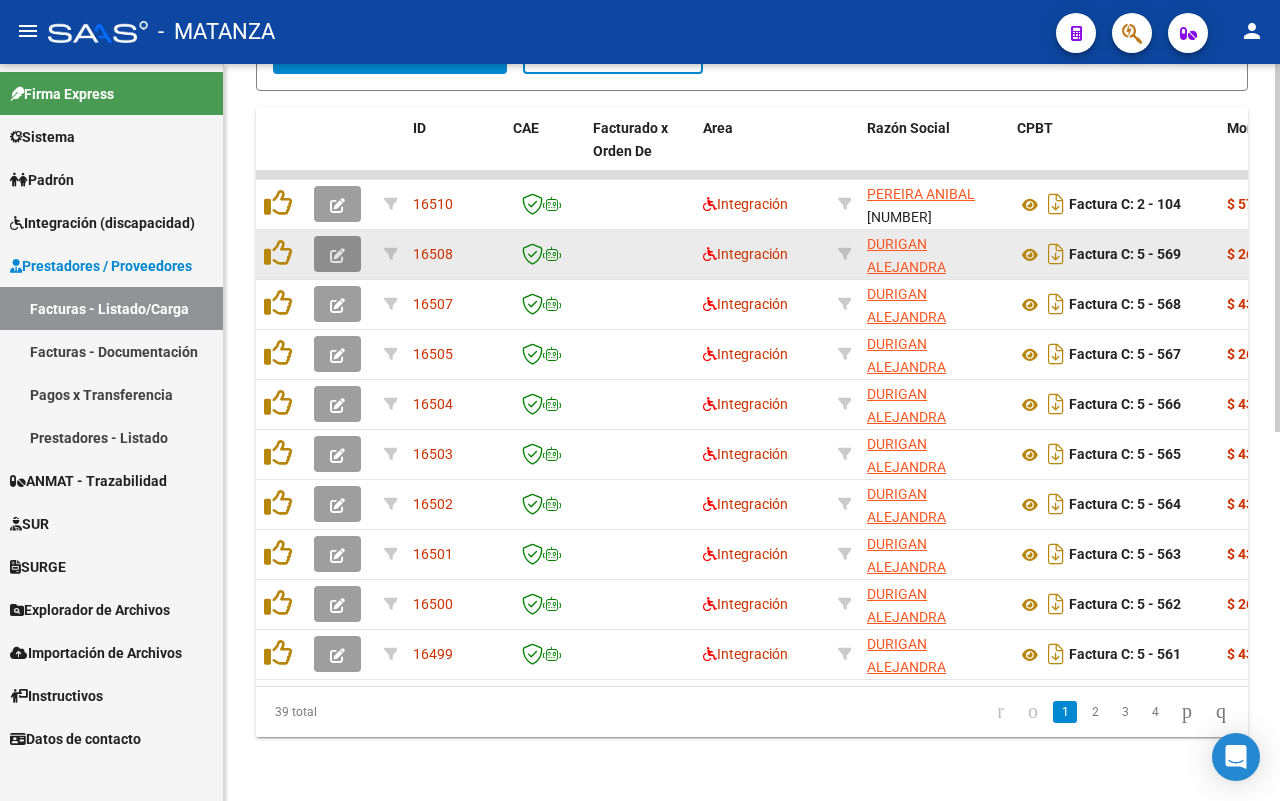 click 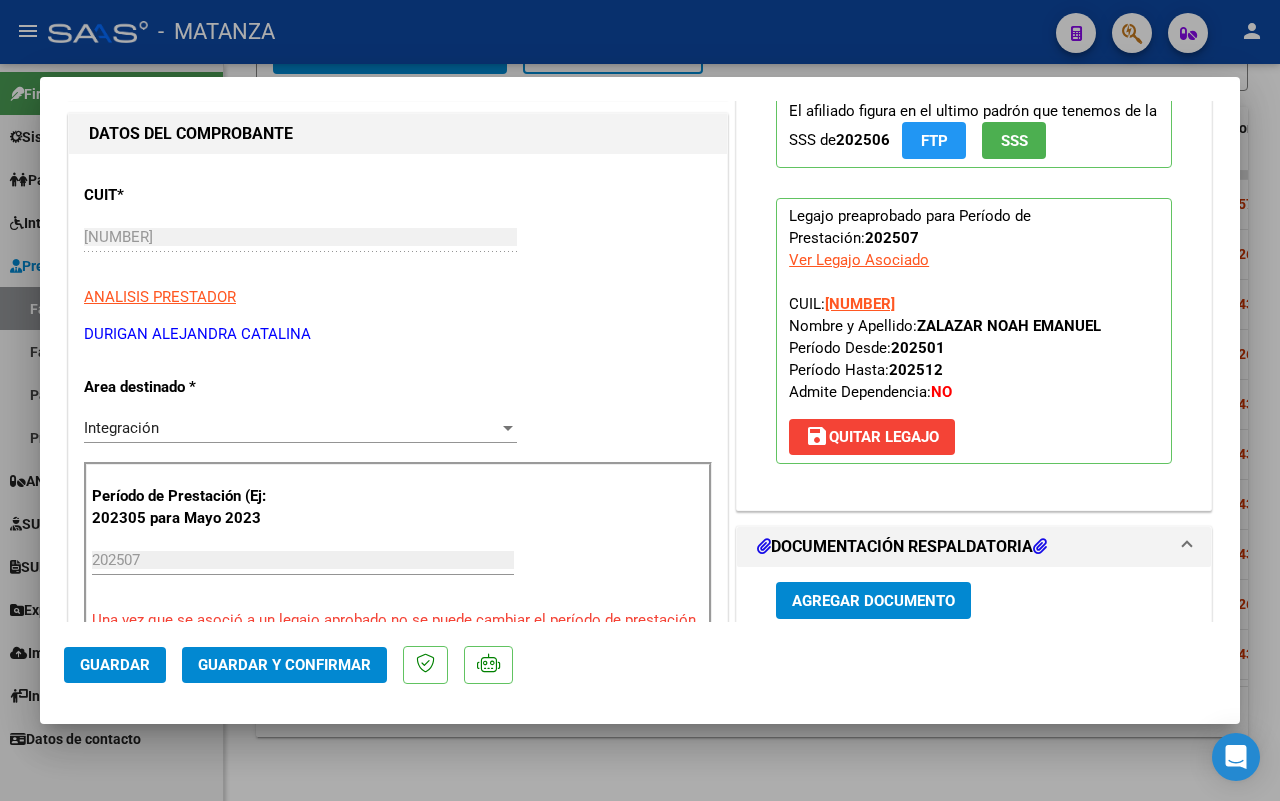 scroll, scrollTop: 412, scrollLeft: 0, axis: vertical 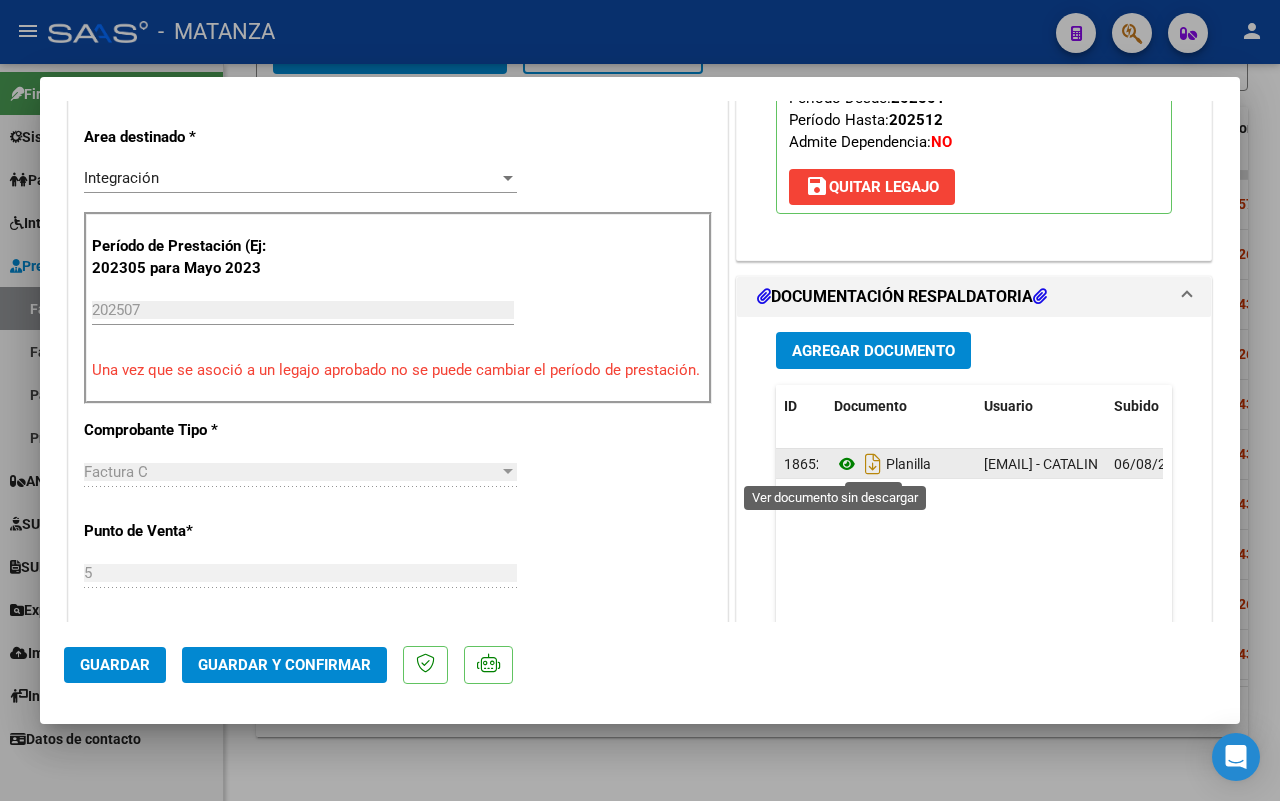 click 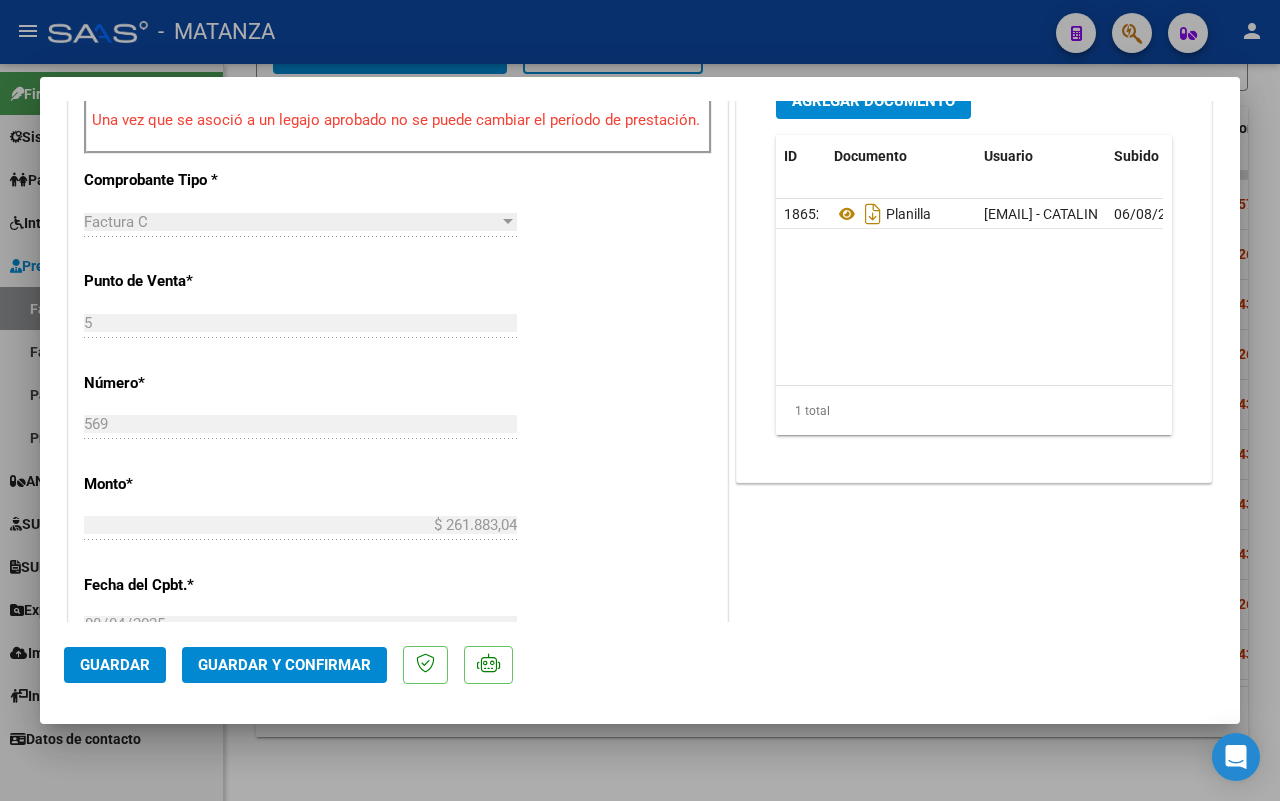 scroll, scrollTop: 787, scrollLeft: 0, axis: vertical 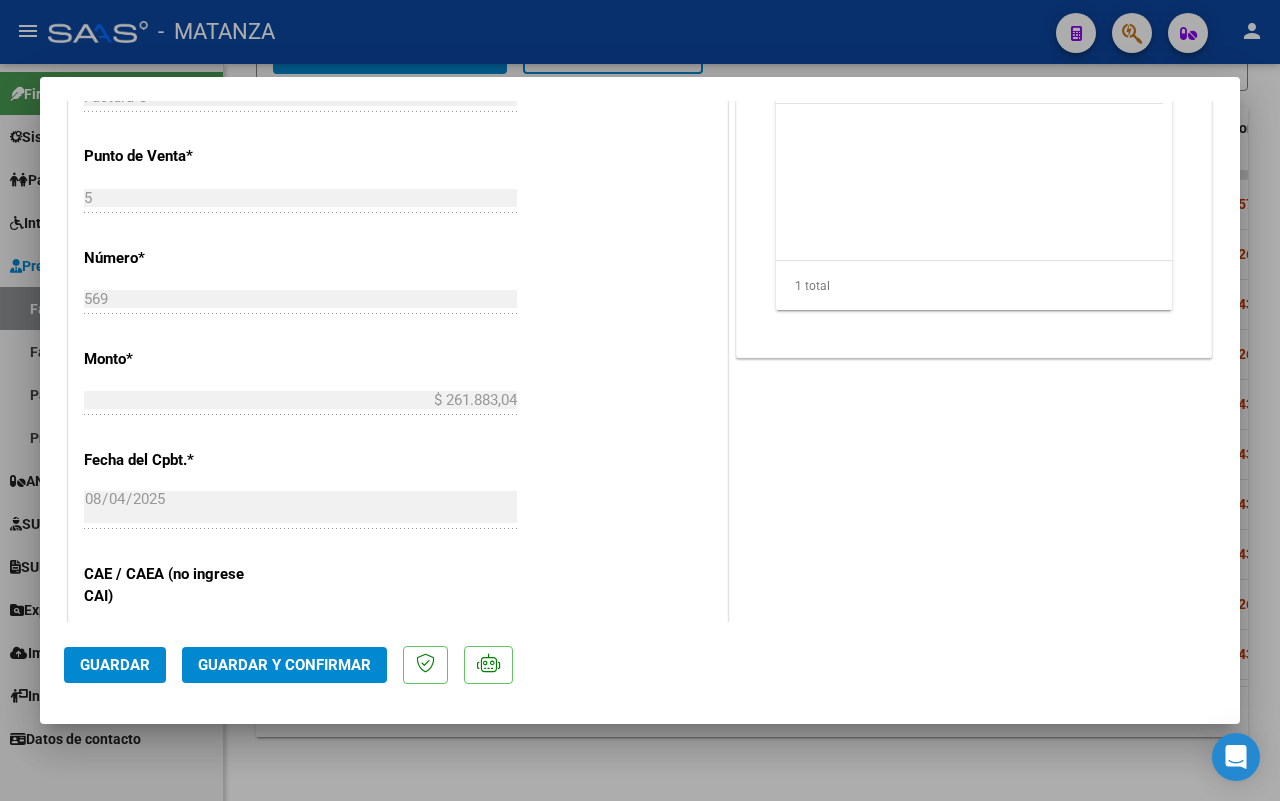 click on "Guardar y Confirmar" 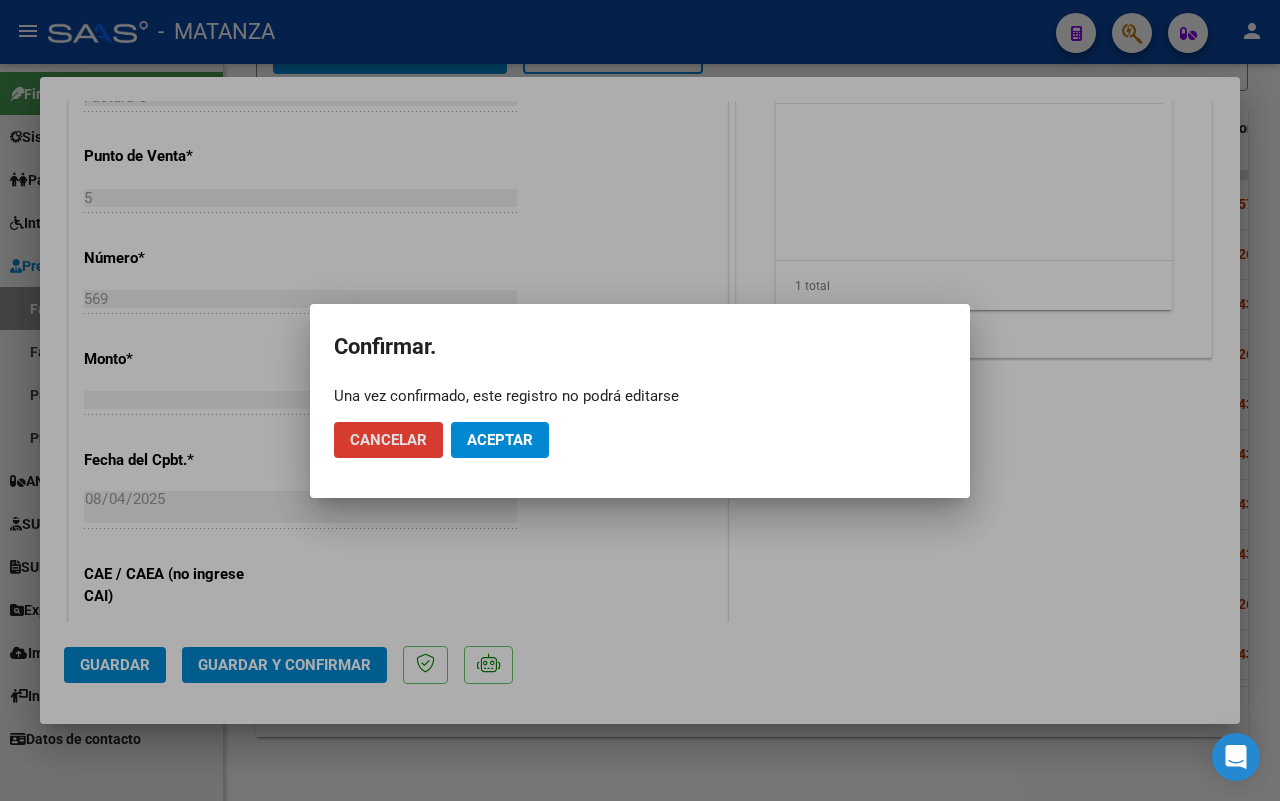 click on "Aceptar" 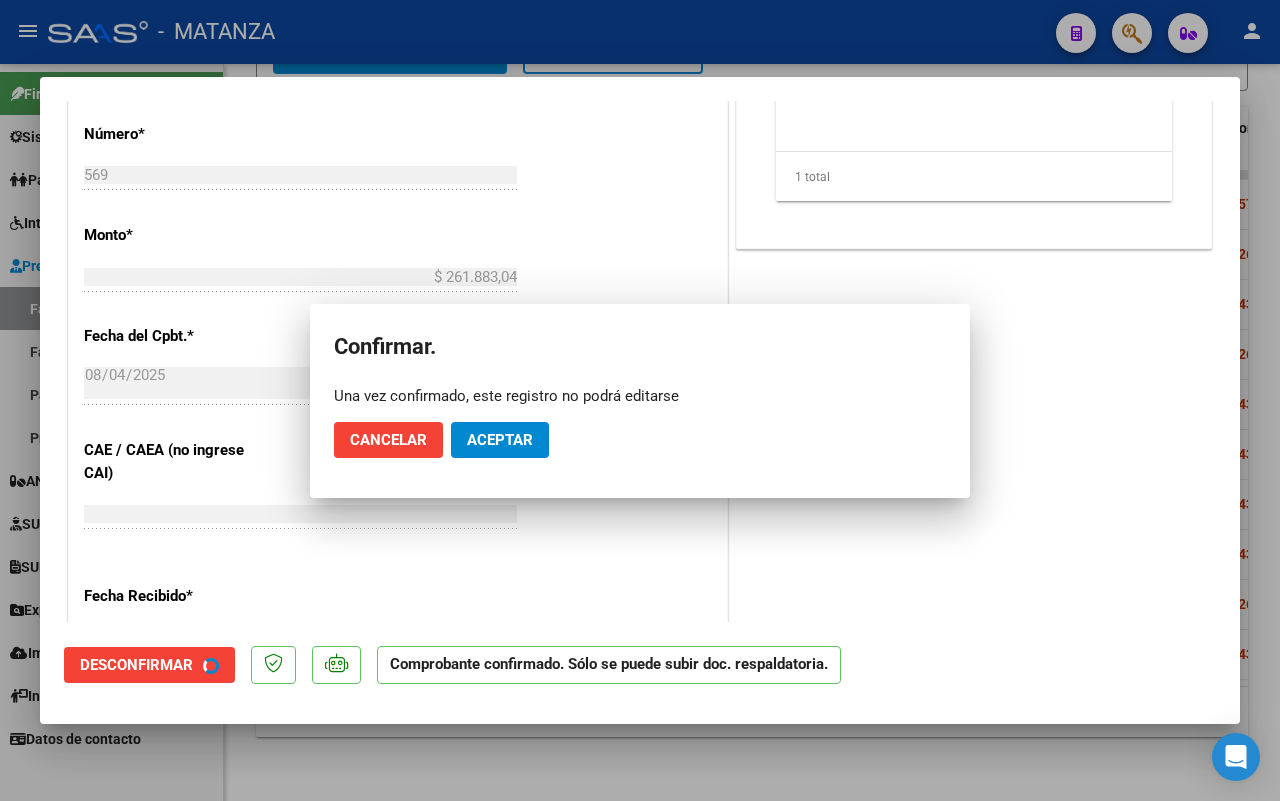 scroll, scrollTop: 810, scrollLeft: 0, axis: vertical 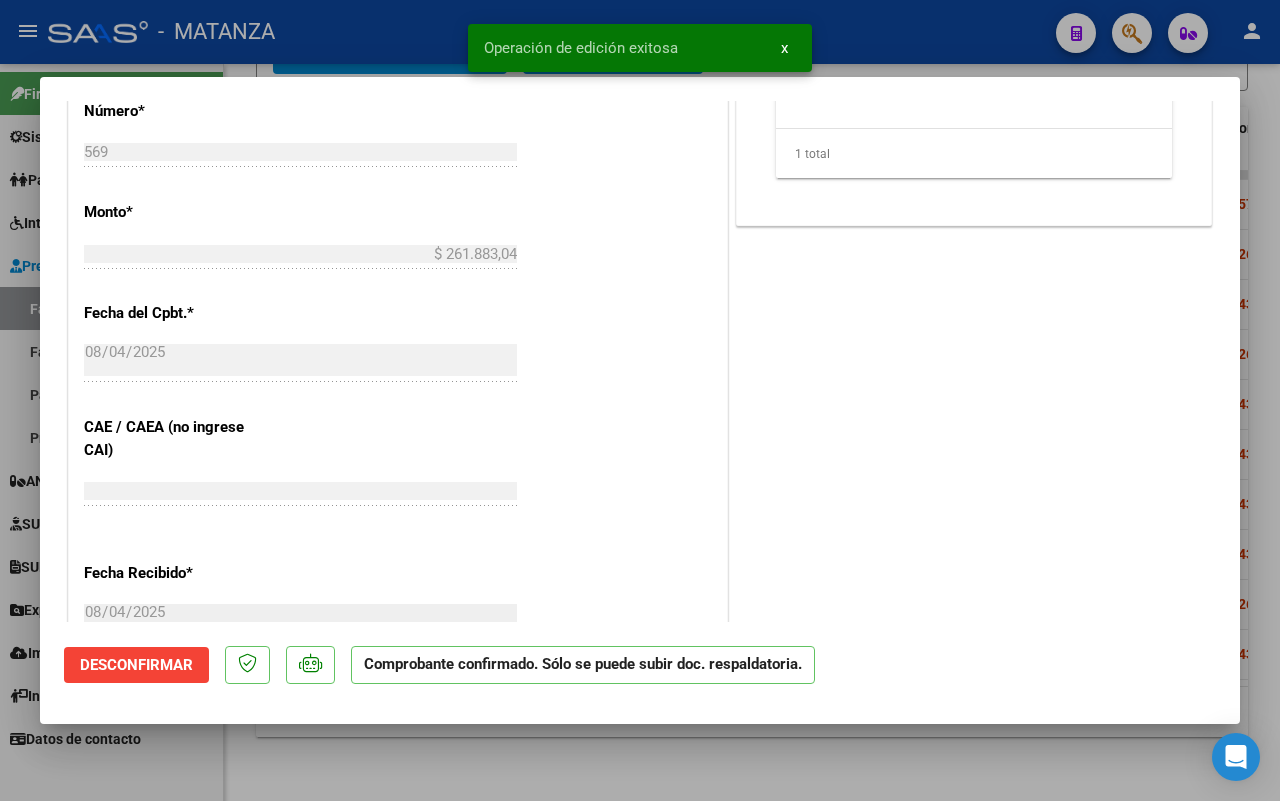 click at bounding box center (640, 400) 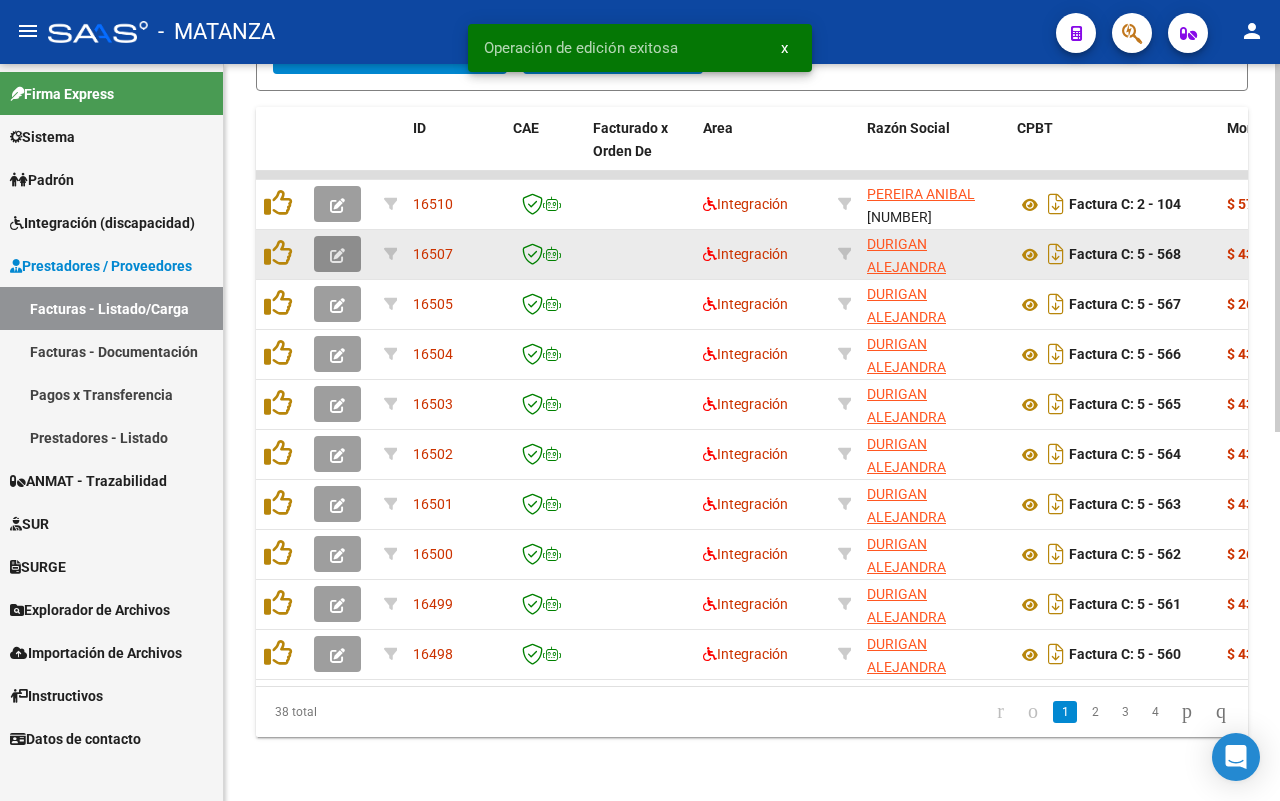 click 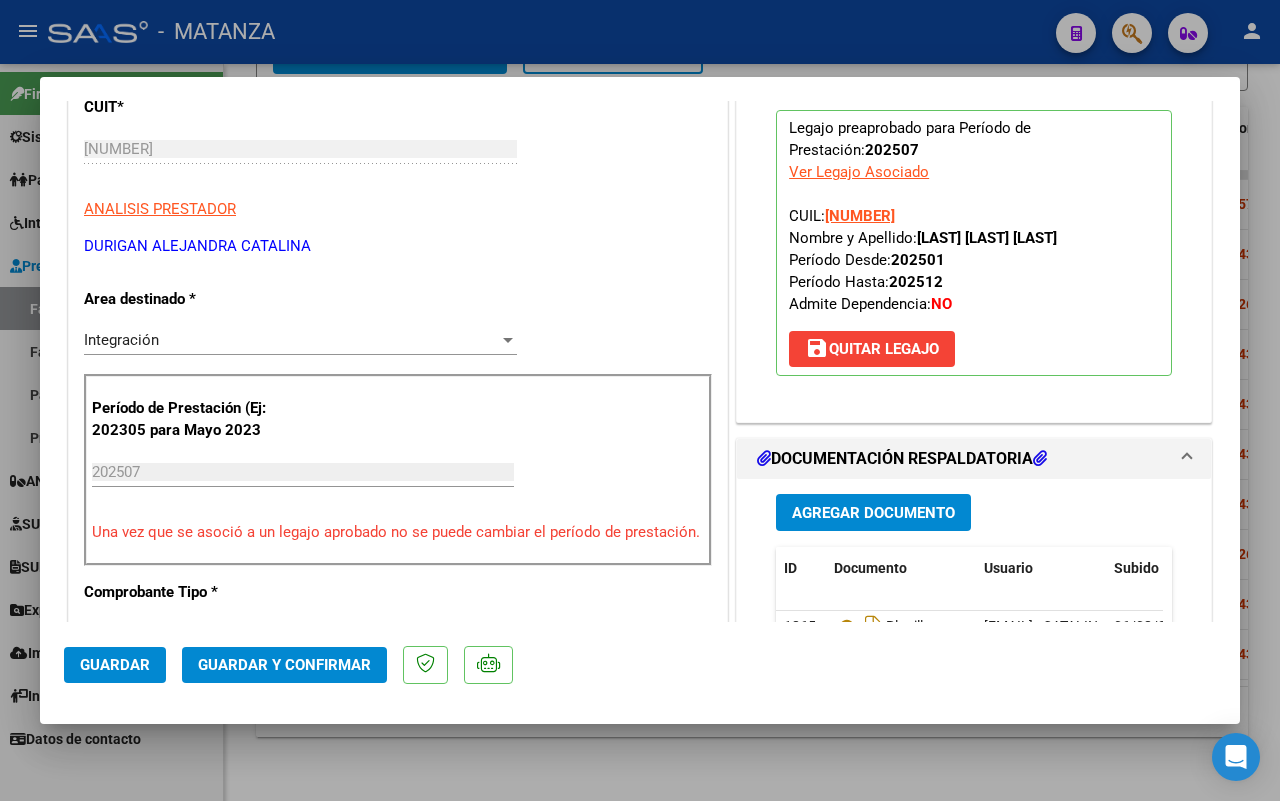 scroll, scrollTop: 375, scrollLeft: 0, axis: vertical 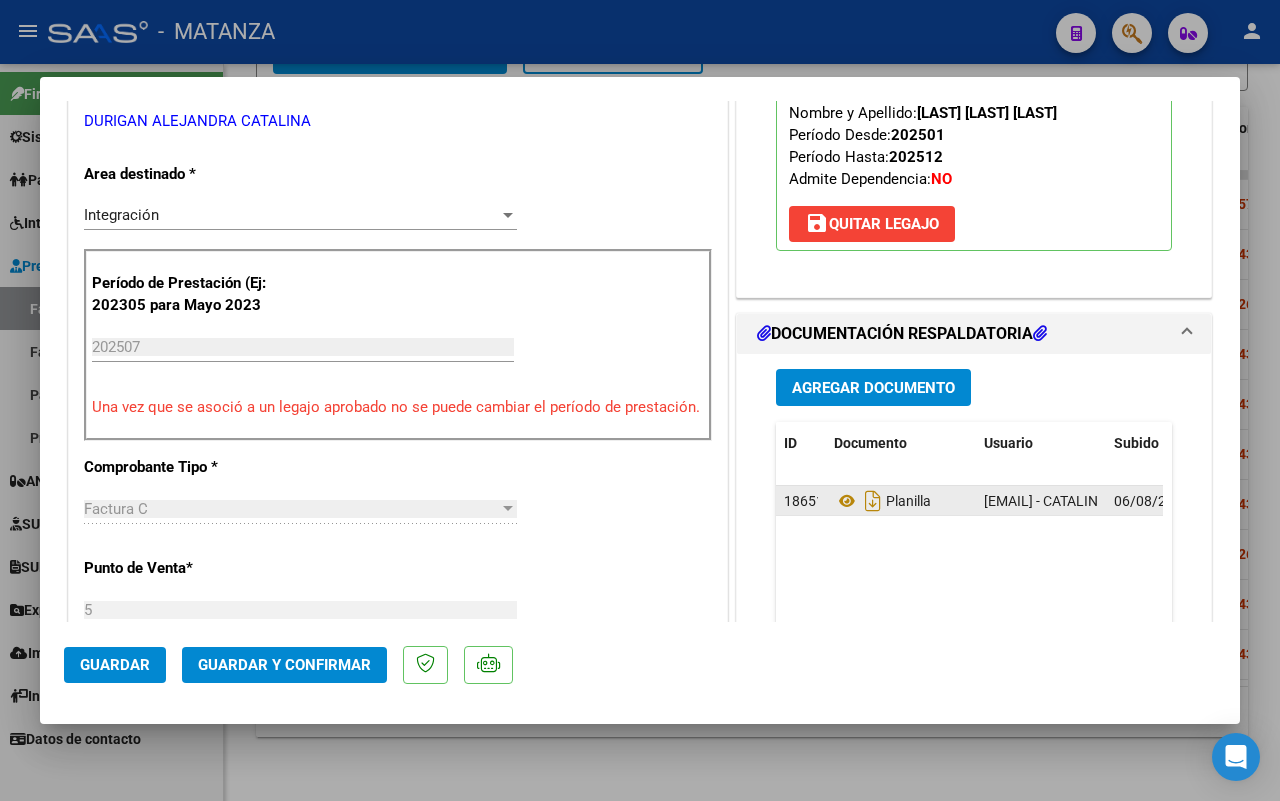 click 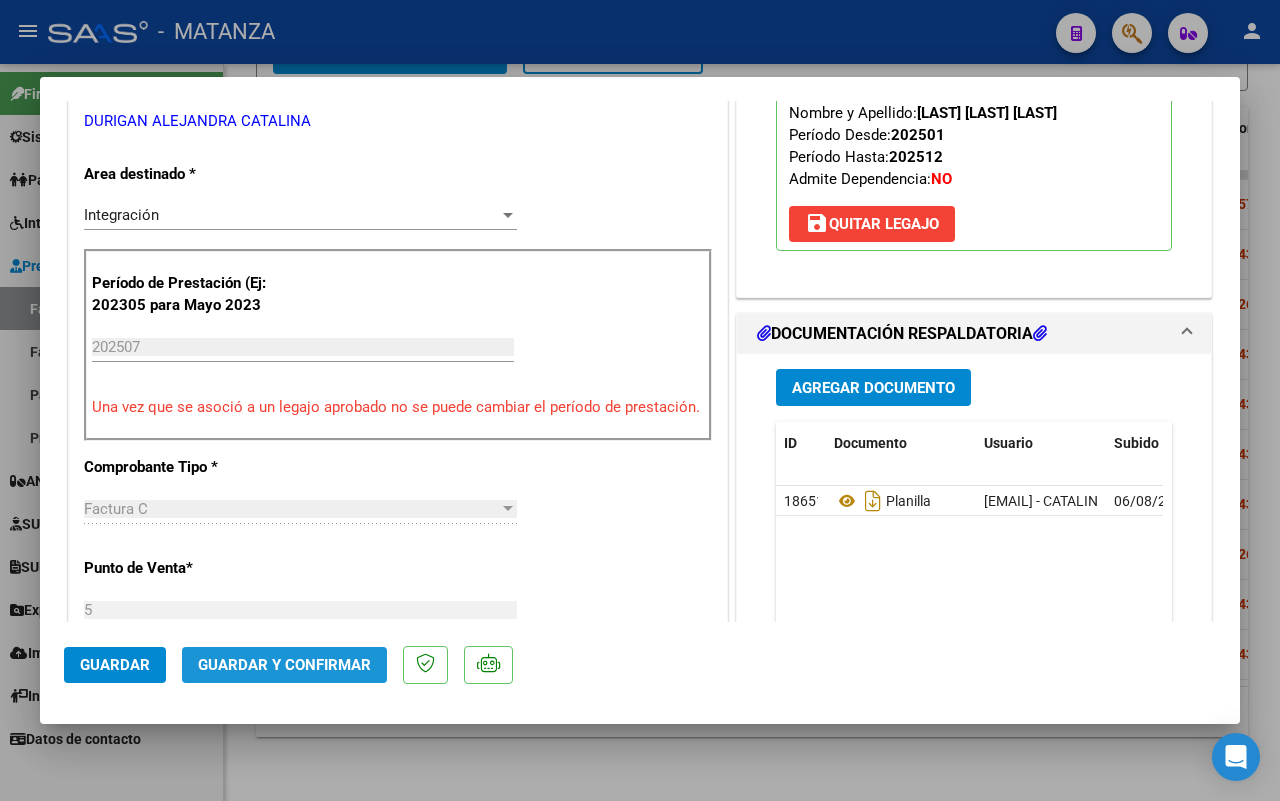 click on "Guardar y Confirmar" 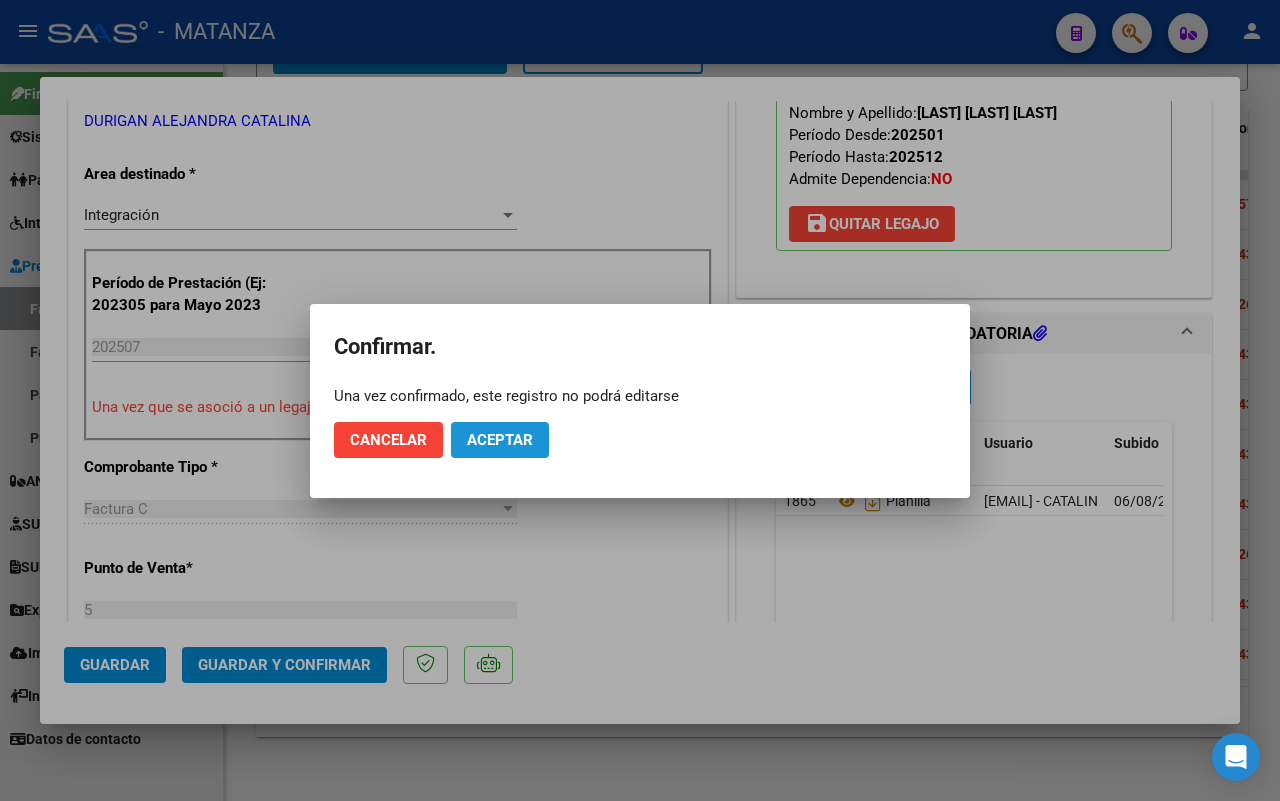 click on "Aceptar" 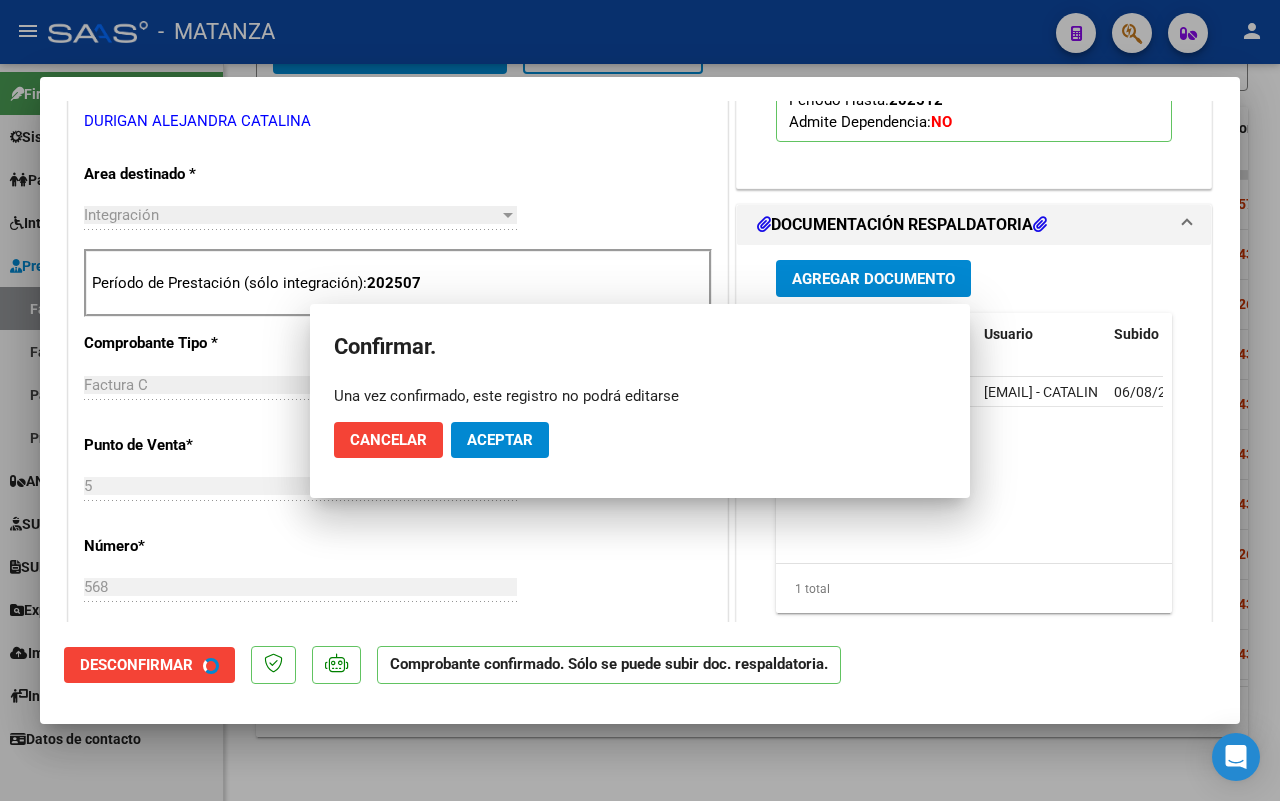 scroll, scrollTop: 397, scrollLeft: 0, axis: vertical 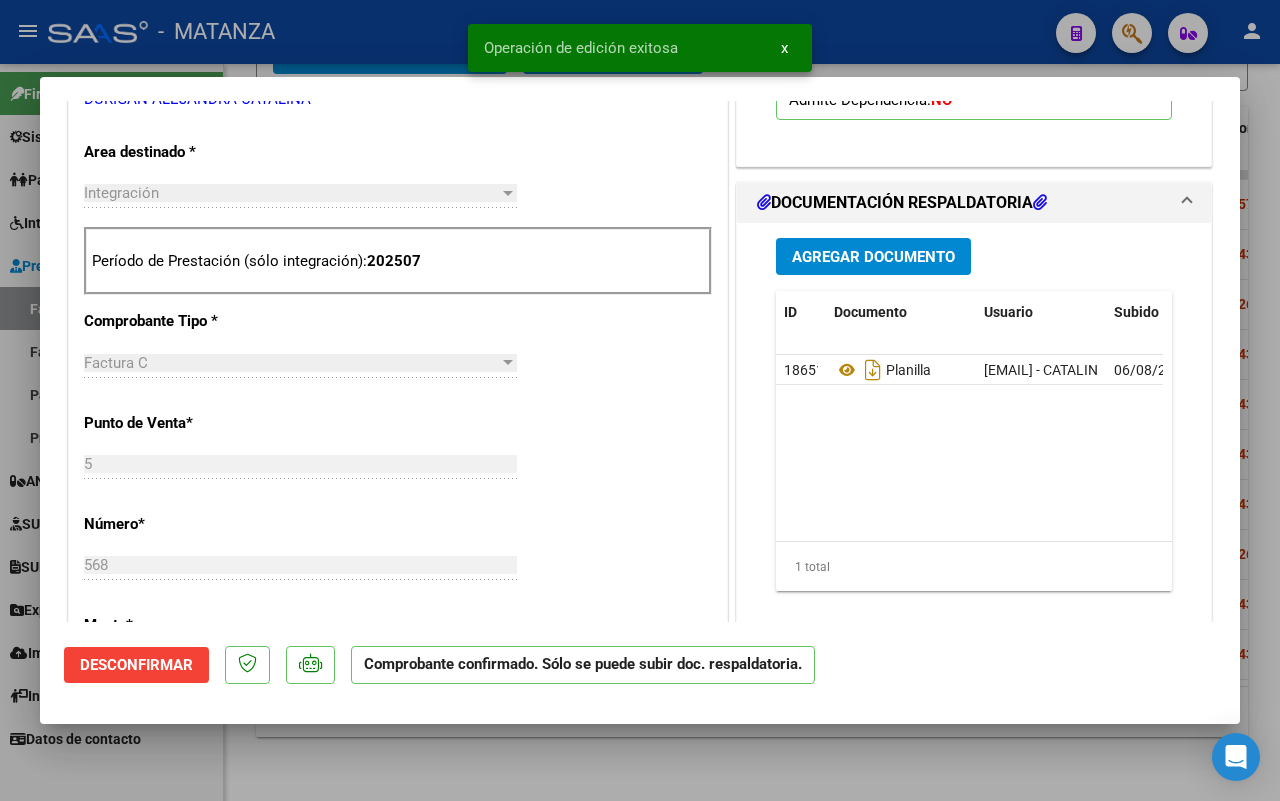 click at bounding box center [640, 400] 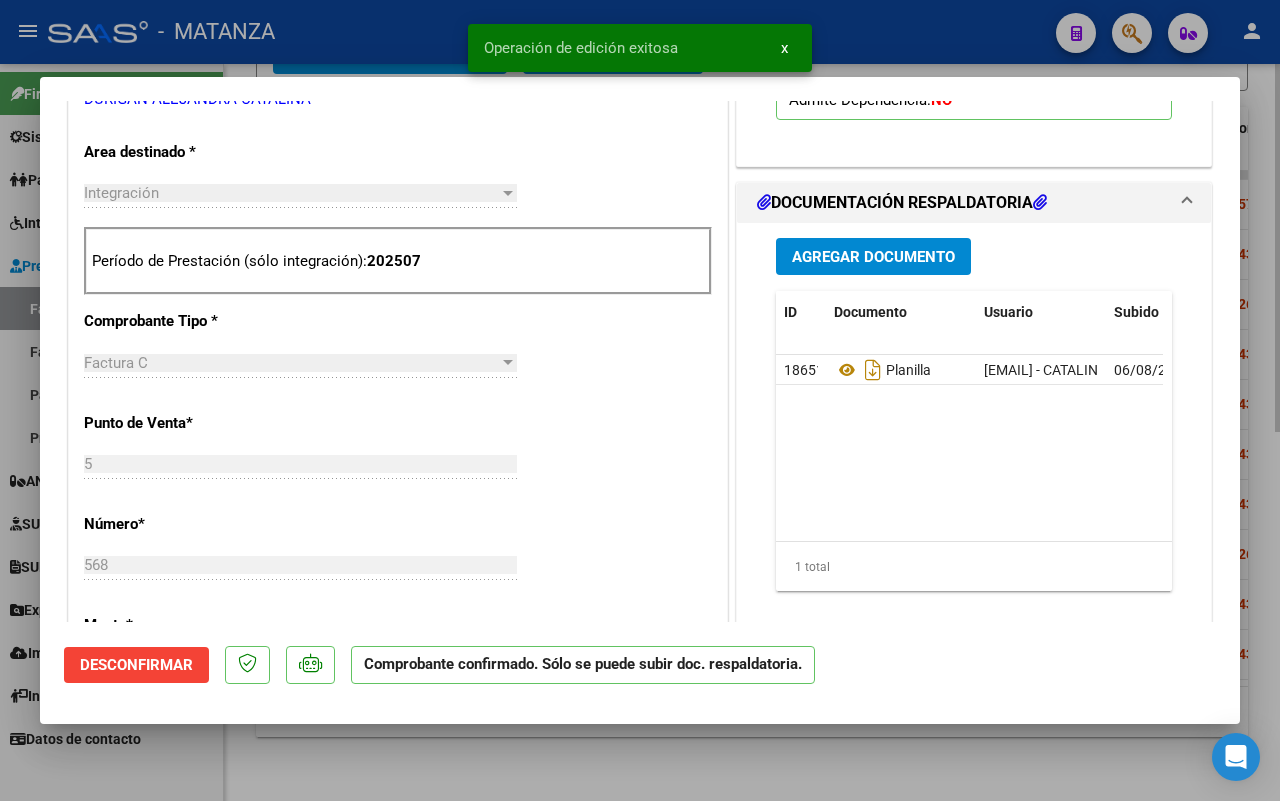 type 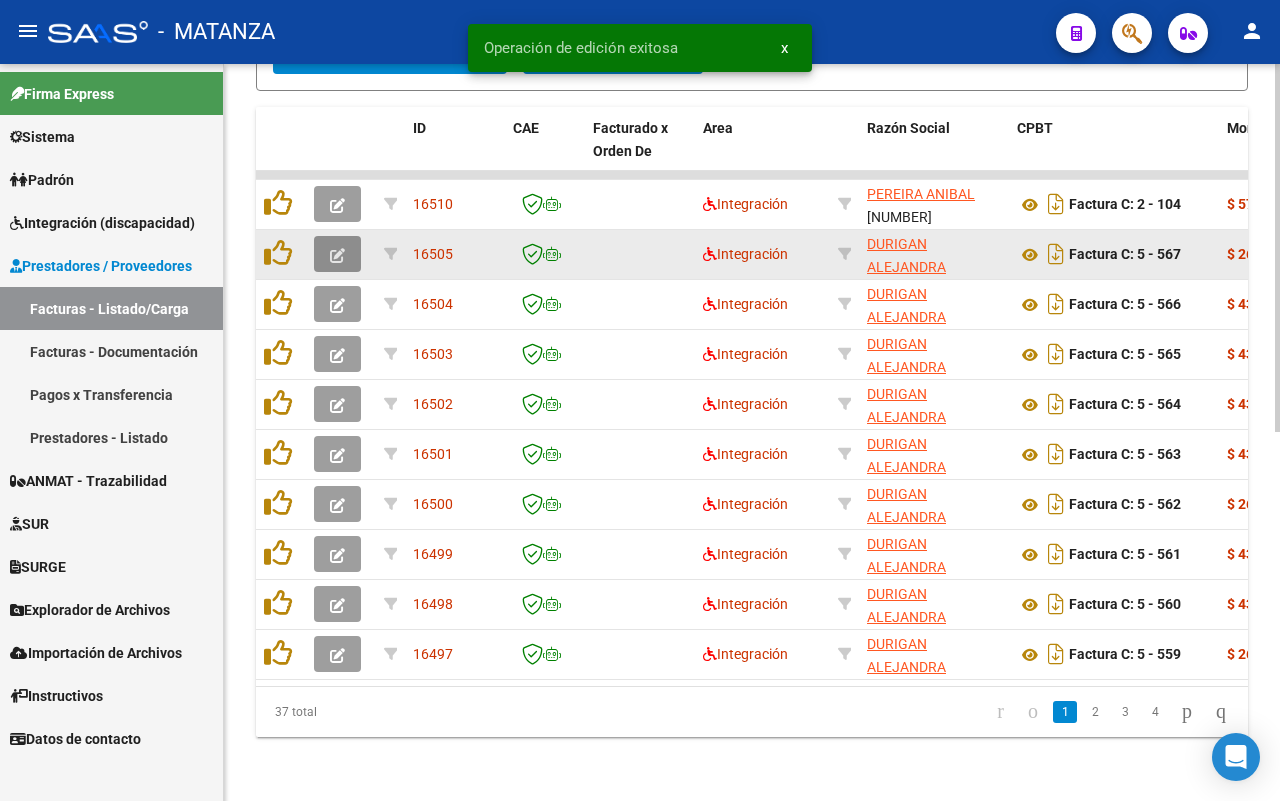 click 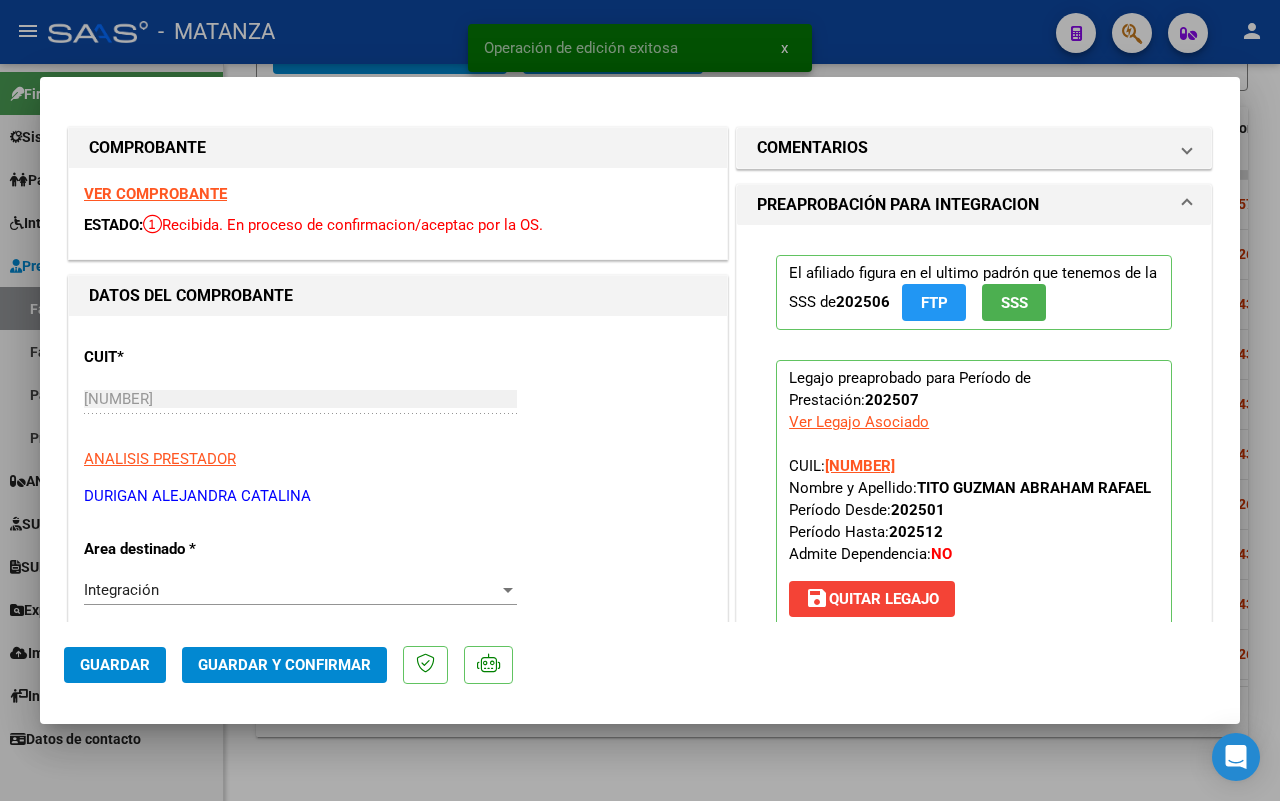 scroll, scrollTop: 375, scrollLeft: 0, axis: vertical 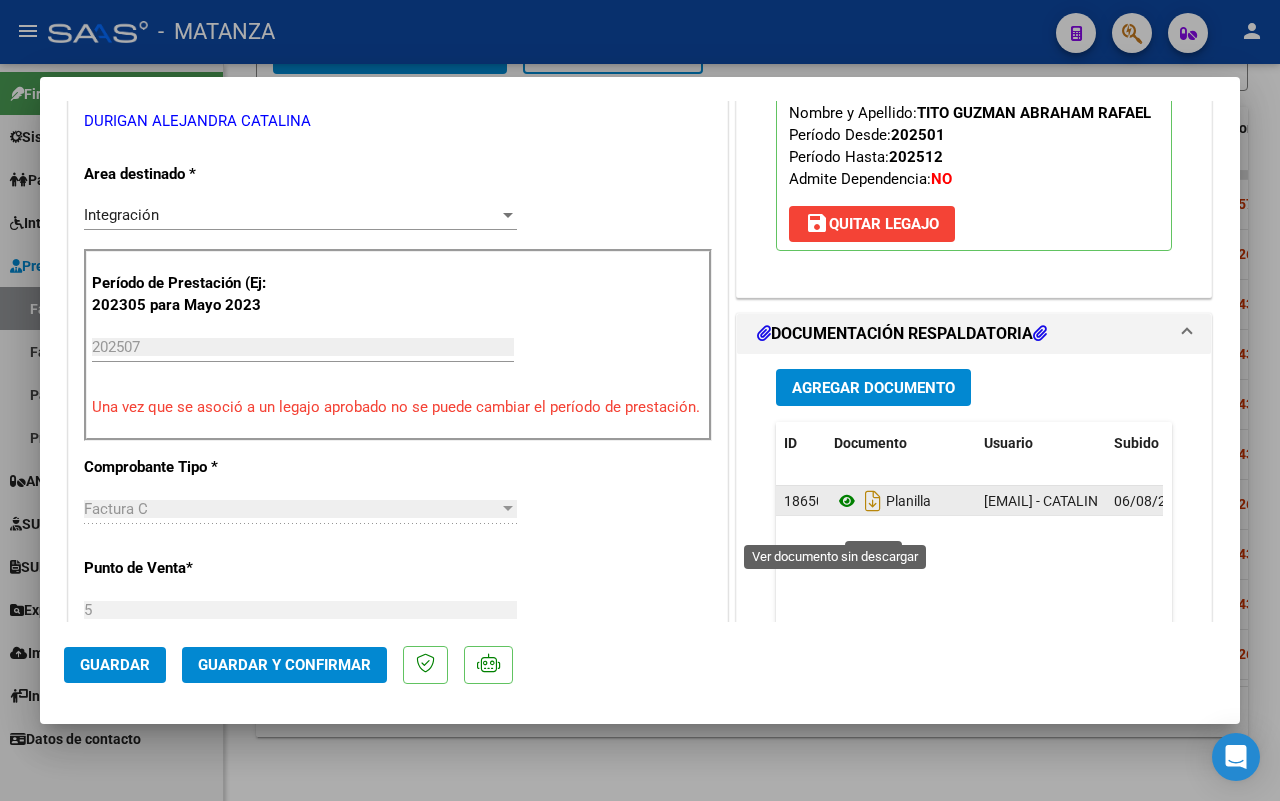 click 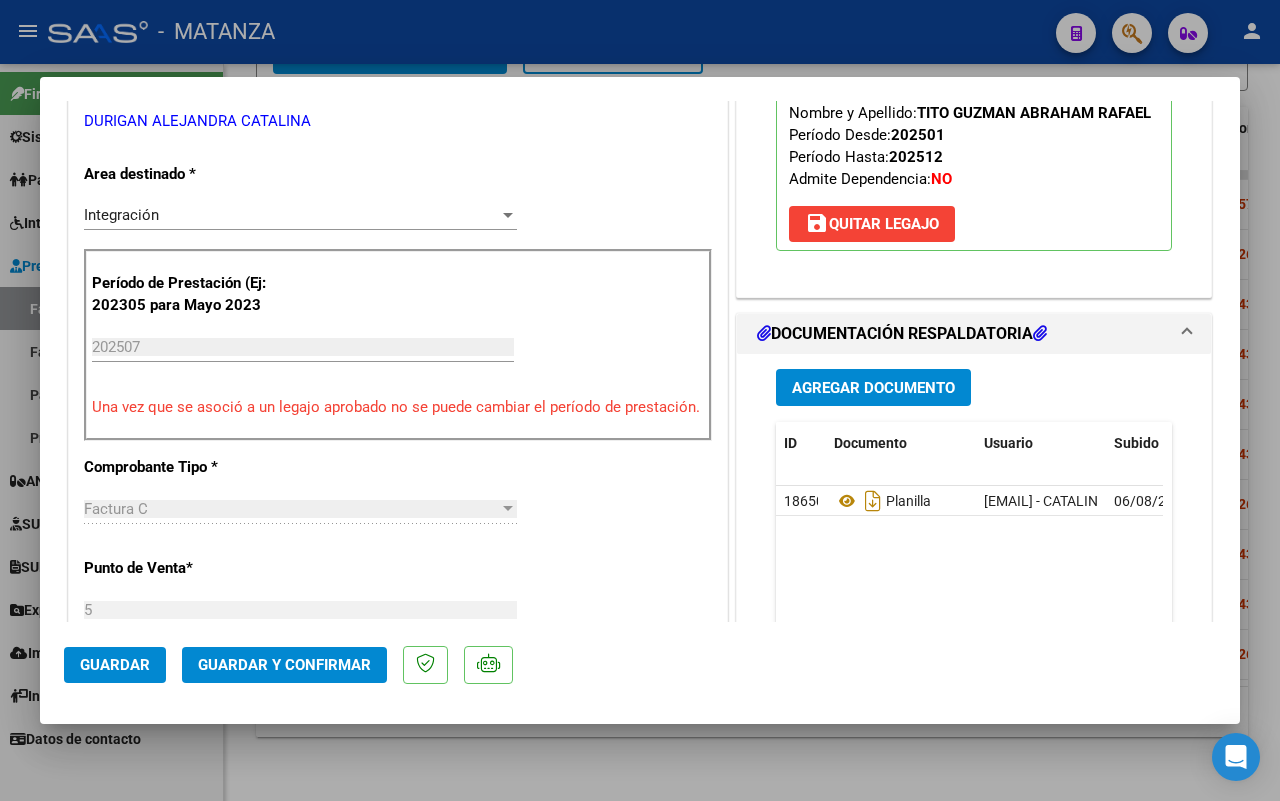 click on "Guardar y Confirmar" 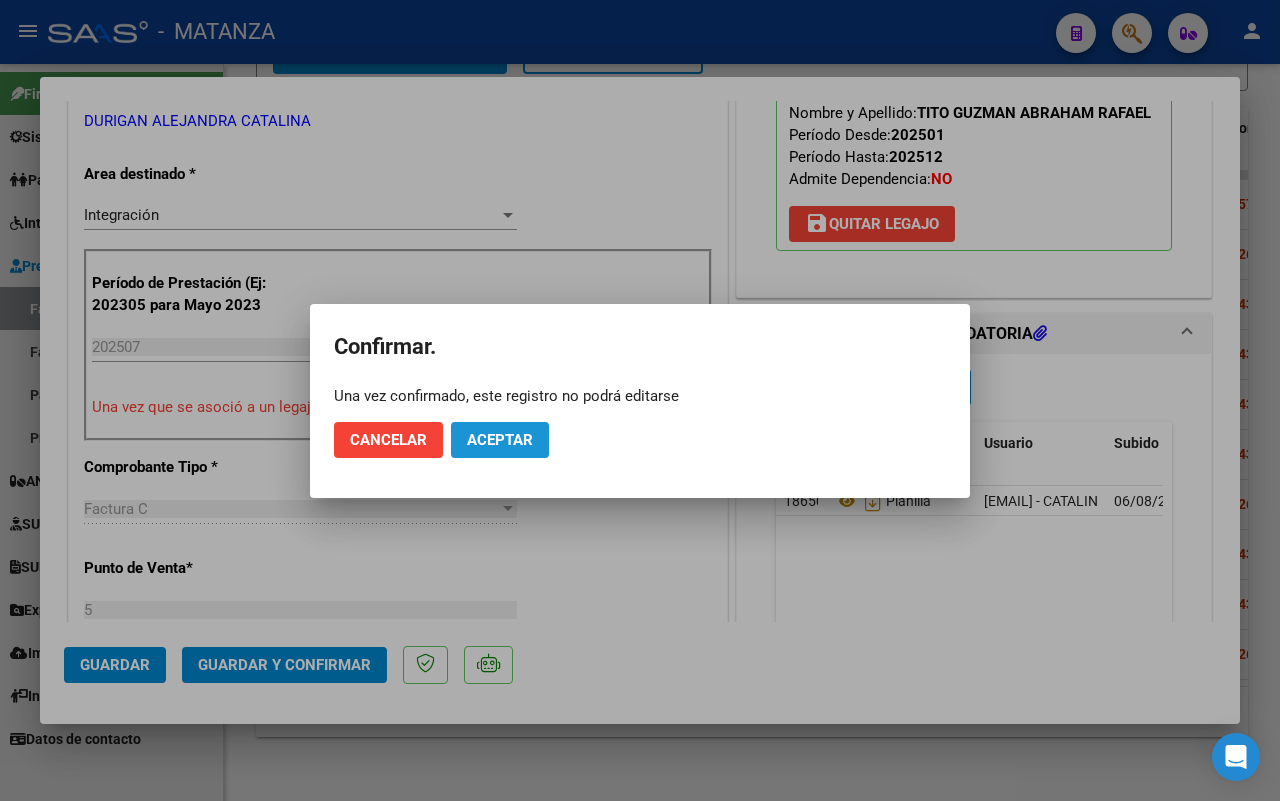 click on "Aceptar" 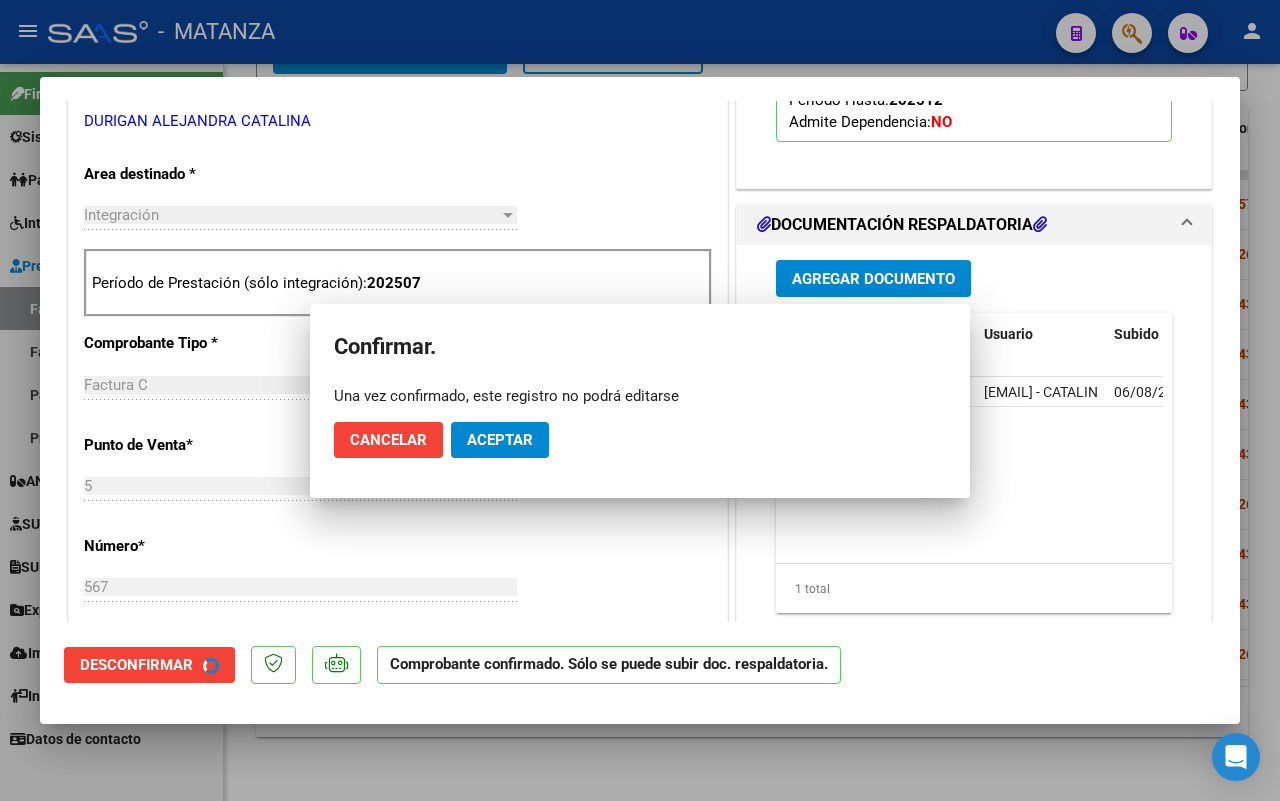 scroll, scrollTop: 397, scrollLeft: 0, axis: vertical 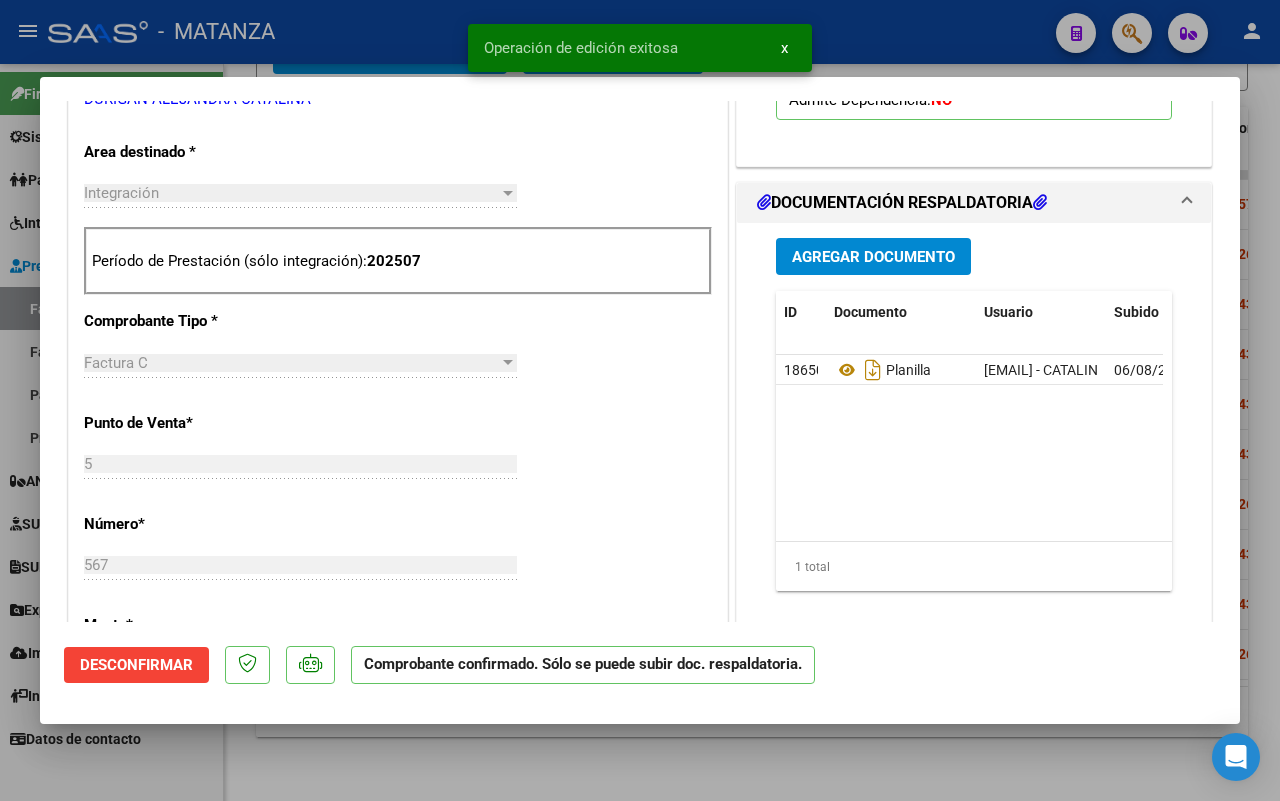 click at bounding box center [640, 400] 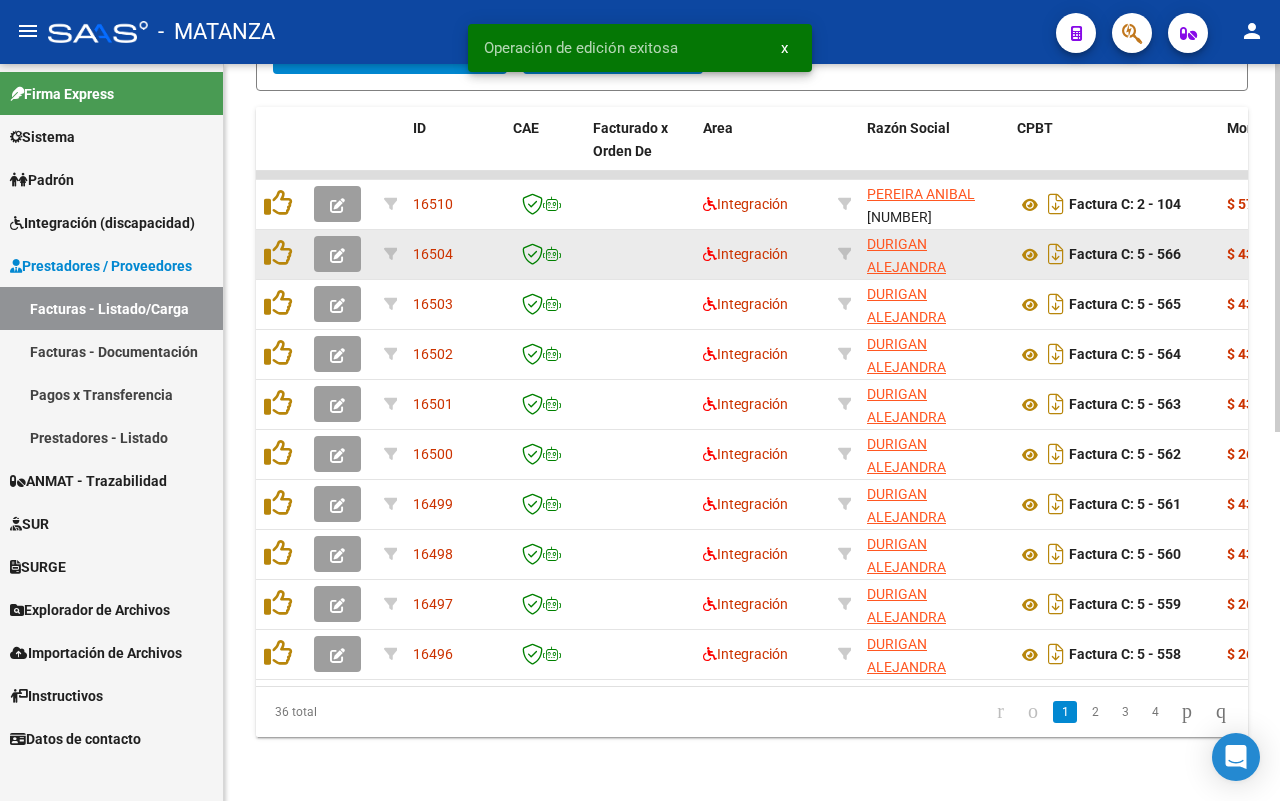 click 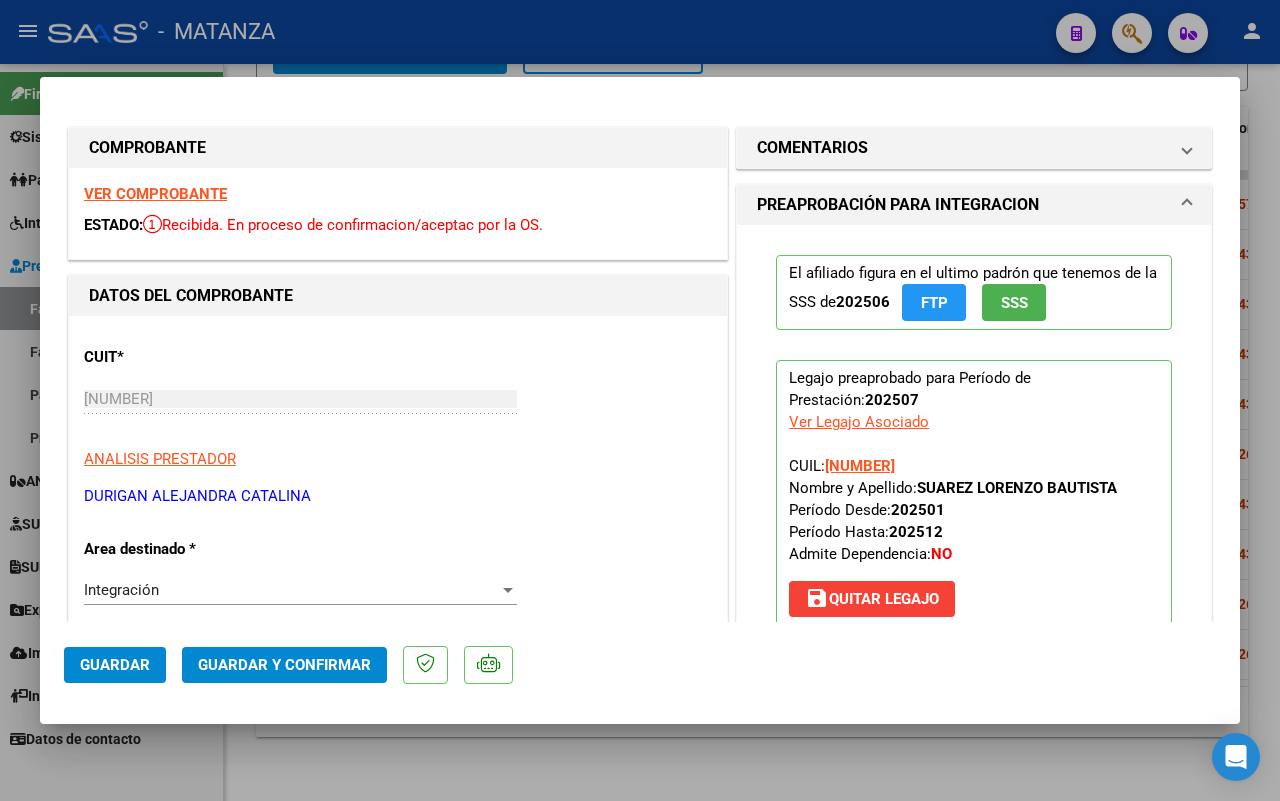 scroll, scrollTop: 375, scrollLeft: 0, axis: vertical 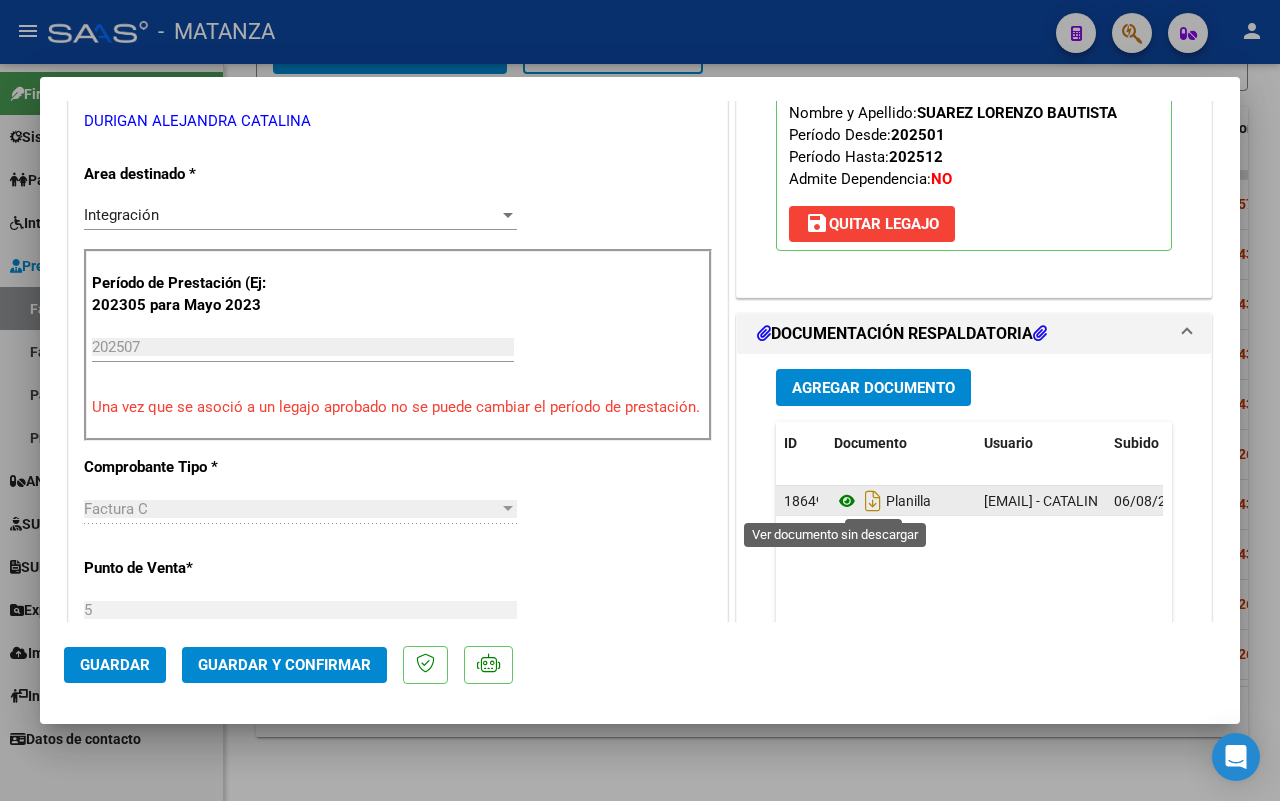 click 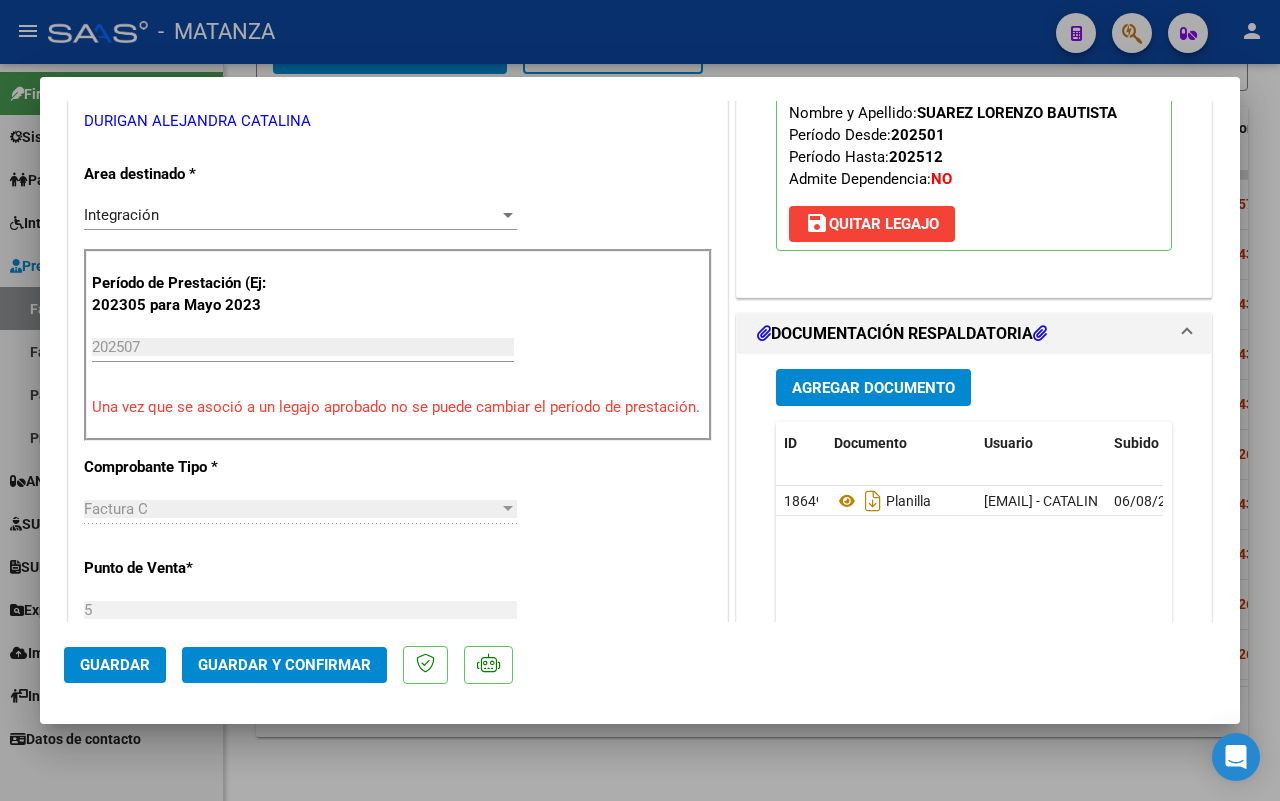 scroll, scrollTop: 625, scrollLeft: 0, axis: vertical 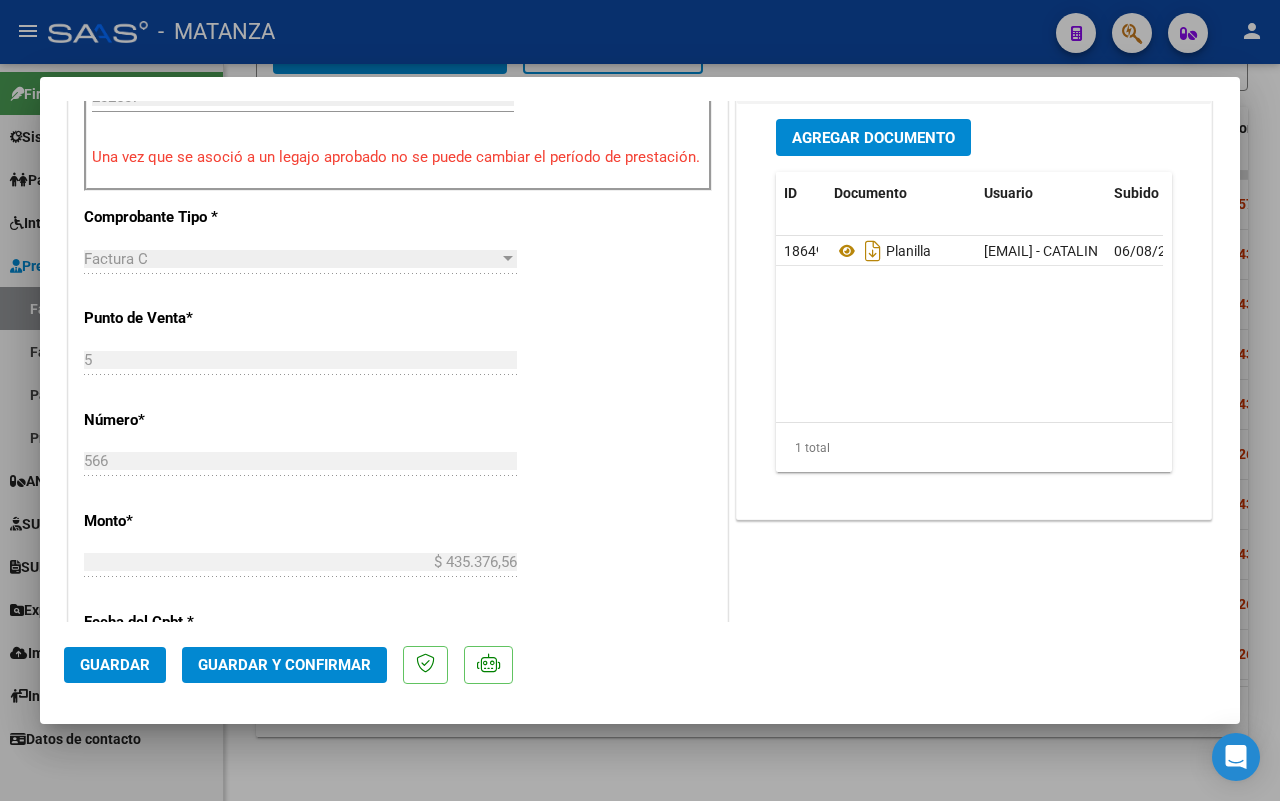 click on "Guardar y Confirmar" 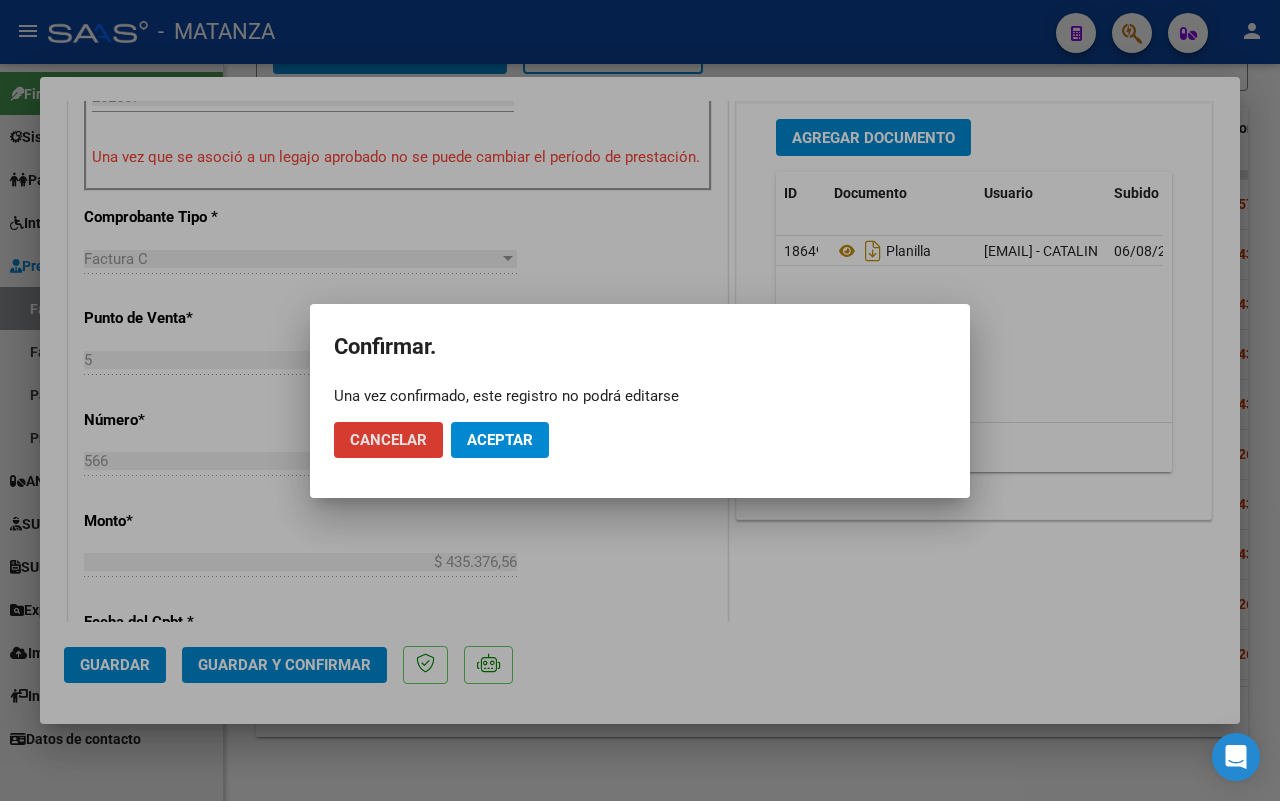 click on "Aceptar" 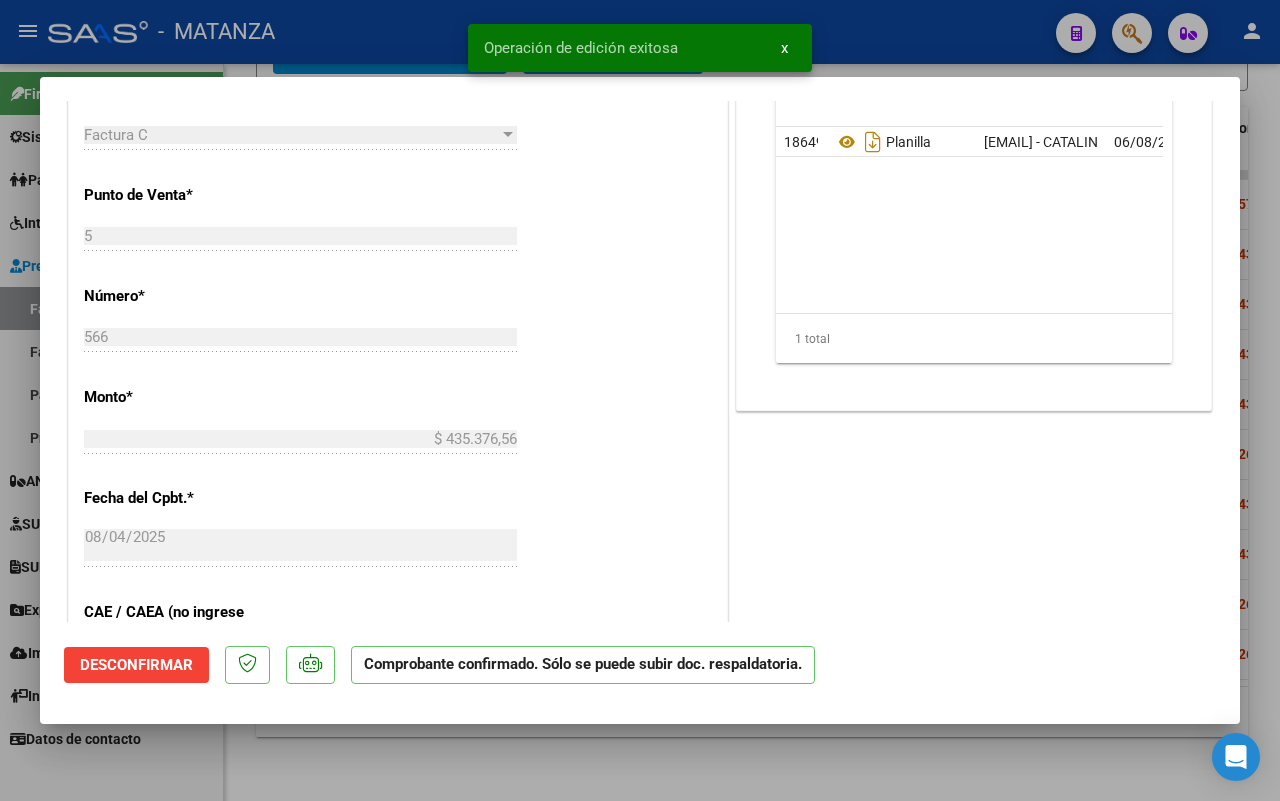 scroll, scrollTop: 647, scrollLeft: 0, axis: vertical 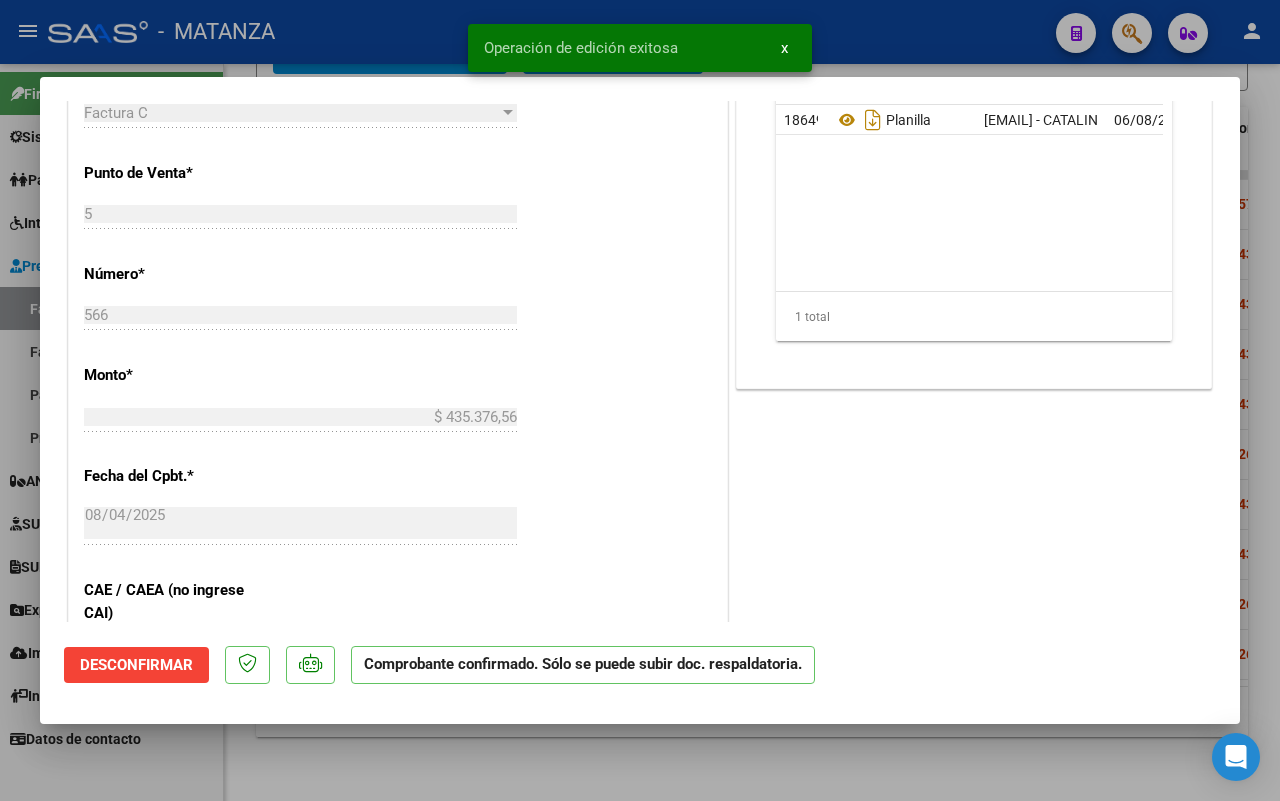drag, startPoint x: 346, startPoint y: 780, endPoint x: 900, endPoint y: 0, distance: 956.7215 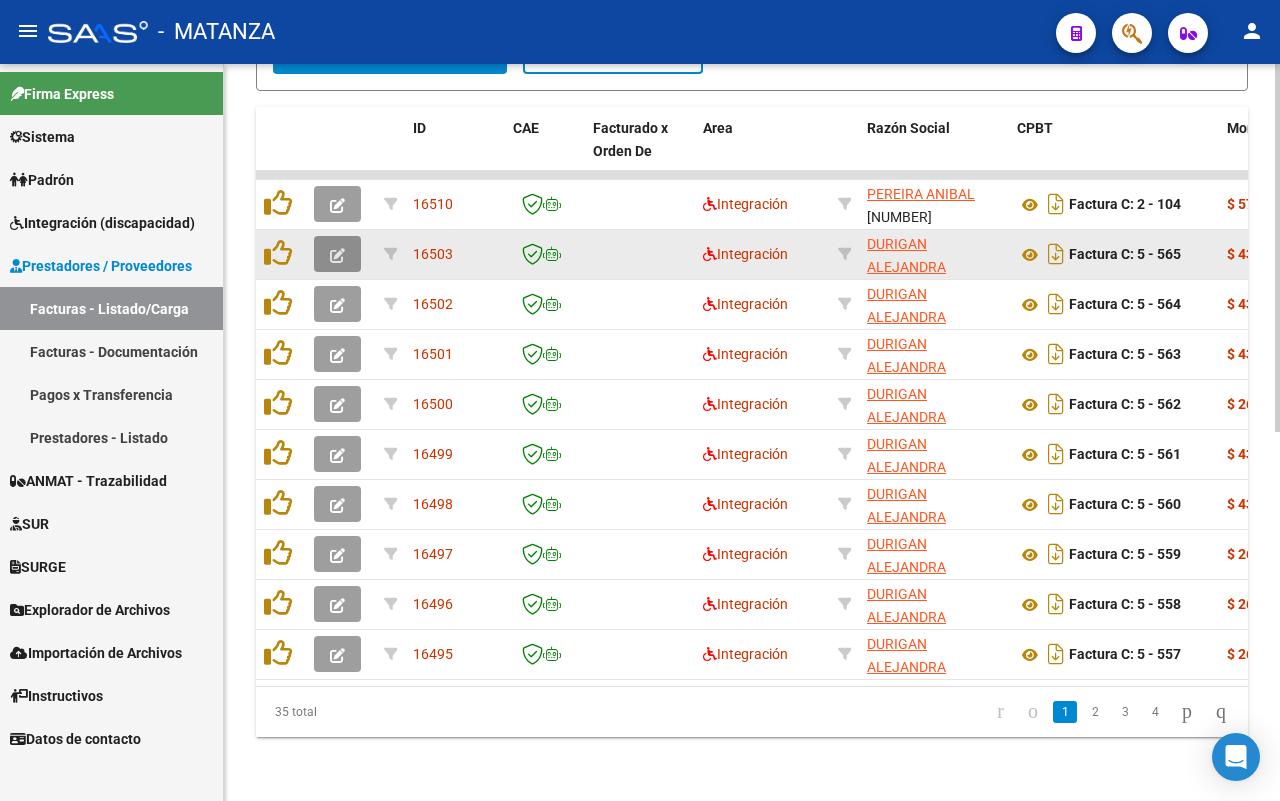 click 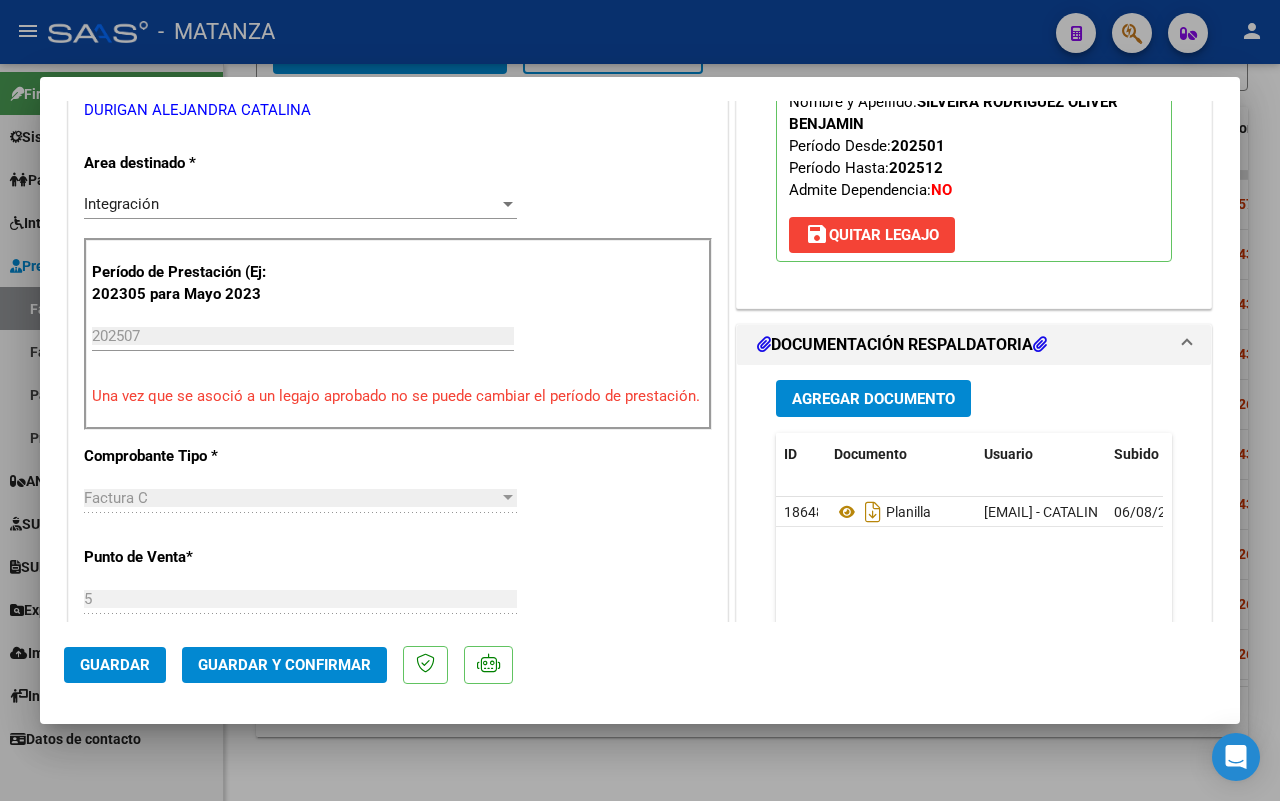 scroll, scrollTop: 625, scrollLeft: 0, axis: vertical 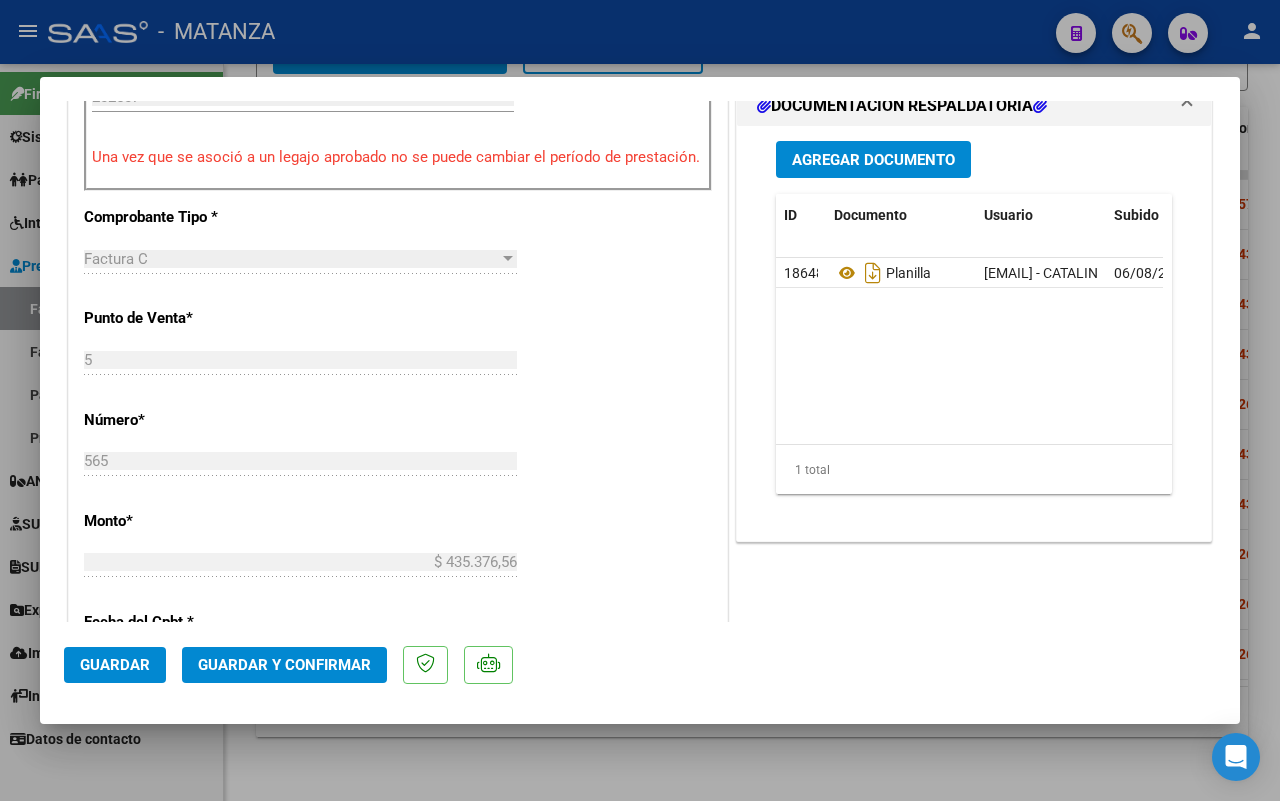 click on "Guardar y Confirmar" 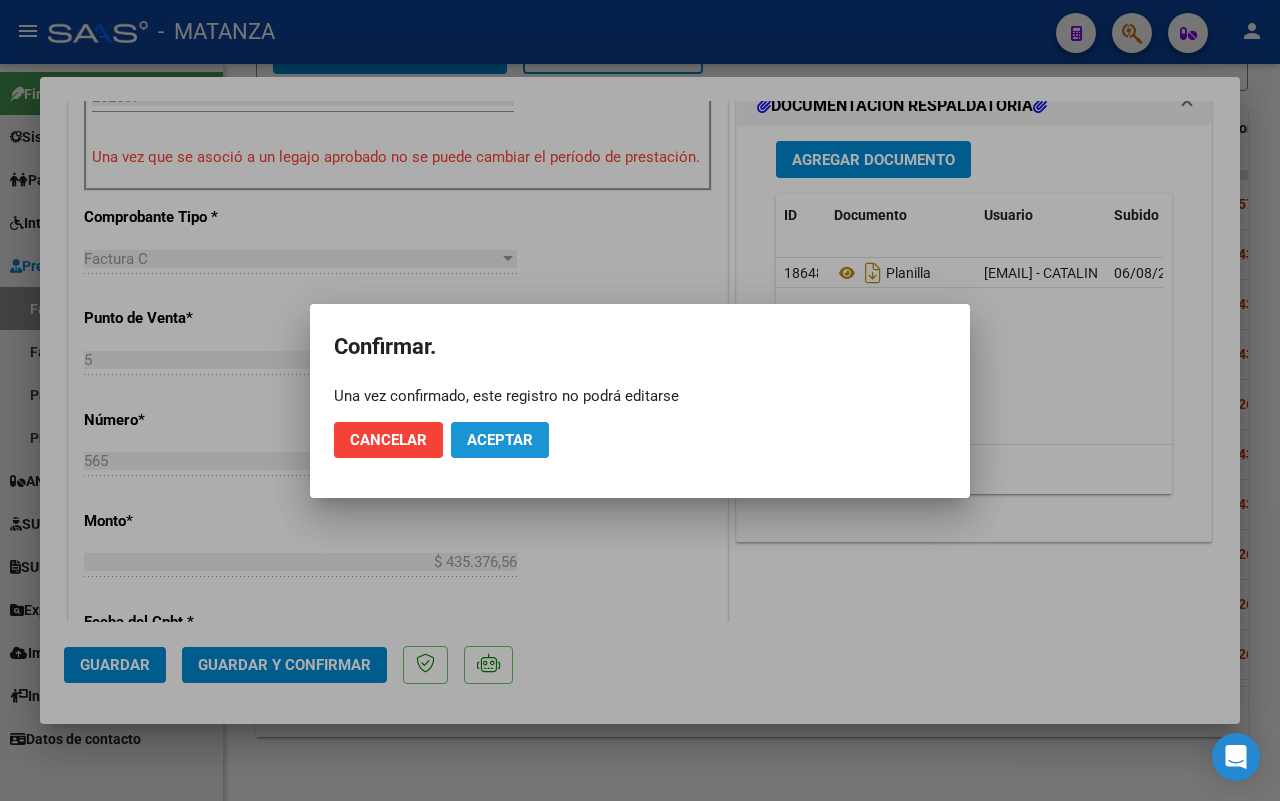 click on "Aceptar" 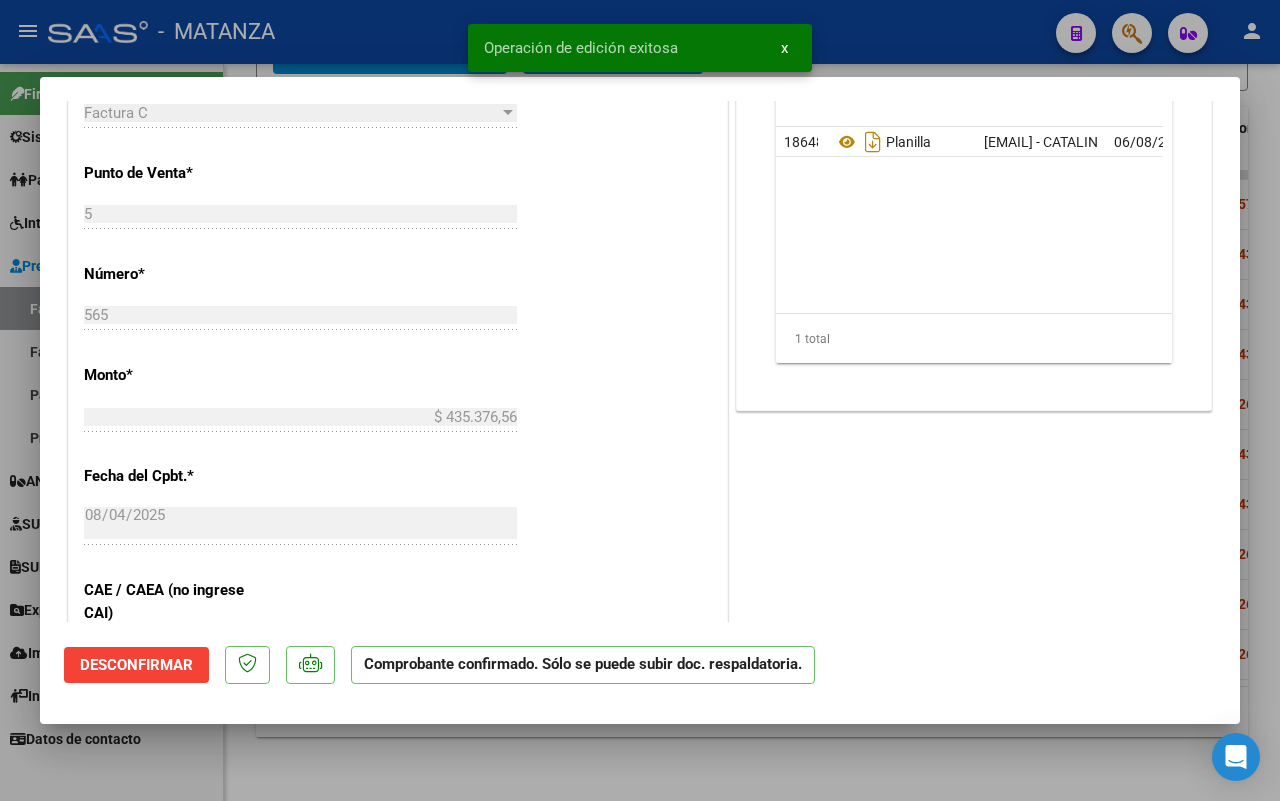 click at bounding box center (640, 400) 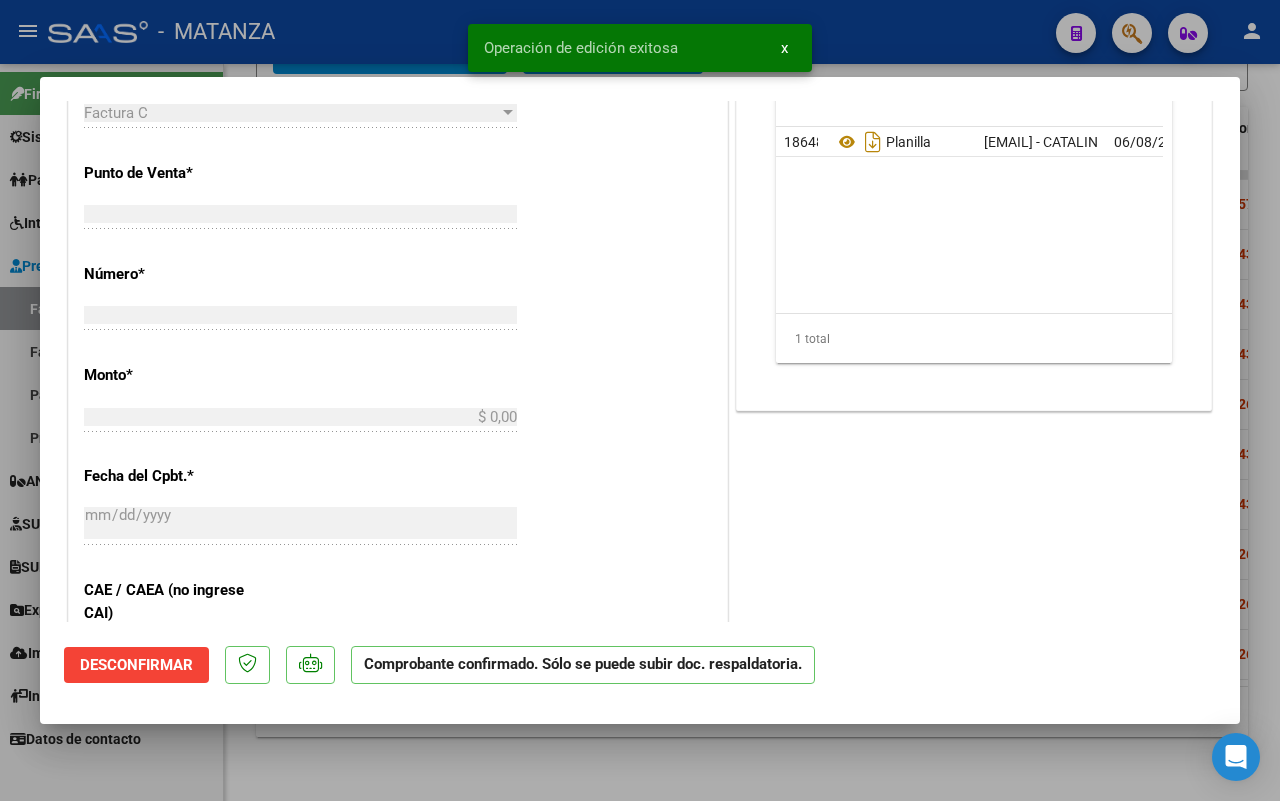 type 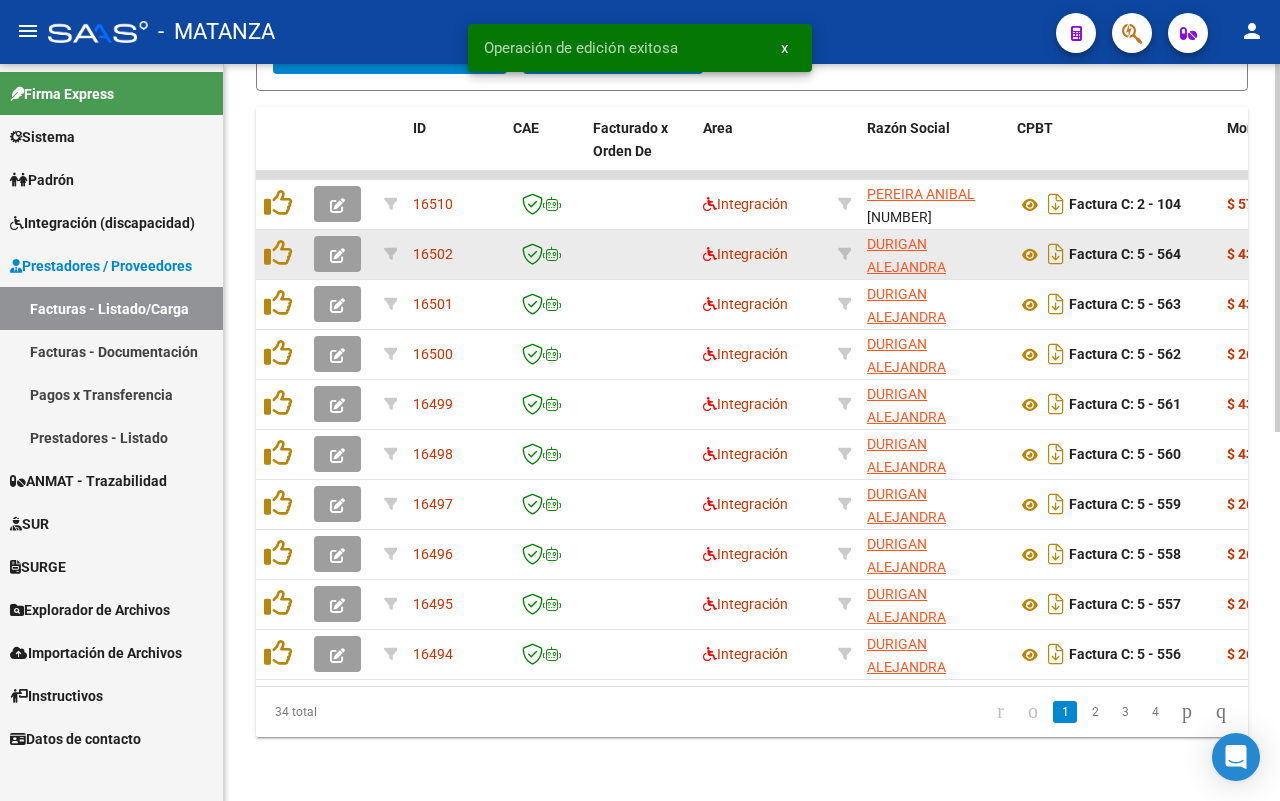 click 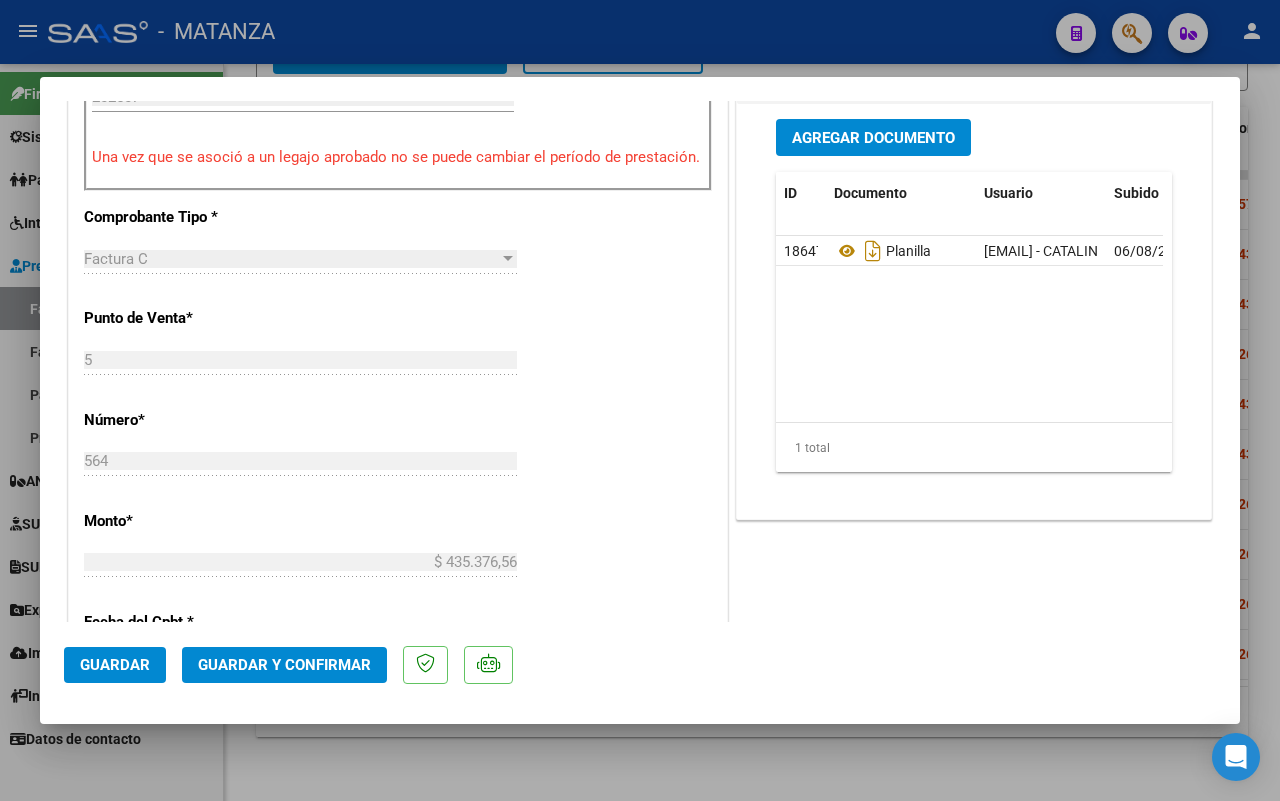 scroll, scrollTop: 500, scrollLeft: 0, axis: vertical 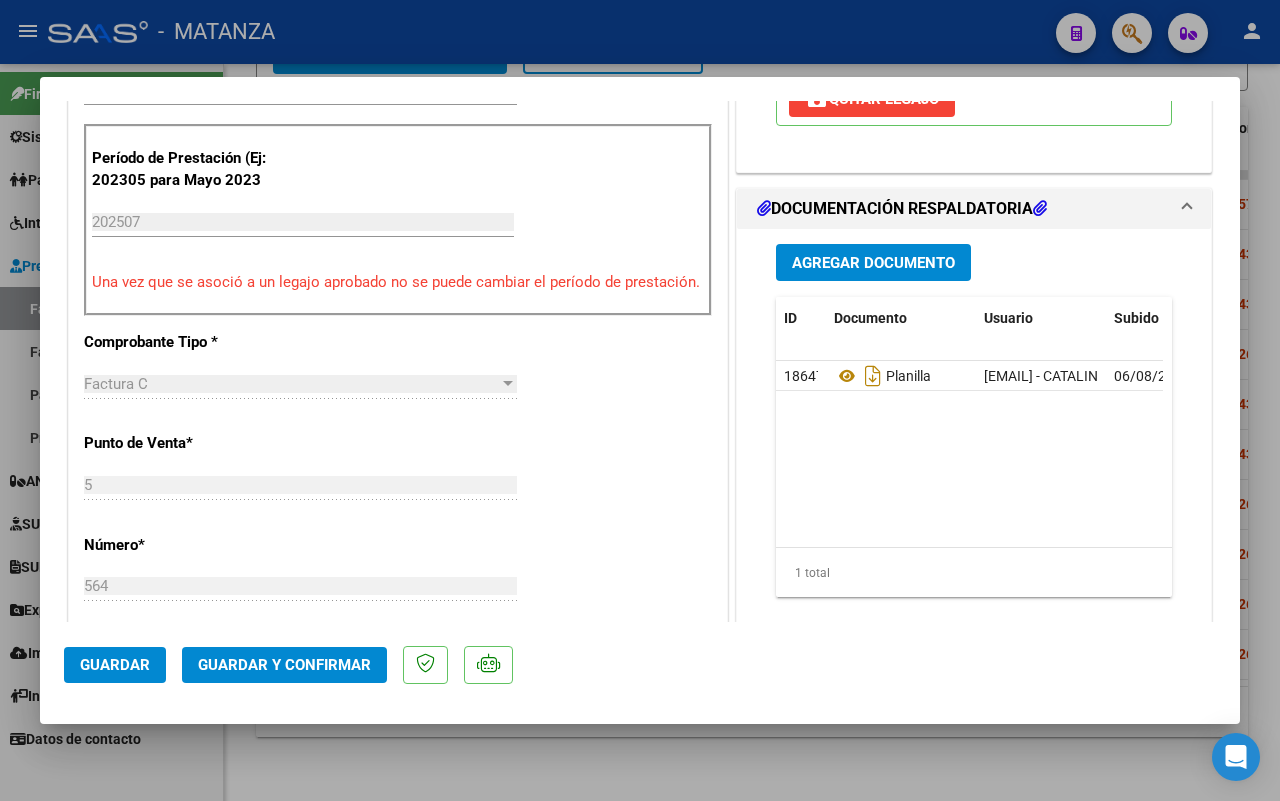 click on "Guardar y Confirmar" 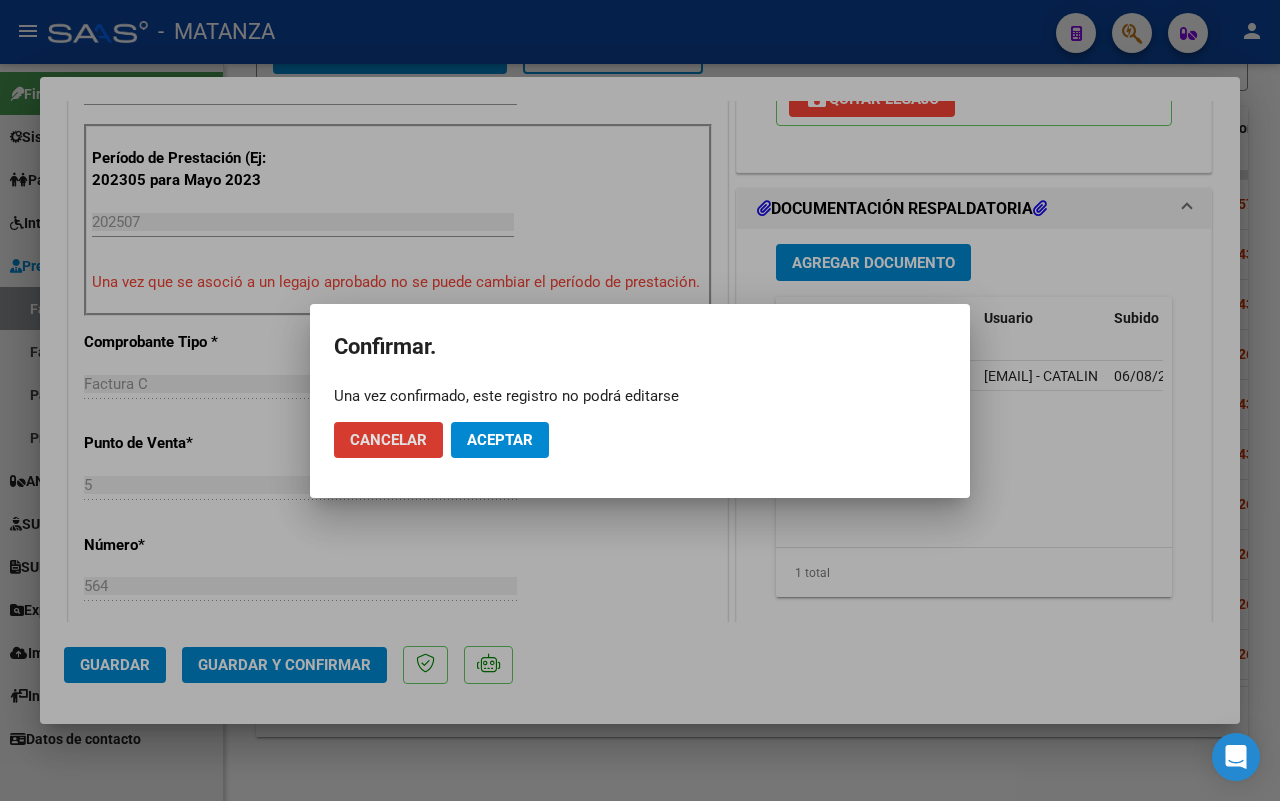 click on "Aceptar" 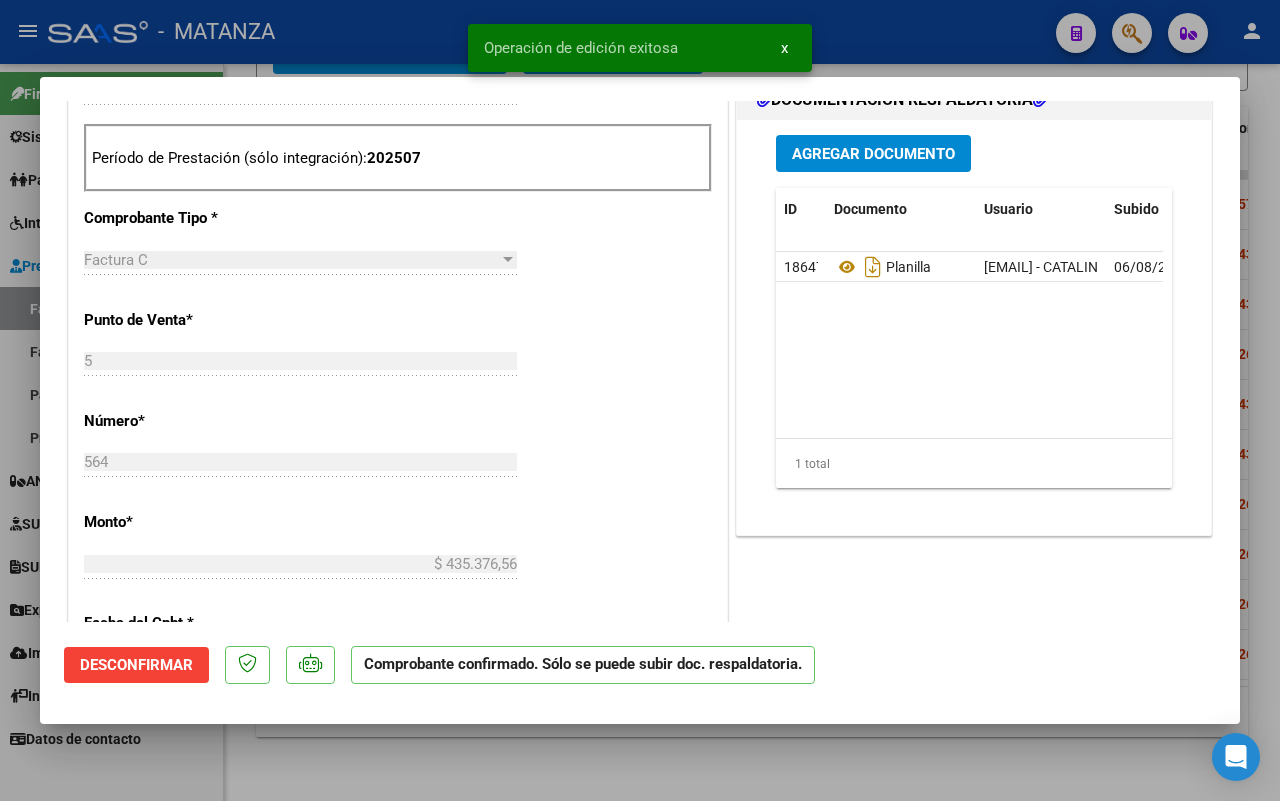 scroll, scrollTop: 522, scrollLeft: 0, axis: vertical 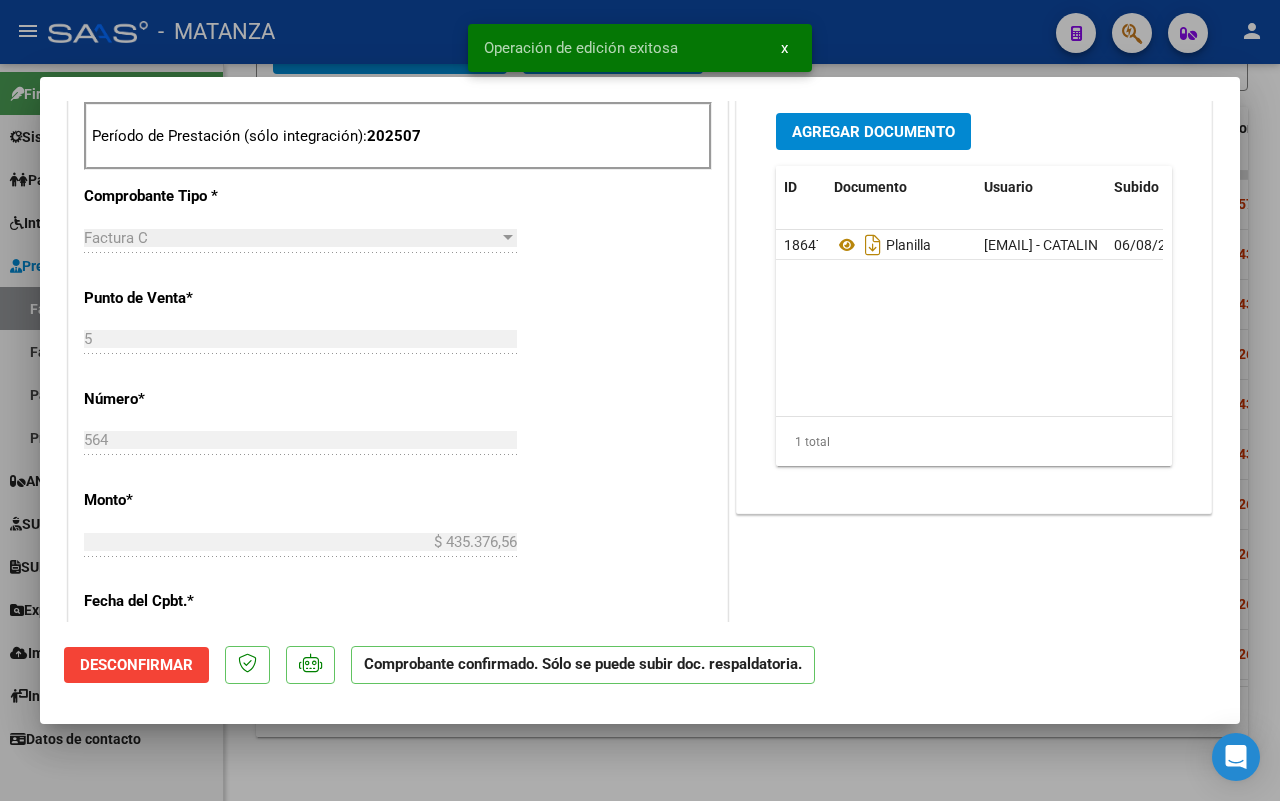 click at bounding box center (640, 400) 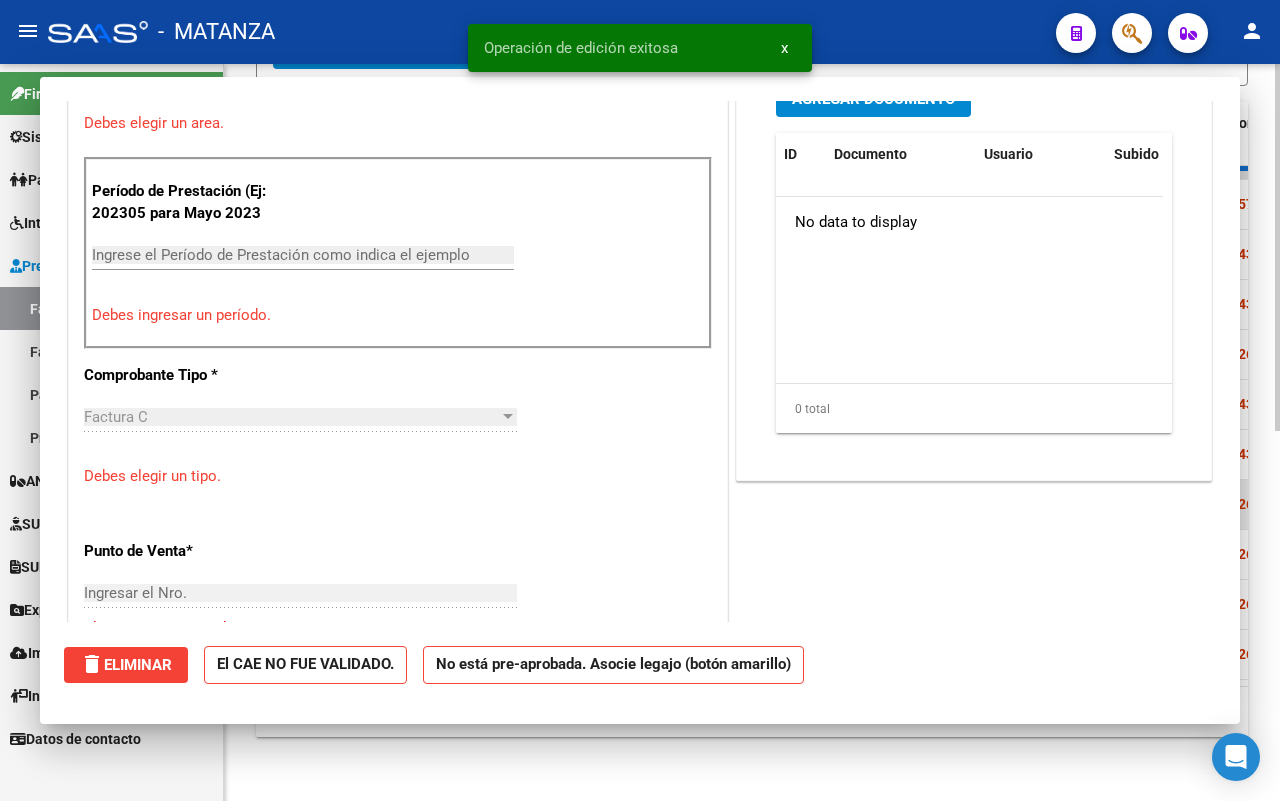 scroll, scrollTop: 0, scrollLeft: 0, axis: both 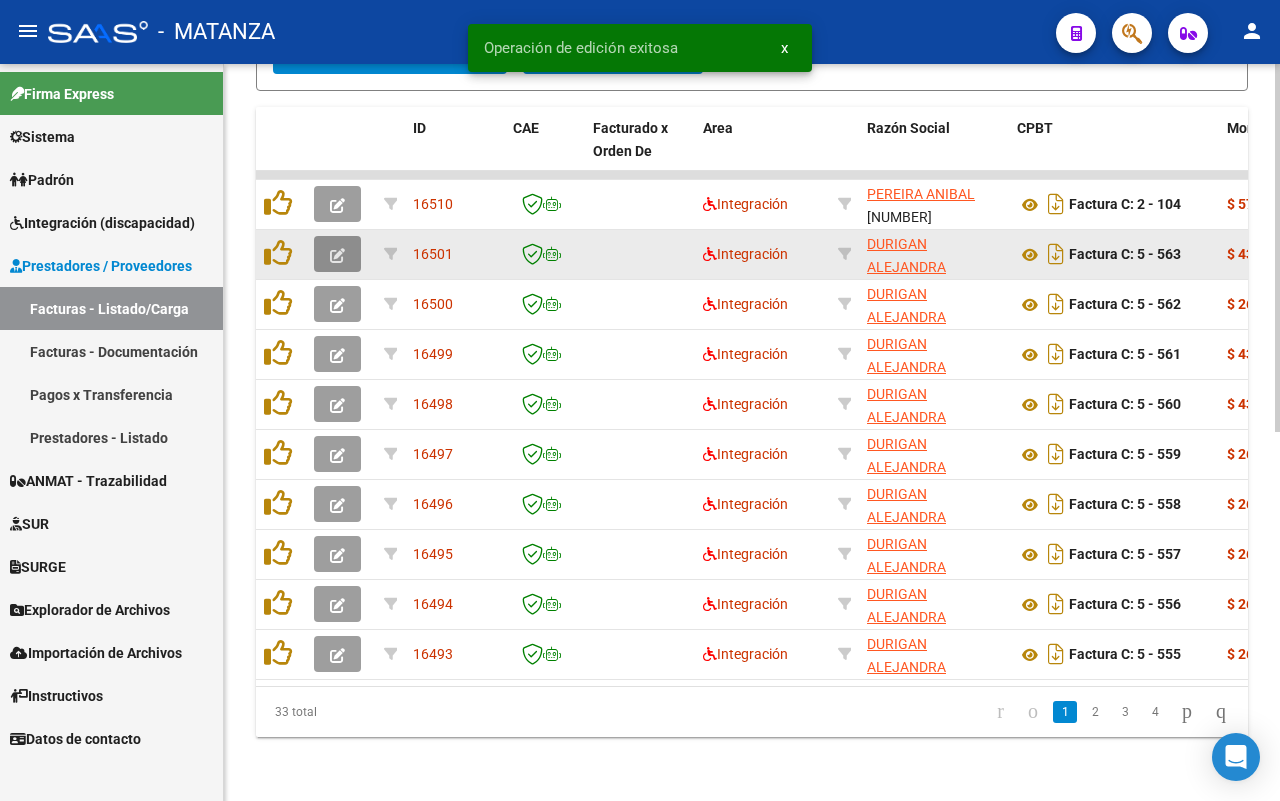 click 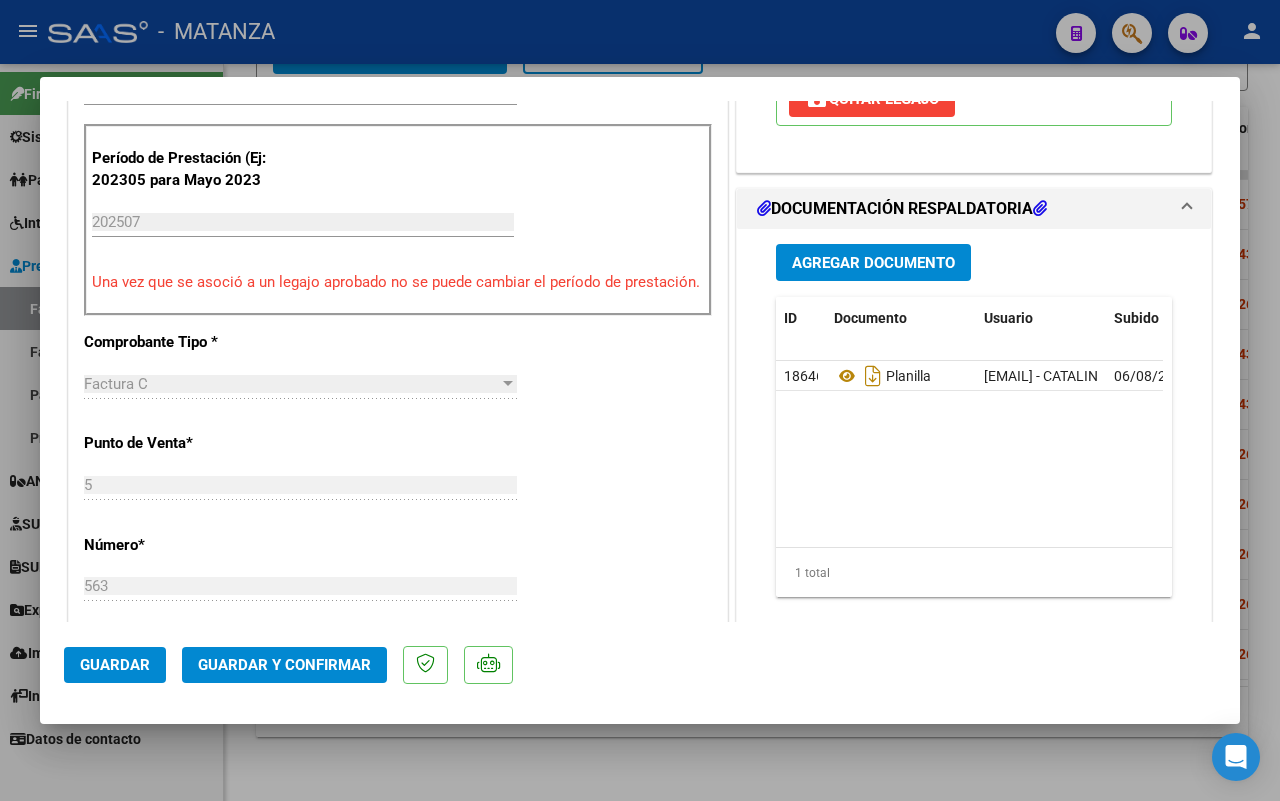 scroll, scrollTop: 625, scrollLeft: 0, axis: vertical 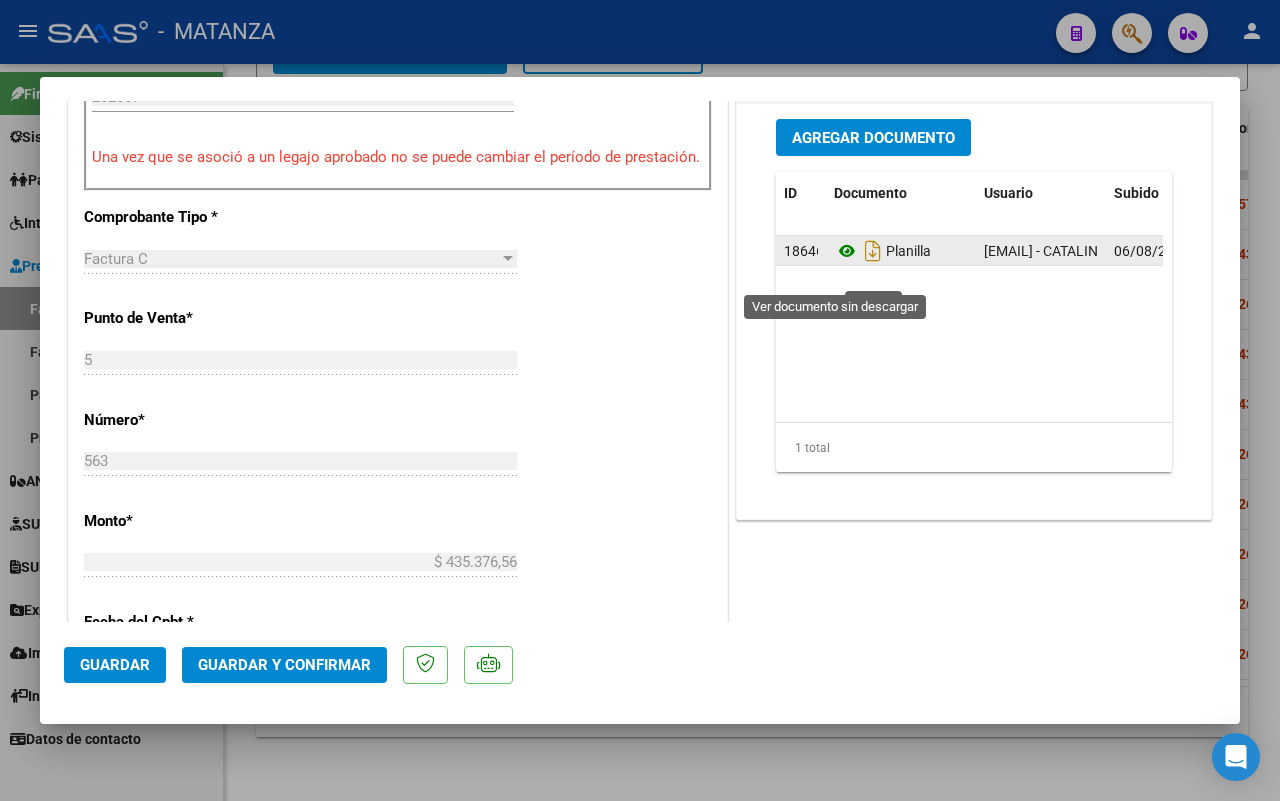 click 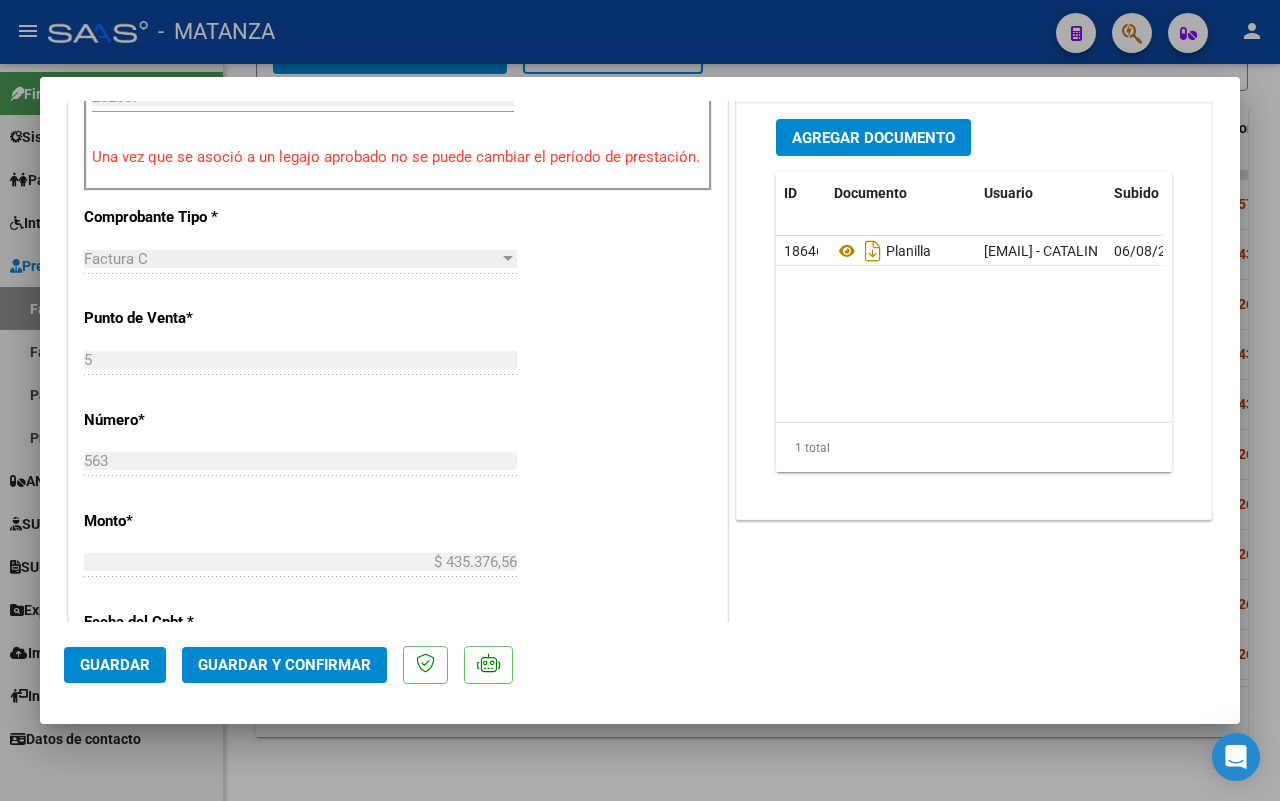 scroll, scrollTop: 875, scrollLeft: 0, axis: vertical 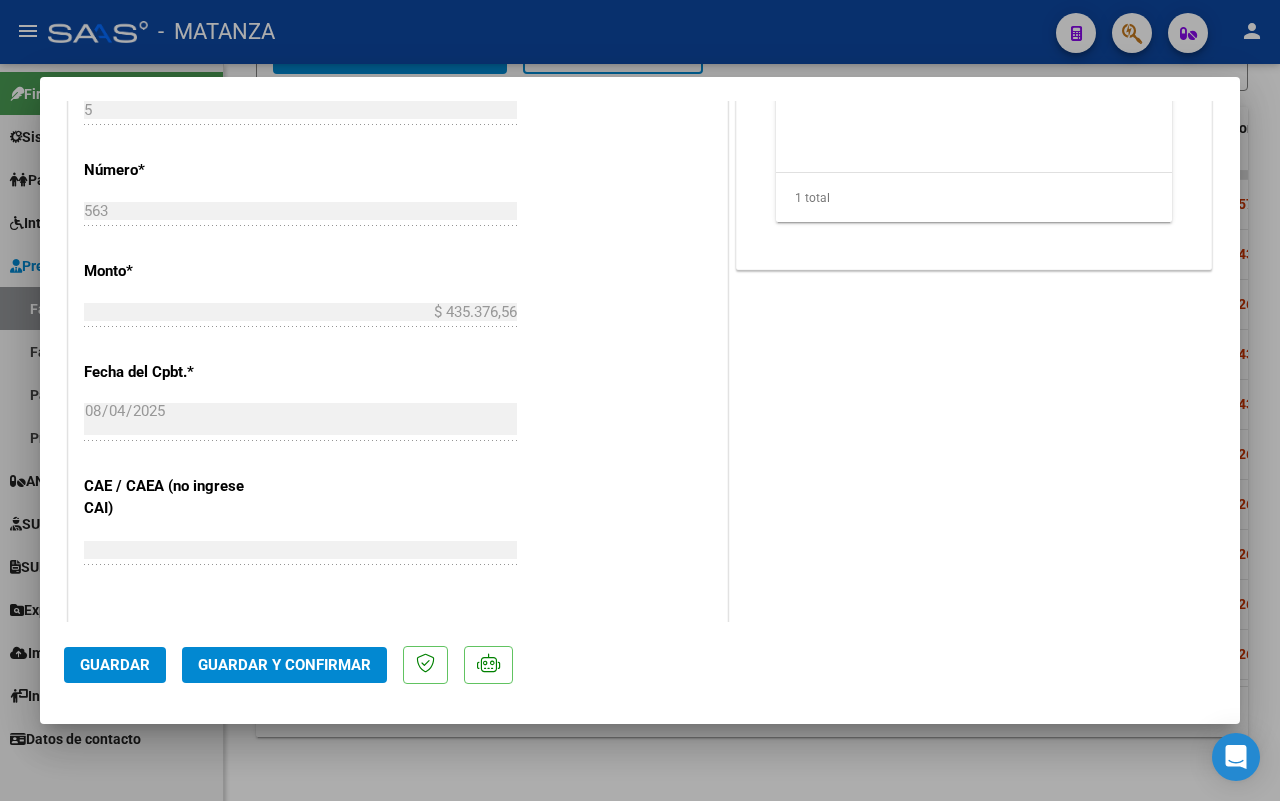 click on "Guardar y Confirmar" 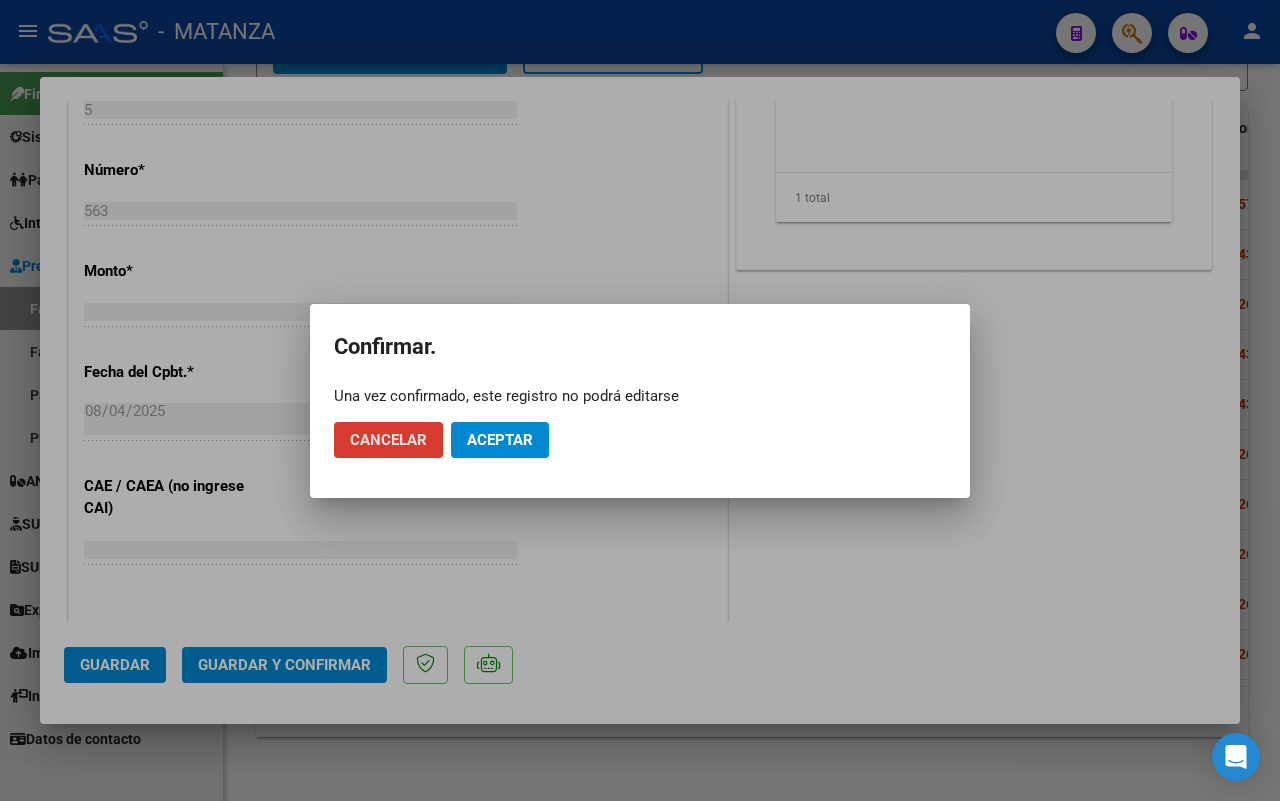 click on "Aceptar" 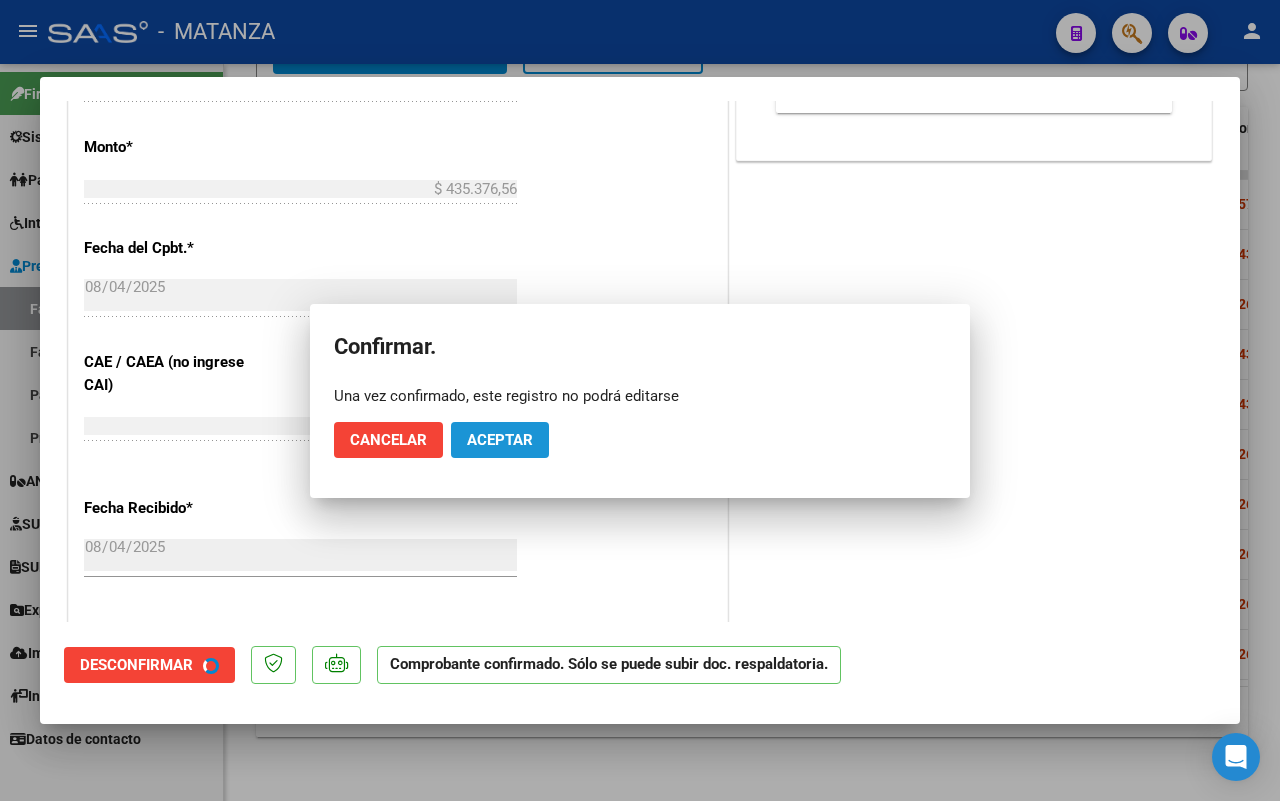 scroll, scrollTop: 897, scrollLeft: 0, axis: vertical 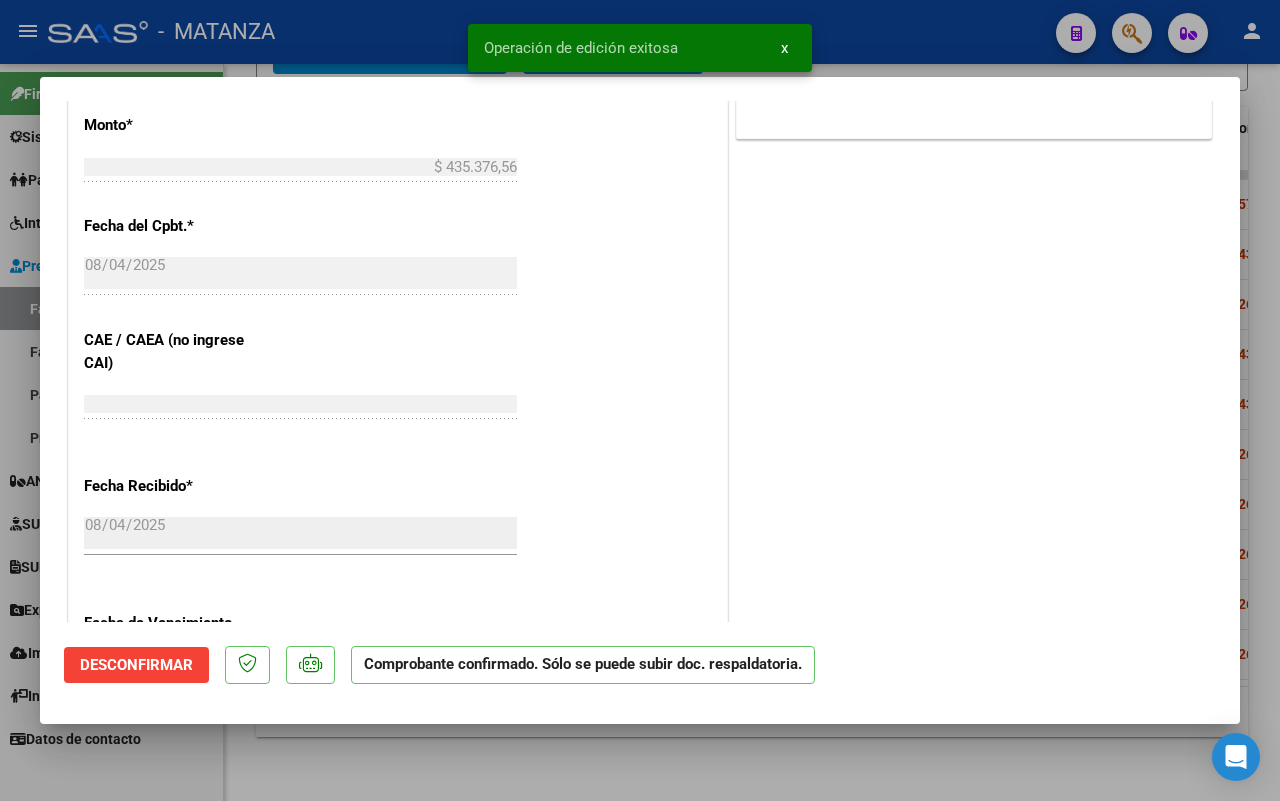 drag, startPoint x: 370, startPoint y: 751, endPoint x: 771, endPoint y: 546, distance: 450.3621 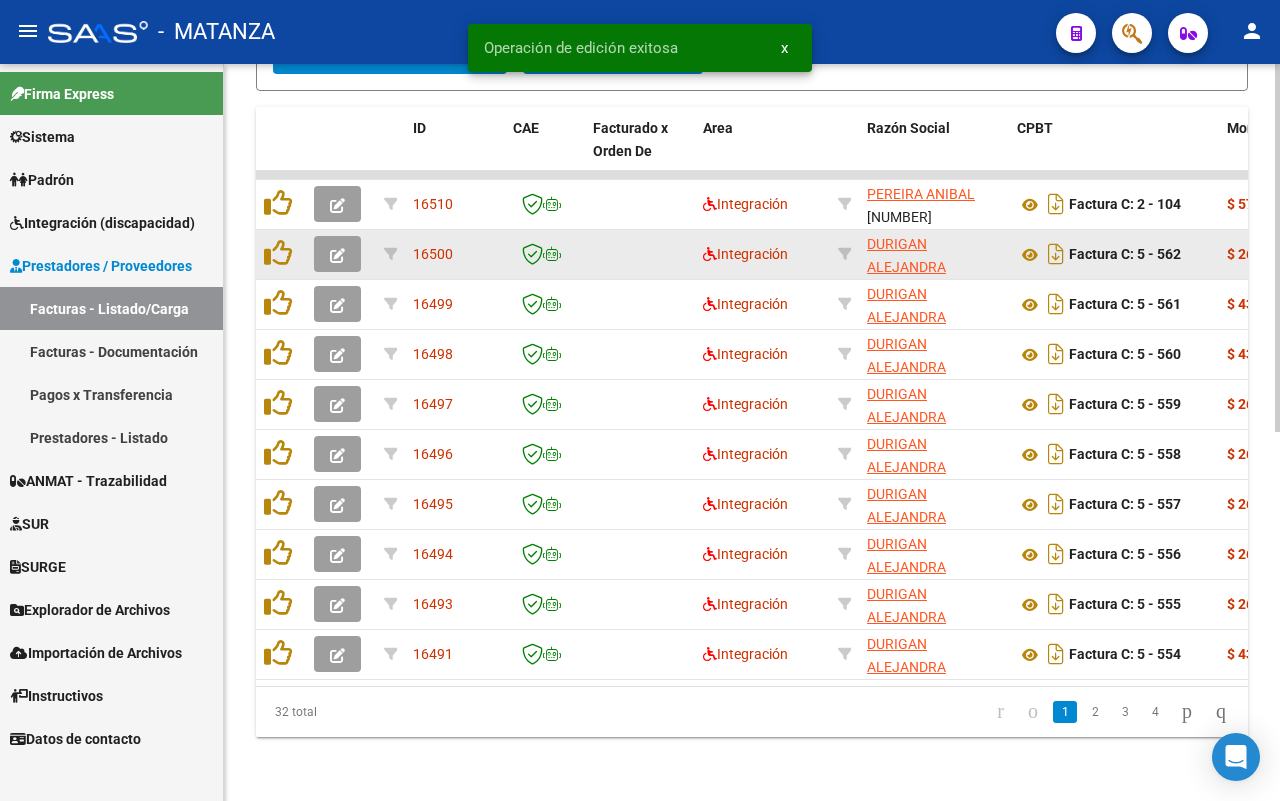 click 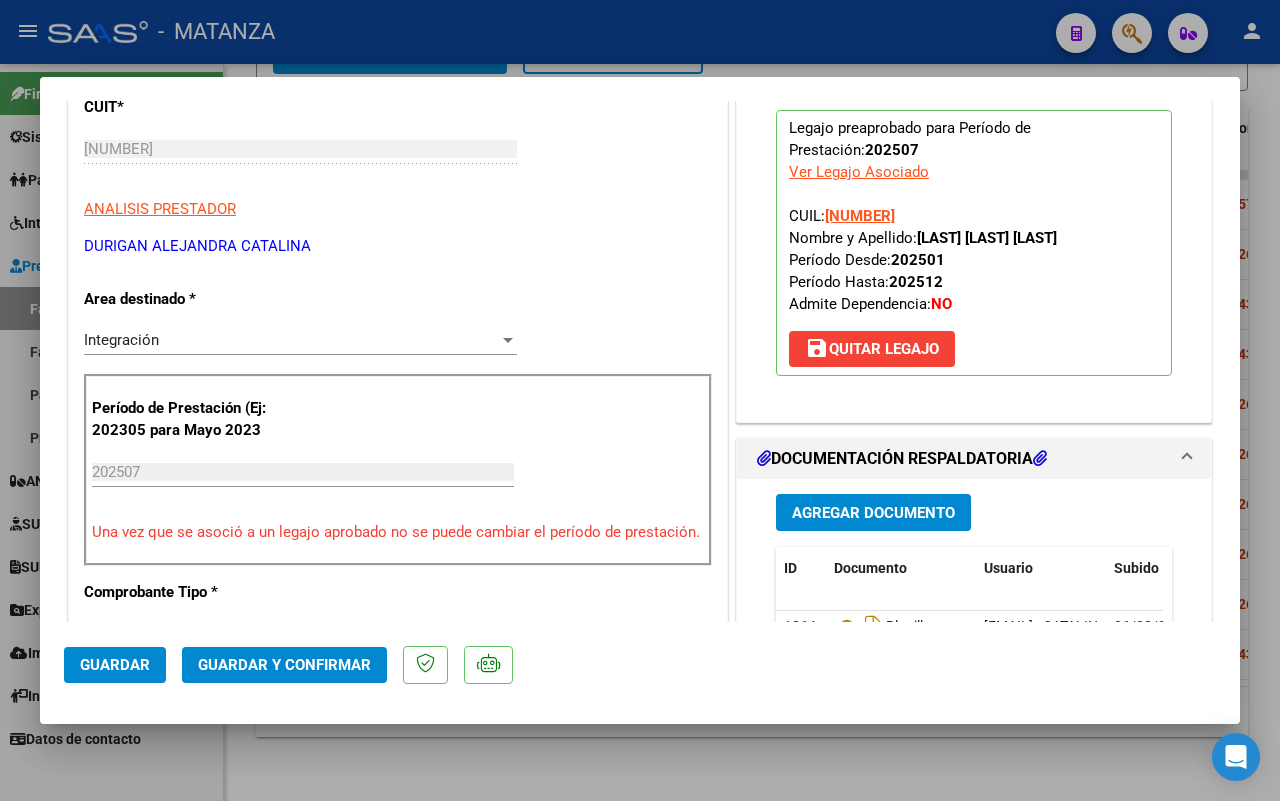 scroll, scrollTop: 625, scrollLeft: 0, axis: vertical 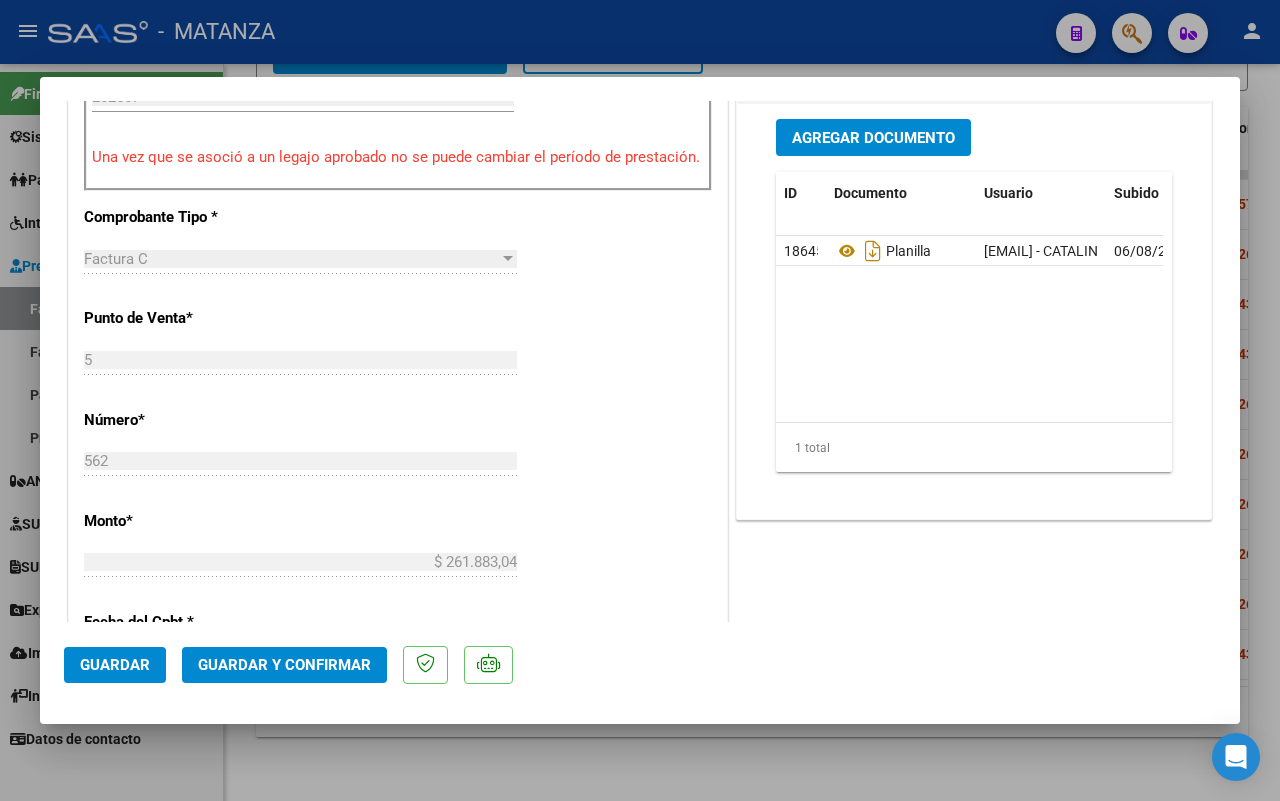 click on "Guardar y Confirmar" 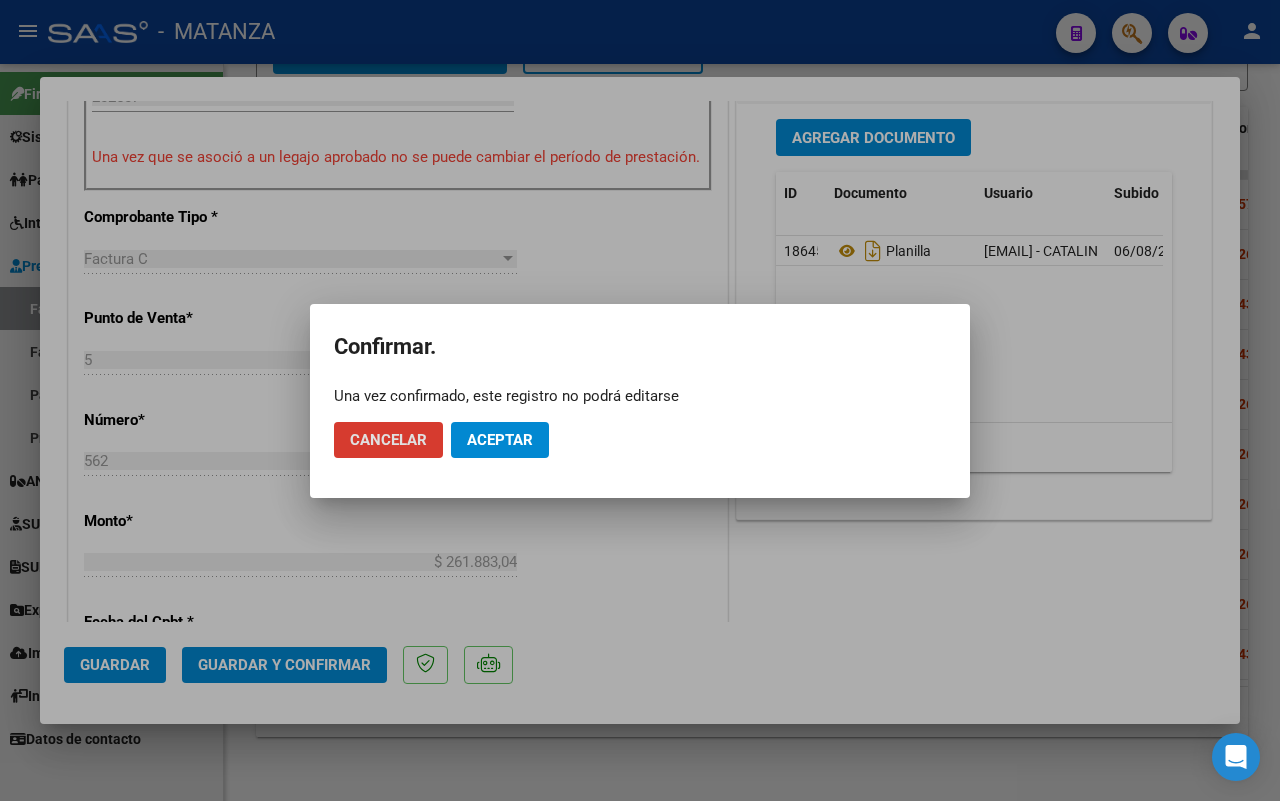 click on "Aceptar" 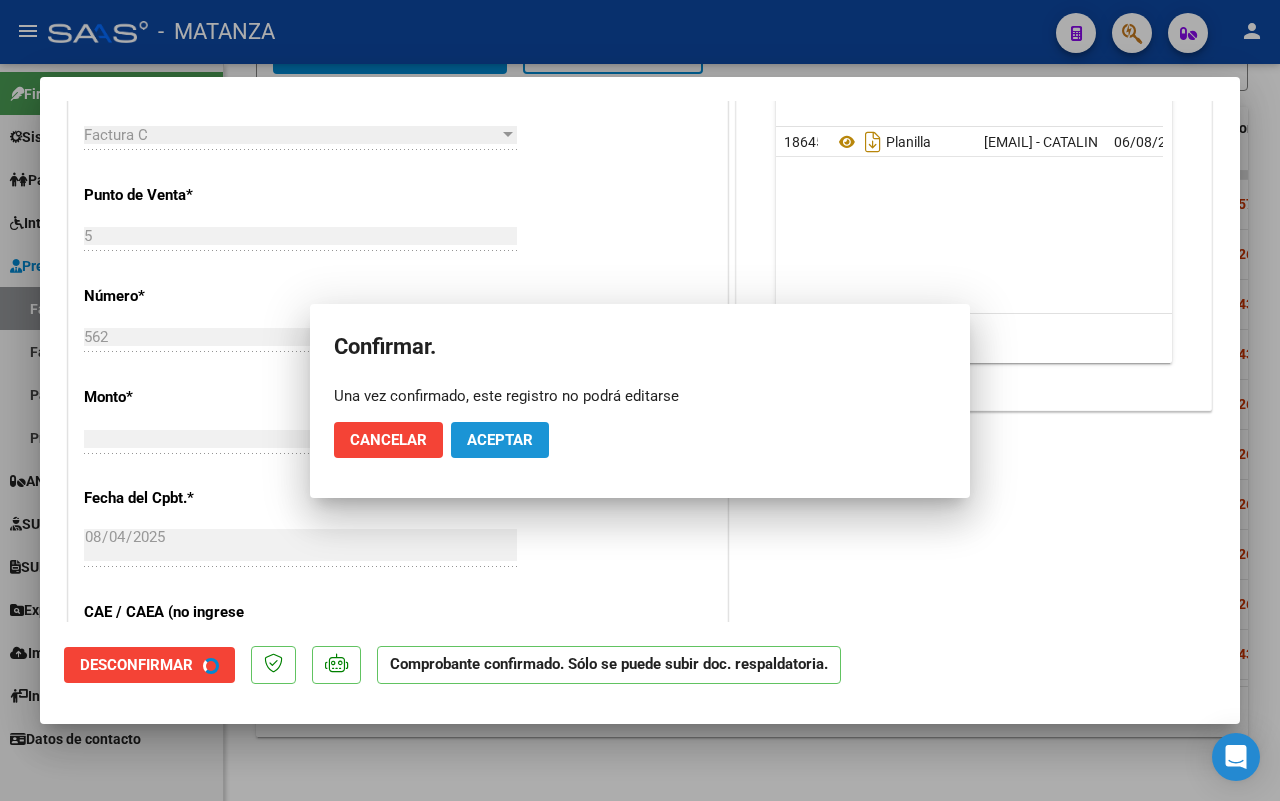 scroll, scrollTop: 647, scrollLeft: 0, axis: vertical 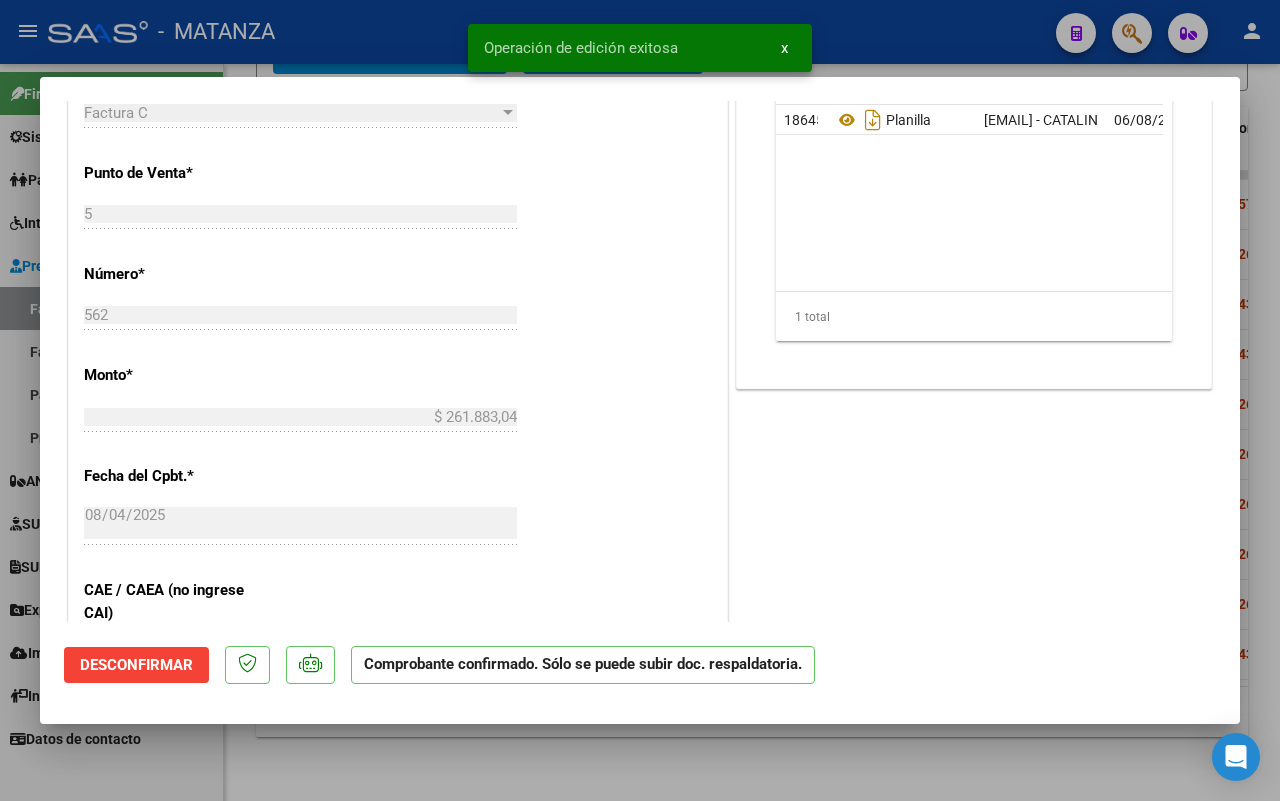 click at bounding box center (640, 400) 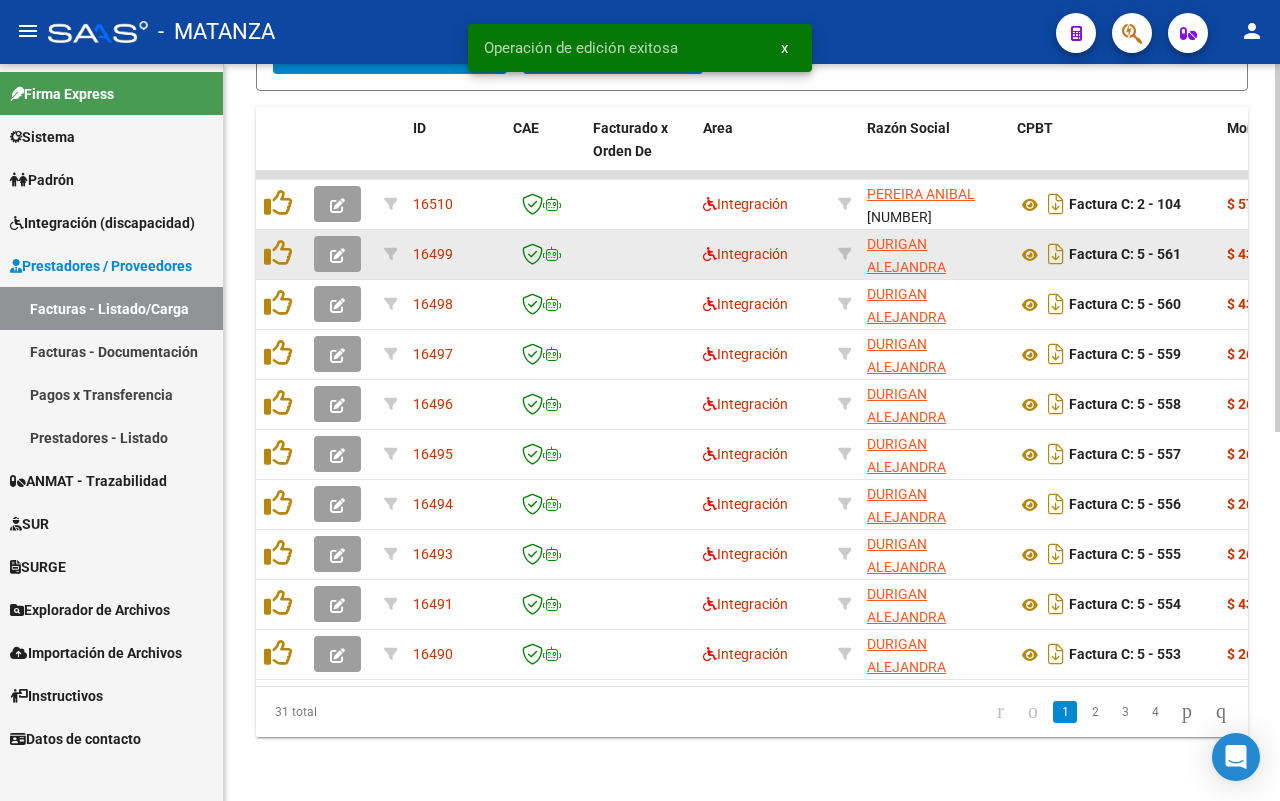 click 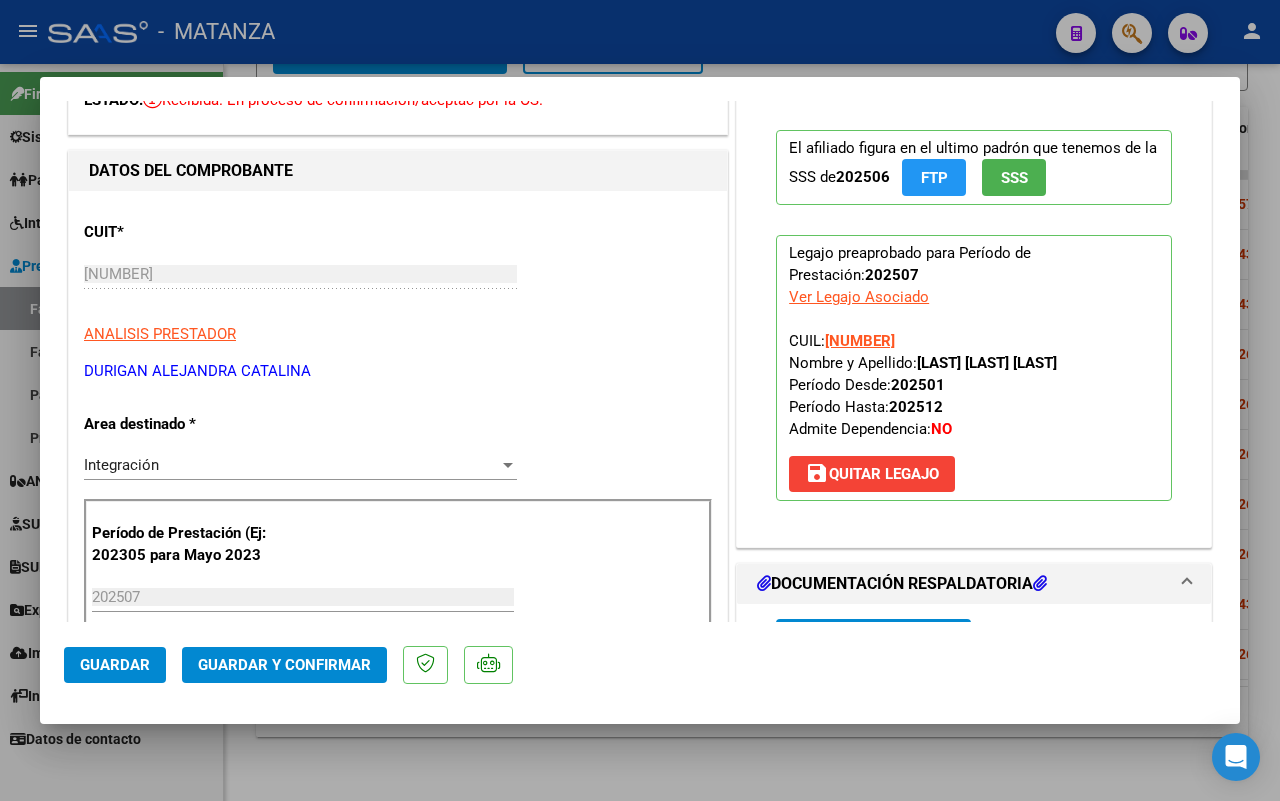 scroll, scrollTop: 375, scrollLeft: 0, axis: vertical 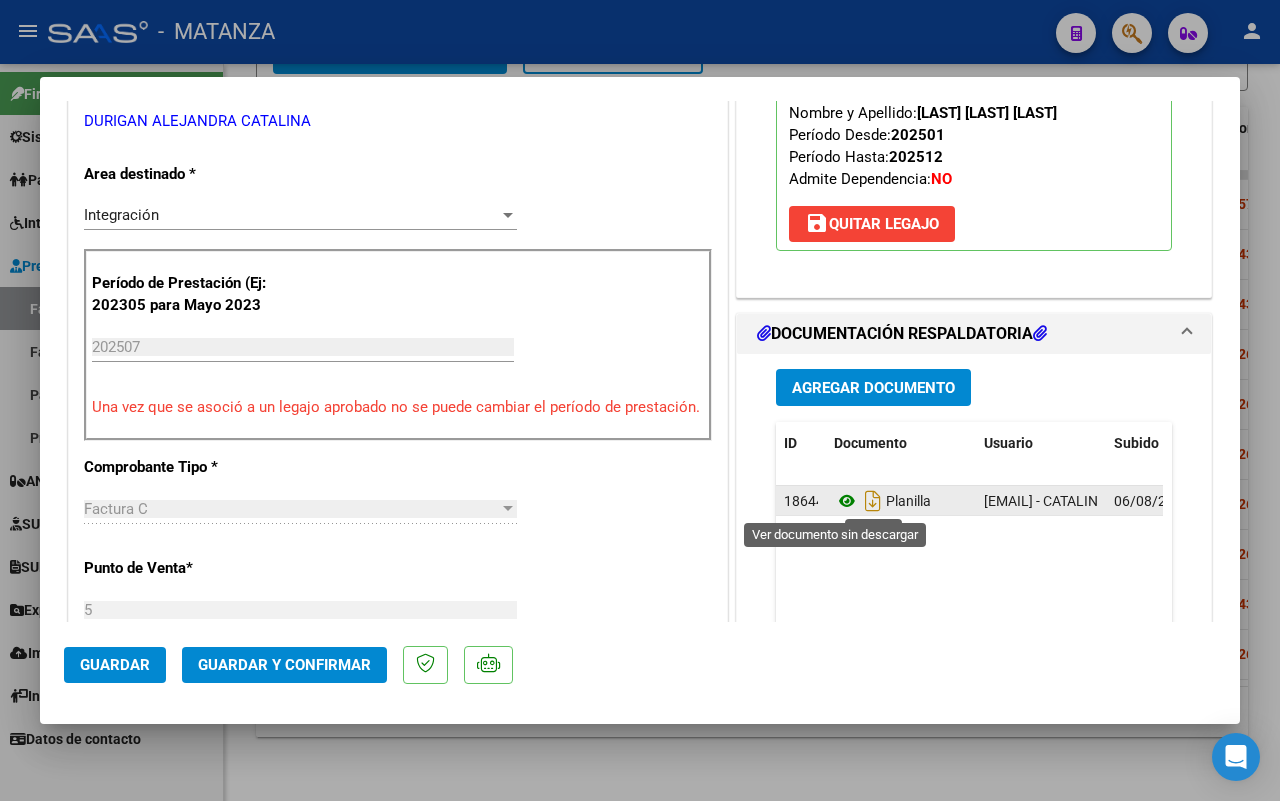 click 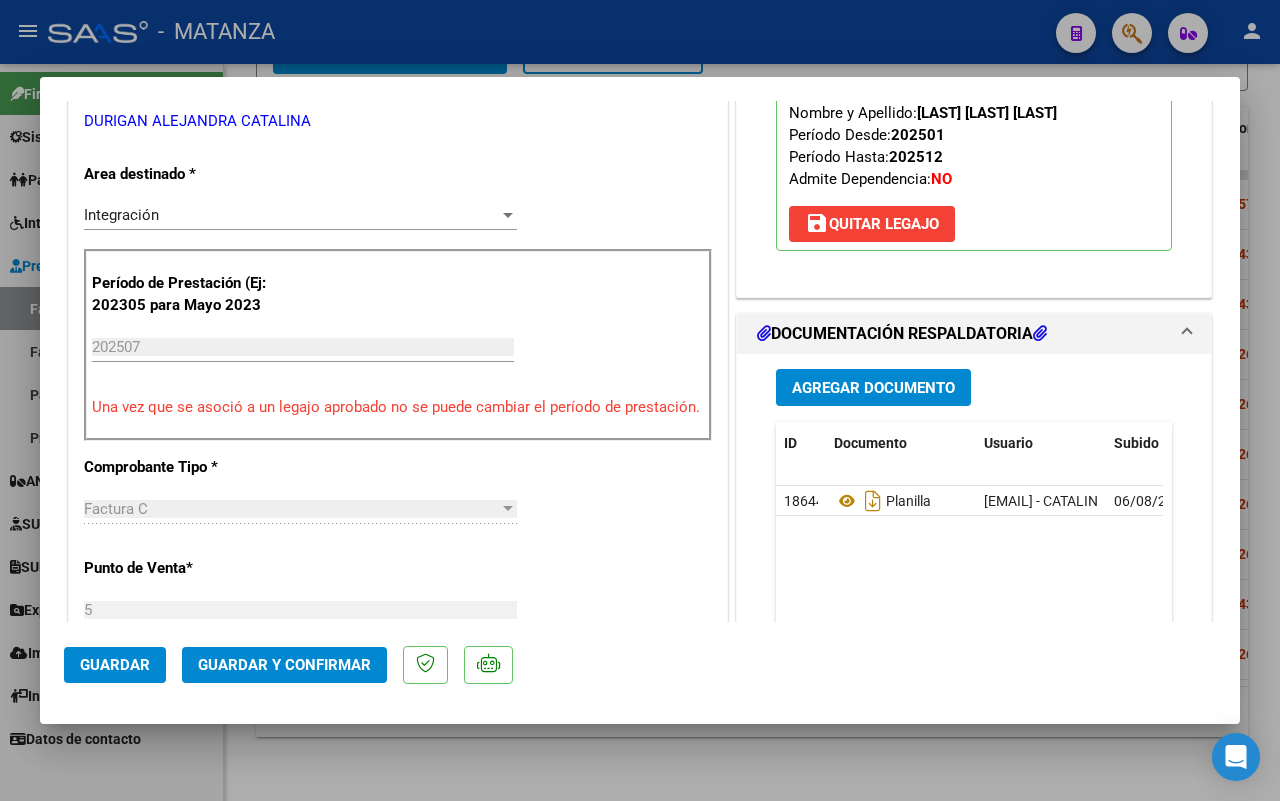 scroll, scrollTop: 625, scrollLeft: 0, axis: vertical 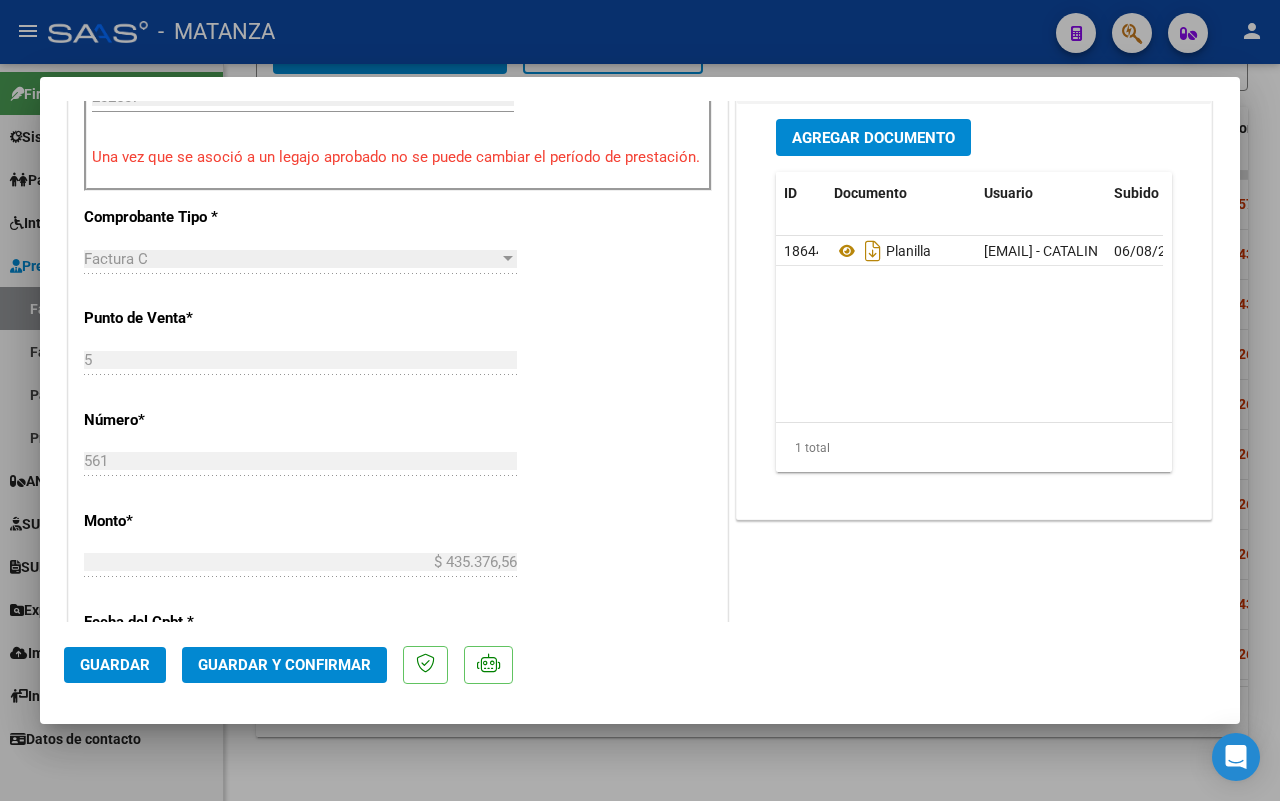 click on "Guardar y Confirmar" 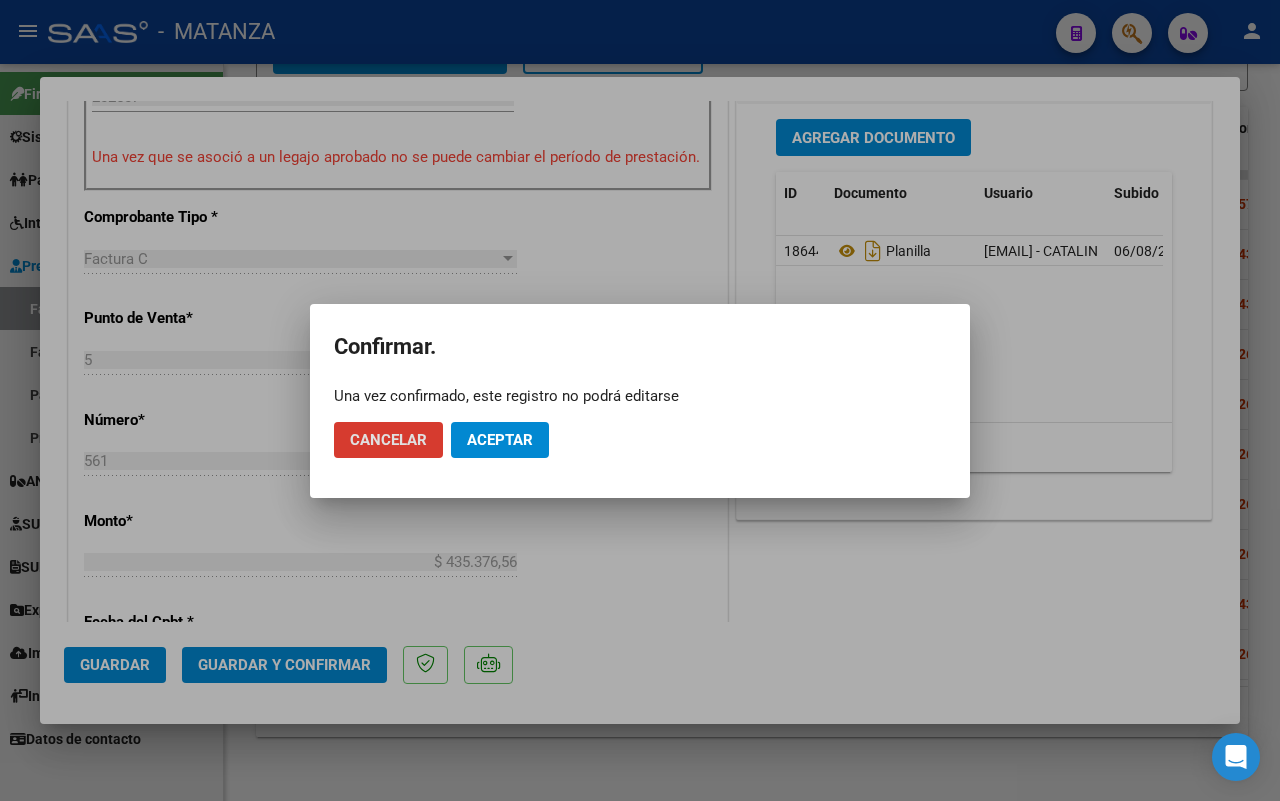 click on "Aceptar" 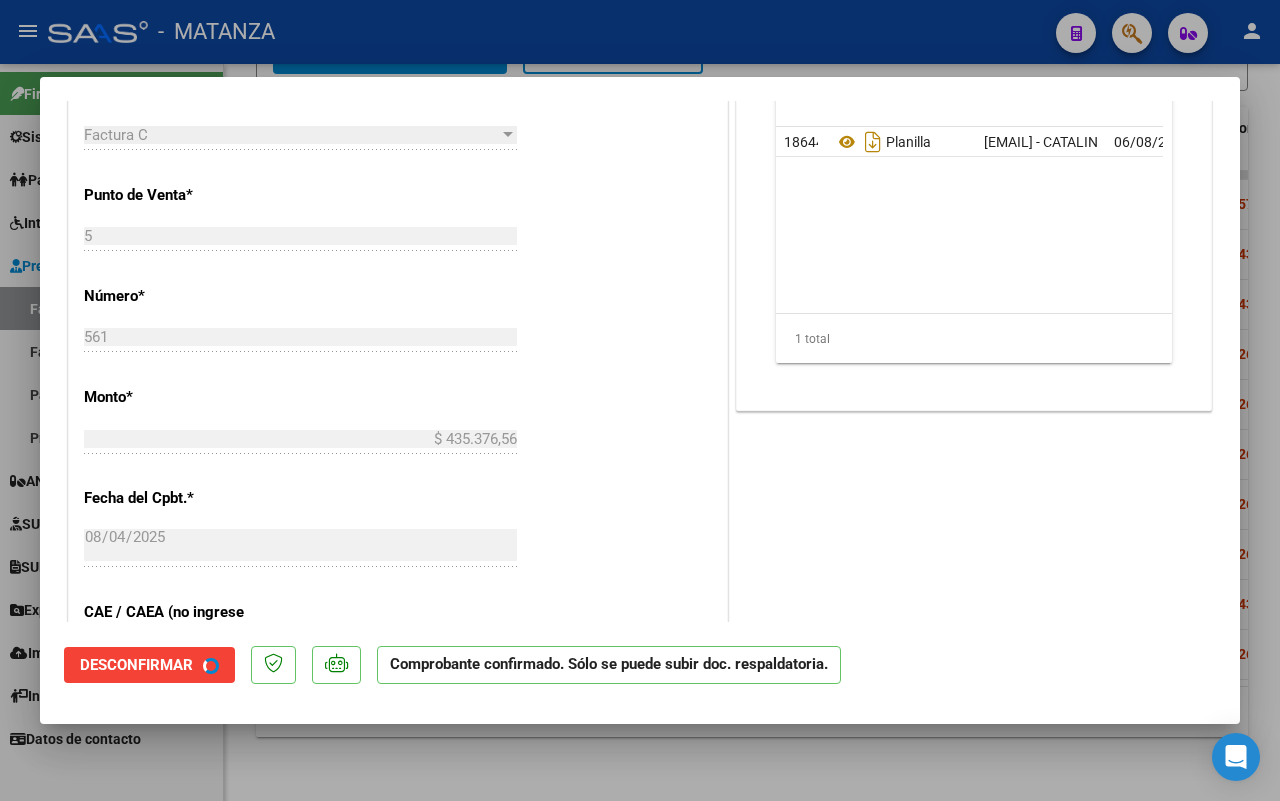 scroll, scrollTop: 647, scrollLeft: 0, axis: vertical 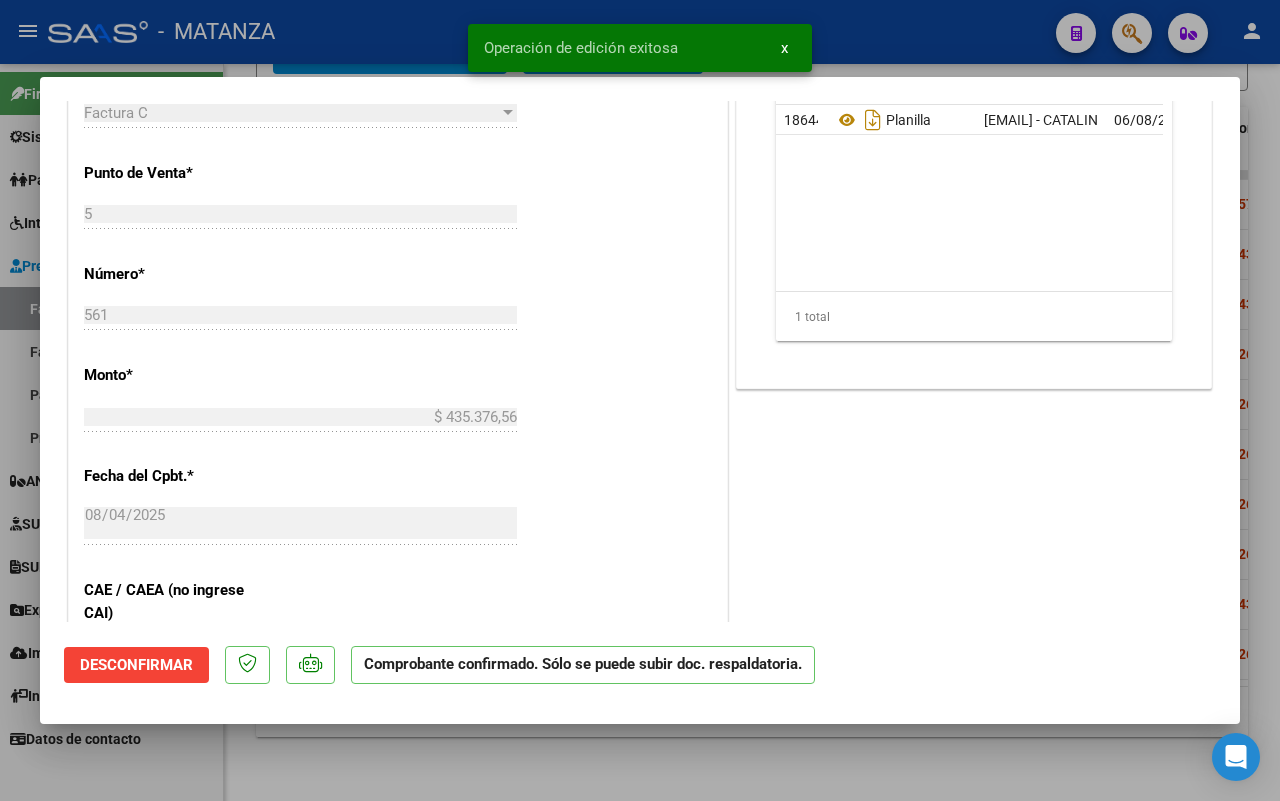 click at bounding box center [640, 400] 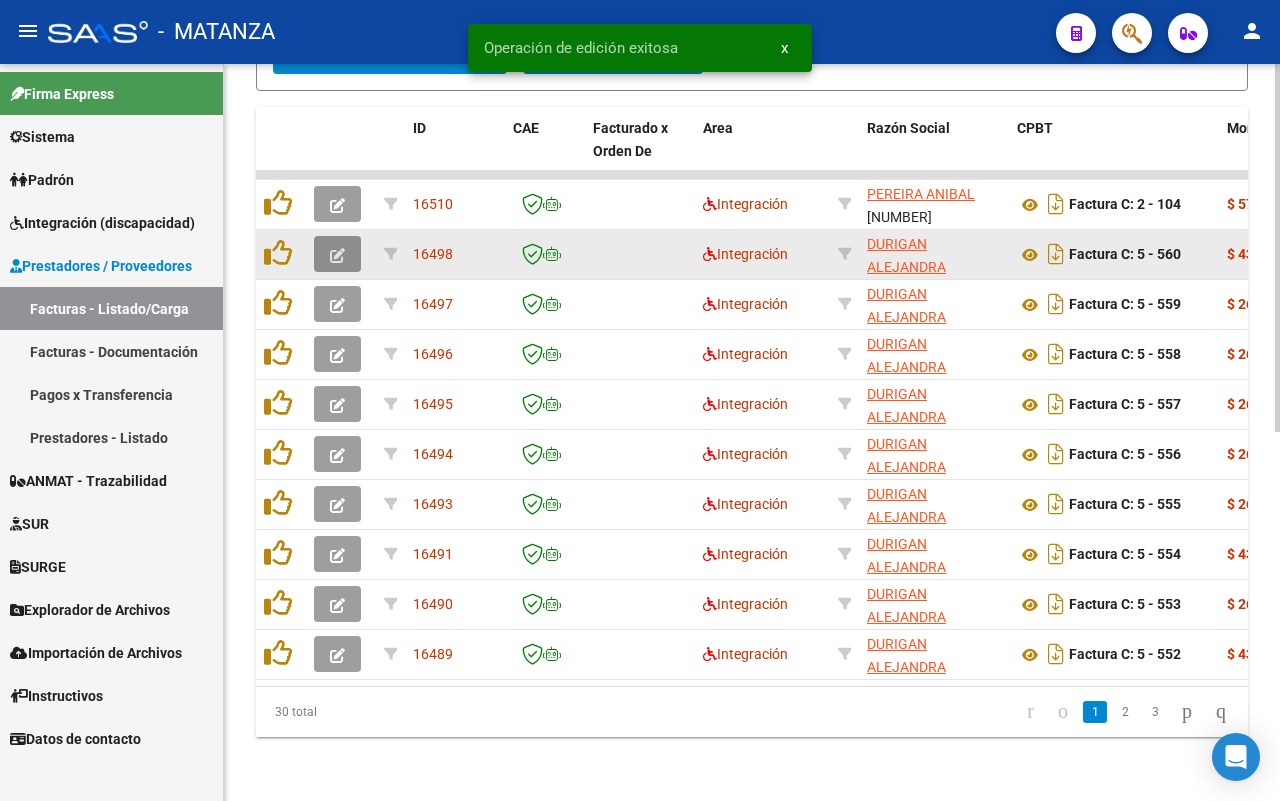 click 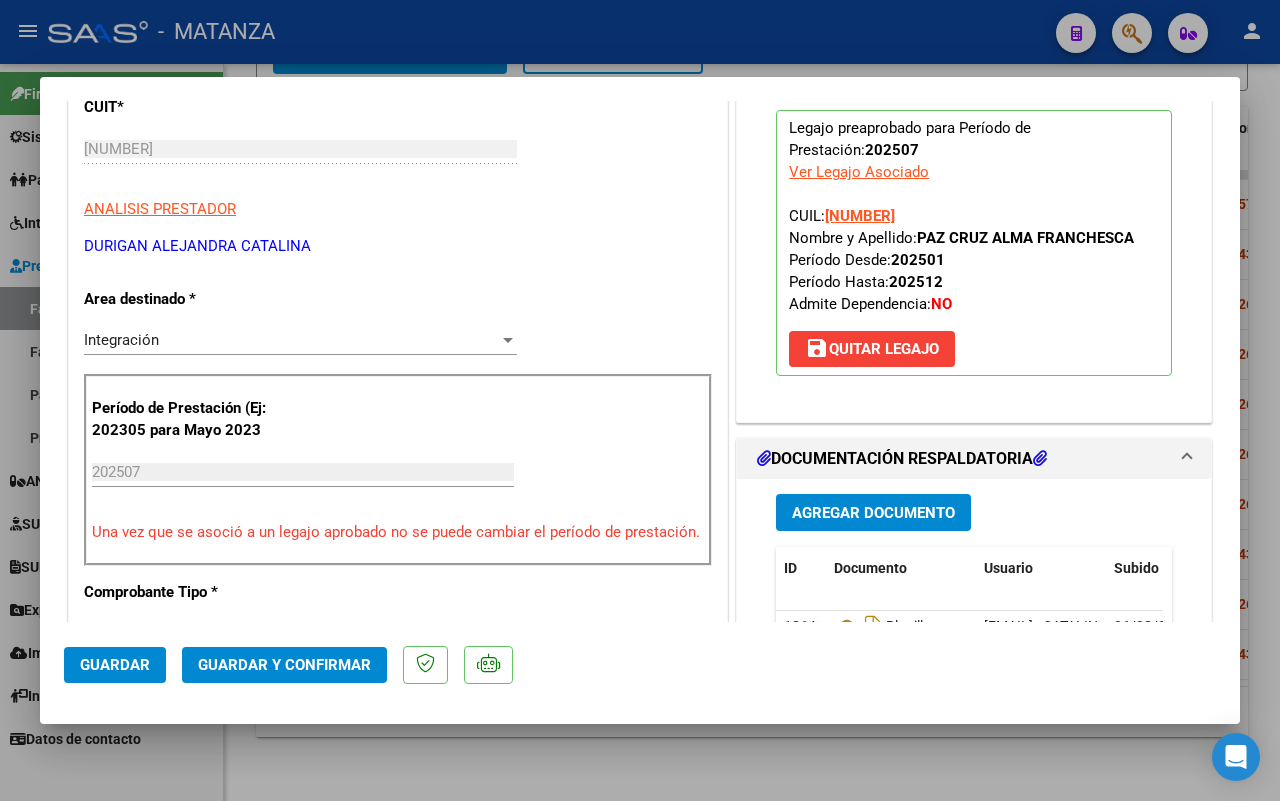scroll, scrollTop: 625, scrollLeft: 0, axis: vertical 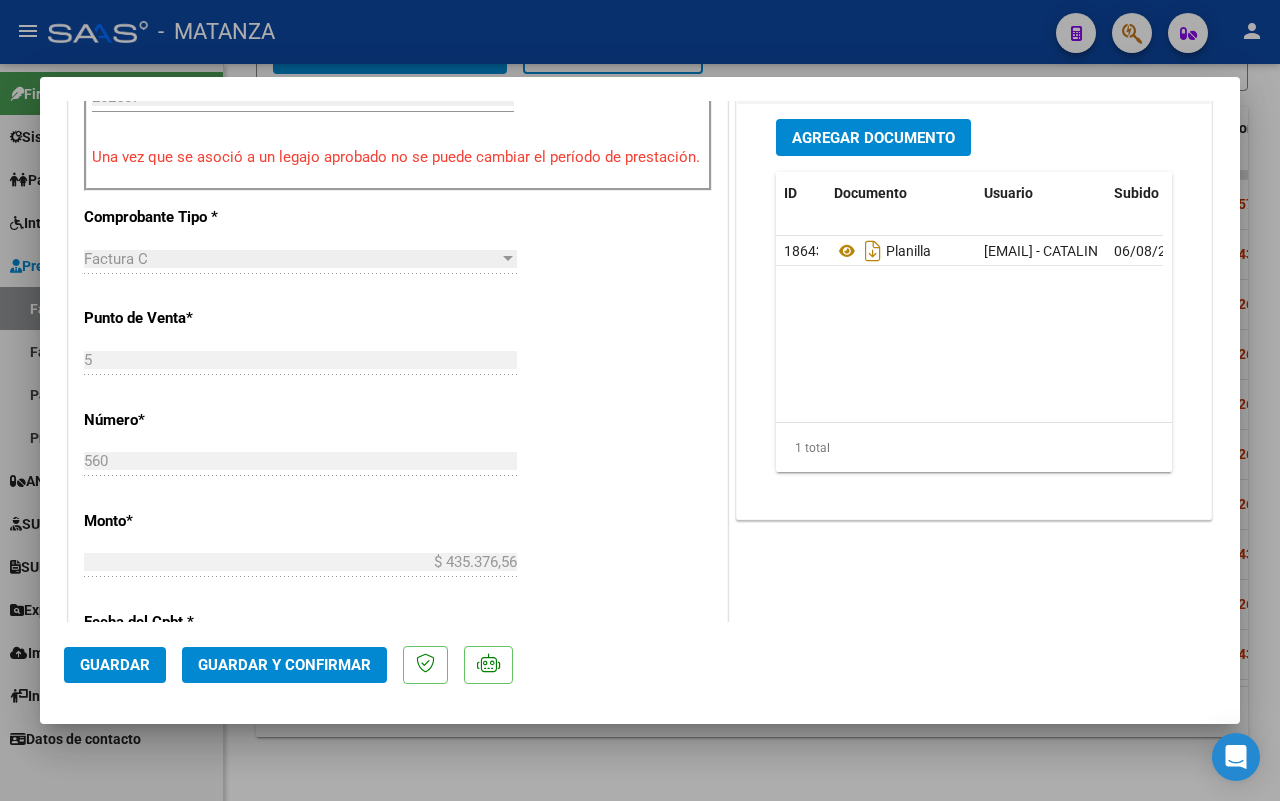 click on "Guardar y Confirmar" 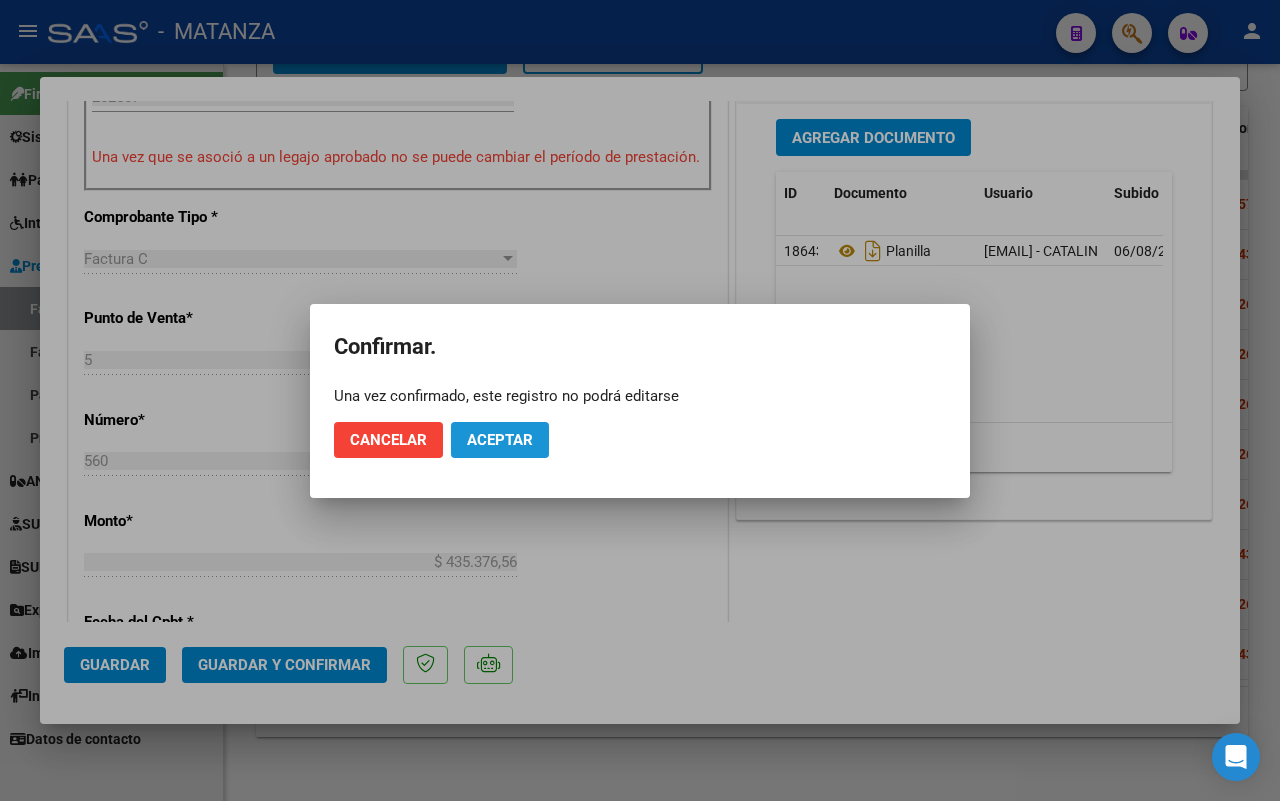 click on "Aceptar" 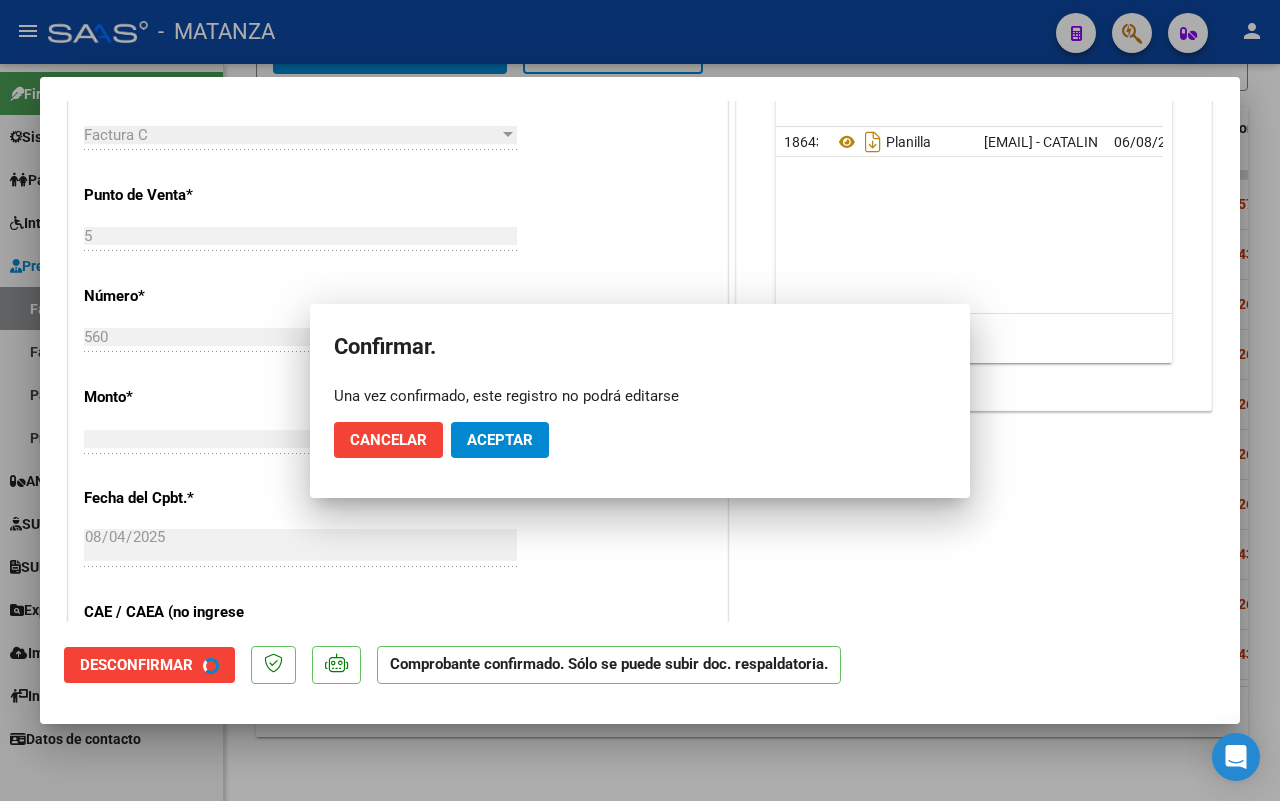 scroll, scrollTop: 647, scrollLeft: 0, axis: vertical 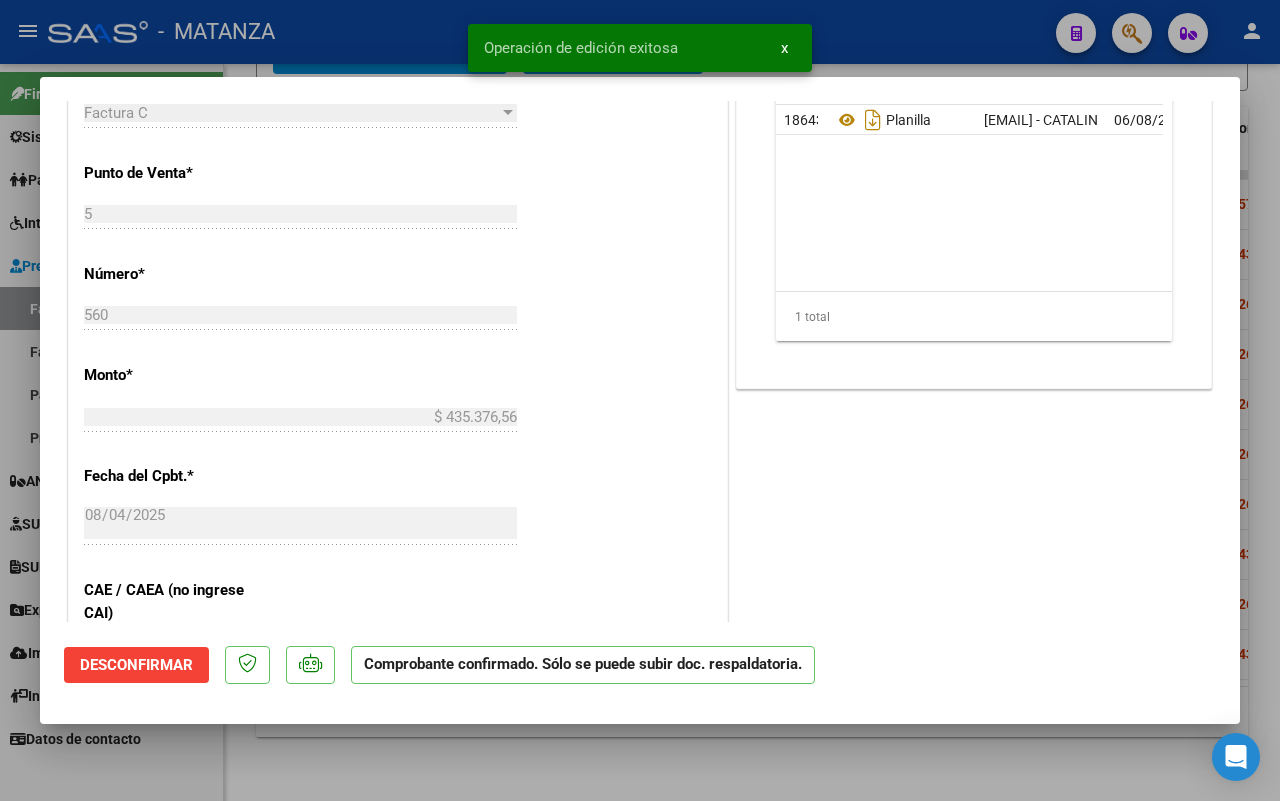 click at bounding box center (640, 400) 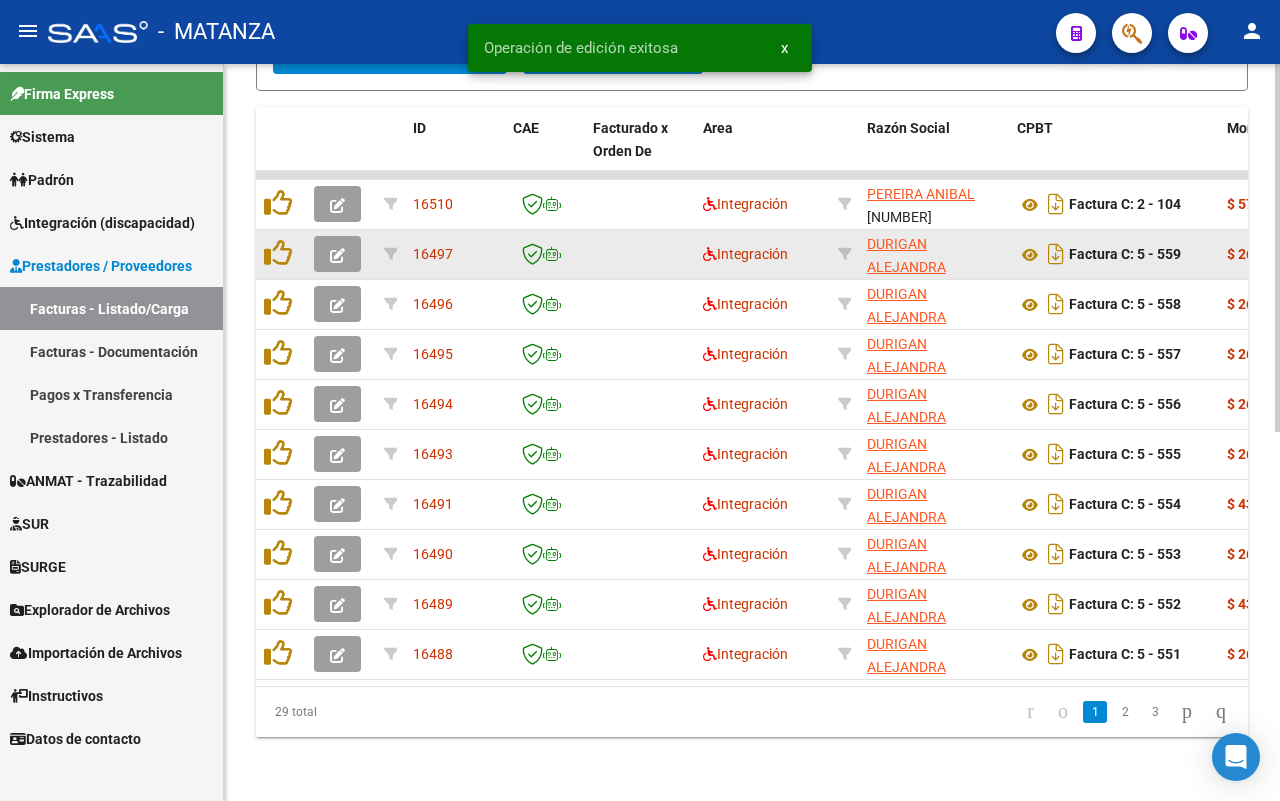 click 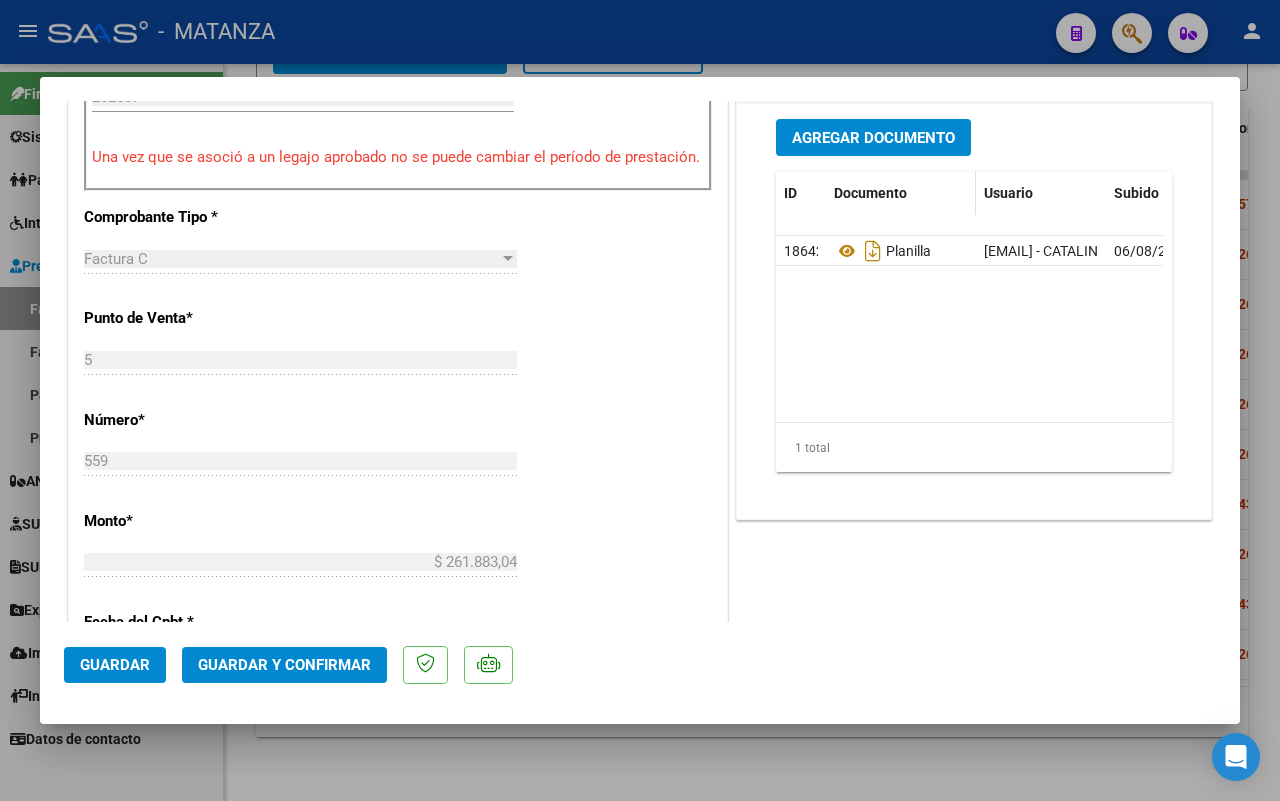 scroll, scrollTop: 500, scrollLeft: 0, axis: vertical 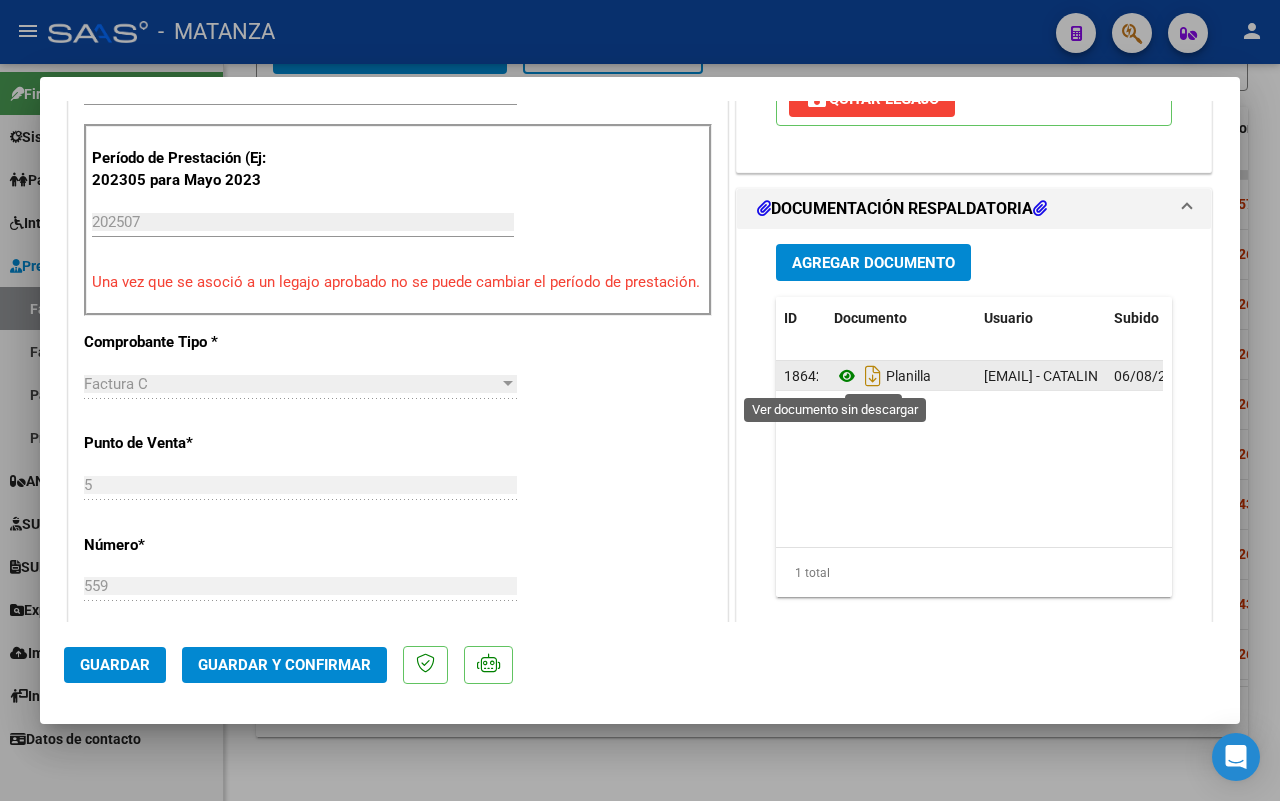 click 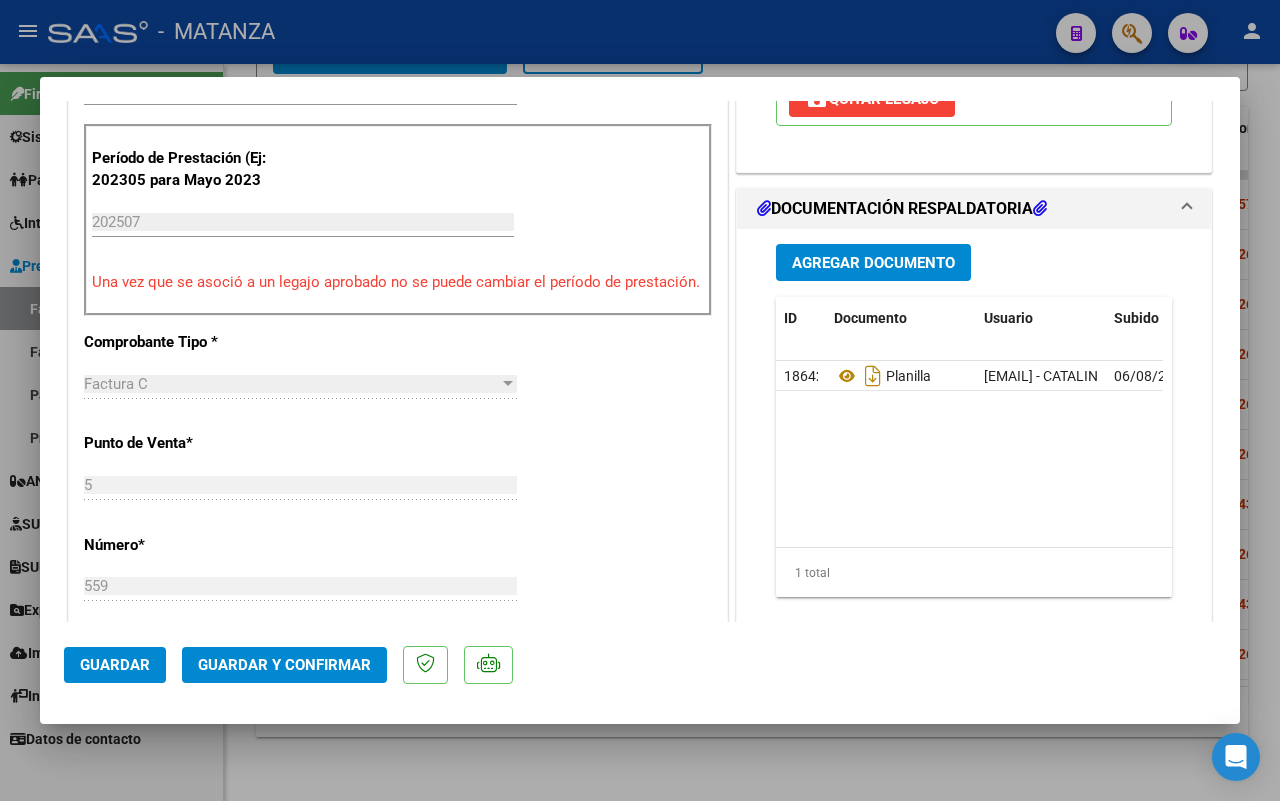 click on "Guardar y Confirmar" 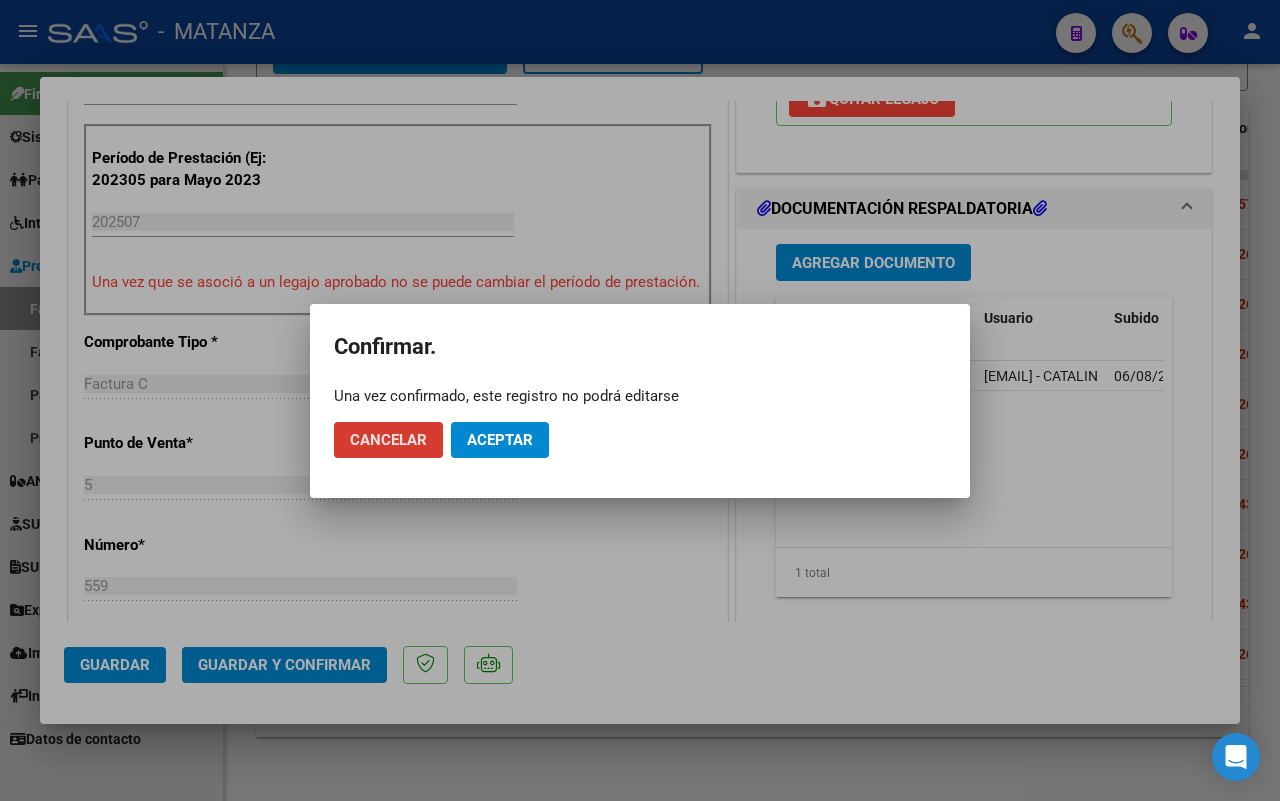 click on "Aceptar" 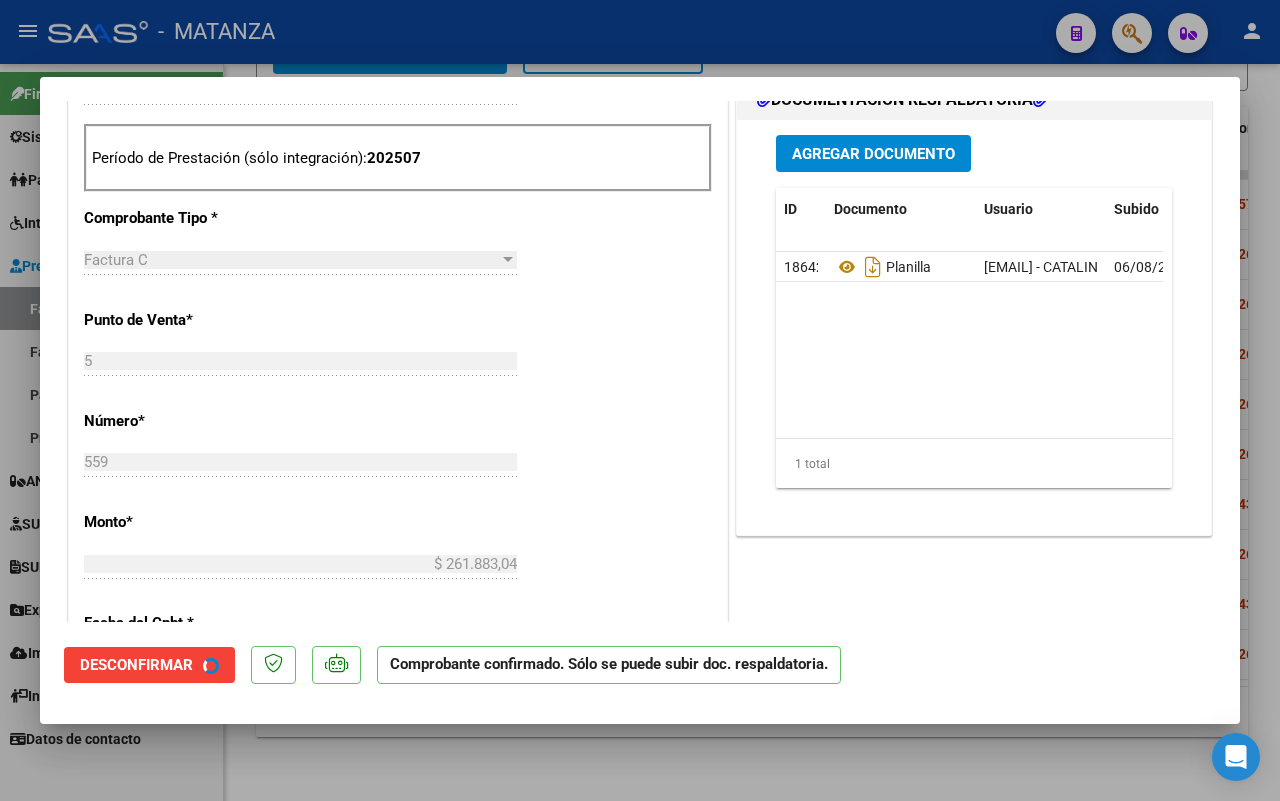 scroll, scrollTop: 522, scrollLeft: 0, axis: vertical 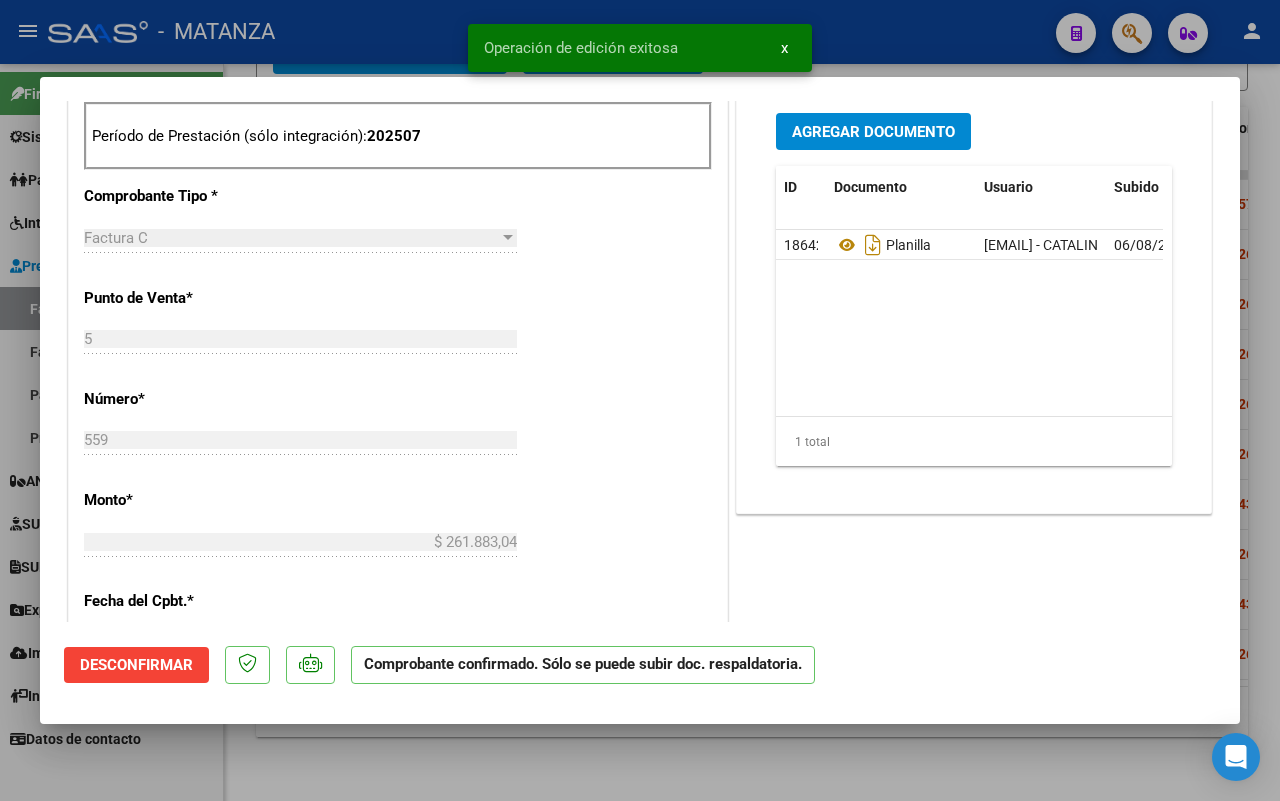 click at bounding box center (640, 400) 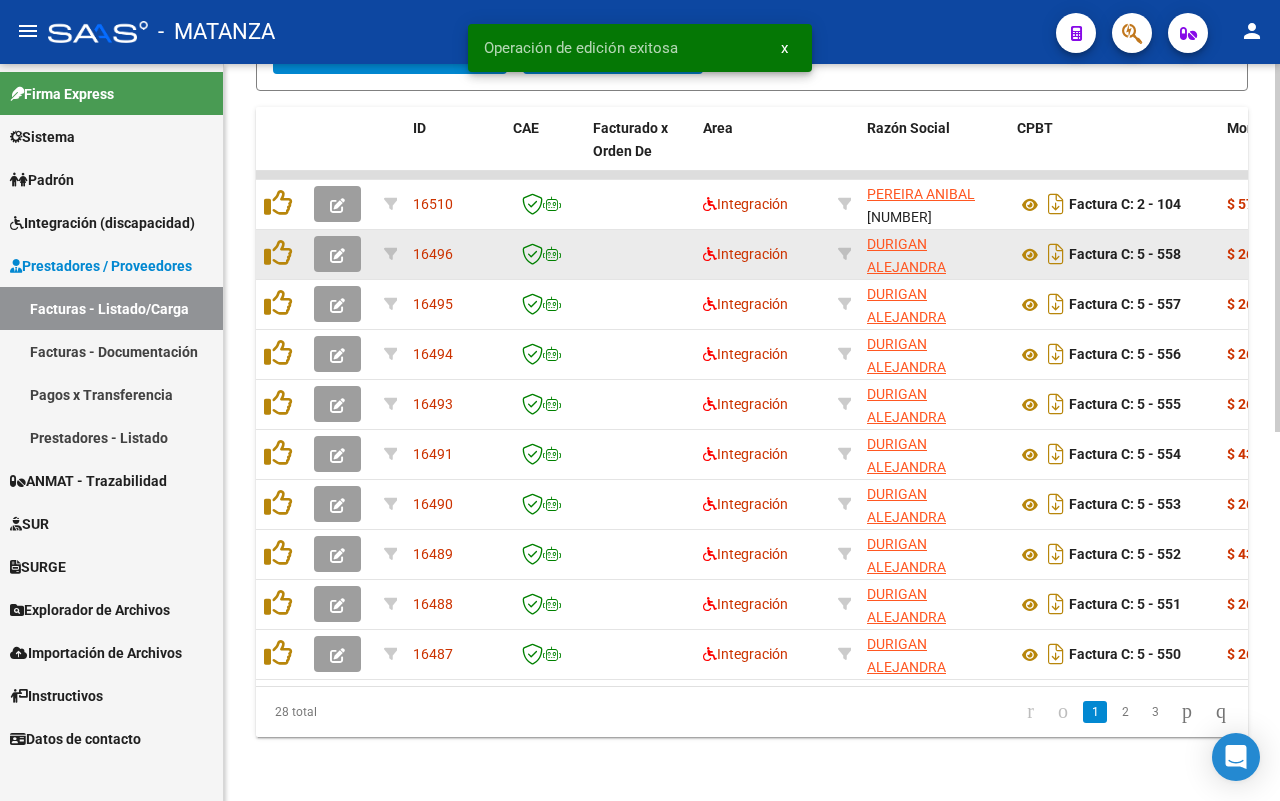 click 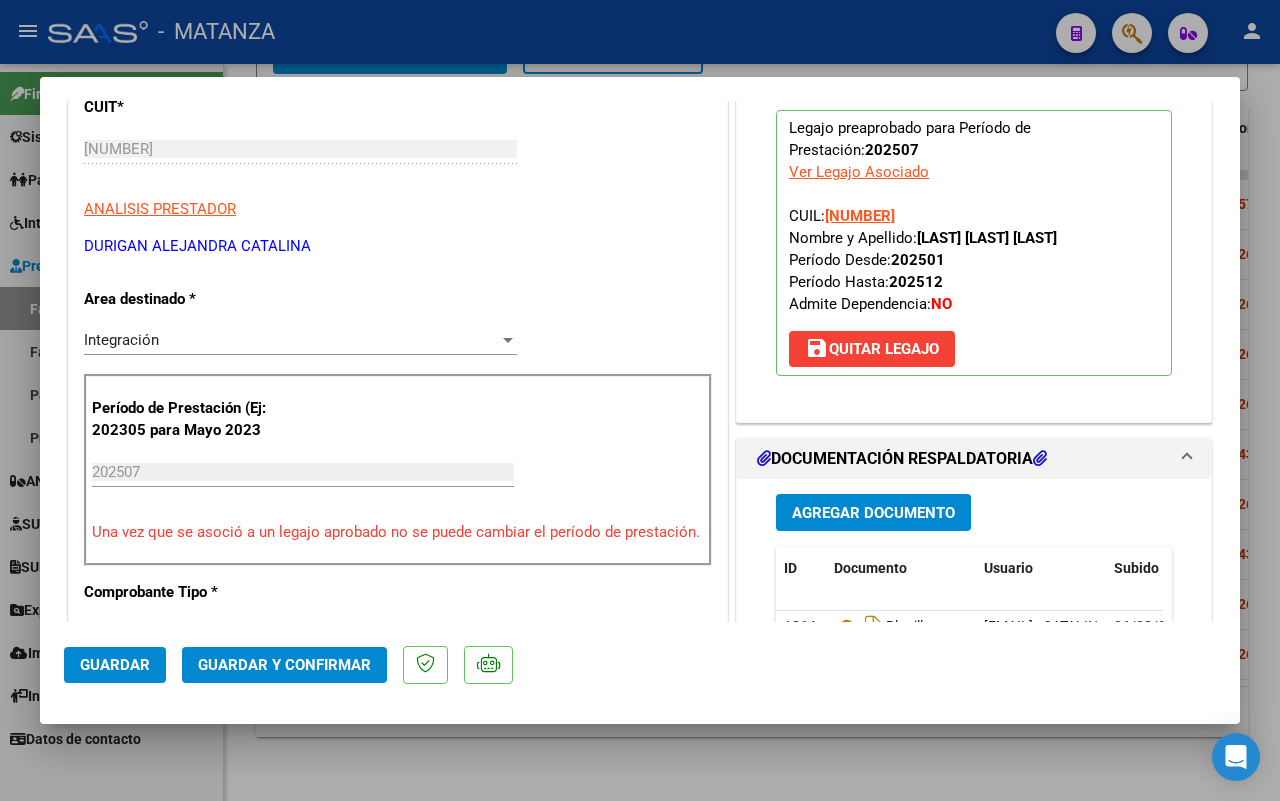 scroll, scrollTop: 625, scrollLeft: 0, axis: vertical 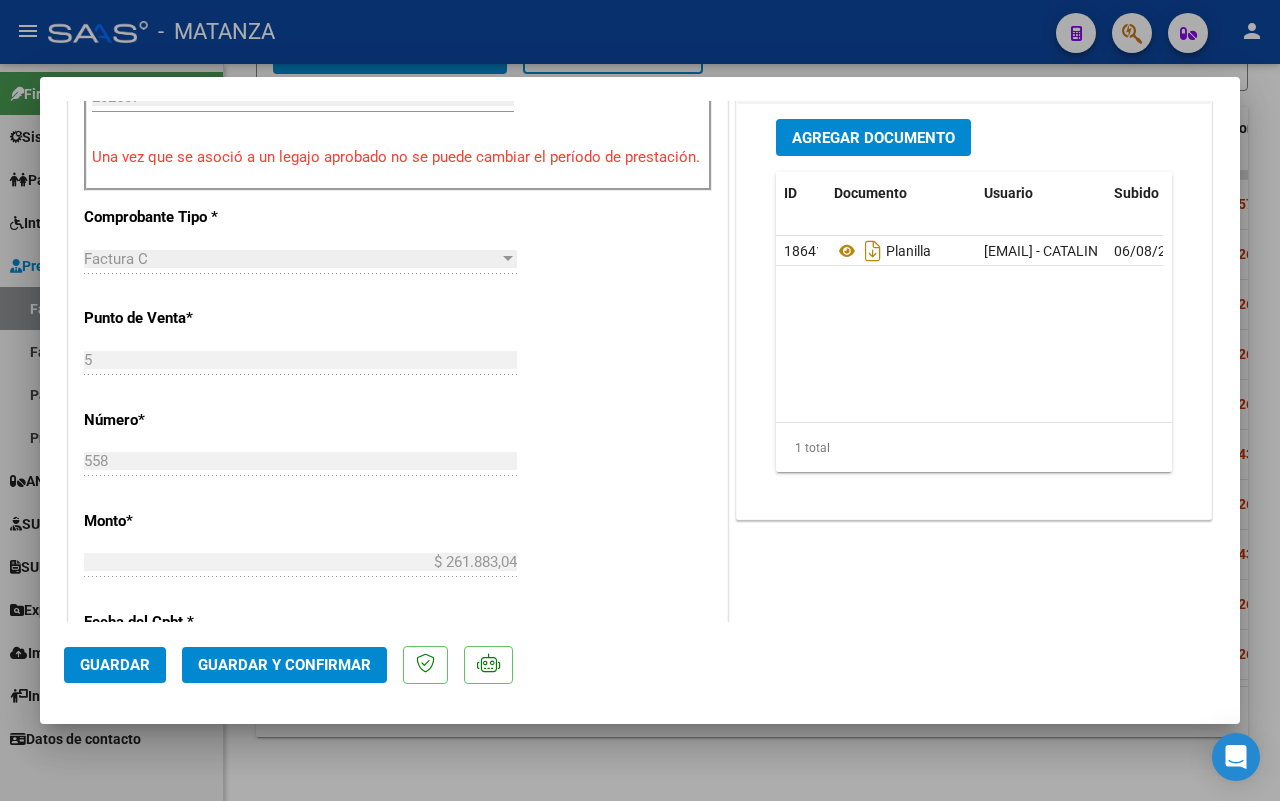 click on "Guardar y Confirmar" 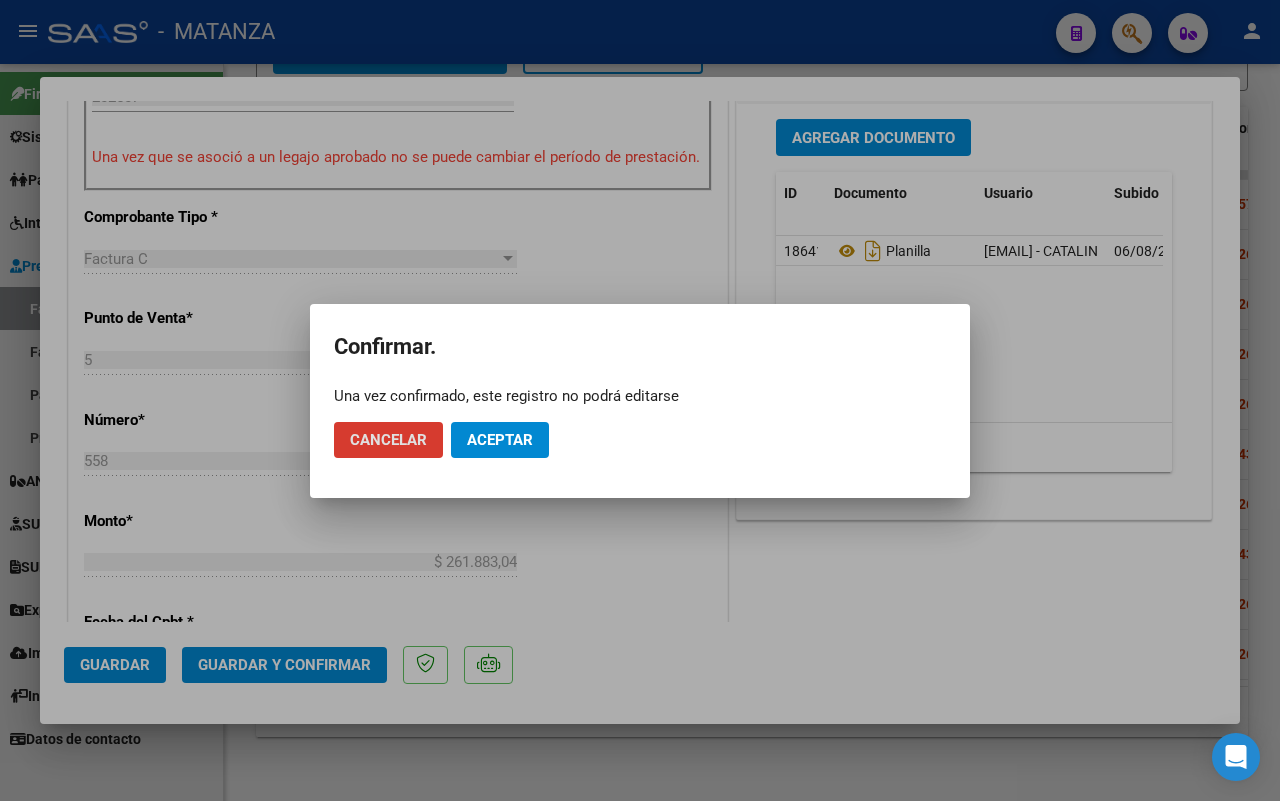 click on "Aceptar" 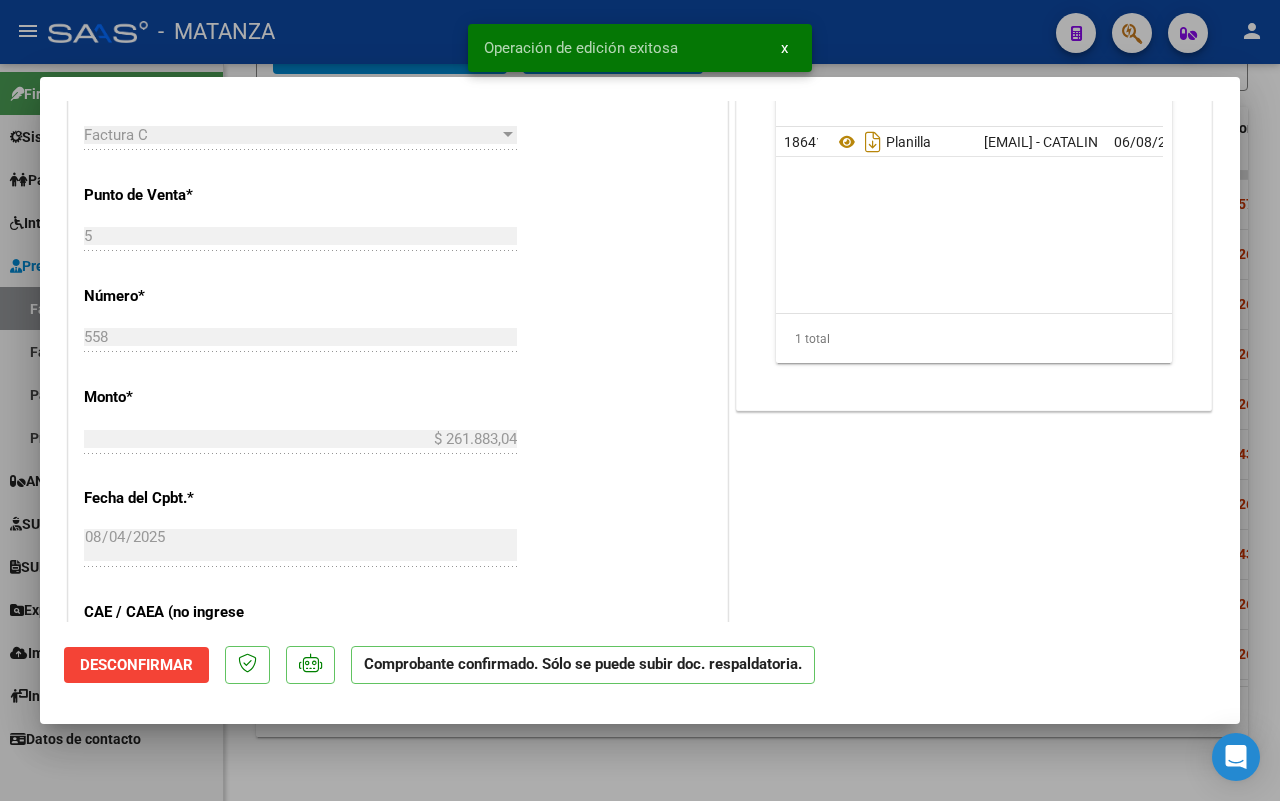 scroll, scrollTop: 647, scrollLeft: 0, axis: vertical 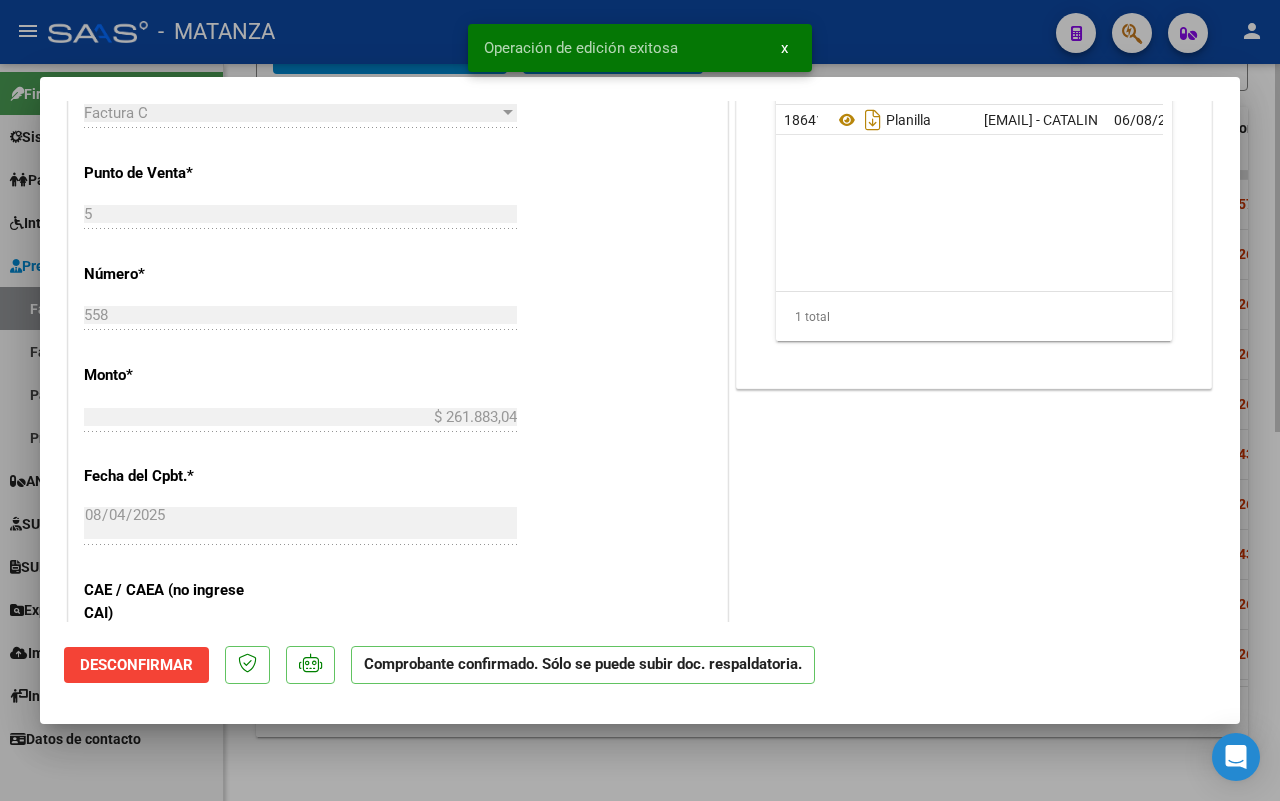 drag, startPoint x: 433, startPoint y: 786, endPoint x: 460, endPoint y: 783, distance: 27.166155 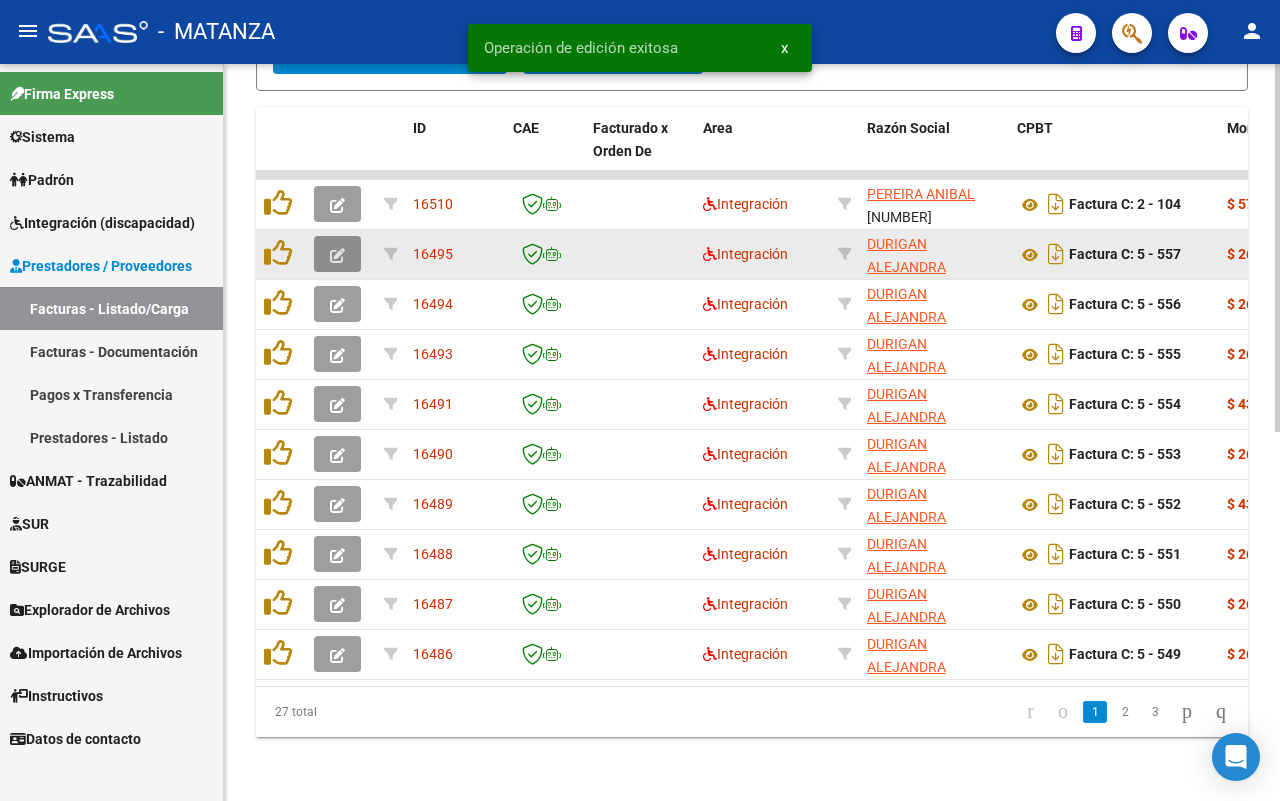 click 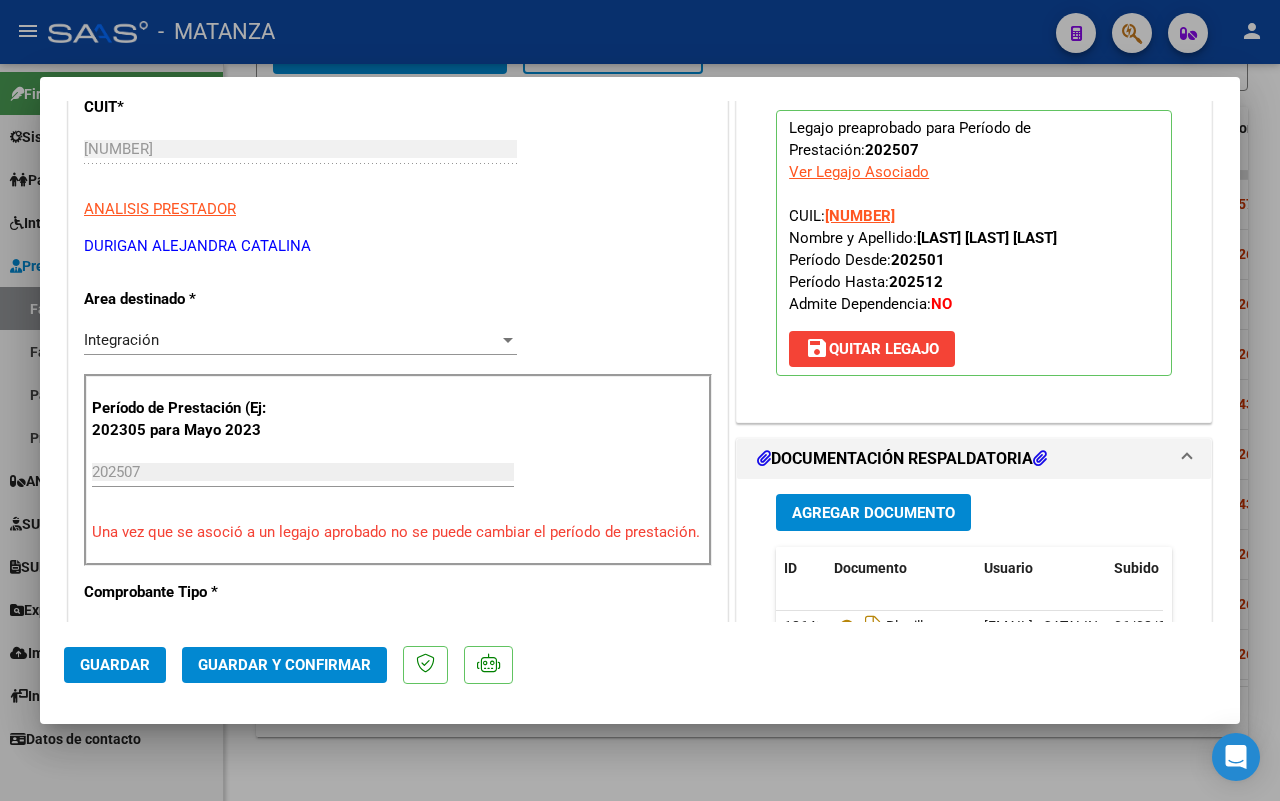 scroll, scrollTop: 500, scrollLeft: 0, axis: vertical 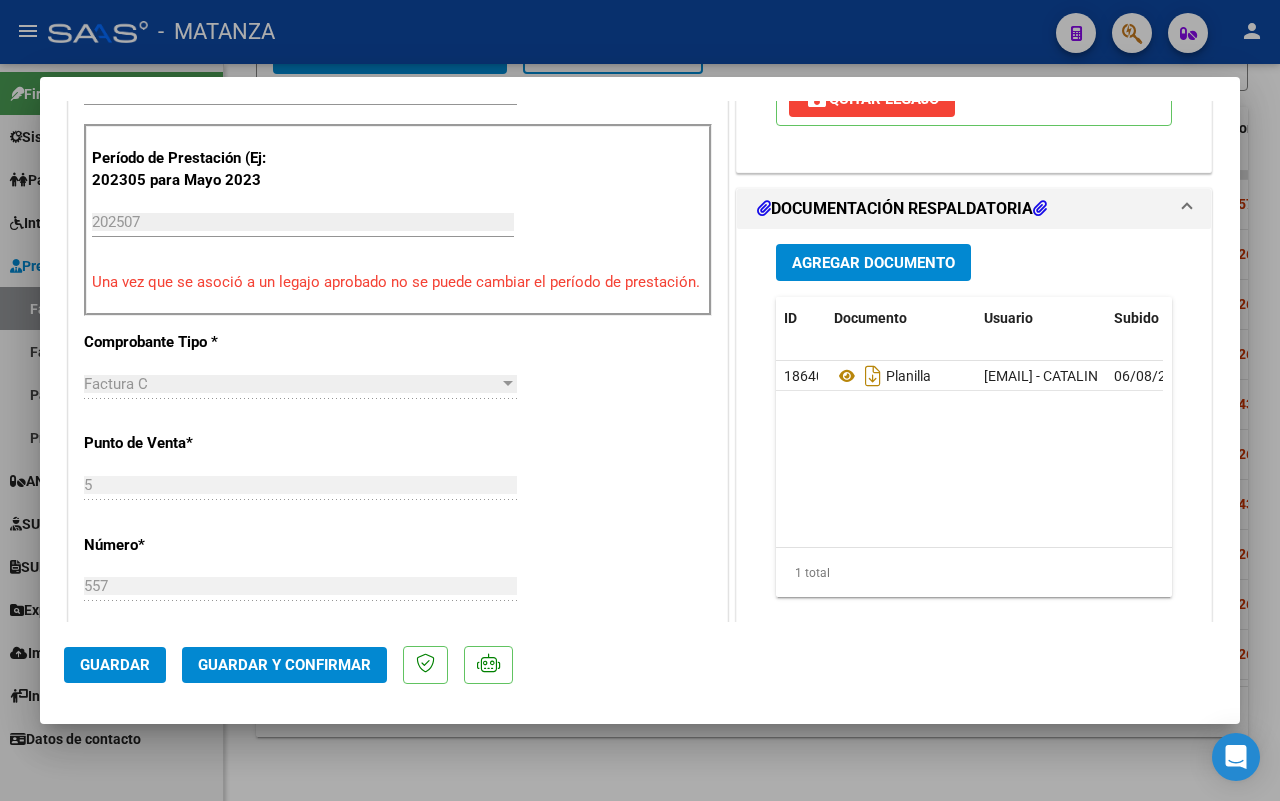 click on "Guardar y Confirmar" 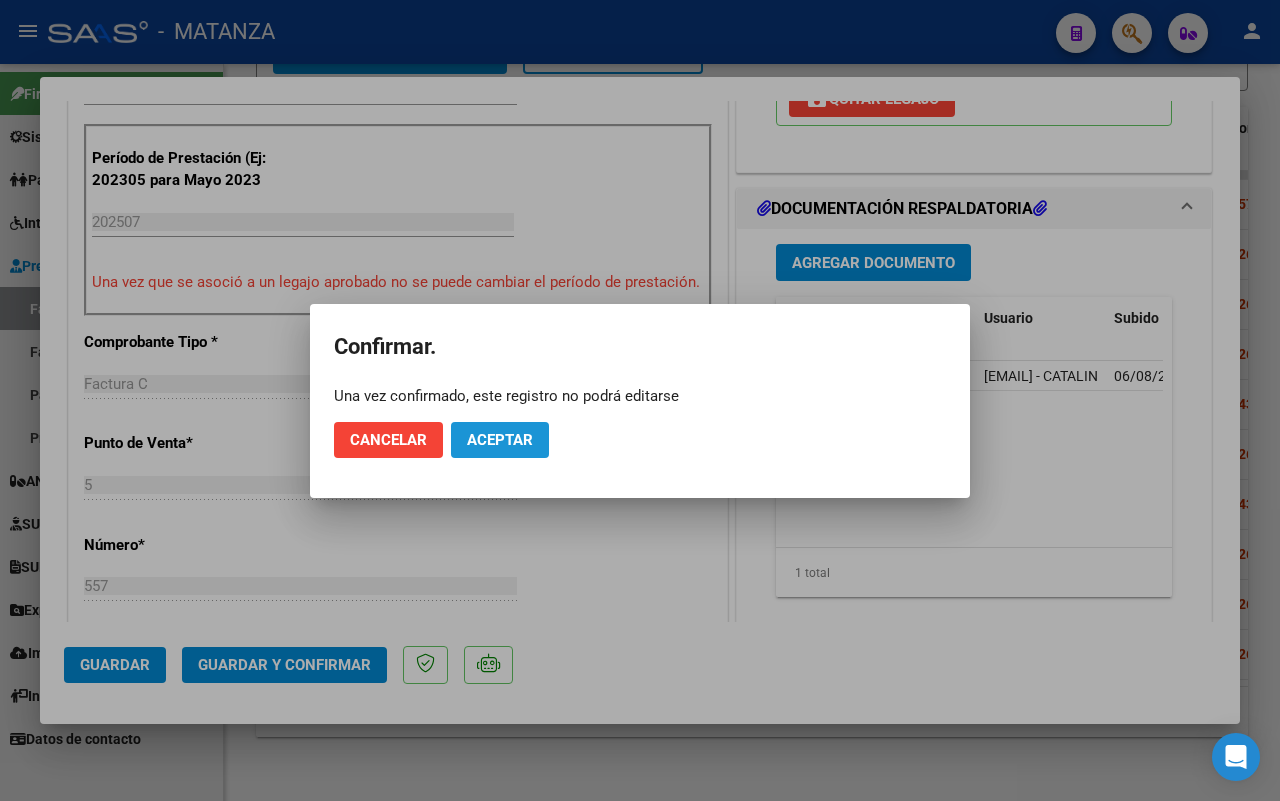 click on "Aceptar" 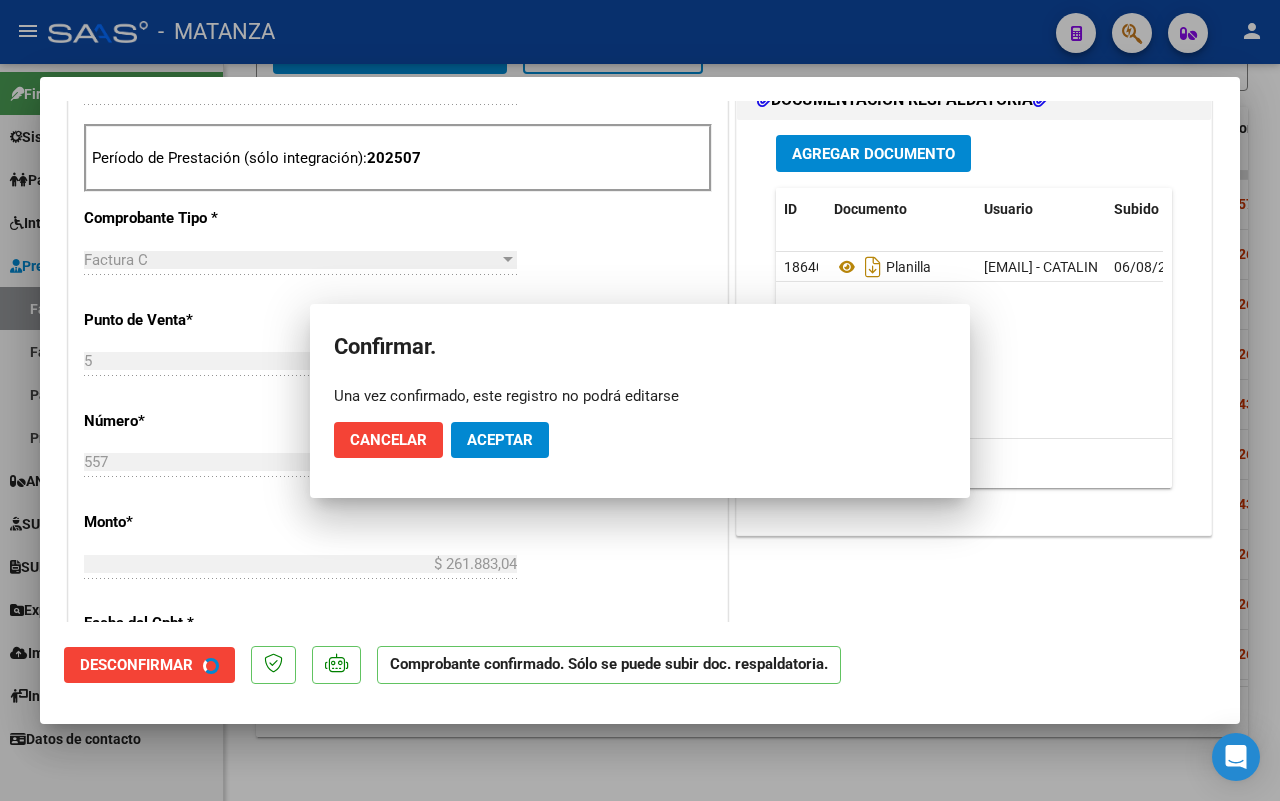 scroll, scrollTop: 522, scrollLeft: 0, axis: vertical 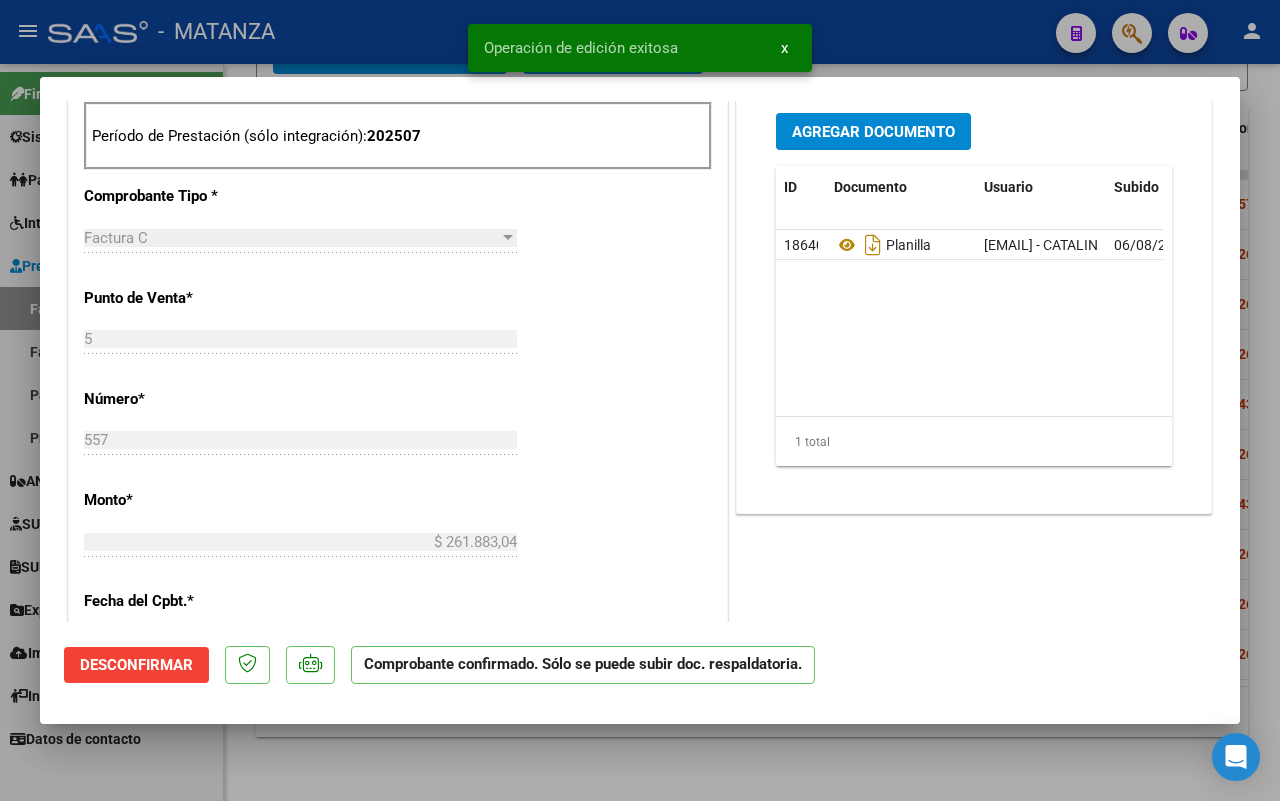click at bounding box center [640, 400] 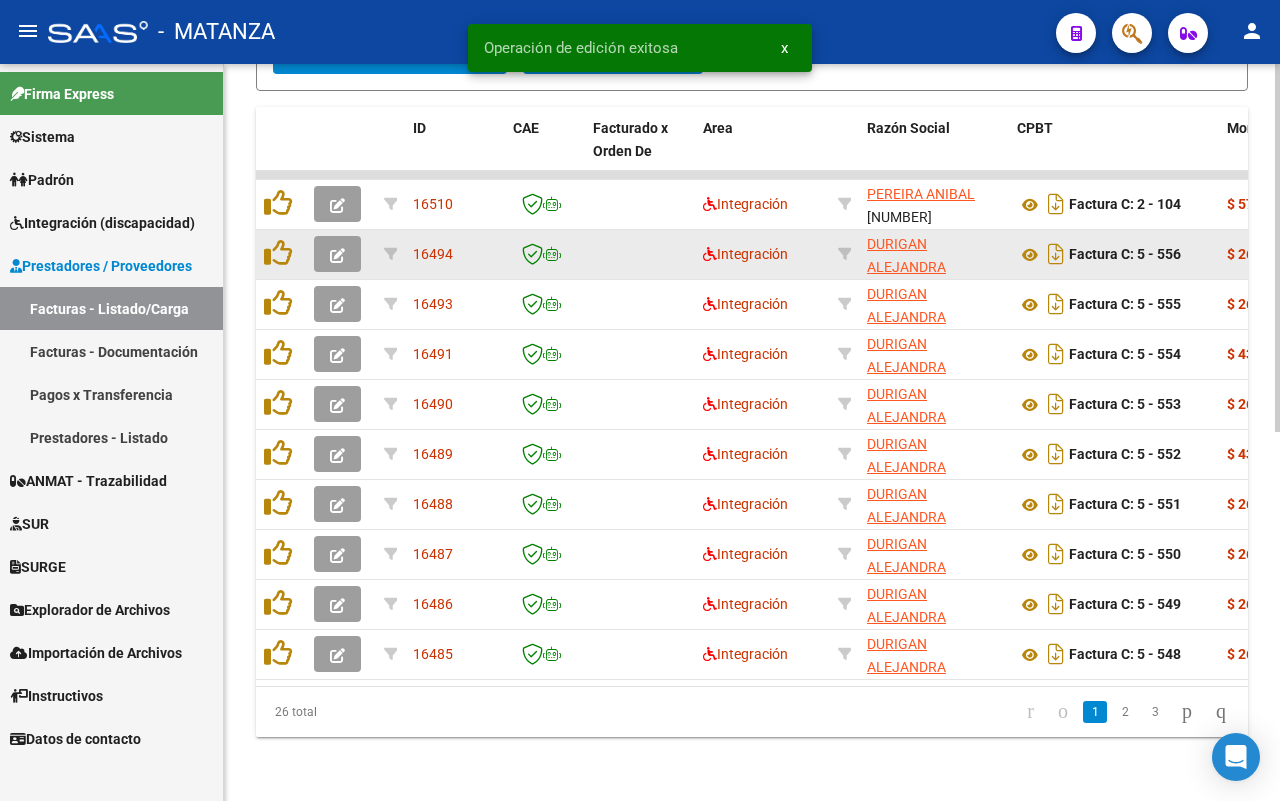 click 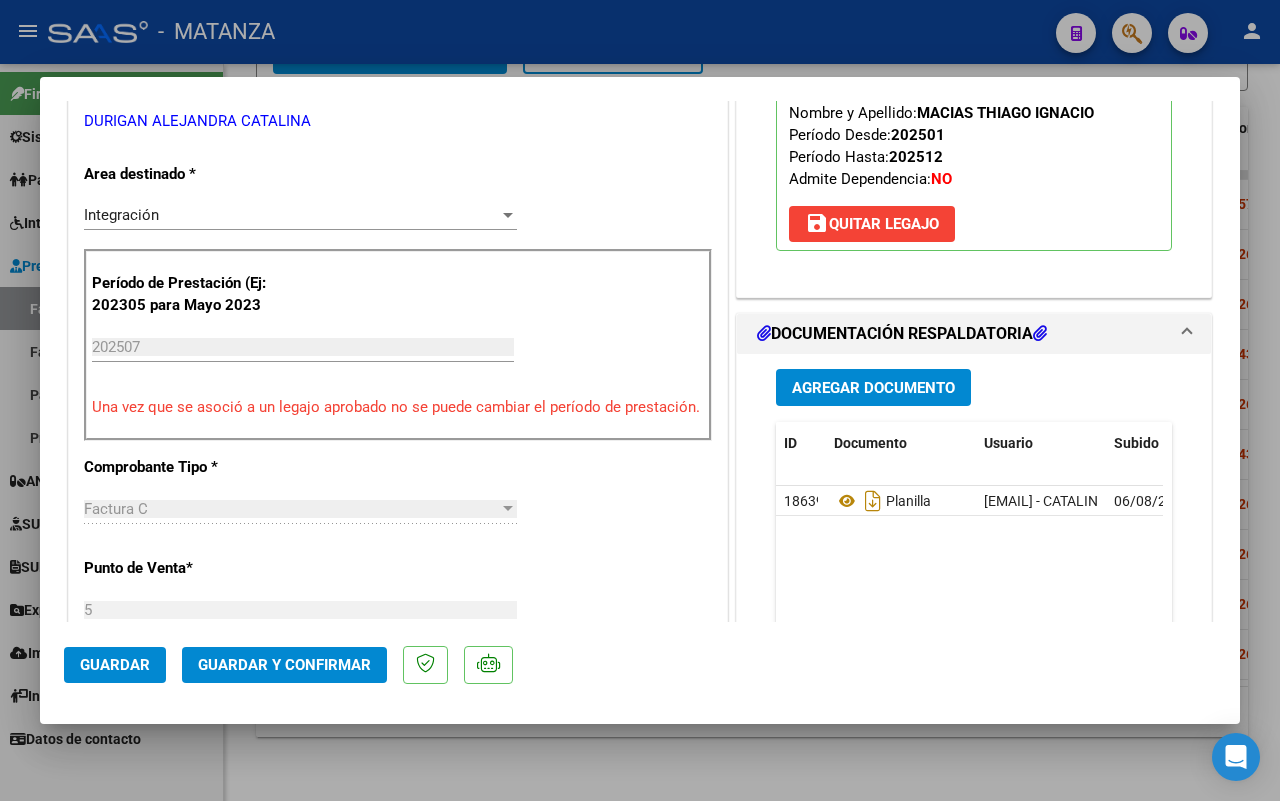 scroll, scrollTop: 625, scrollLeft: 0, axis: vertical 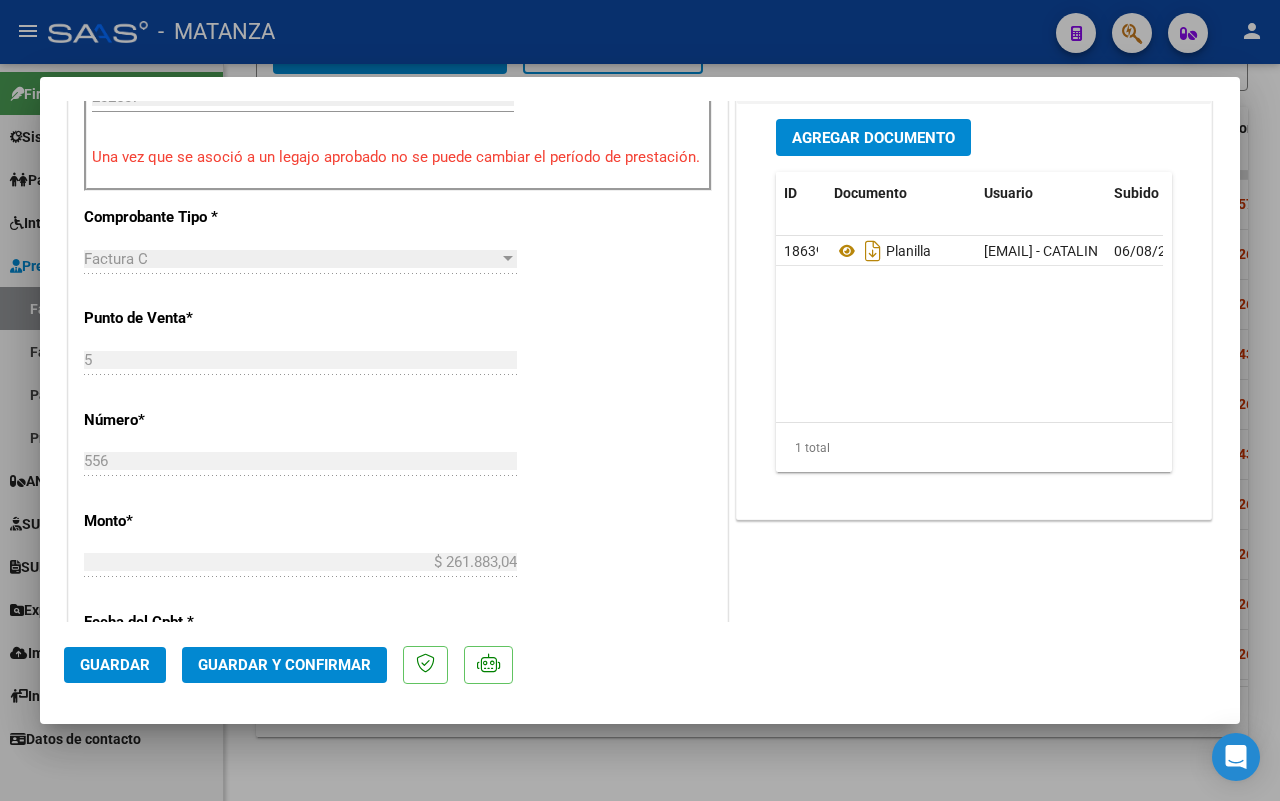 click on "Guardar y Confirmar" 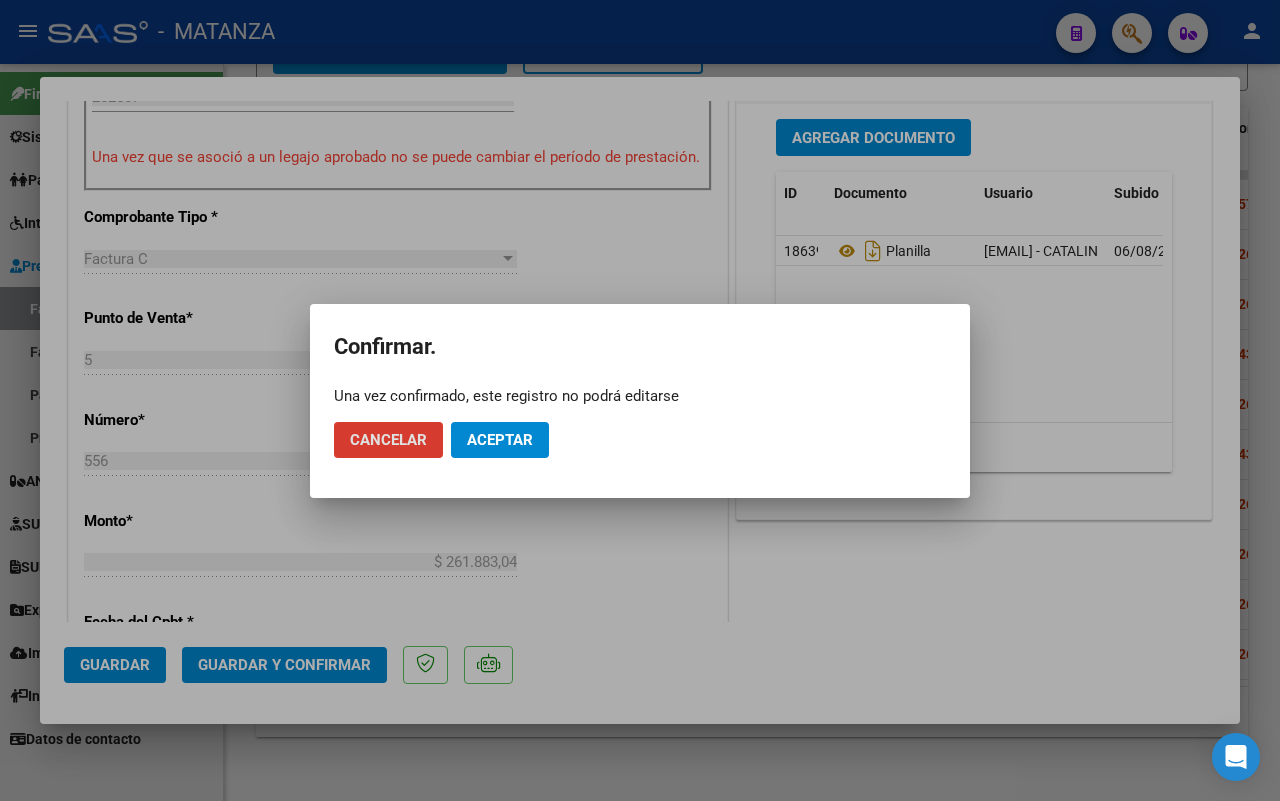 click on "Aceptar" 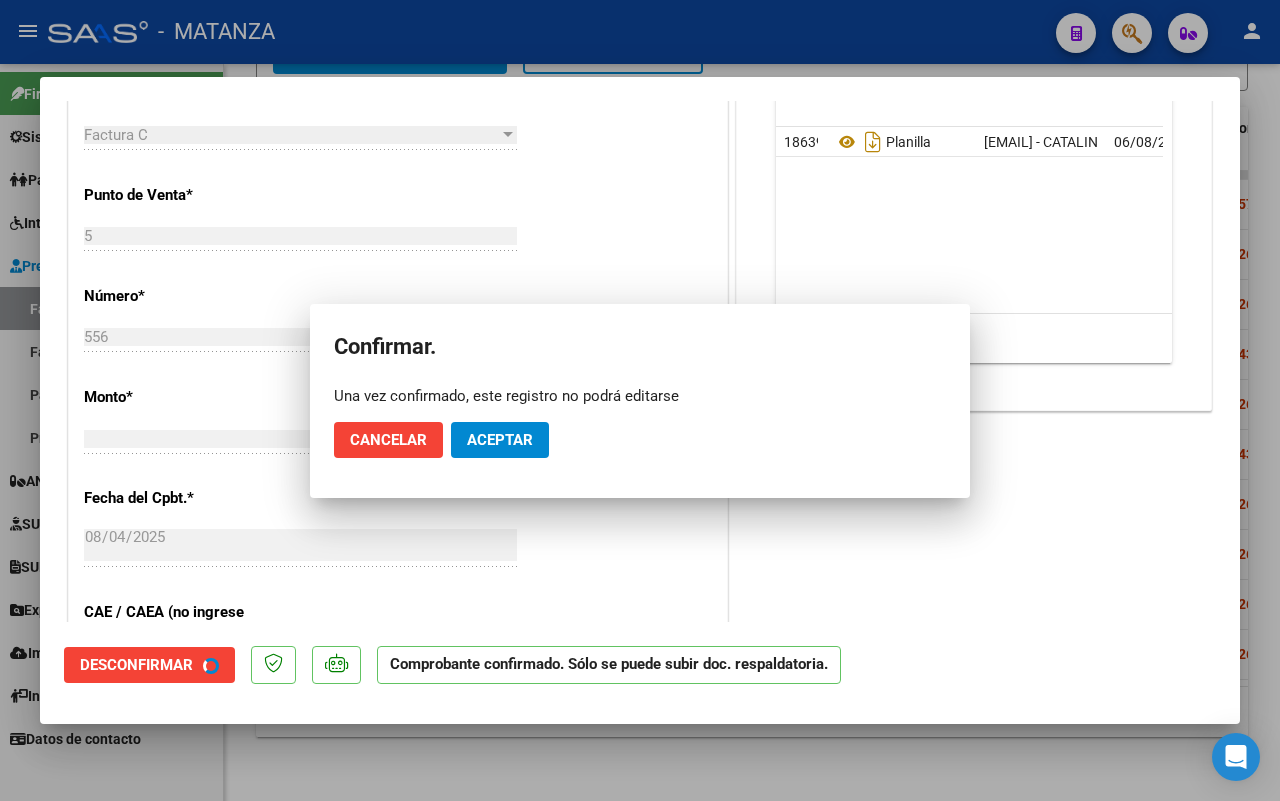 scroll, scrollTop: 647, scrollLeft: 0, axis: vertical 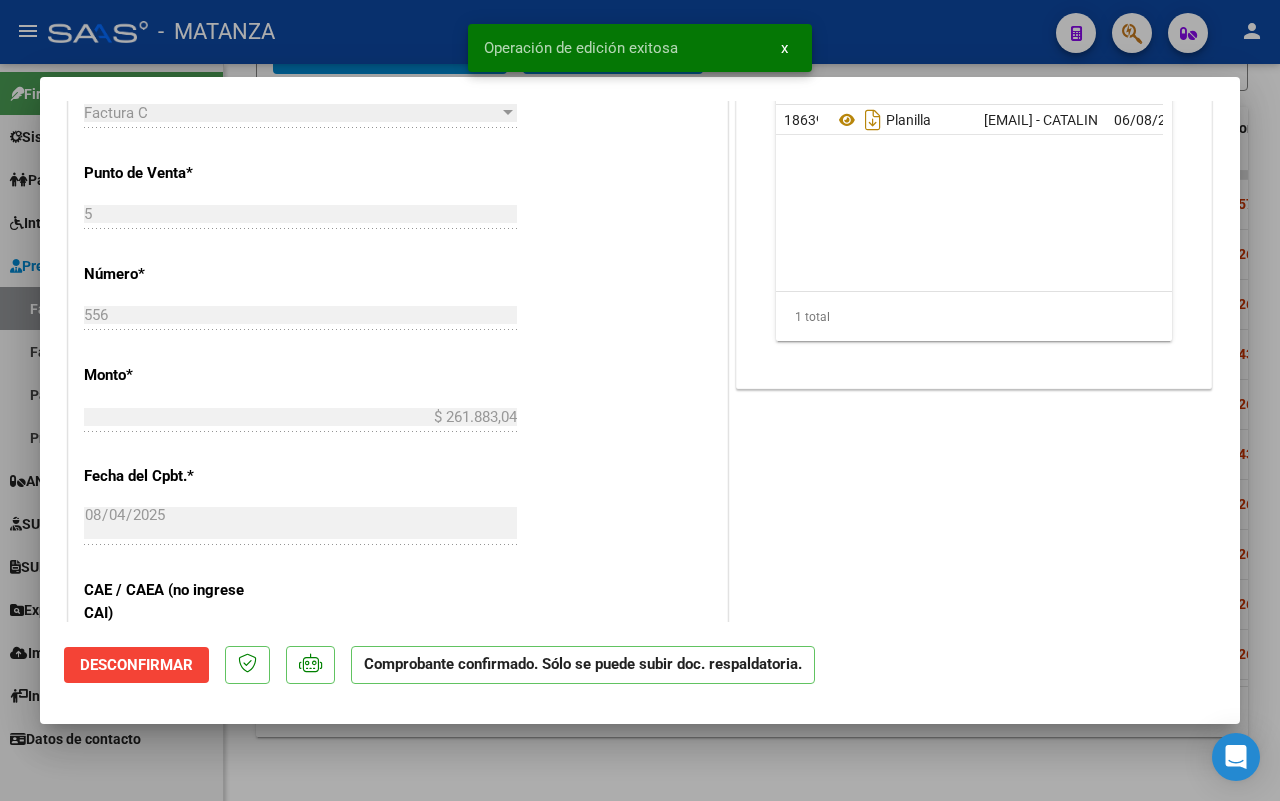click at bounding box center (640, 400) 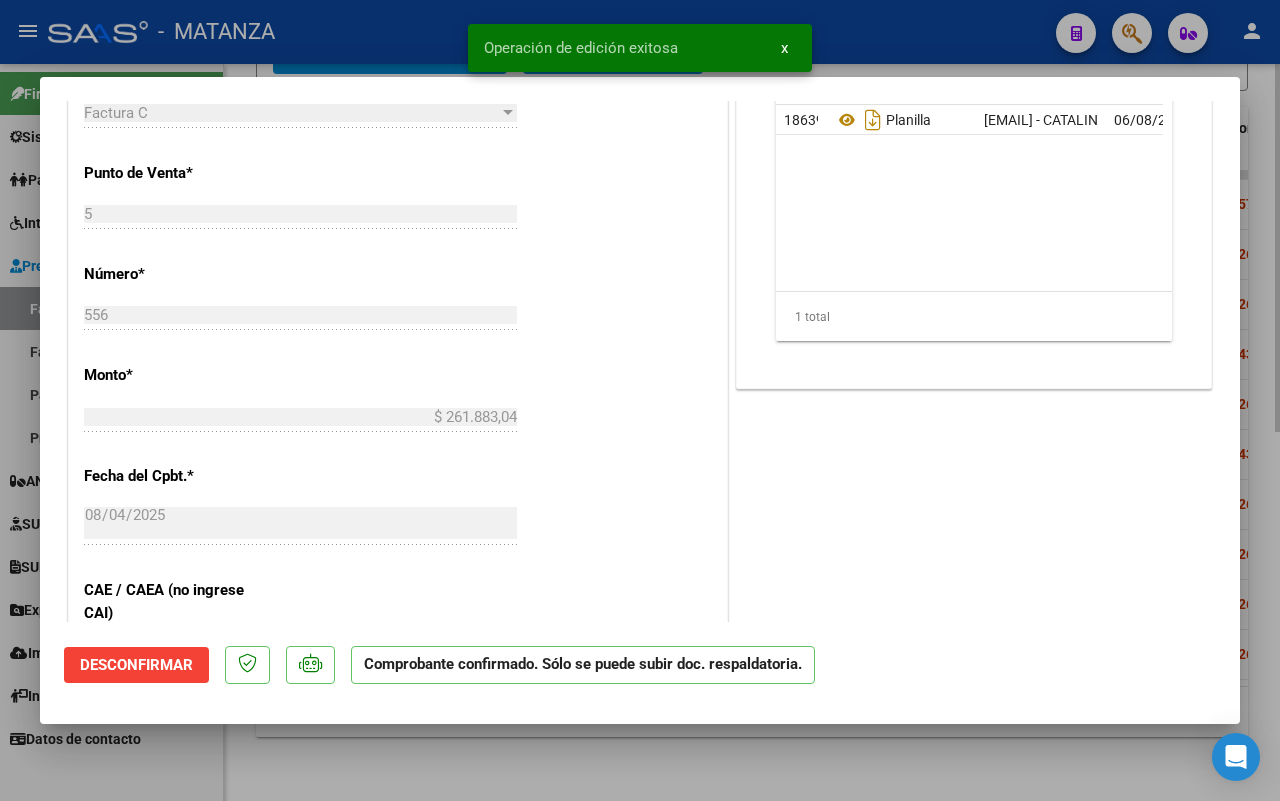 type 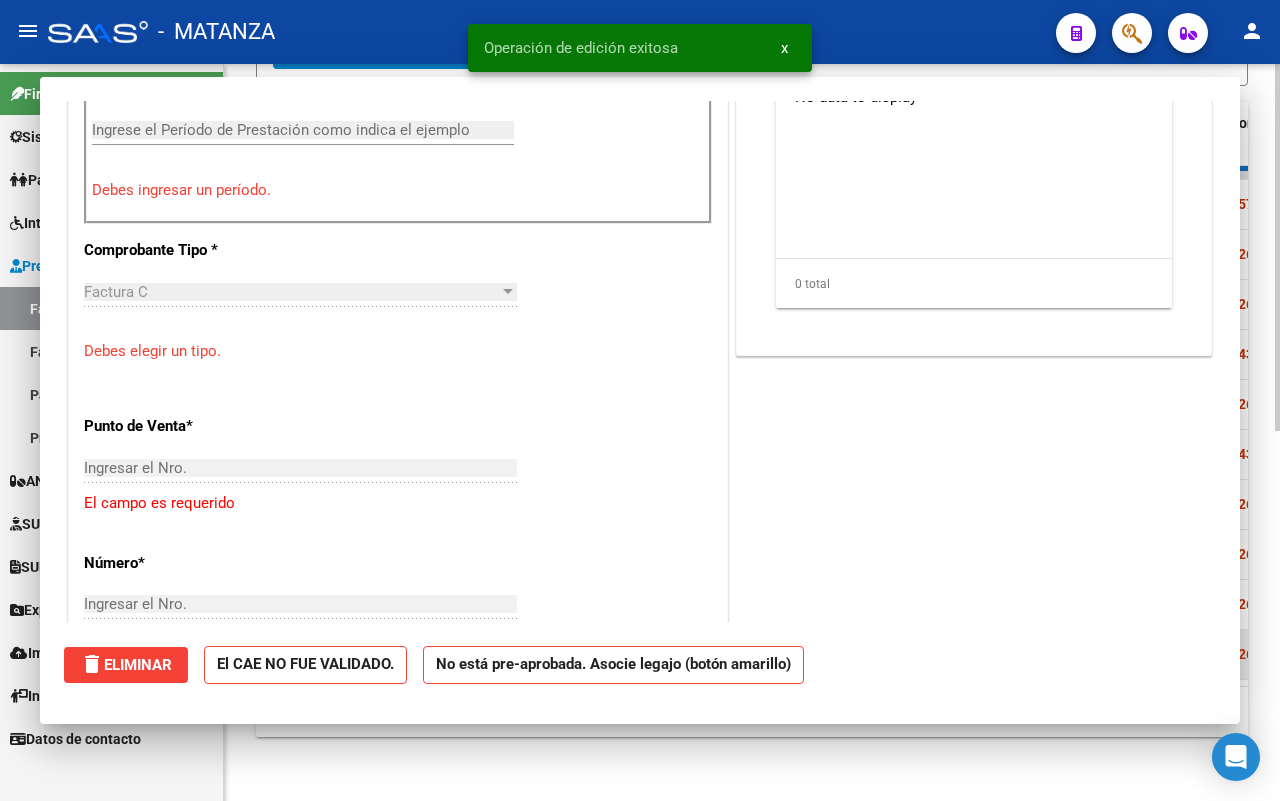 scroll, scrollTop: 0, scrollLeft: 0, axis: both 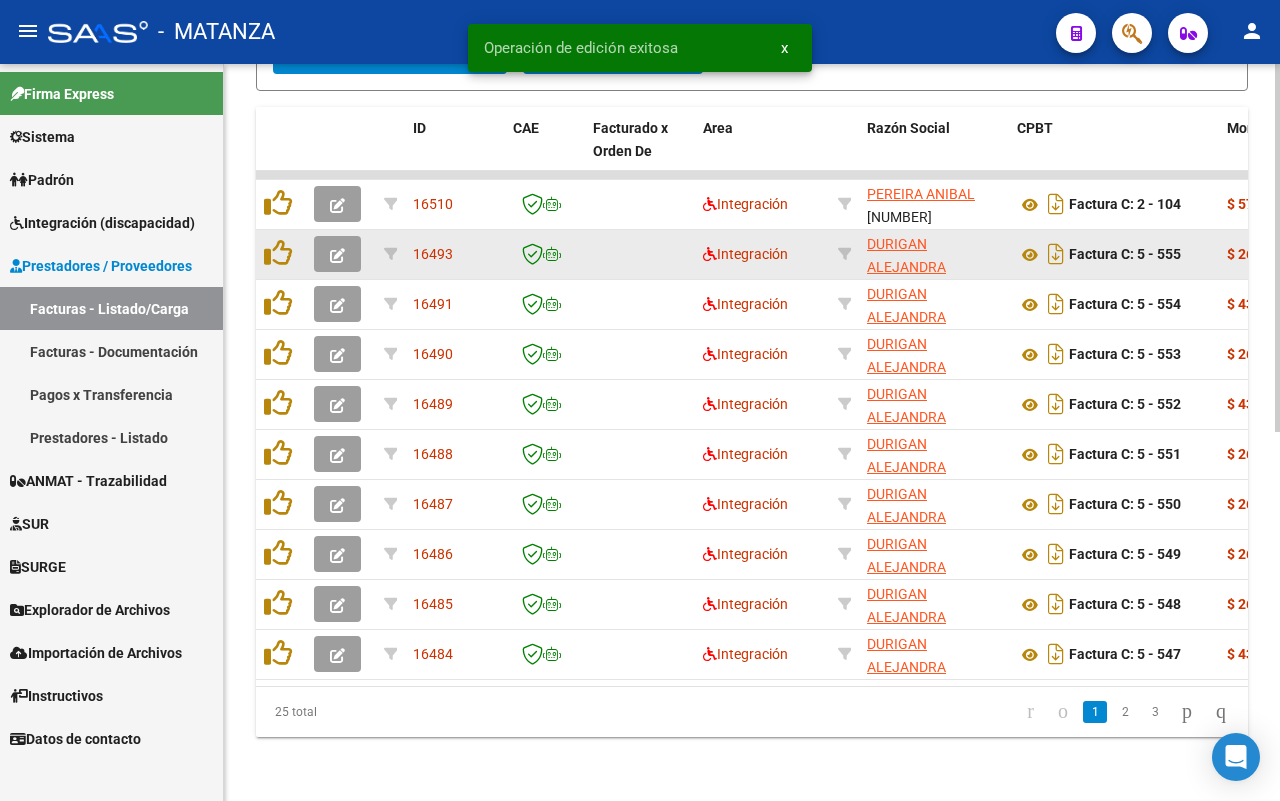 click 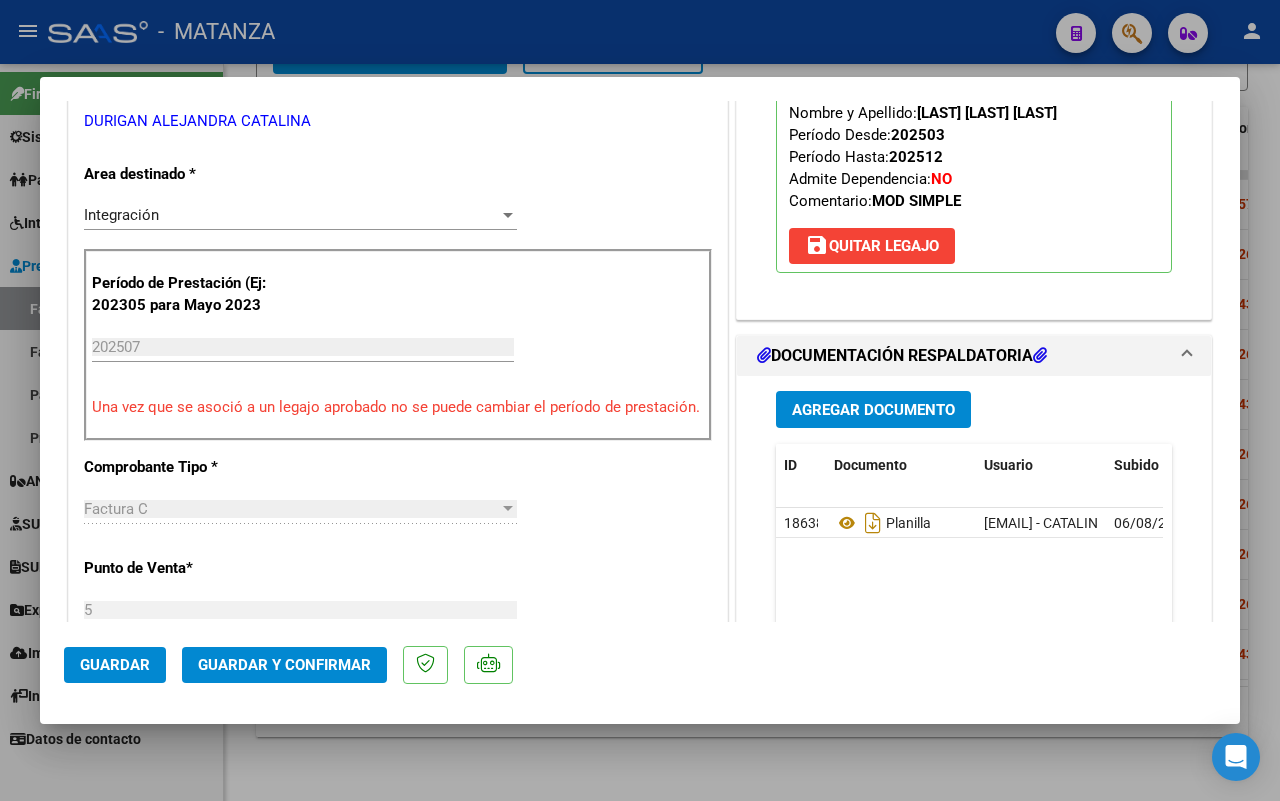 scroll, scrollTop: 0, scrollLeft: 0, axis: both 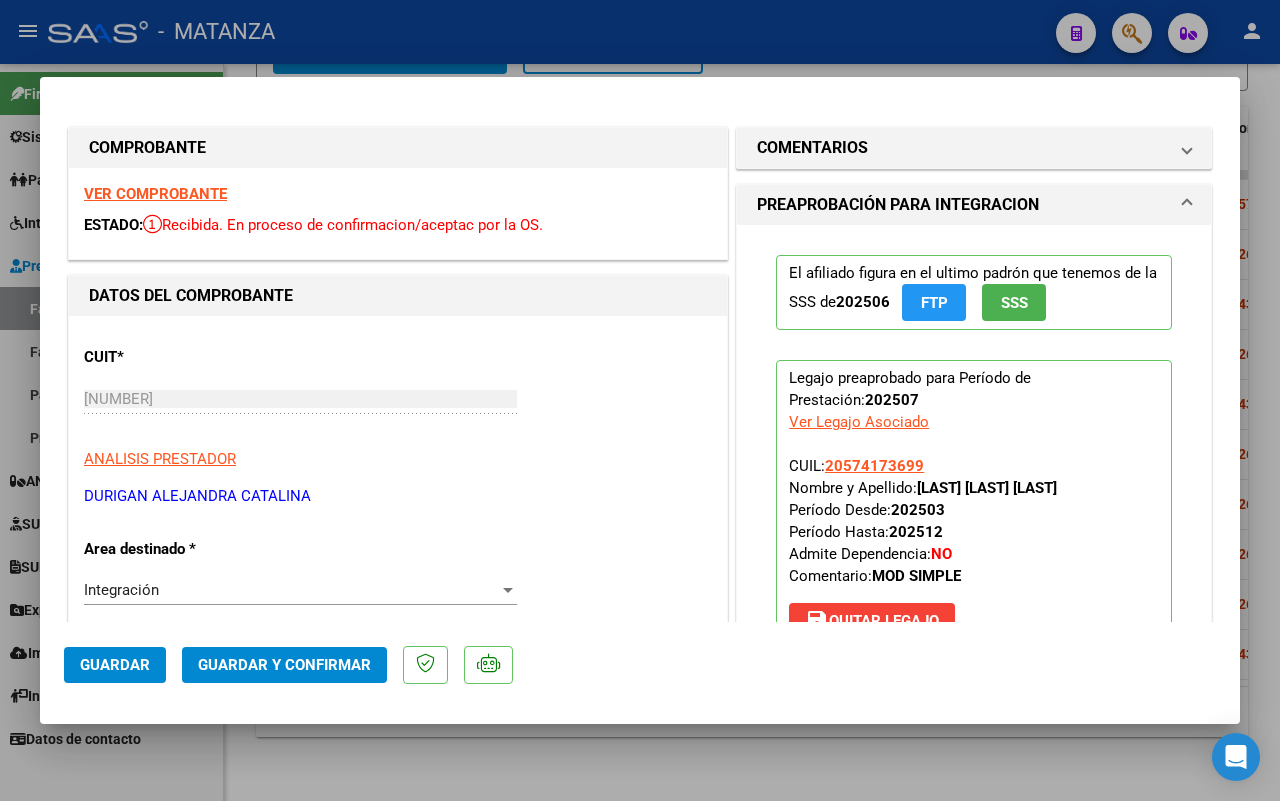 click on "Guardar y Confirmar" 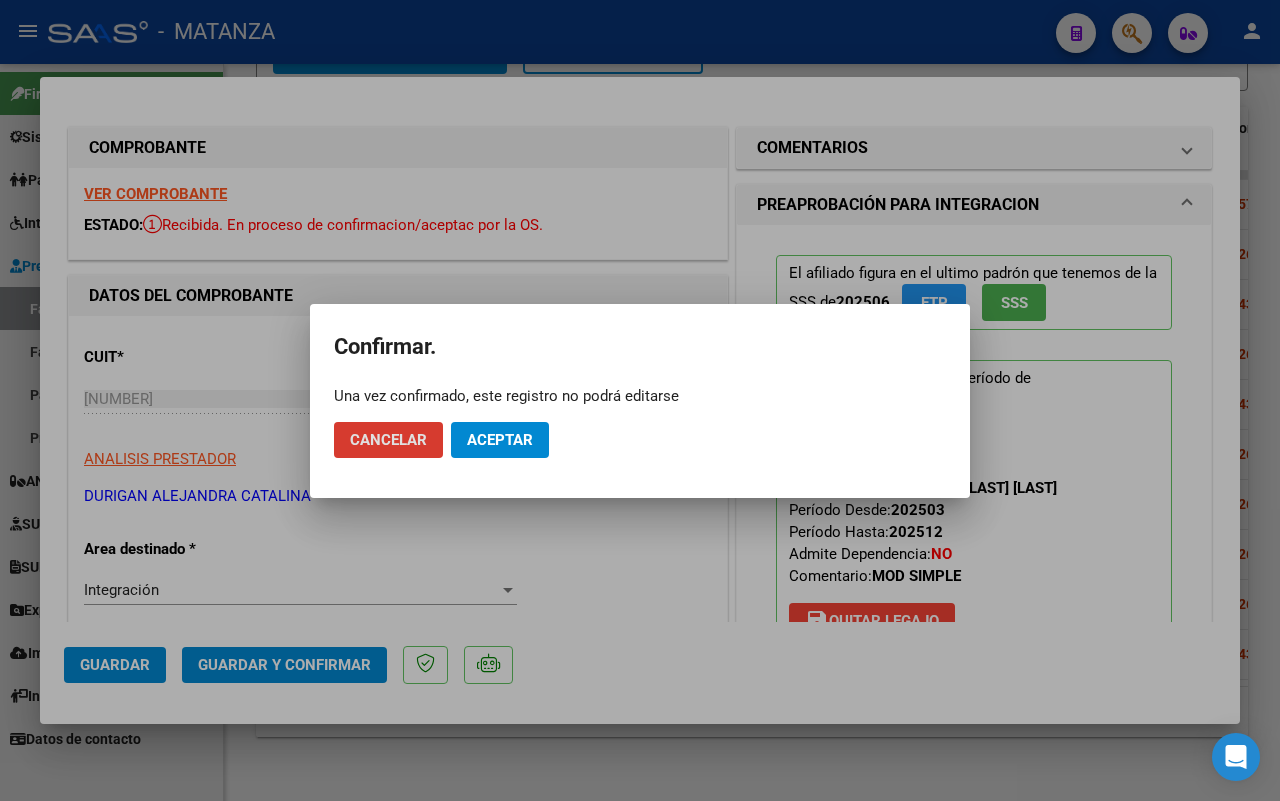 click on "Aceptar" 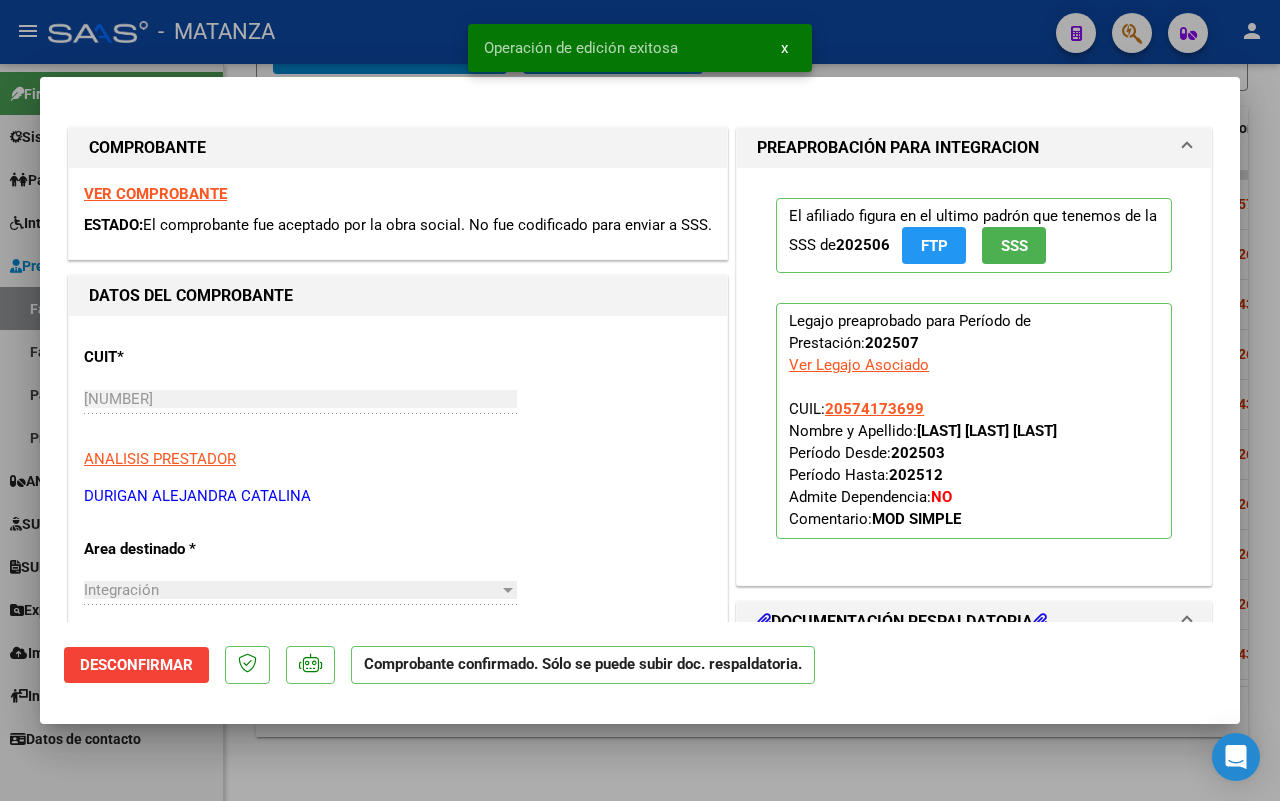 click at bounding box center (640, 400) 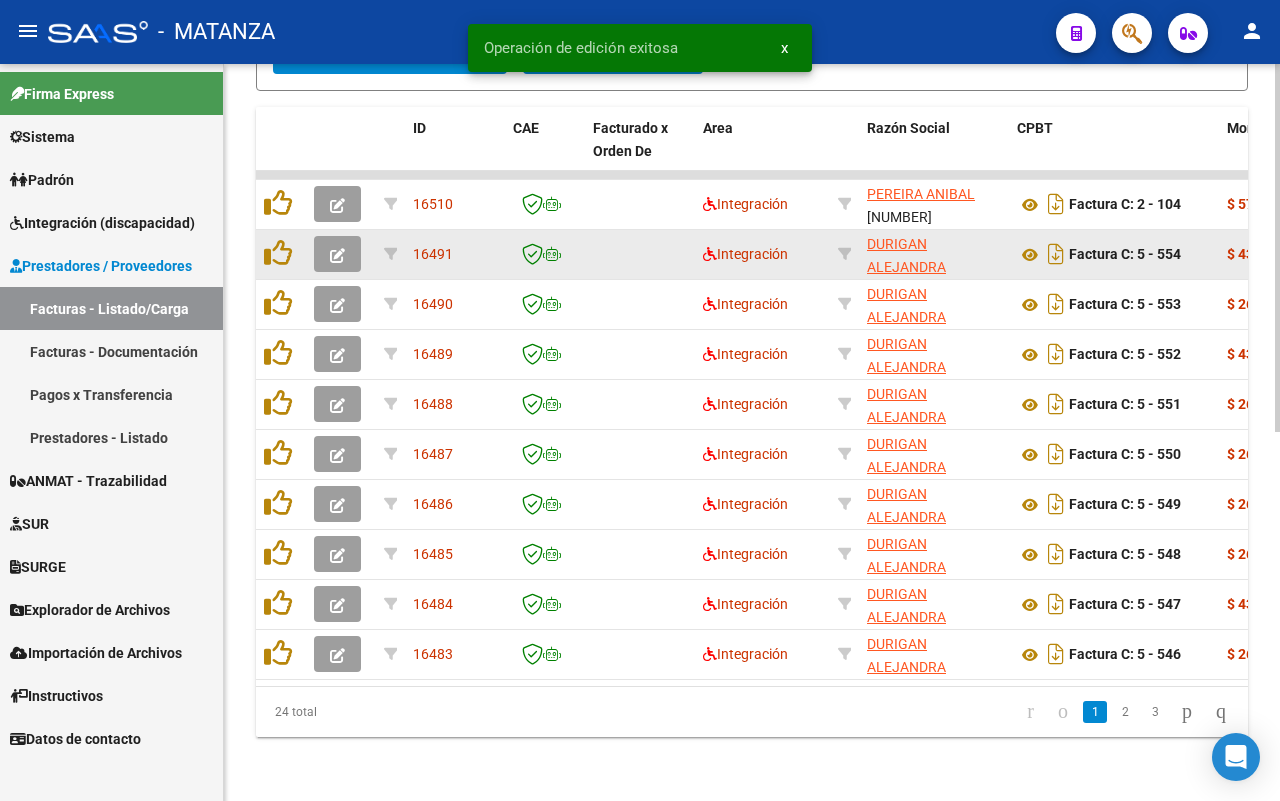click 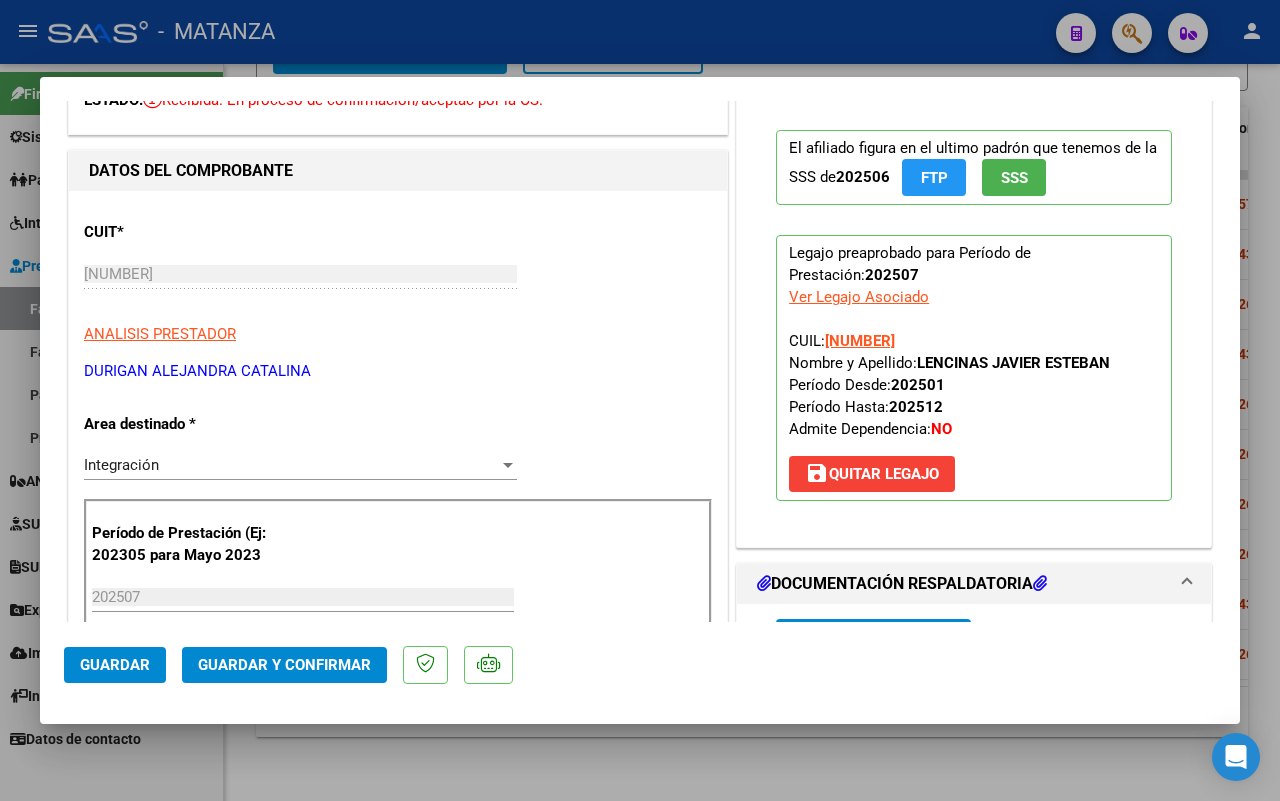 scroll, scrollTop: 375, scrollLeft: 0, axis: vertical 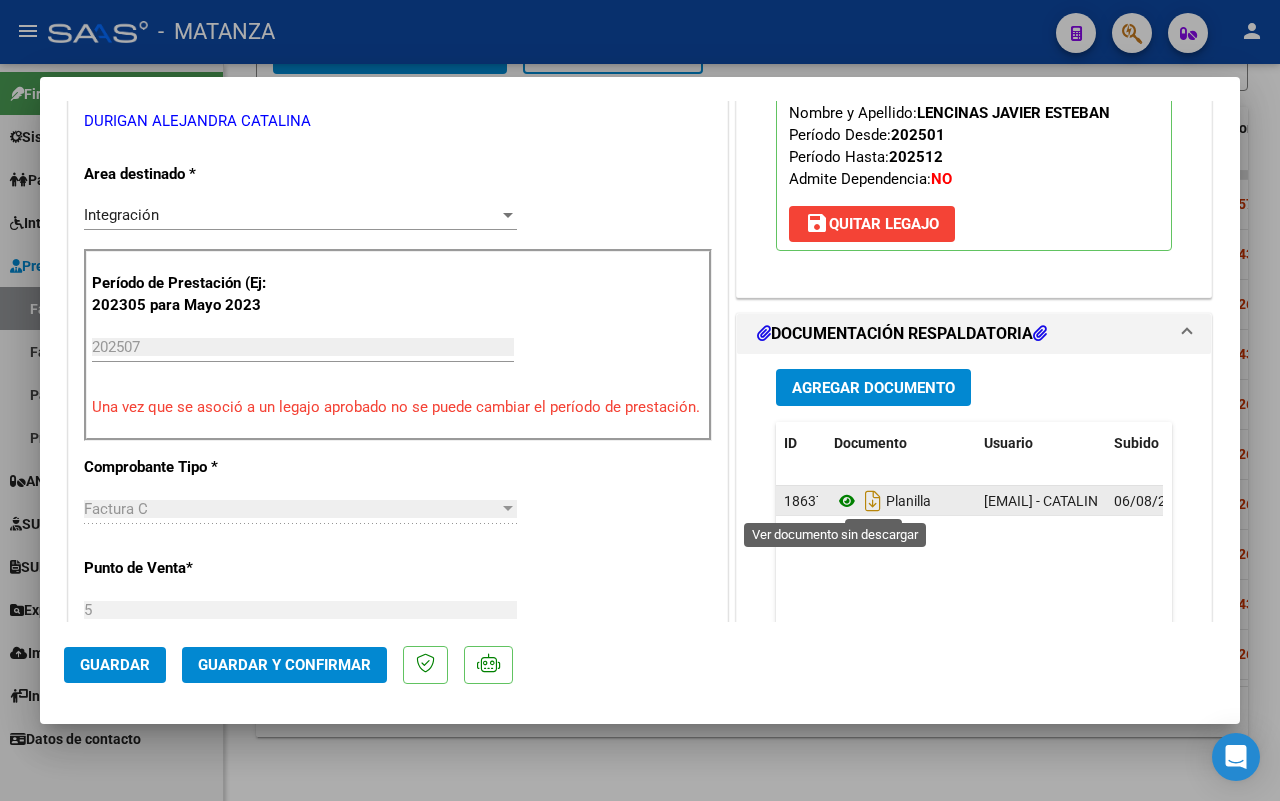 click 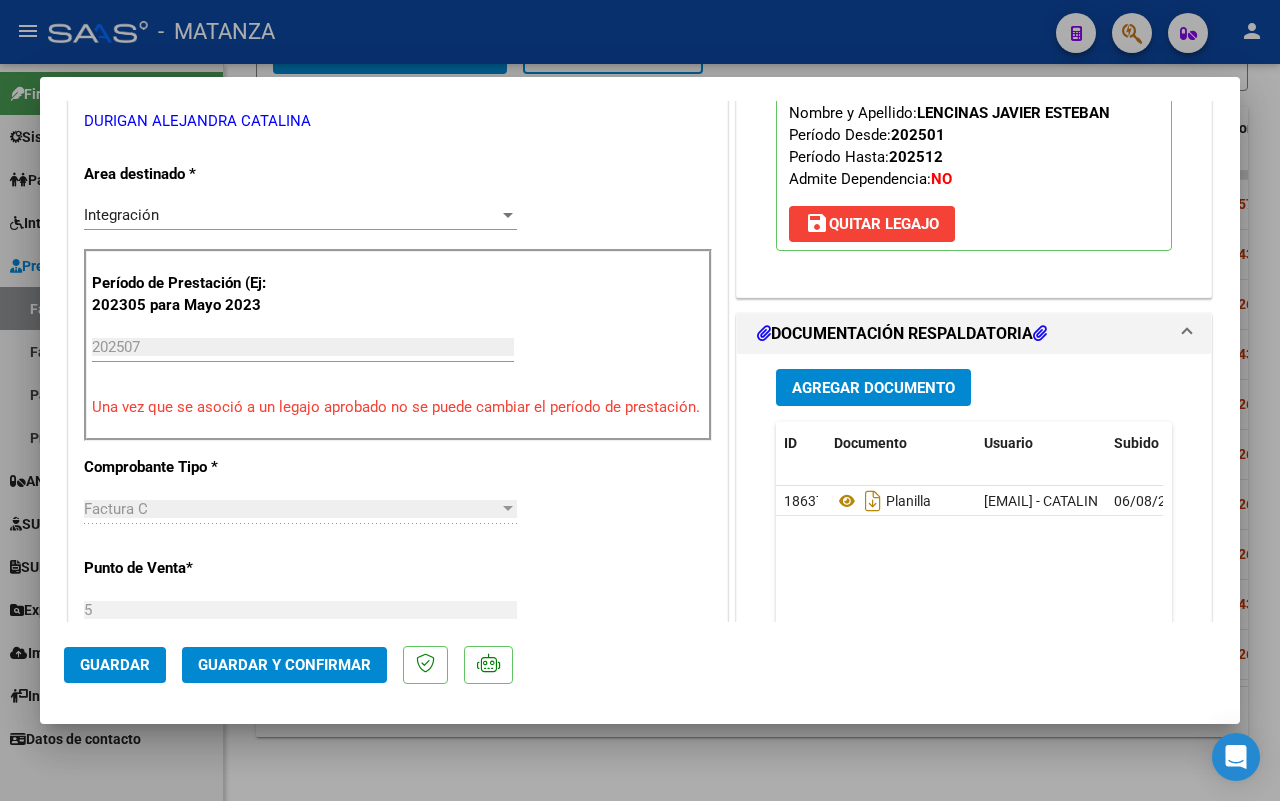 scroll, scrollTop: 625, scrollLeft: 0, axis: vertical 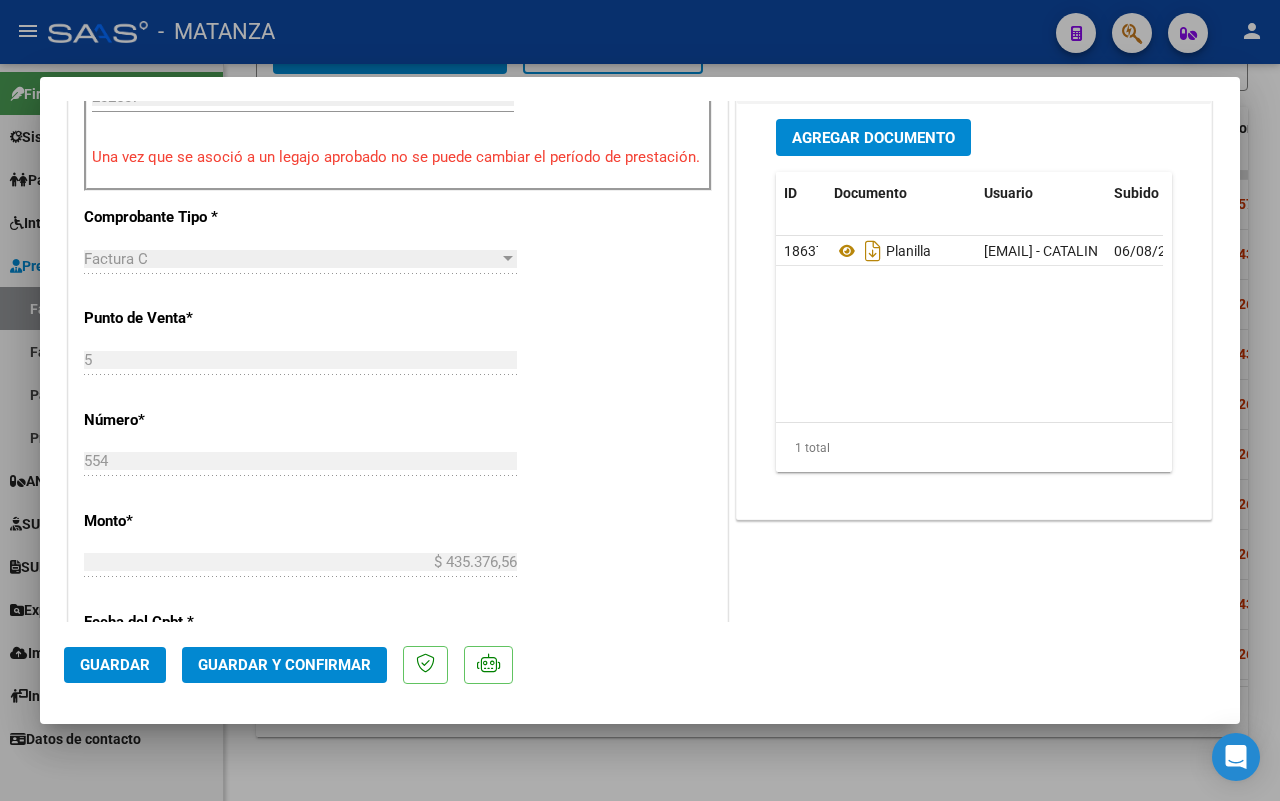 click on "Guardar y Confirmar" 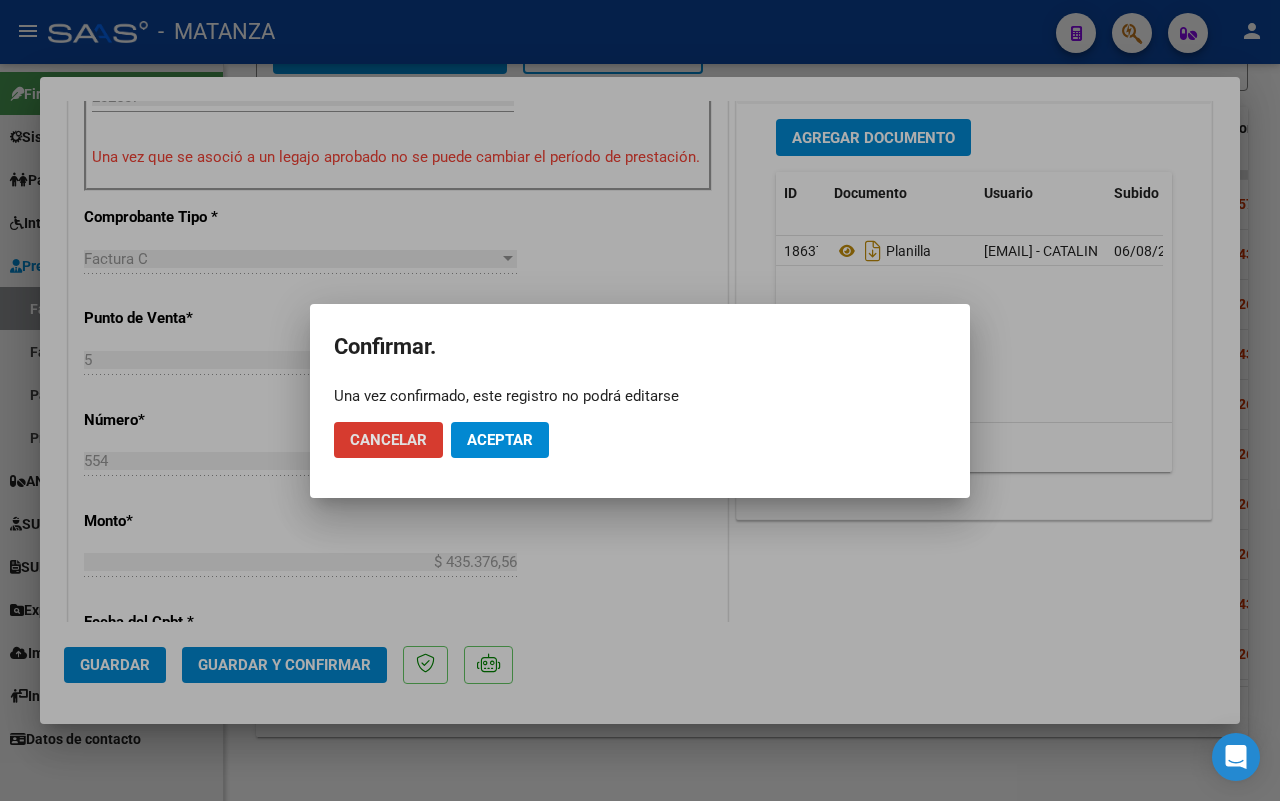 click on "Aceptar" 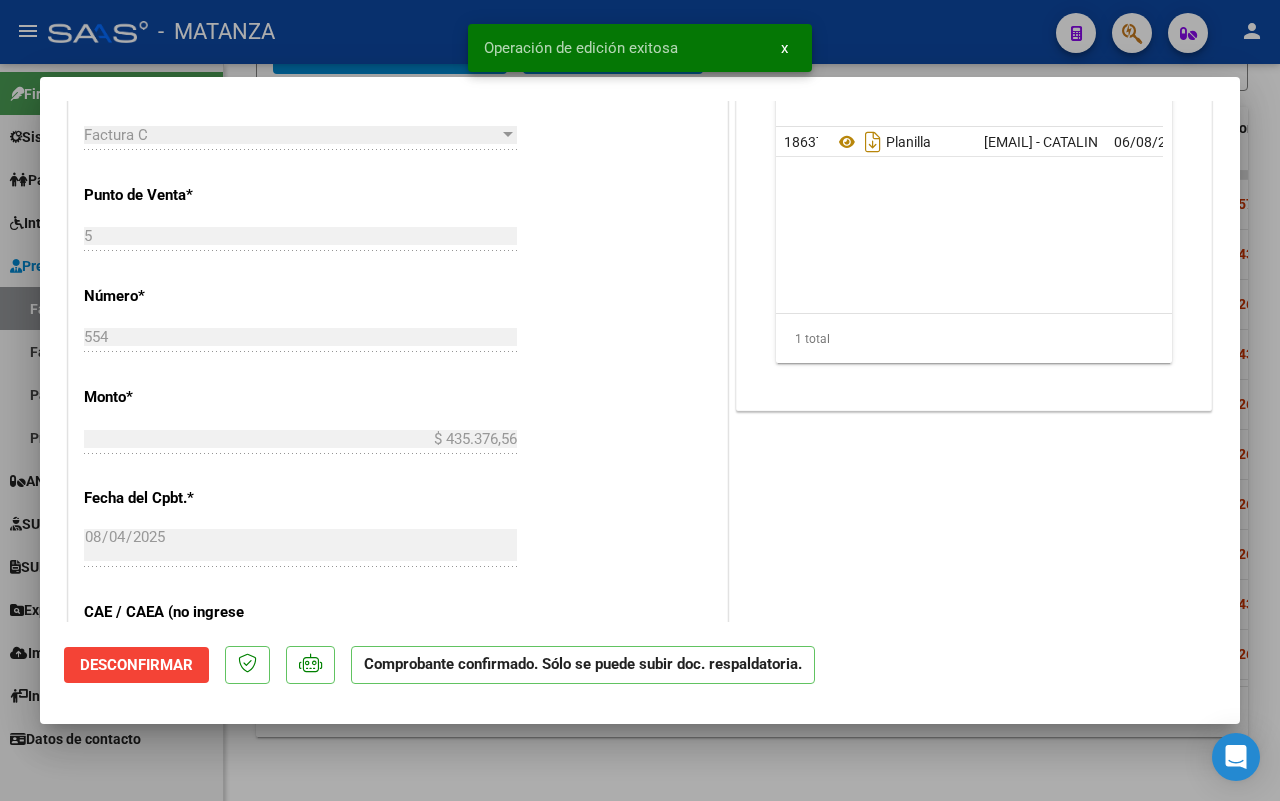 scroll, scrollTop: 647, scrollLeft: 0, axis: vertical 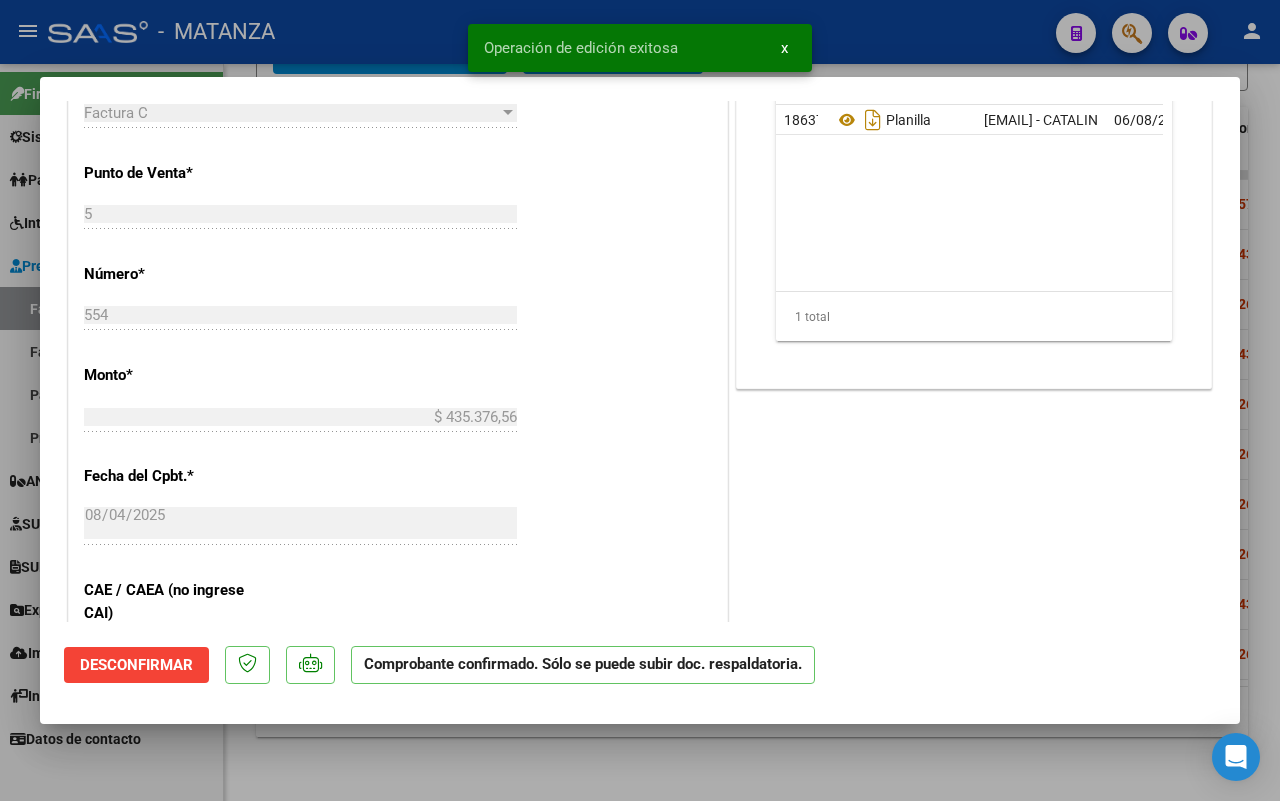 drag, startPoint x: 260, startPoint y: 767, endPoint x: 1006, endPoint y: 477, distance: 800.3849 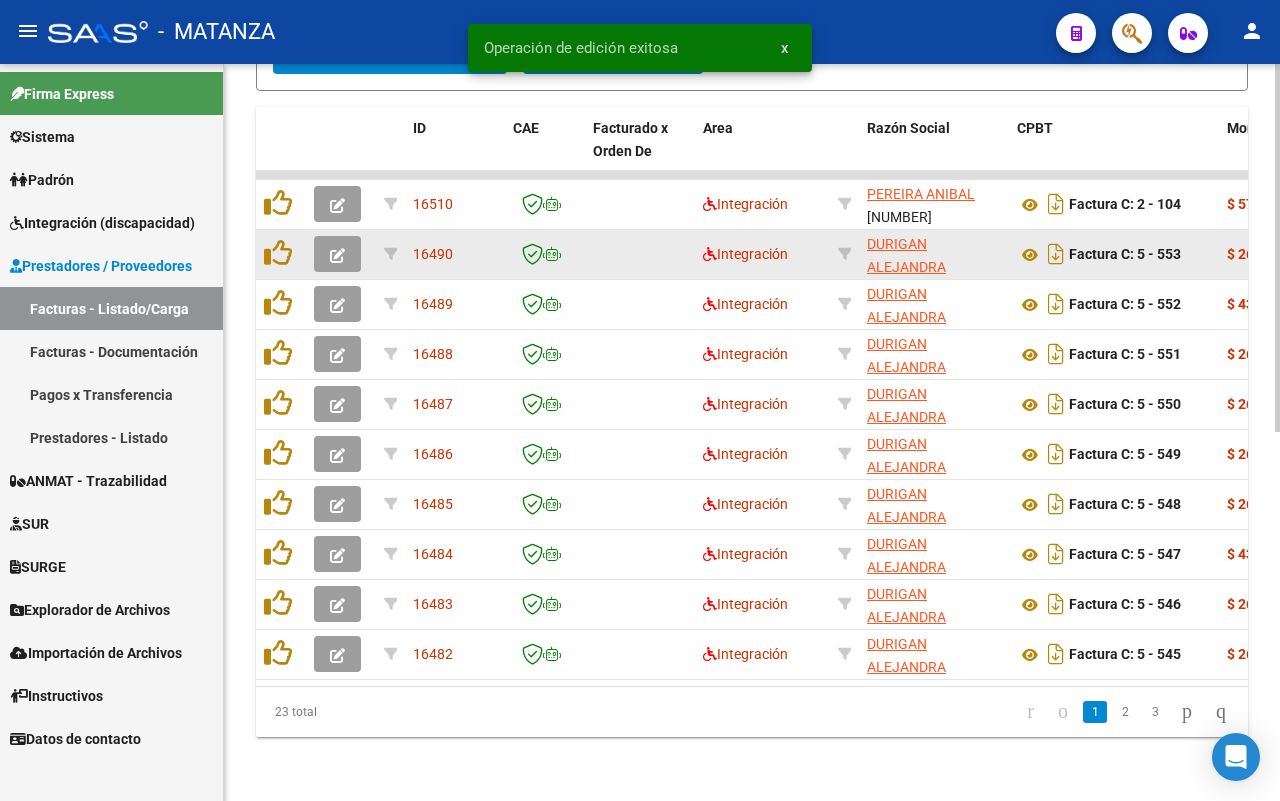 click 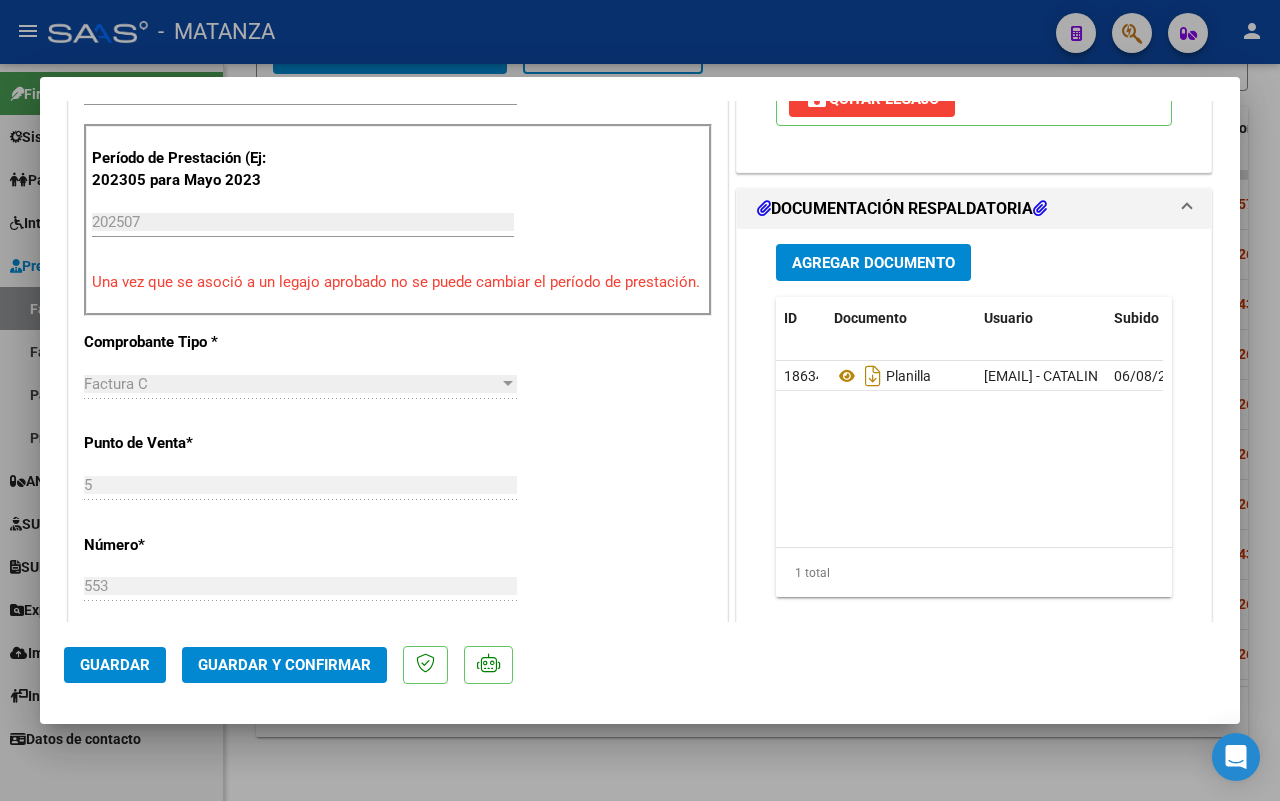 scroll, scrollTop: 625, scrollLeft: 0, axis: vertical 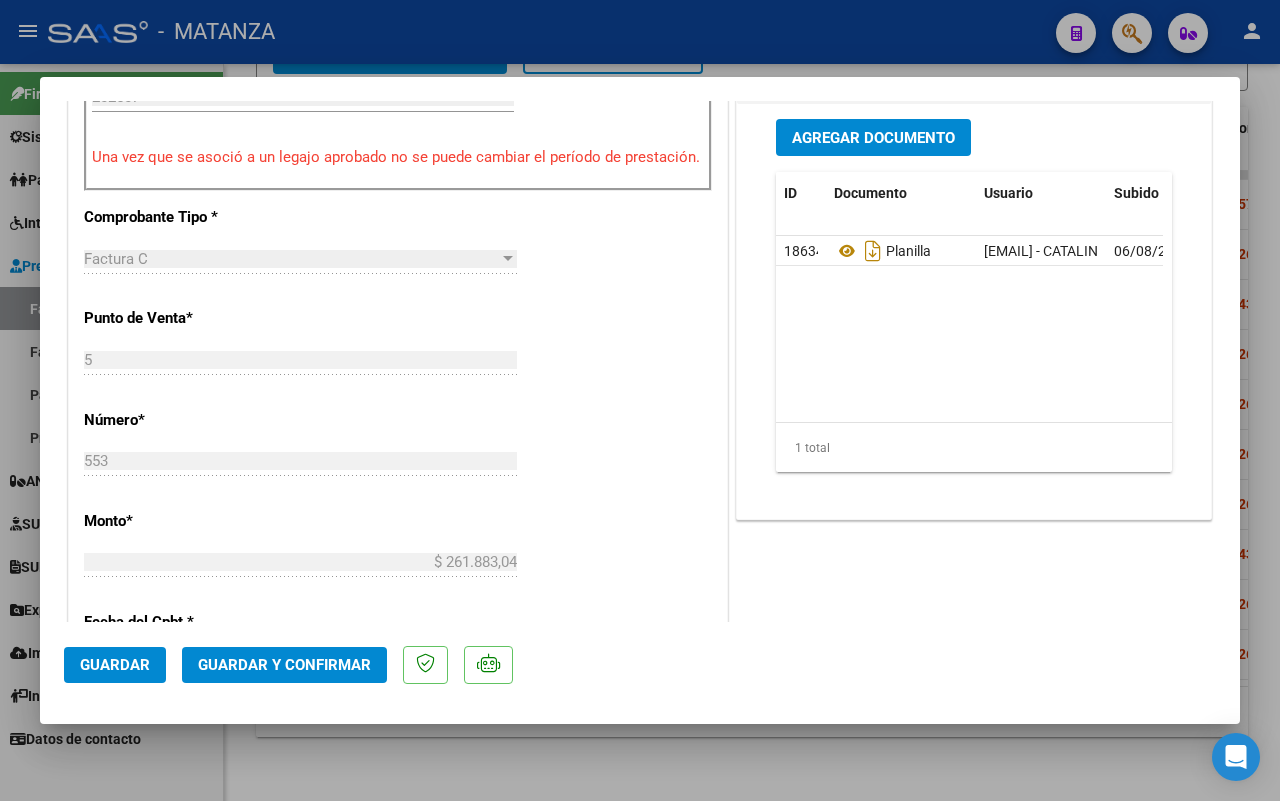 click on "Guardar y Confirmar" 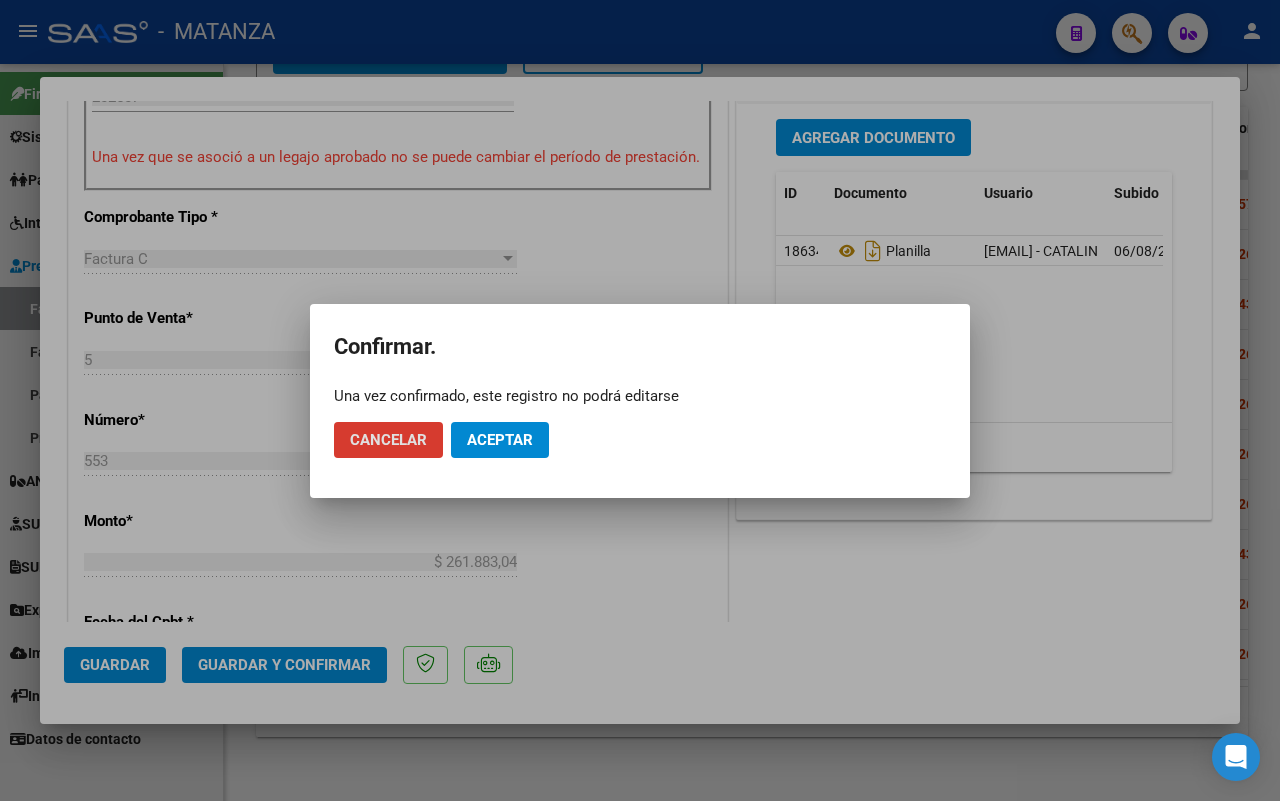 click on "Aceptar" 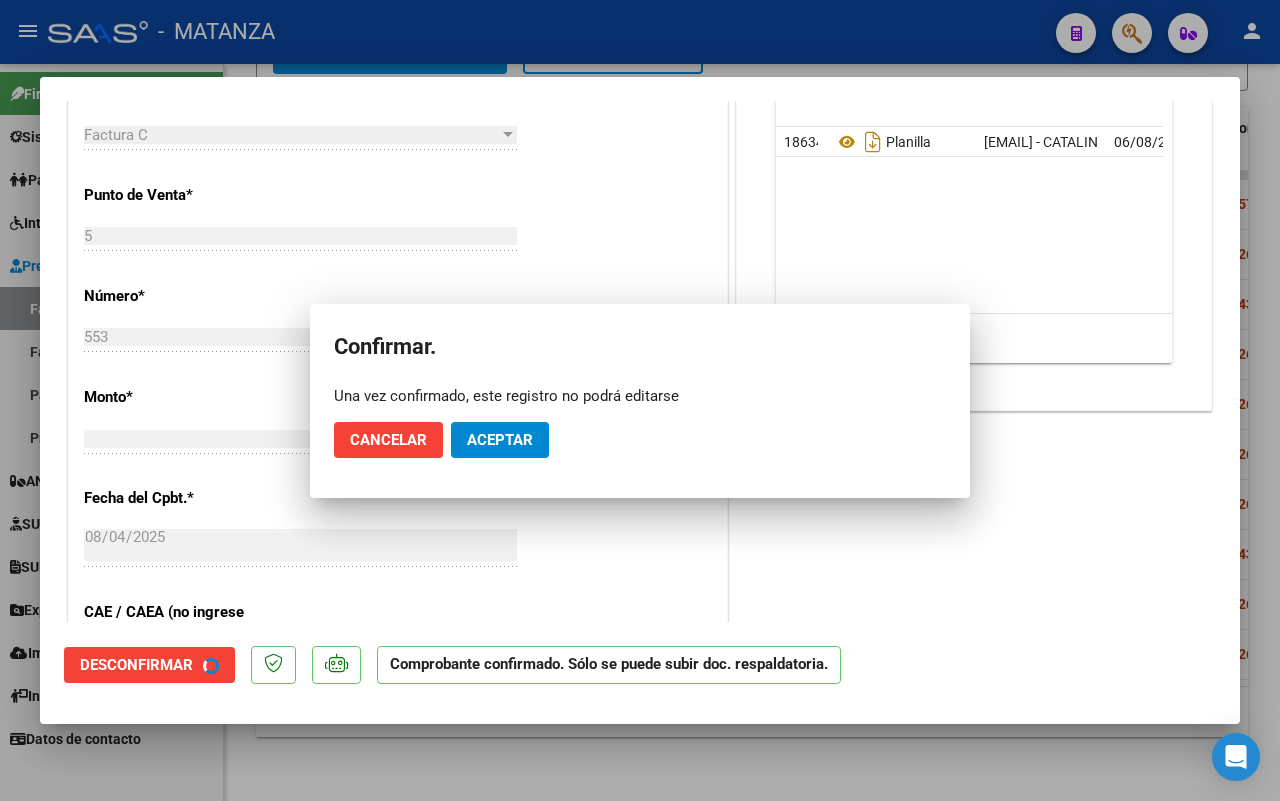 scroll, scrollTop: 647, scrollLeft: 0, axis: vertical 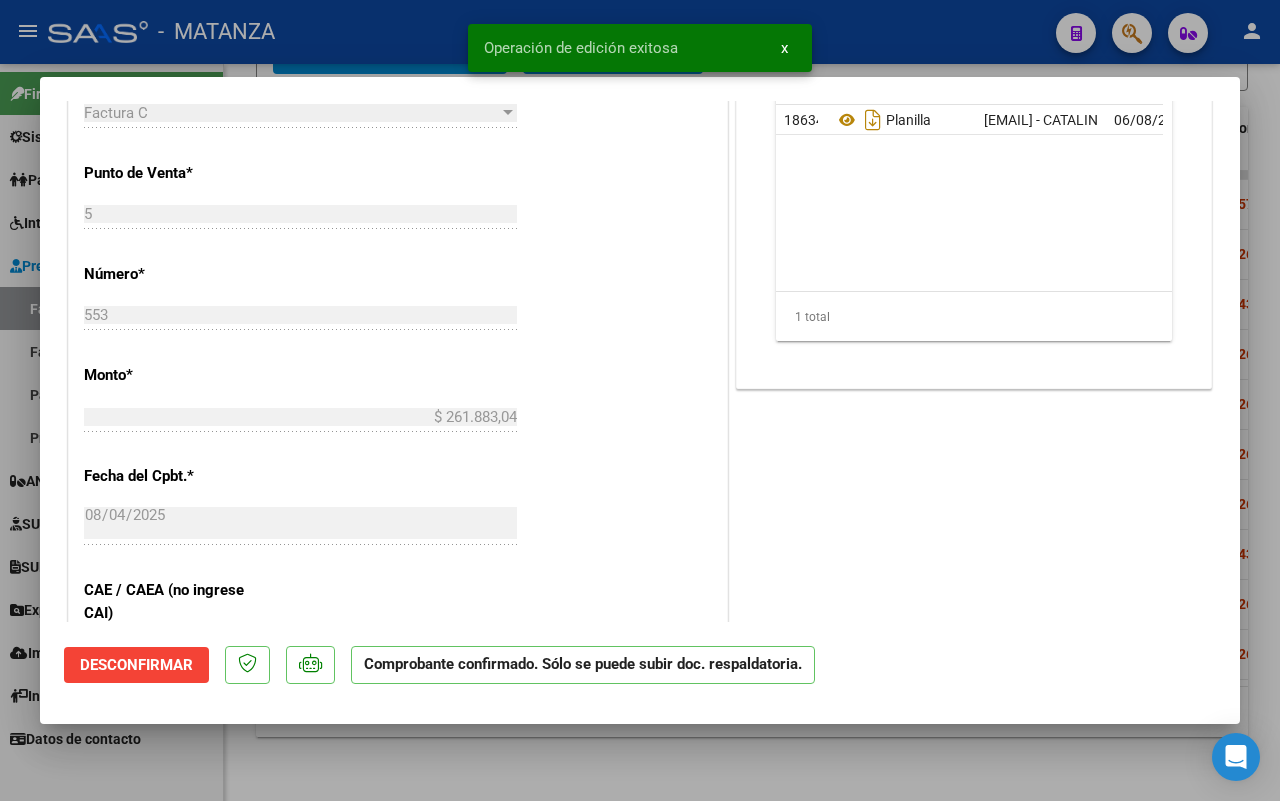 click at bounding box center [640, 400] 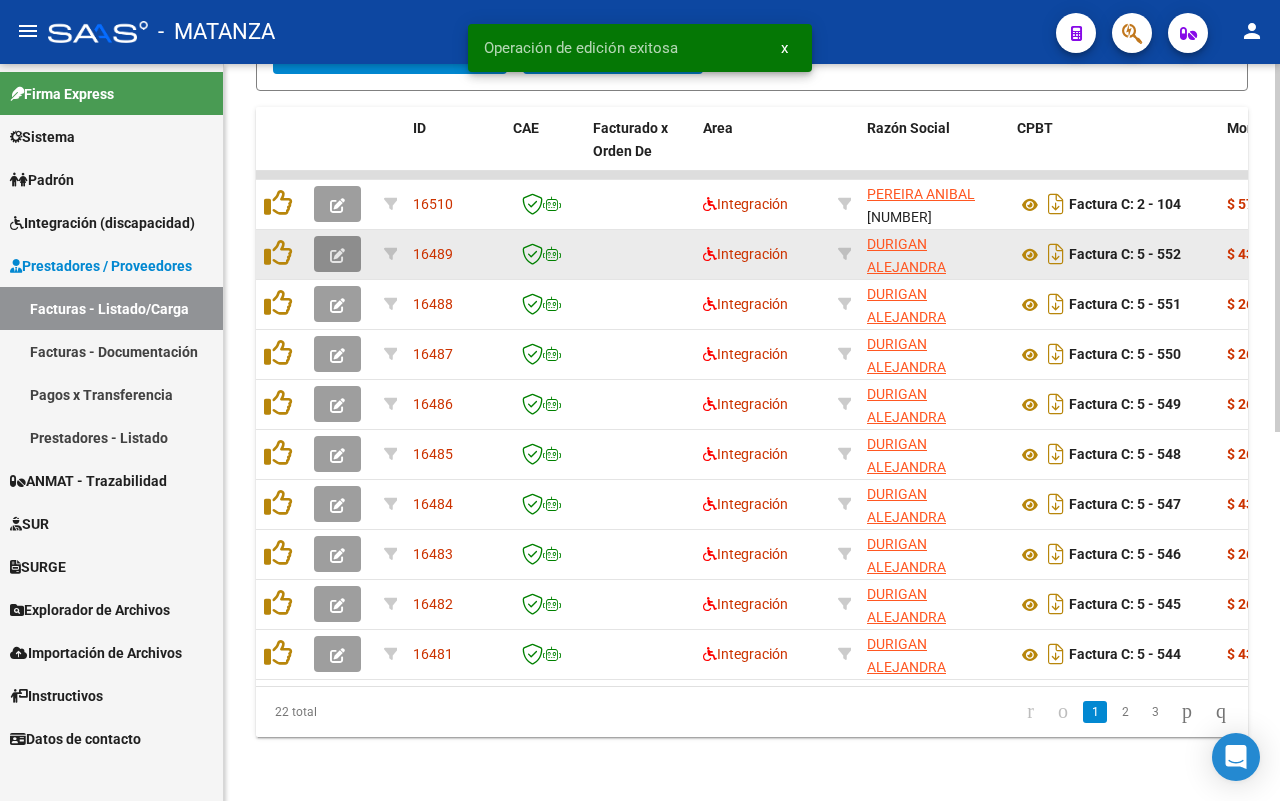 click 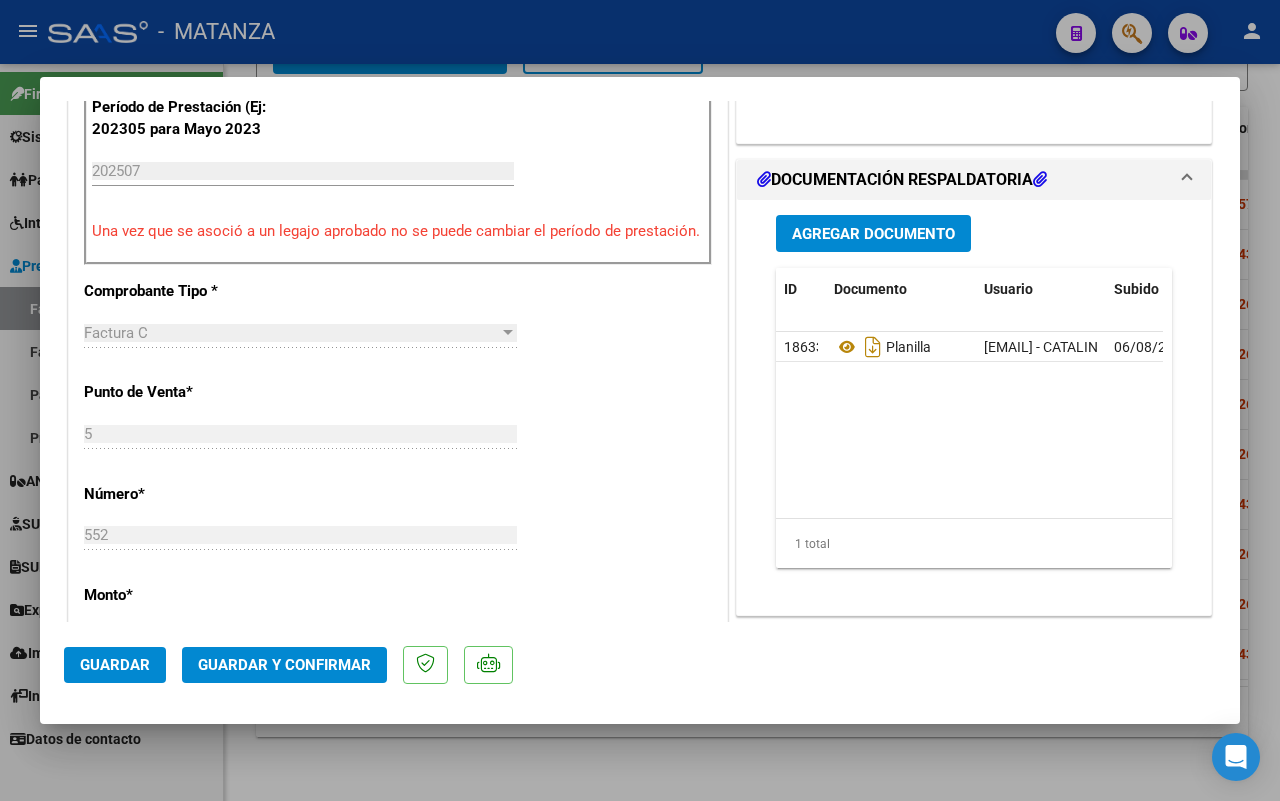 scroll, scrollTop: 625, scrollLeft: 0, axis: vertical 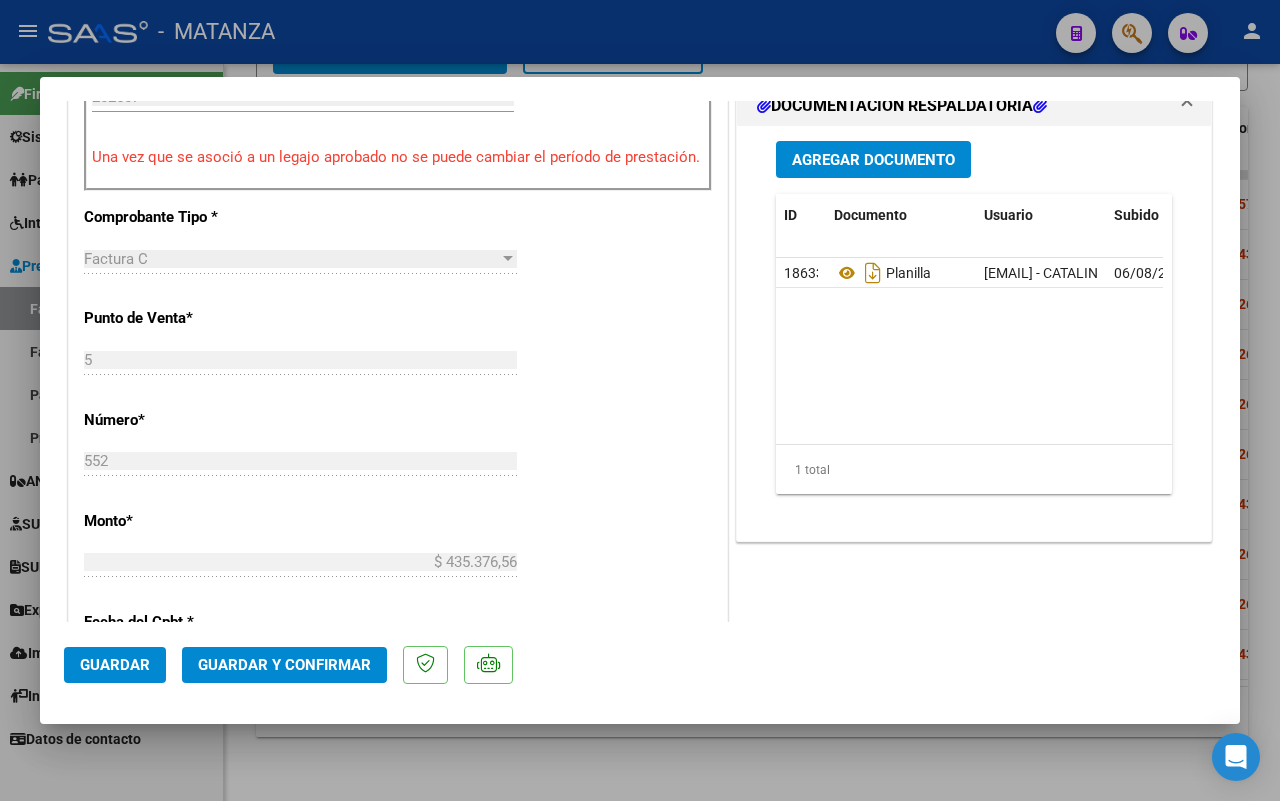 click on "Guardar y Confirmar" 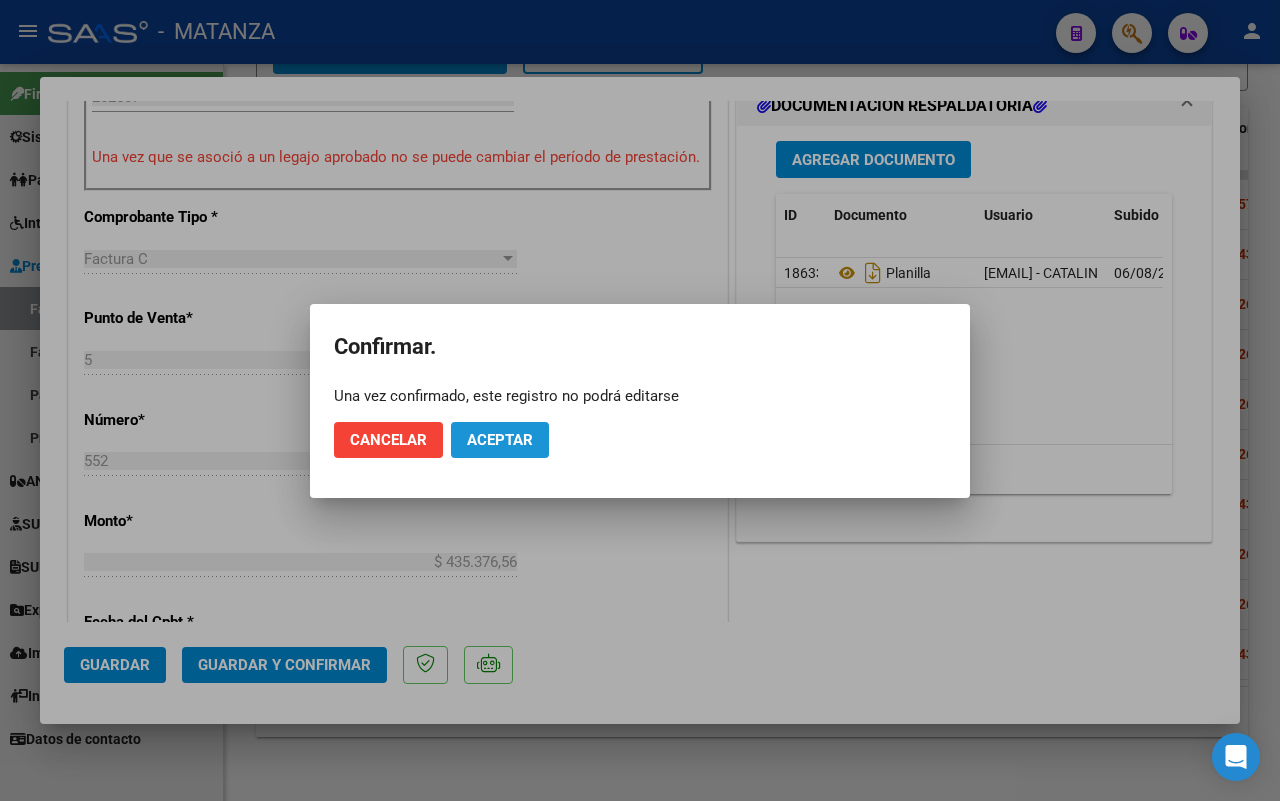 click on "Aceptar" 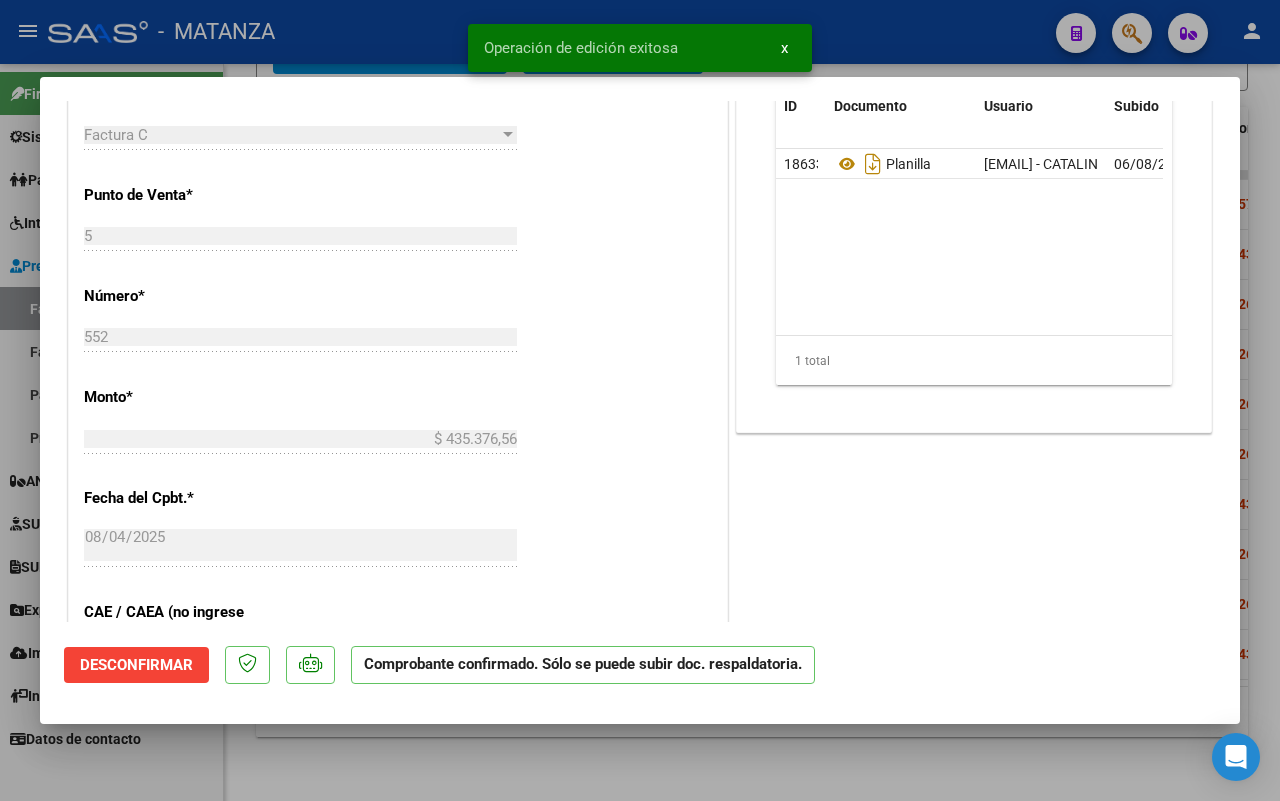 scroll, scrollTop: 647, scrollLeft: 0, axis: vertical 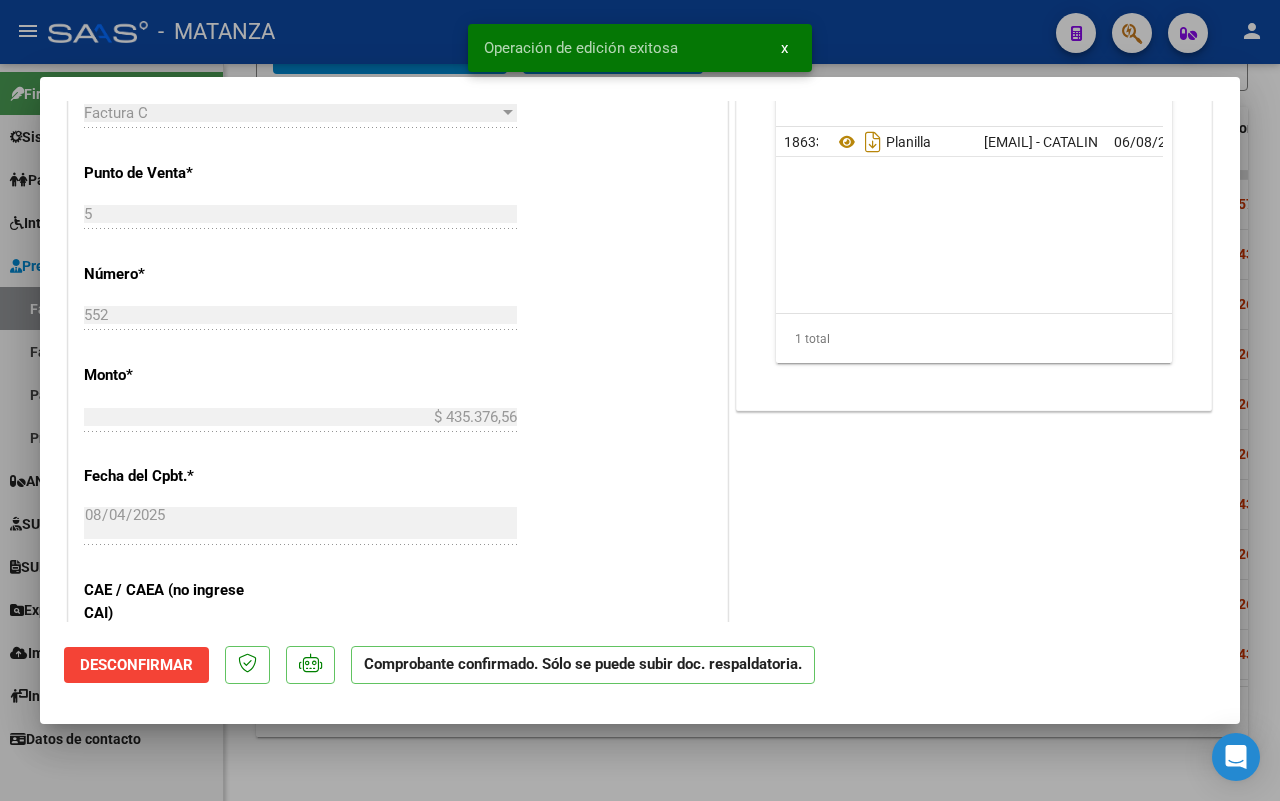 click at bounding box center (640, 400) 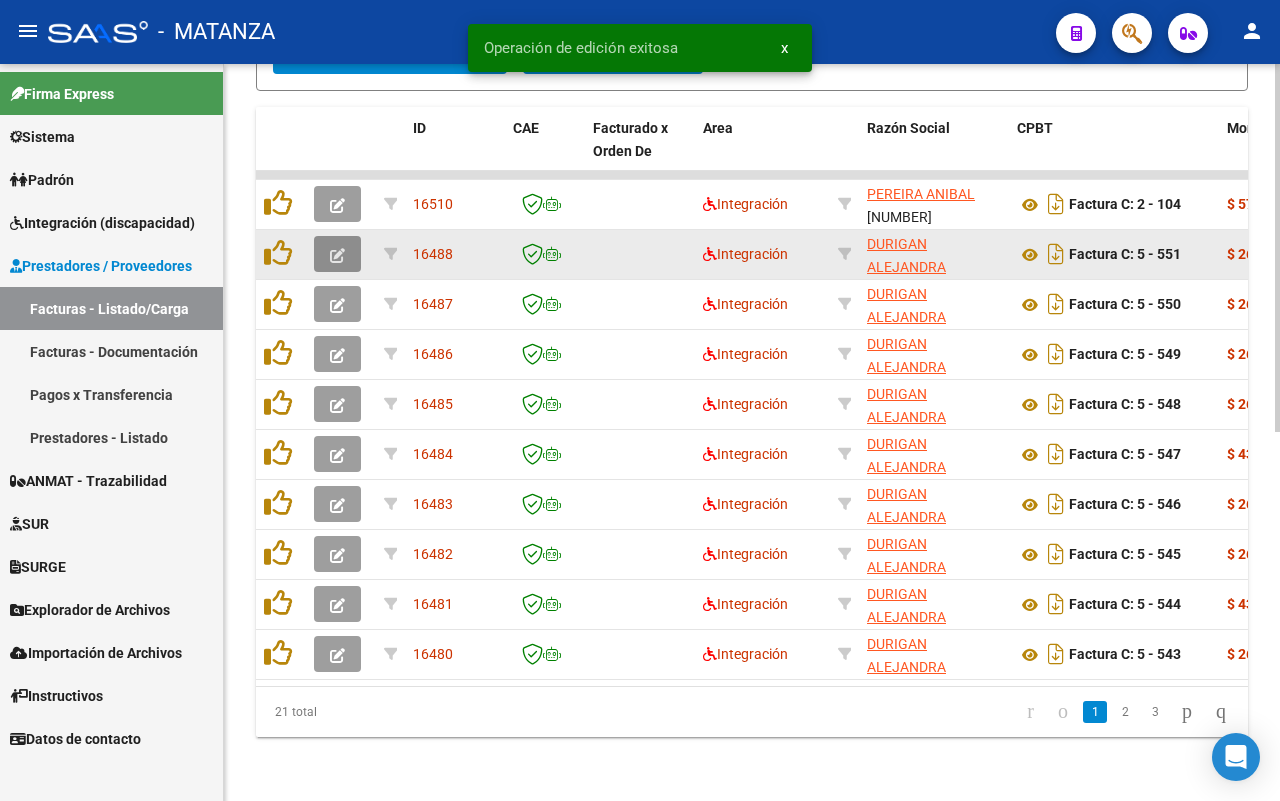 click 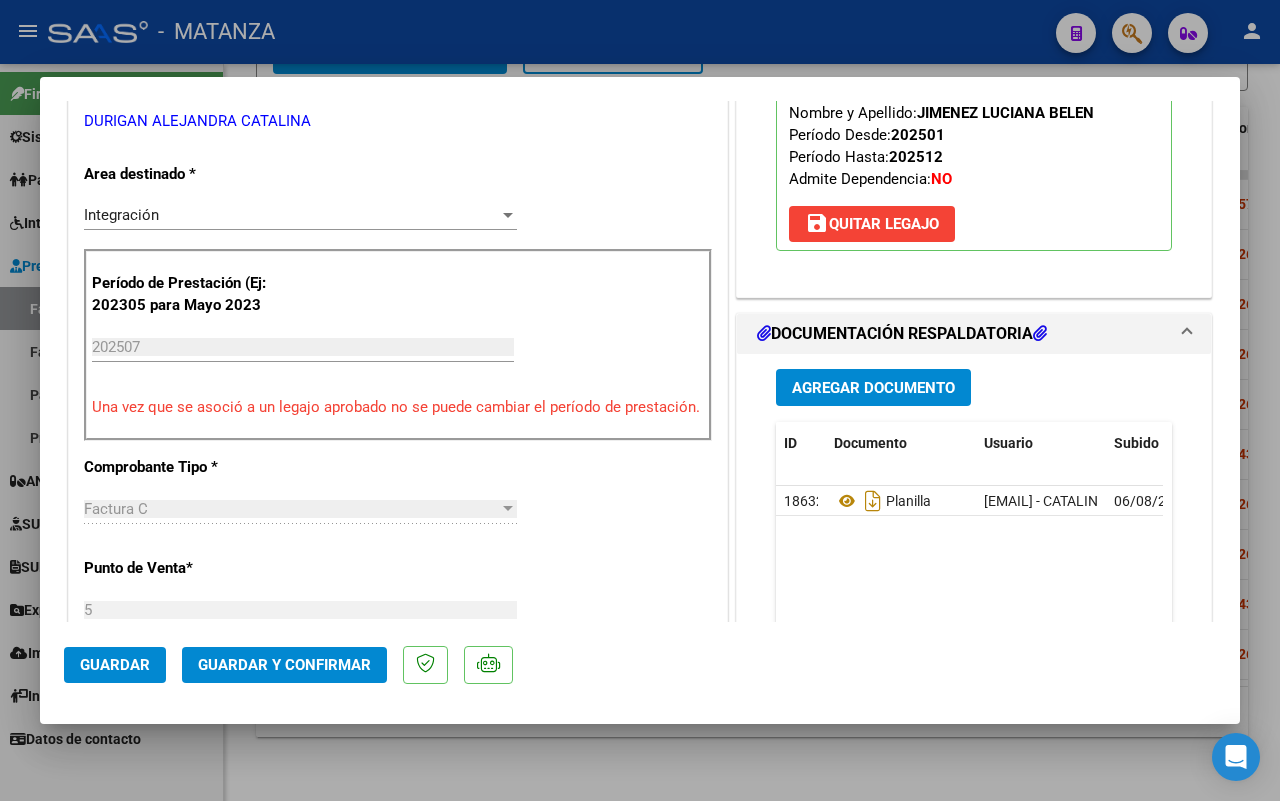scroll, scrollTop: 500, scrollLeft: 0, axis: vertical 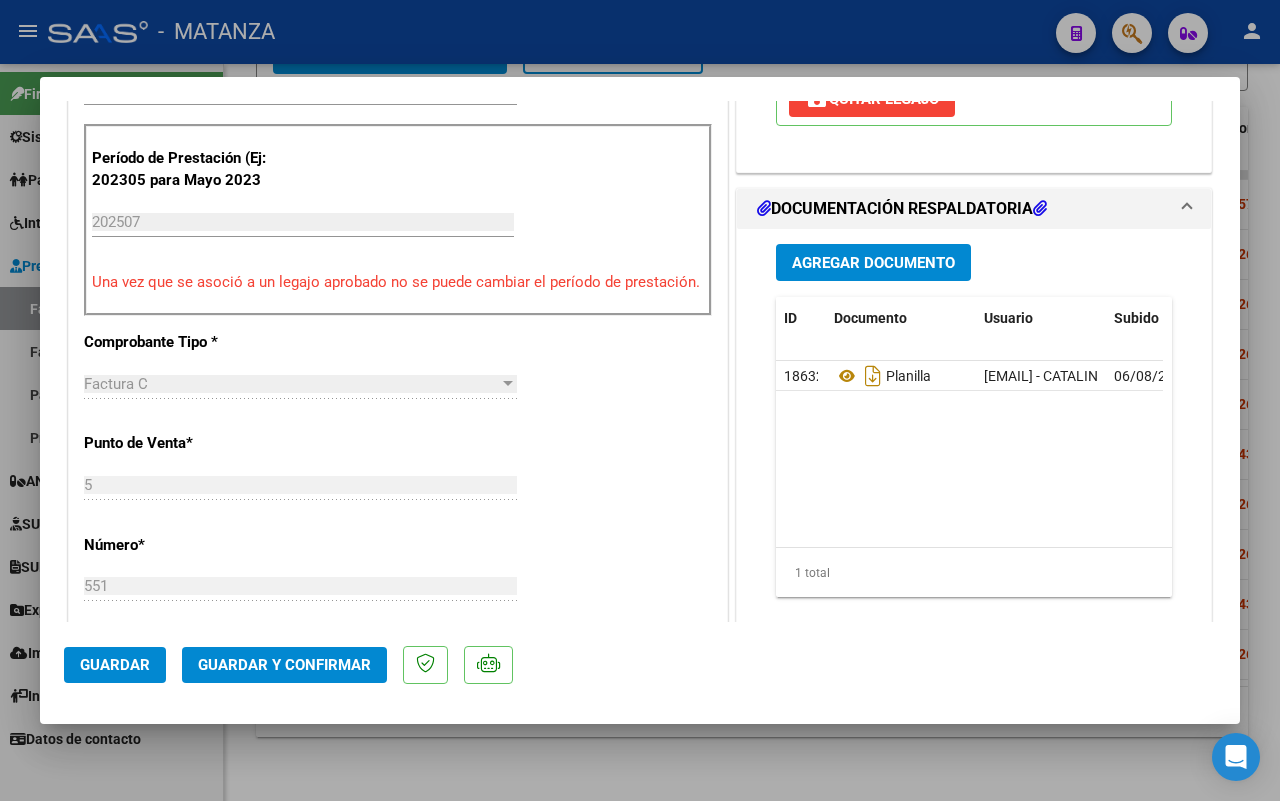 click on "Guardar y Confirmar" 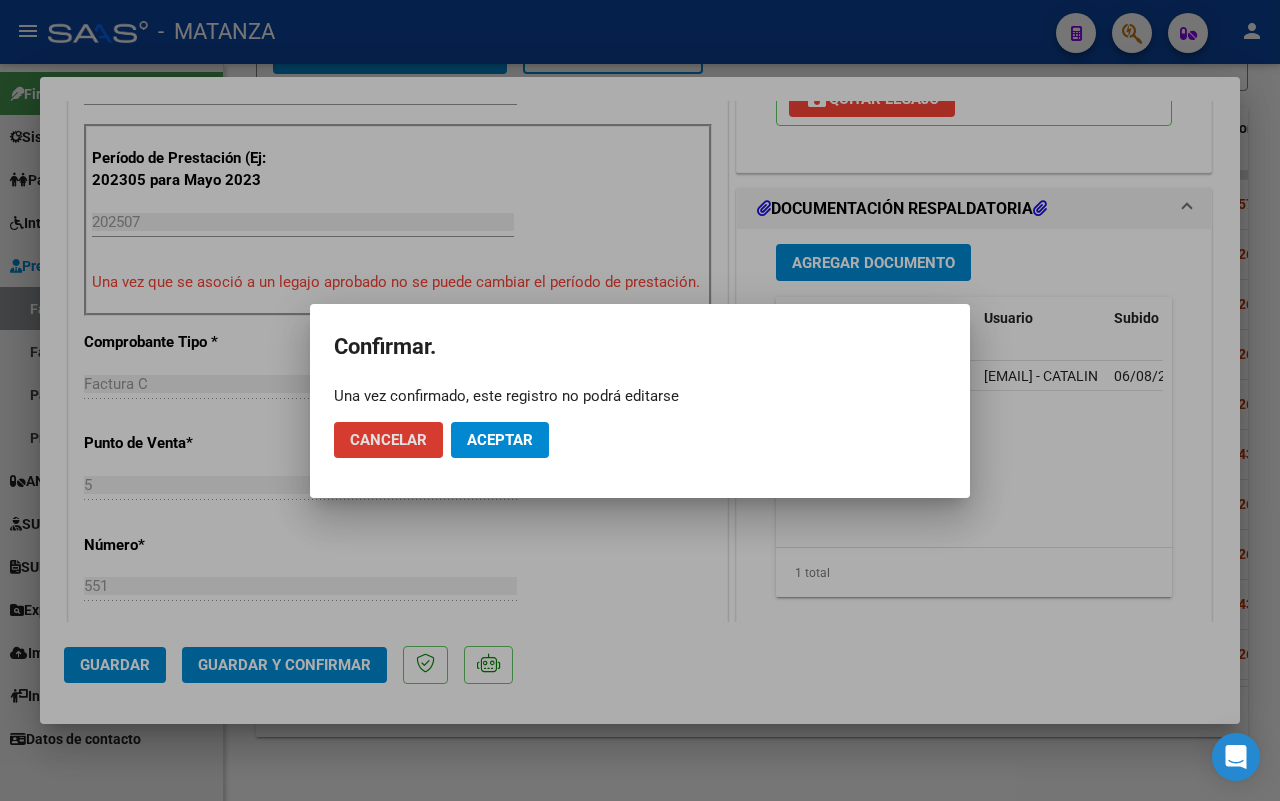 click on "Aceptar" 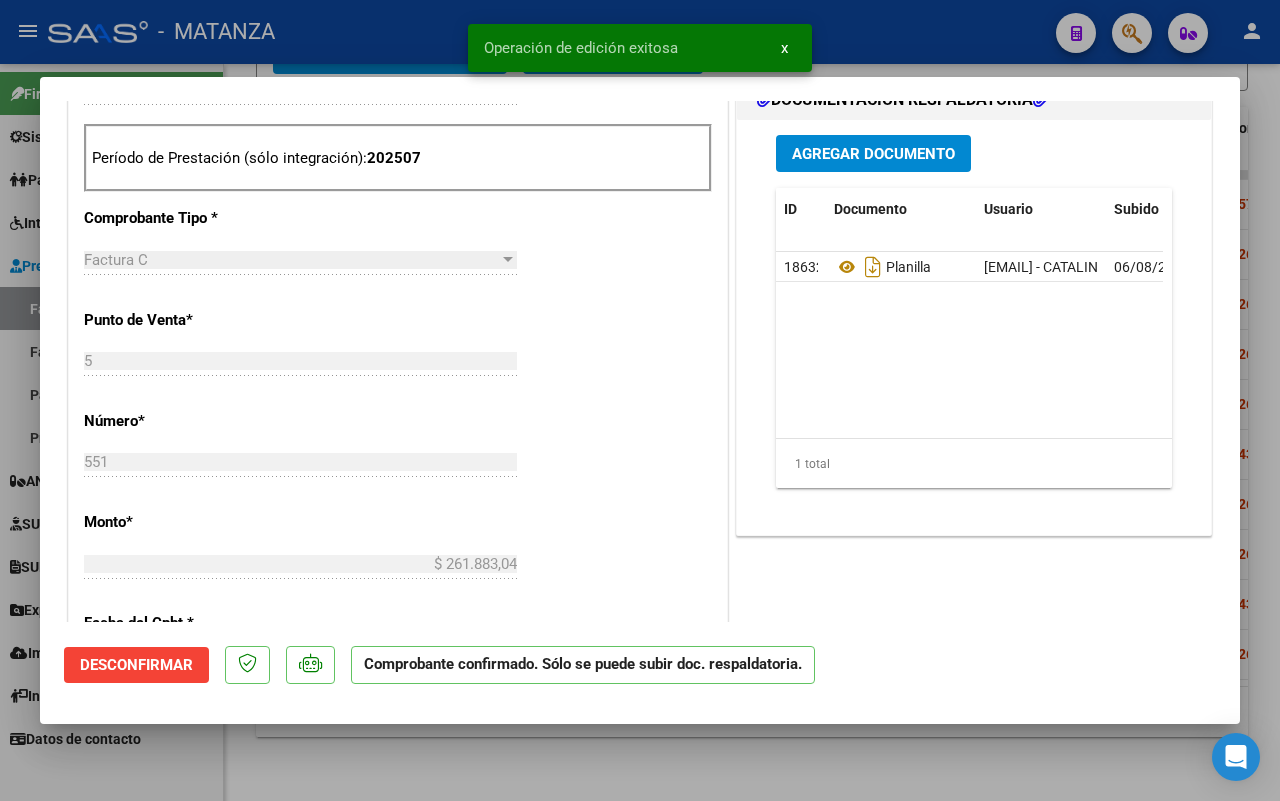 scroll, scrollTop: 522, scrollLeft: 0, axis: vertical 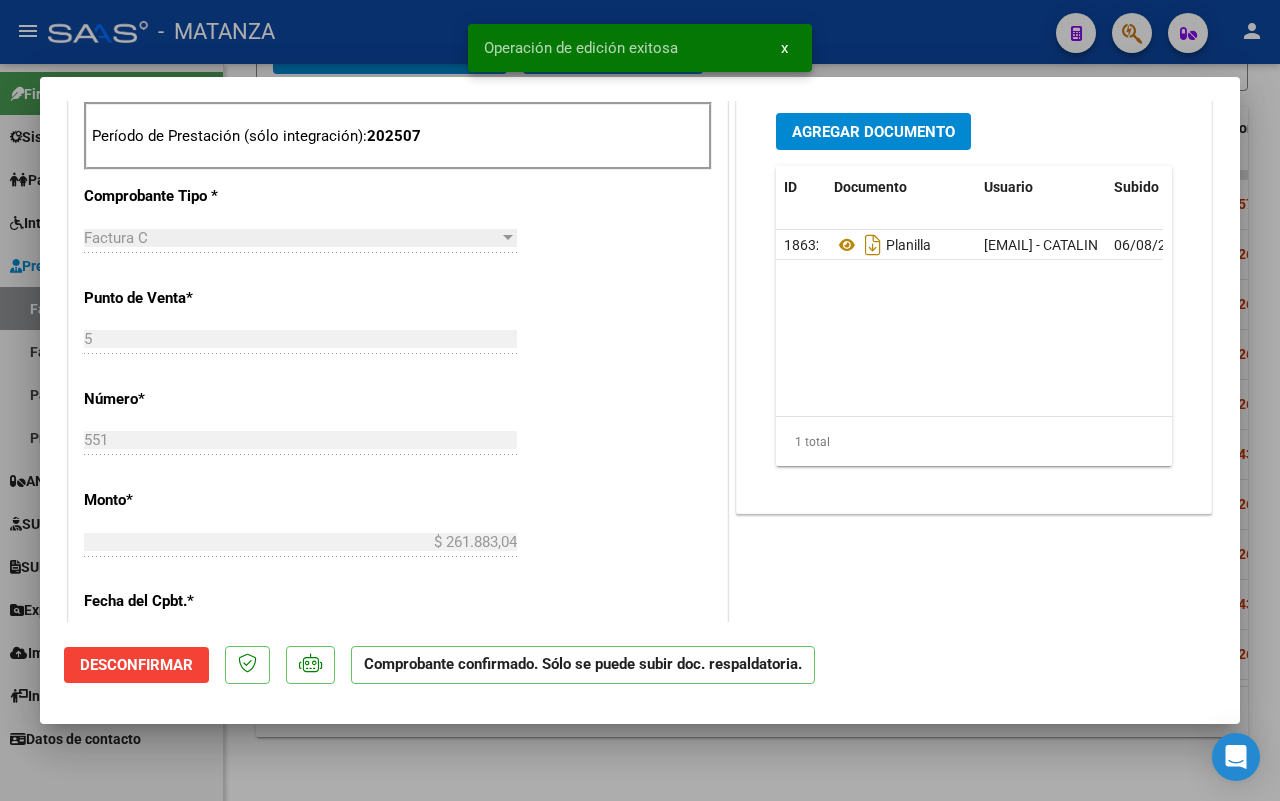click at bounding box center (640, 400) 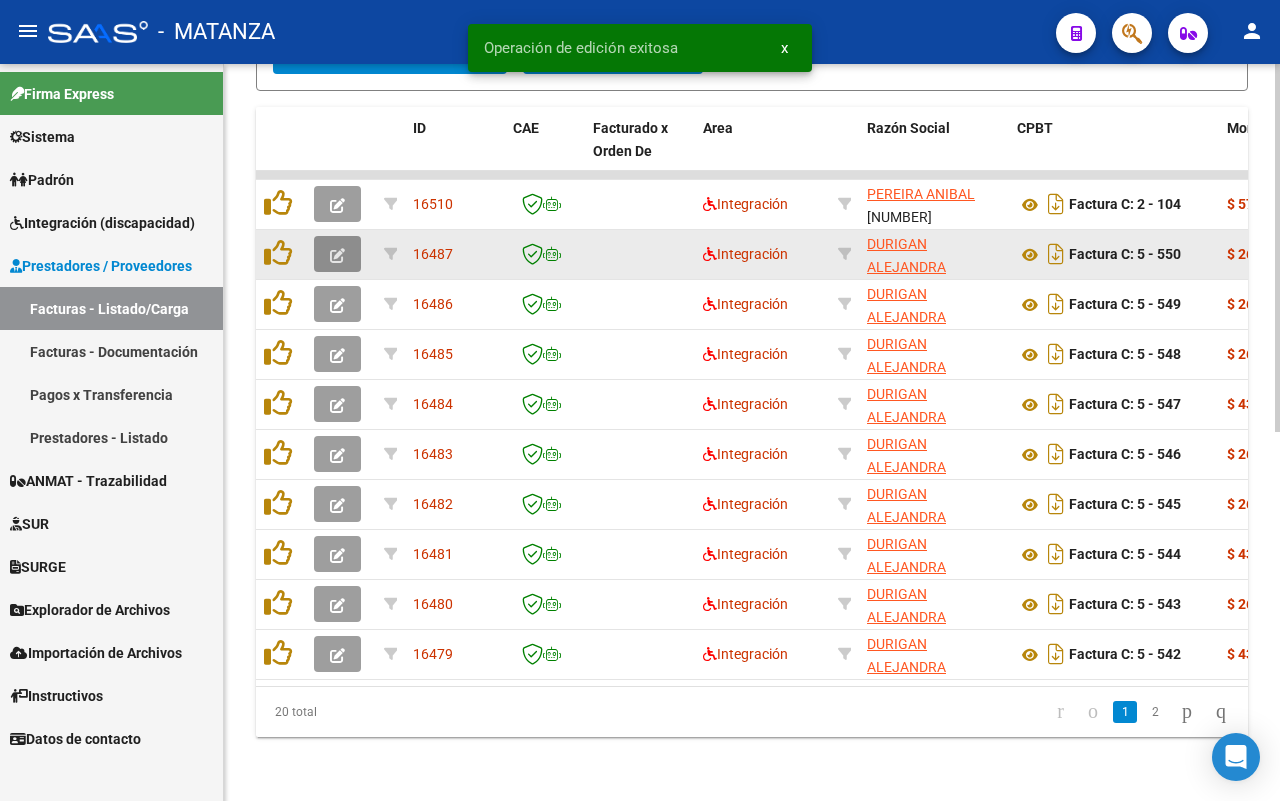 click 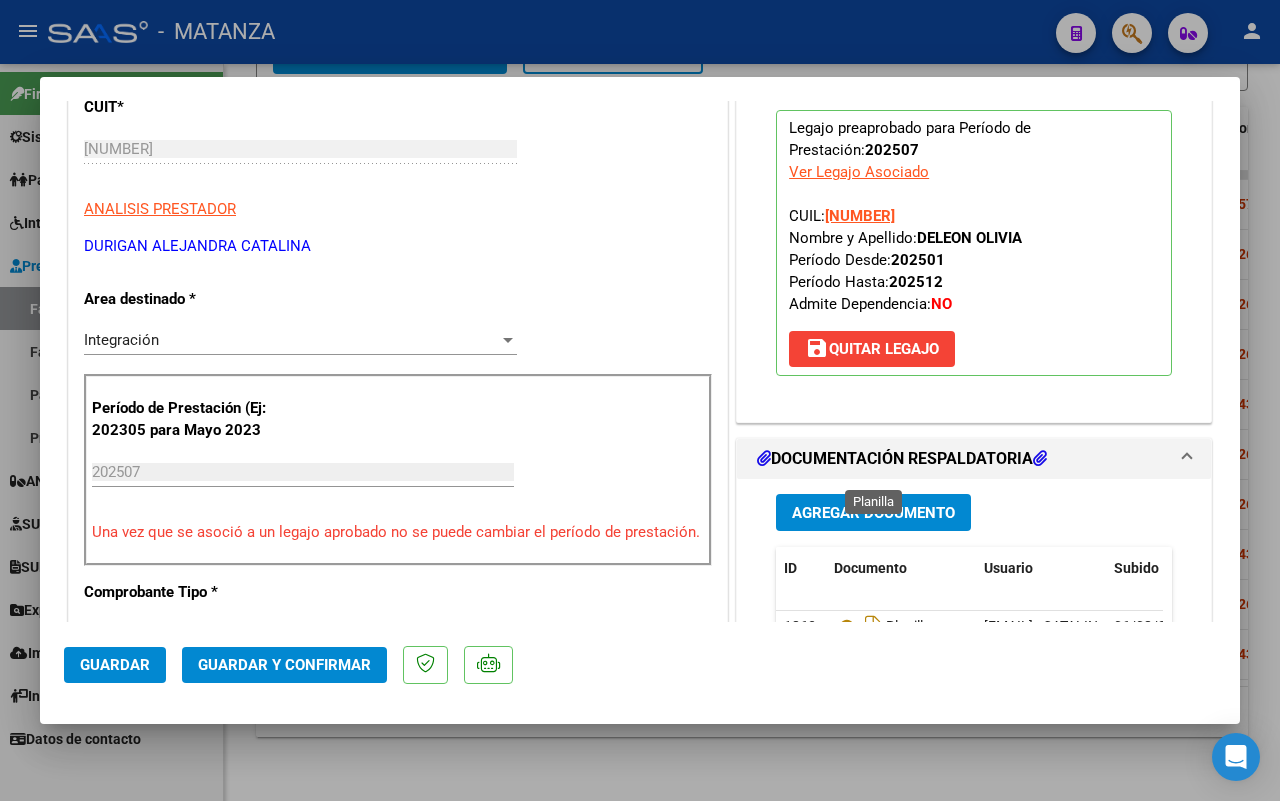 scroll, scrollTop: 625, scrollLeft: 0, axis: vertical 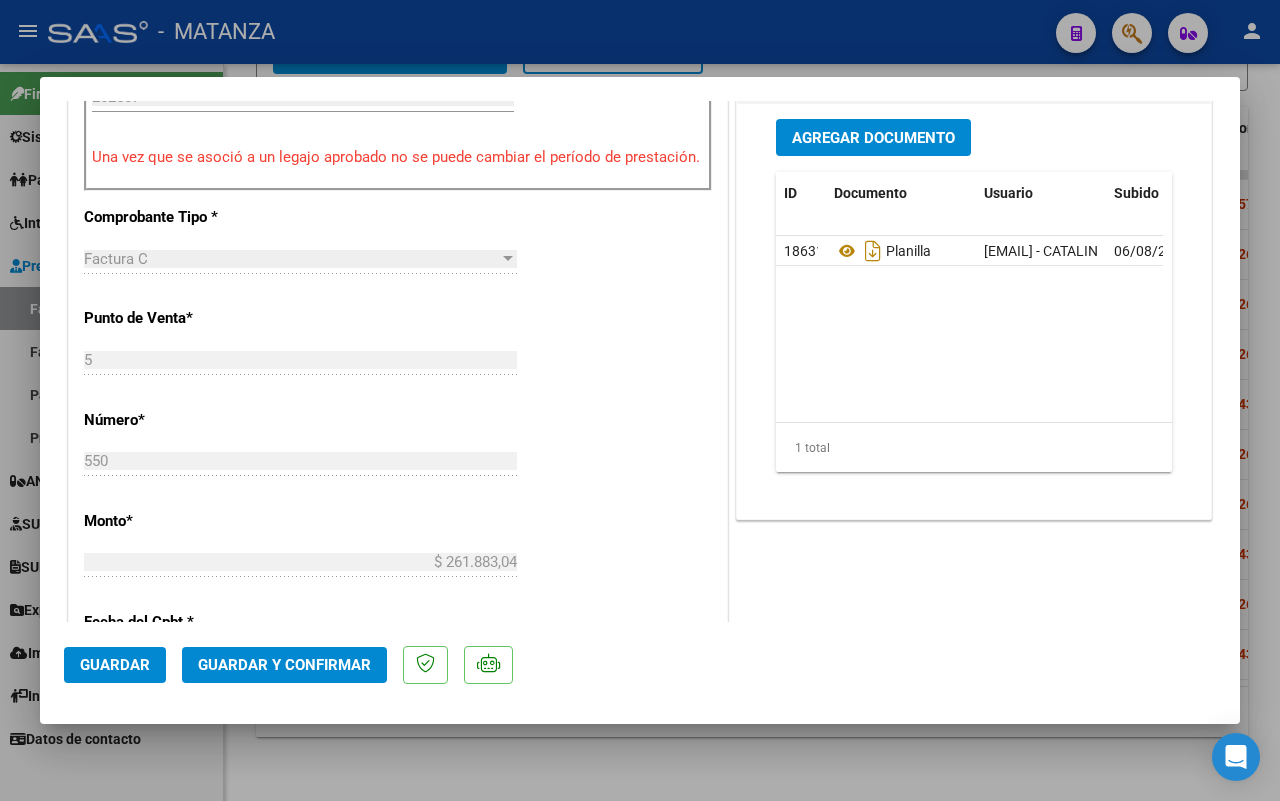 click on "Guardar y Confirmar" 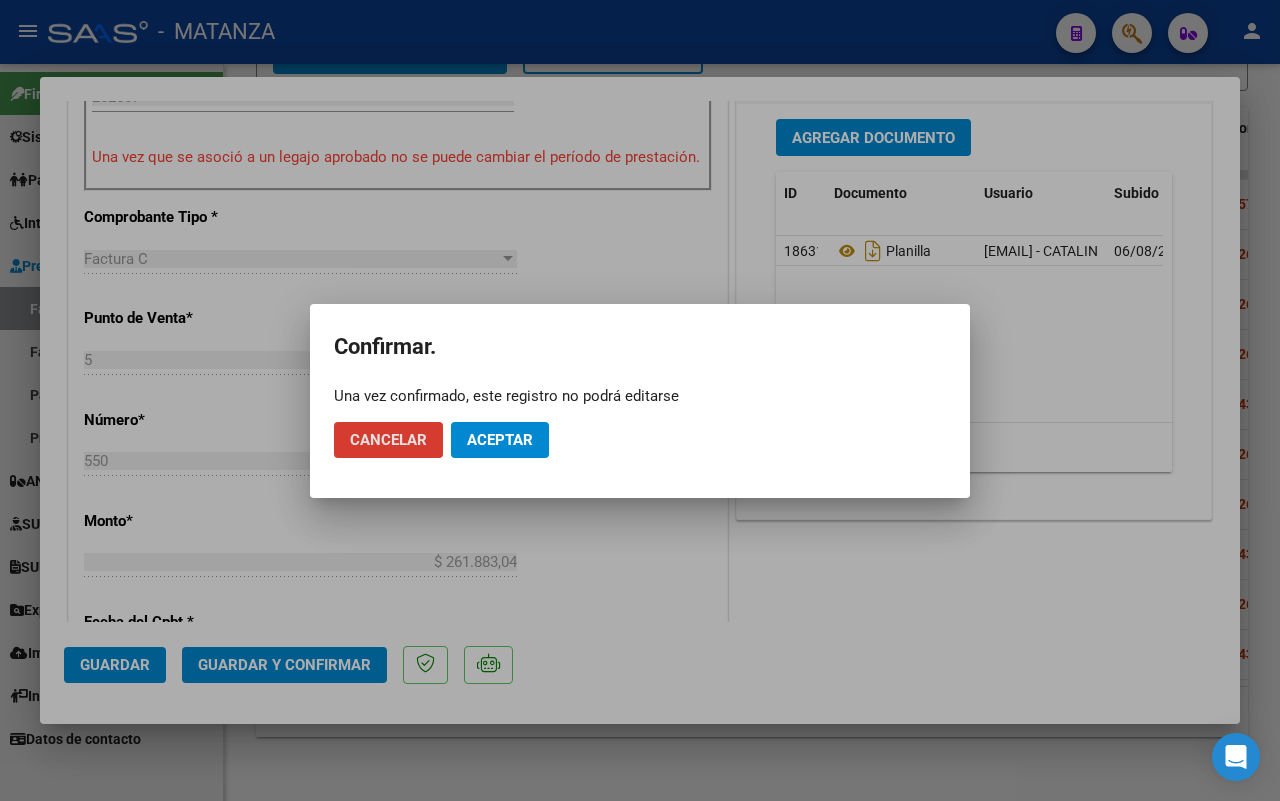click on "Aceptar" 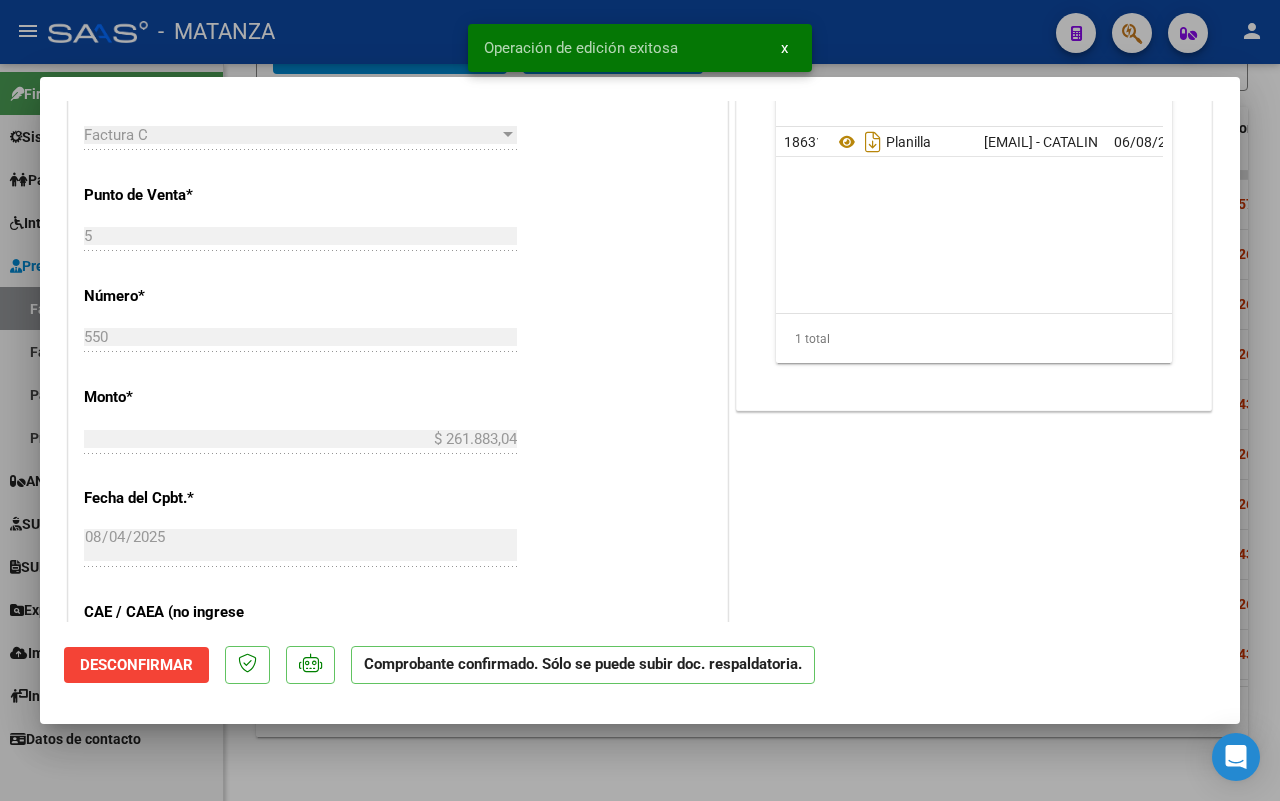 scroll, scrollTop: 647, scrollLeft: 0, axis: vertical 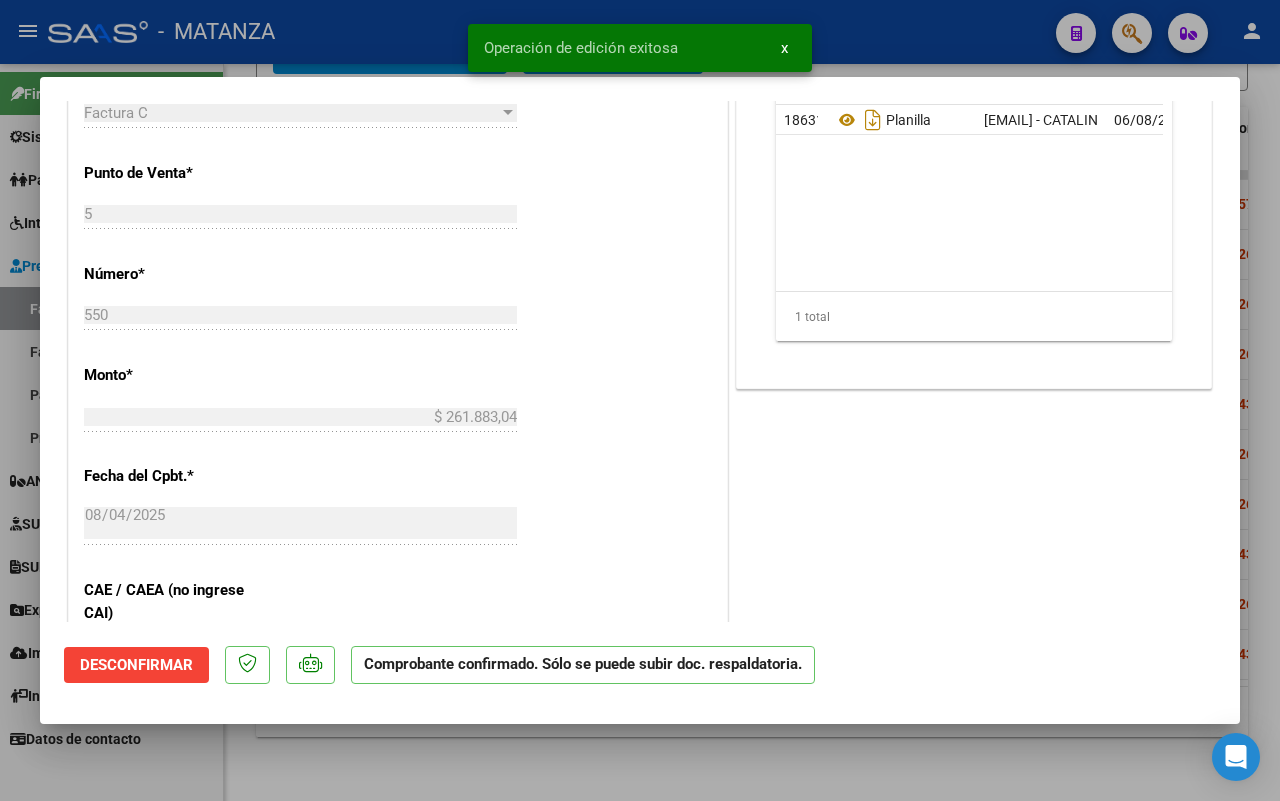 click at bounding box center (640, 400) 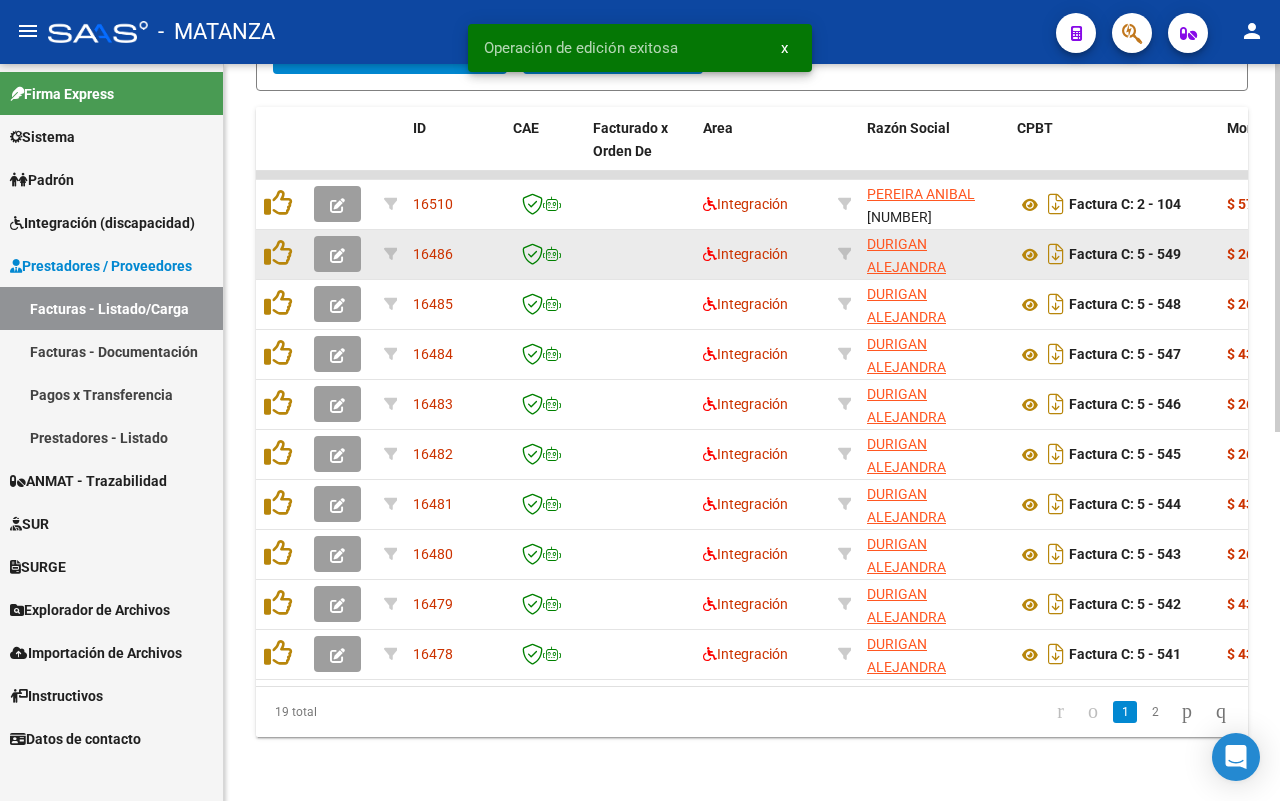 click 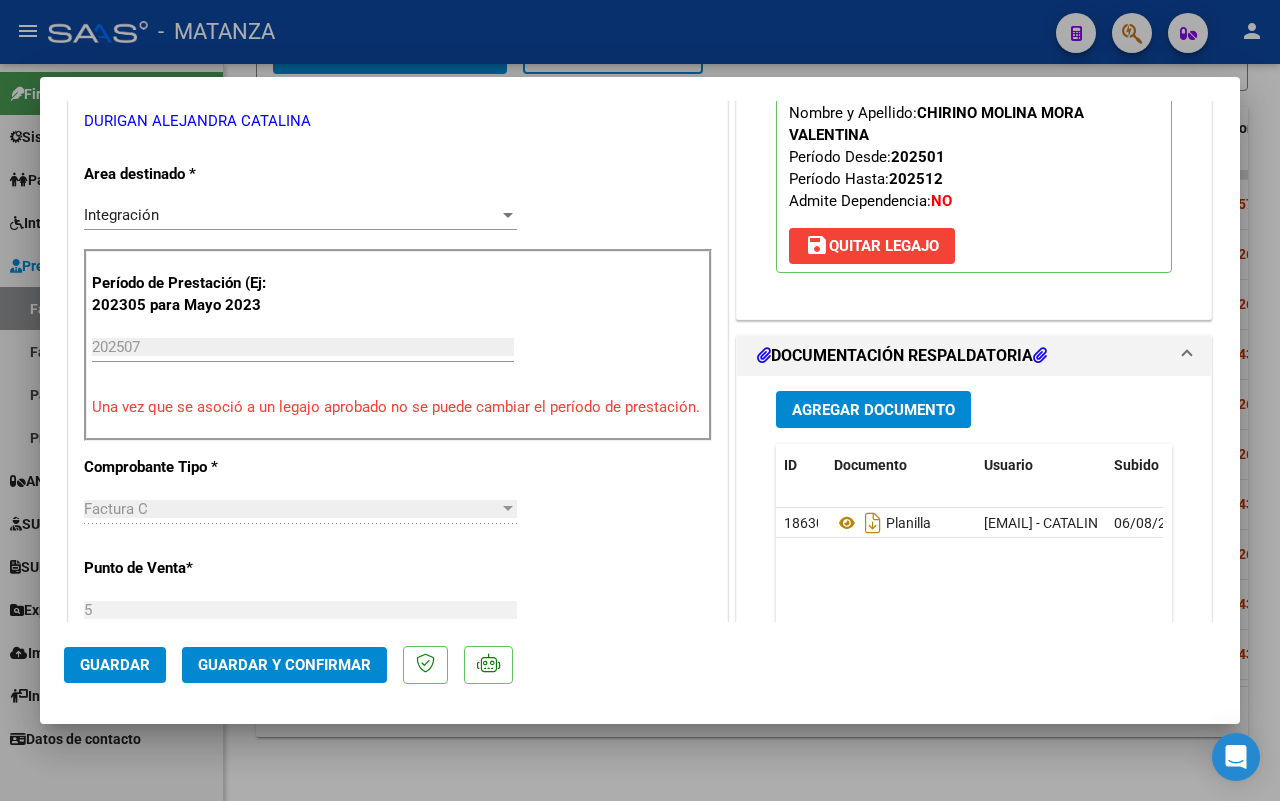 scroll, scrollTop: 500, scrollLeft: 0, axis: vertical 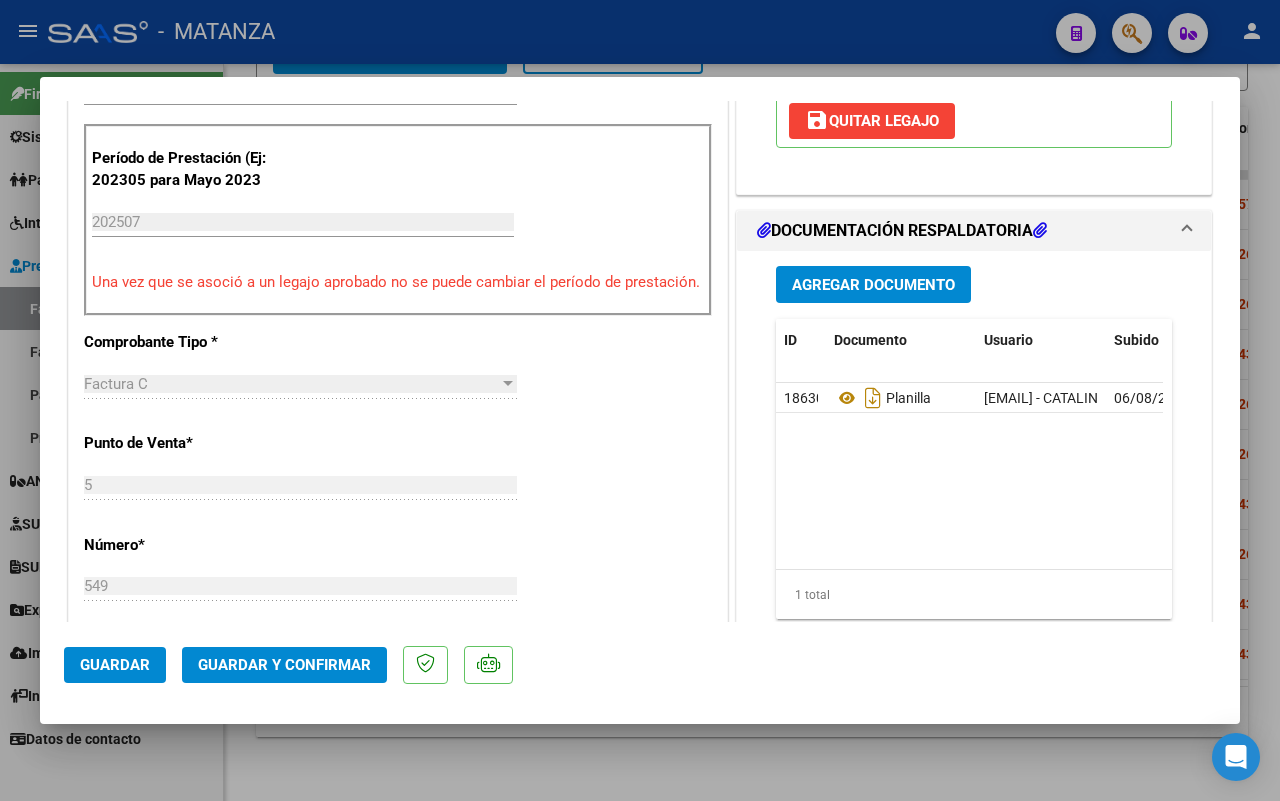 click on "Guardar y Confirmar" 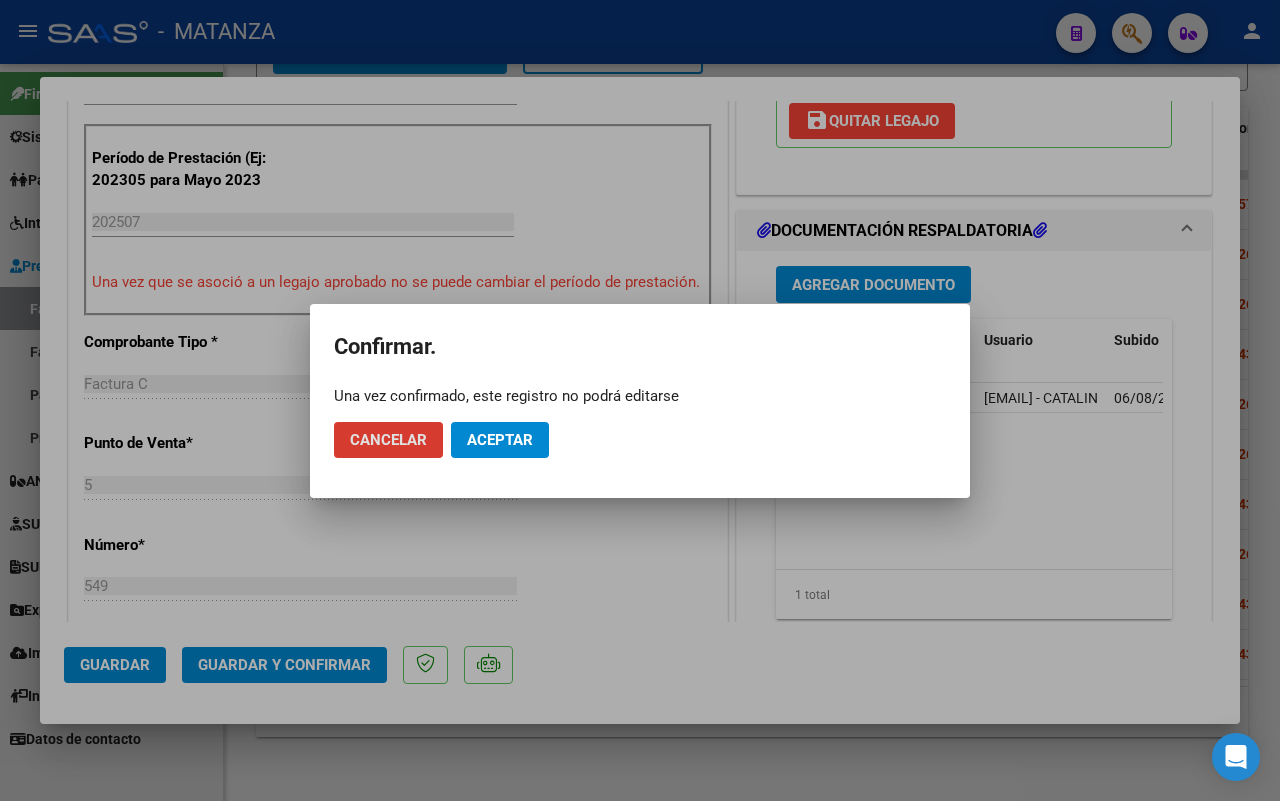 click on "Aceptar" 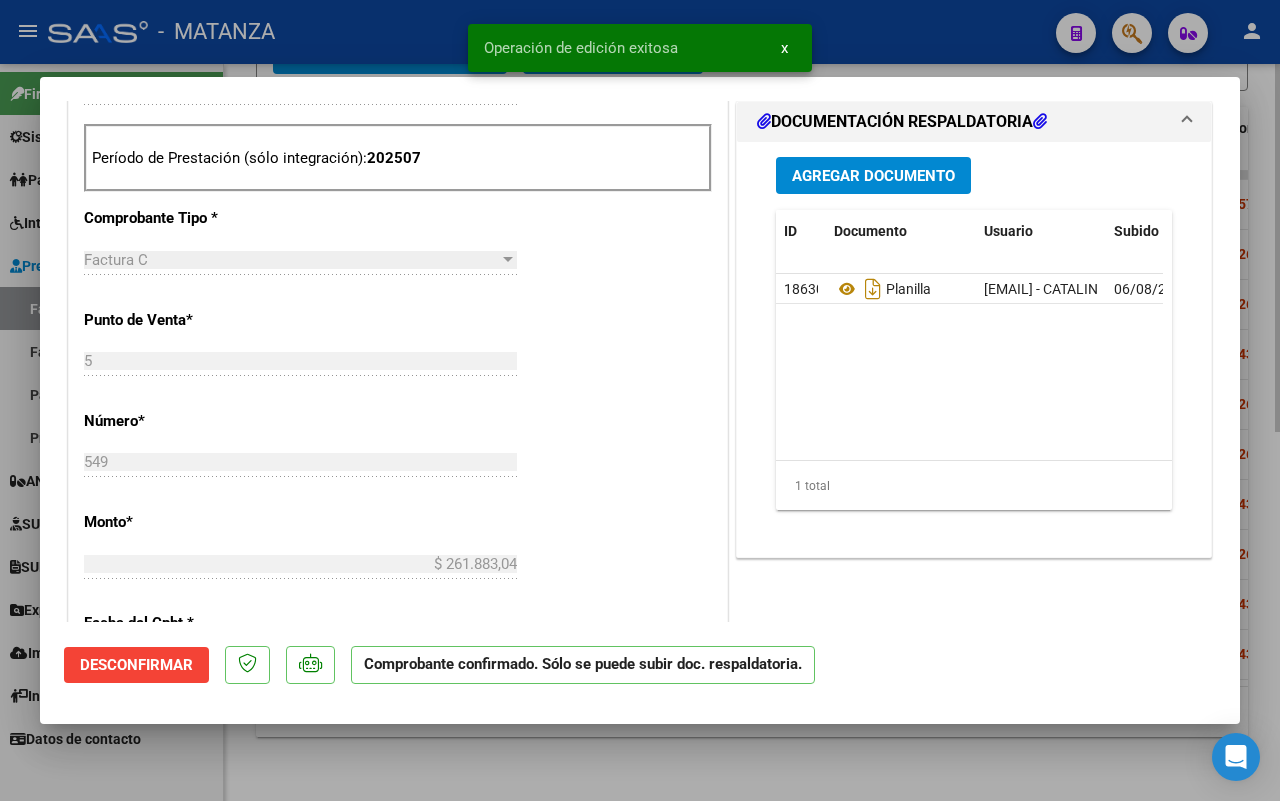 click at bounding box center (640, 400) 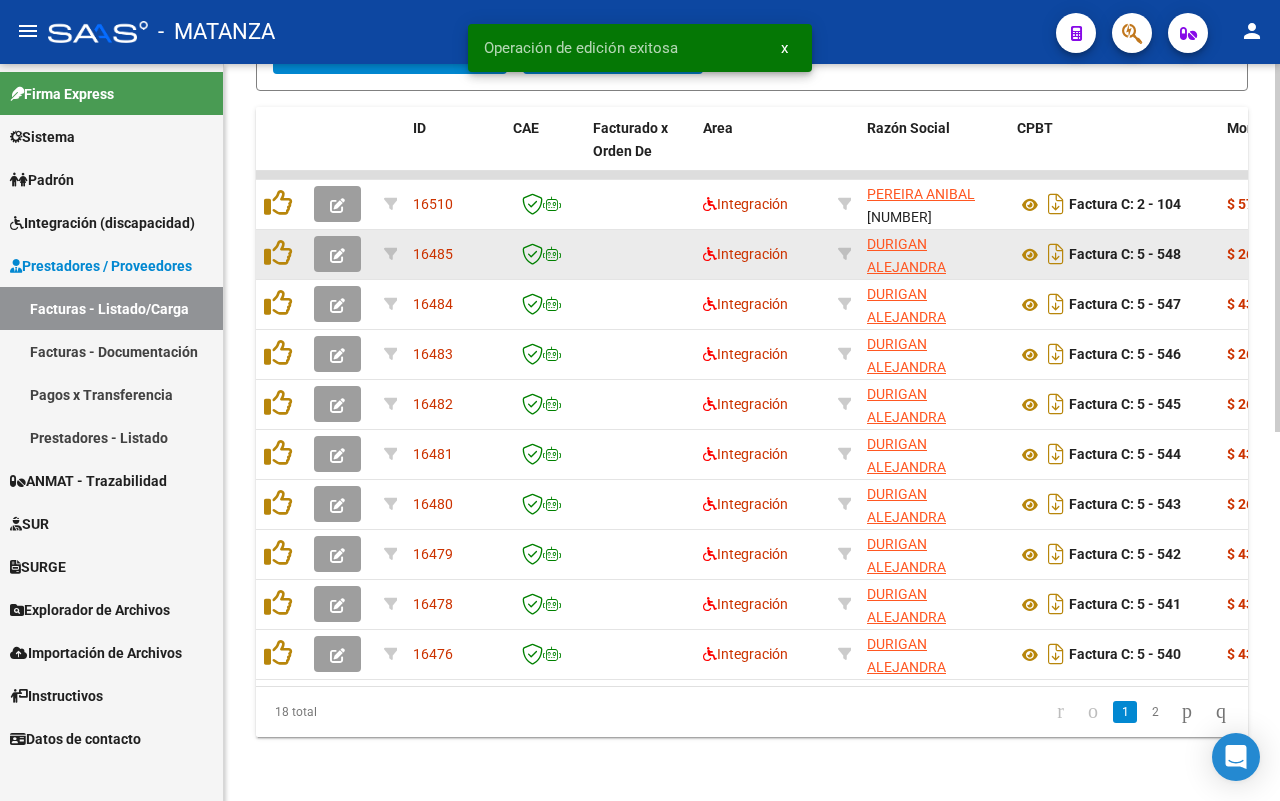 click 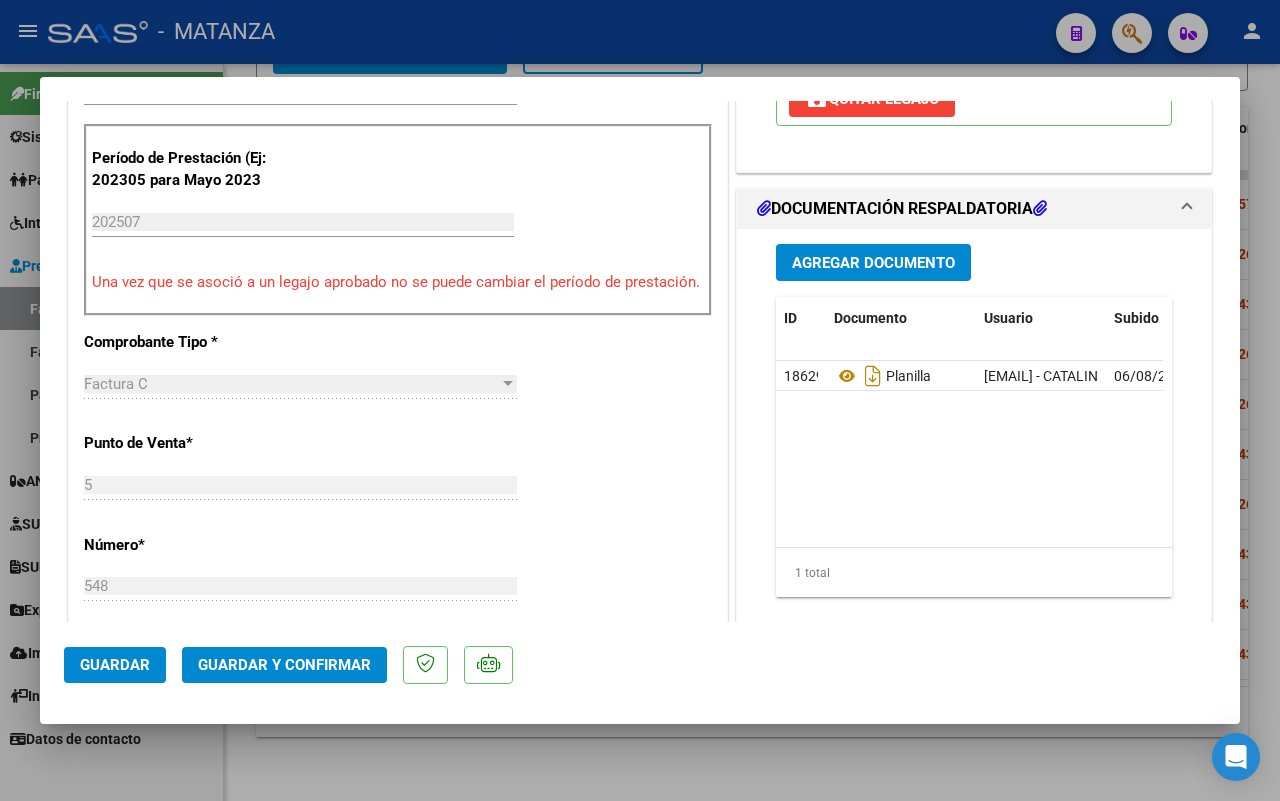 scroll, scrollTop: 750, scrollLeft: 0, axis: vertical 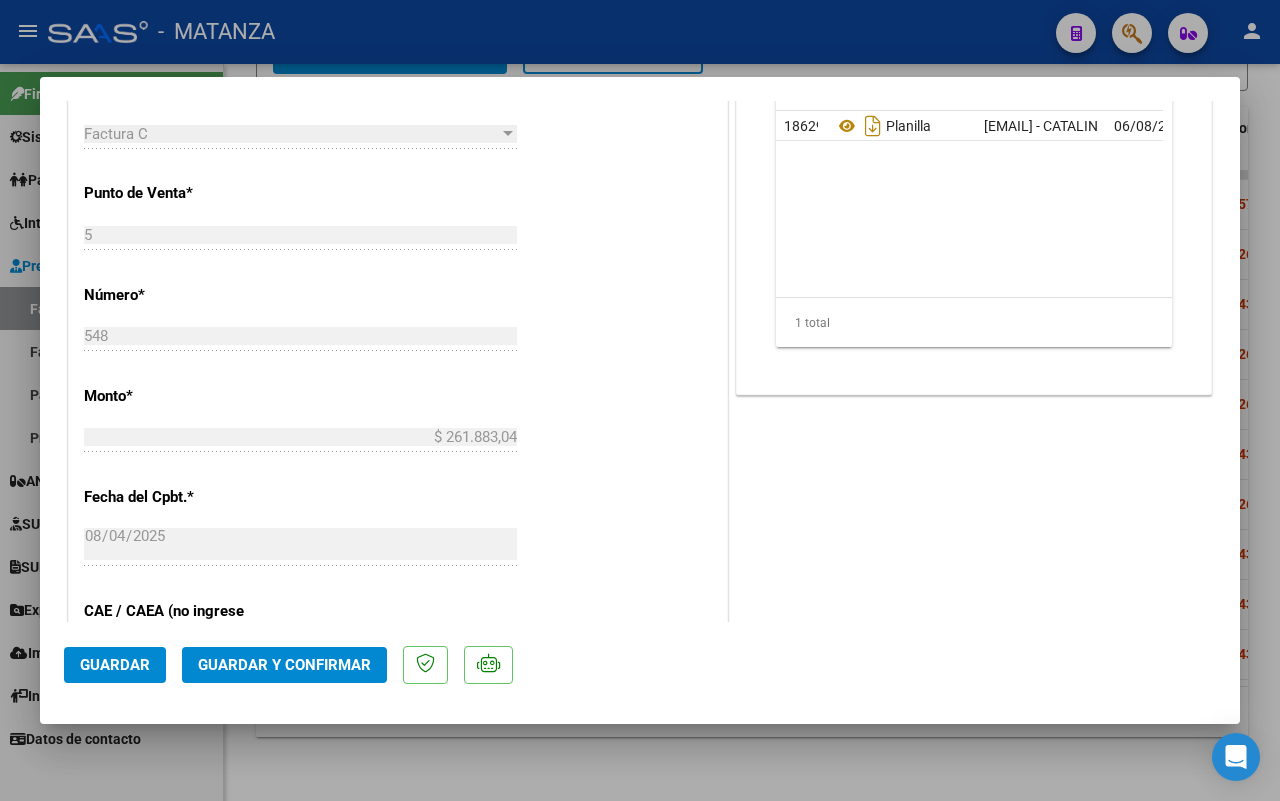 click on "Guardar y Confirmar" 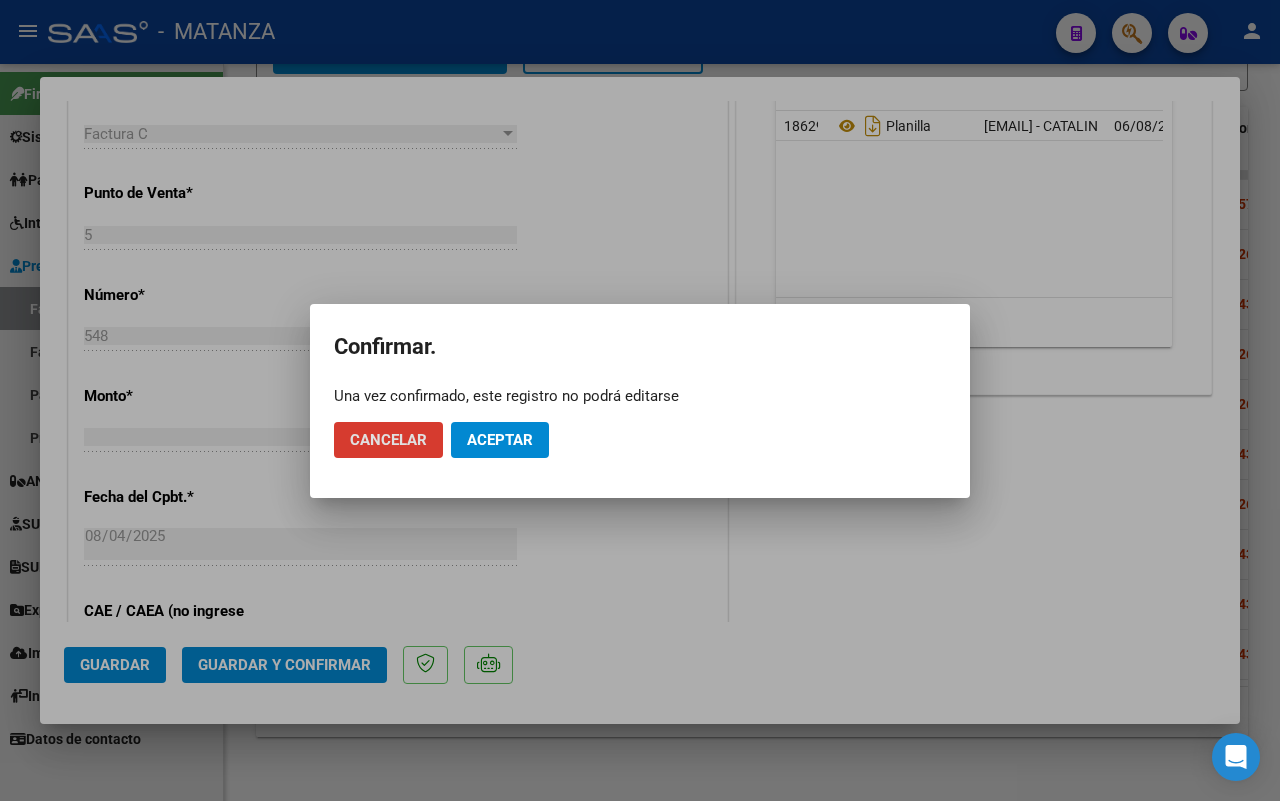 click on "Aceptar" 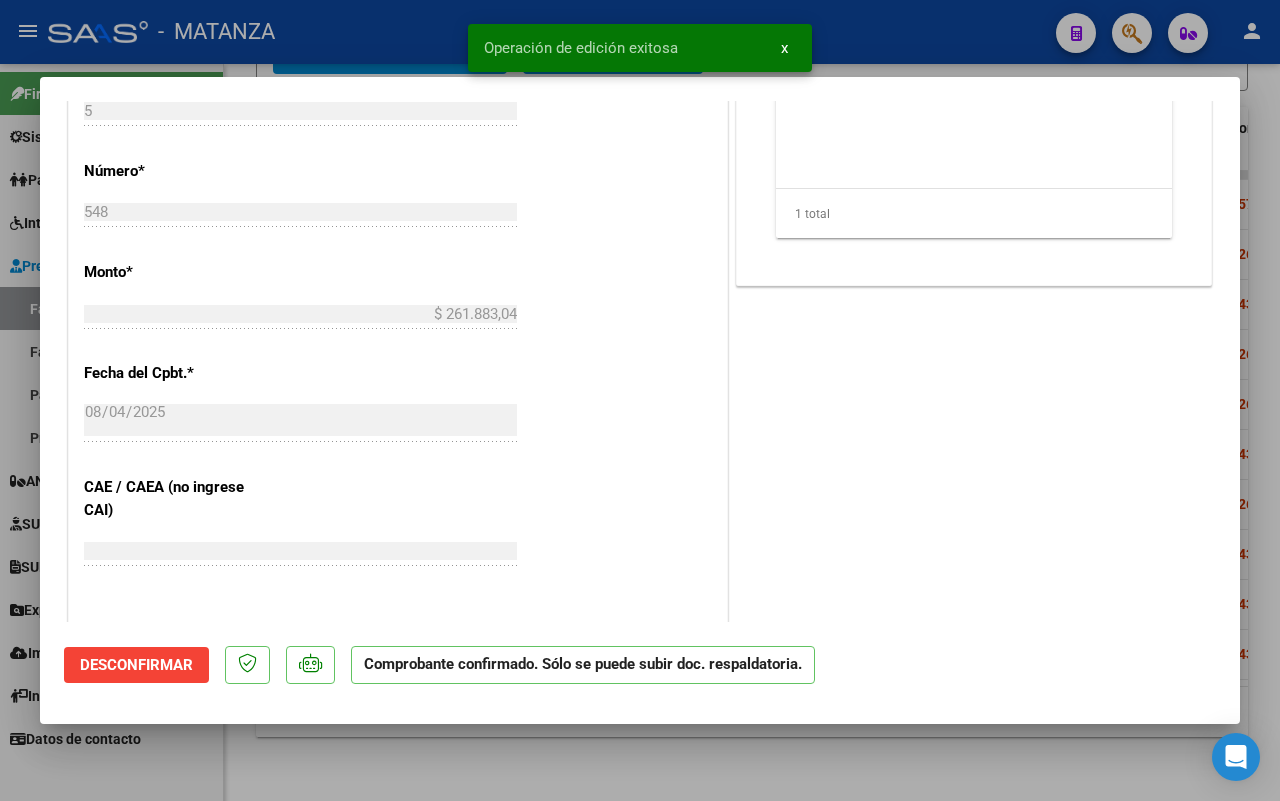 scroll, scrollTop: 772, scrollLeft: 0, axis: vertical 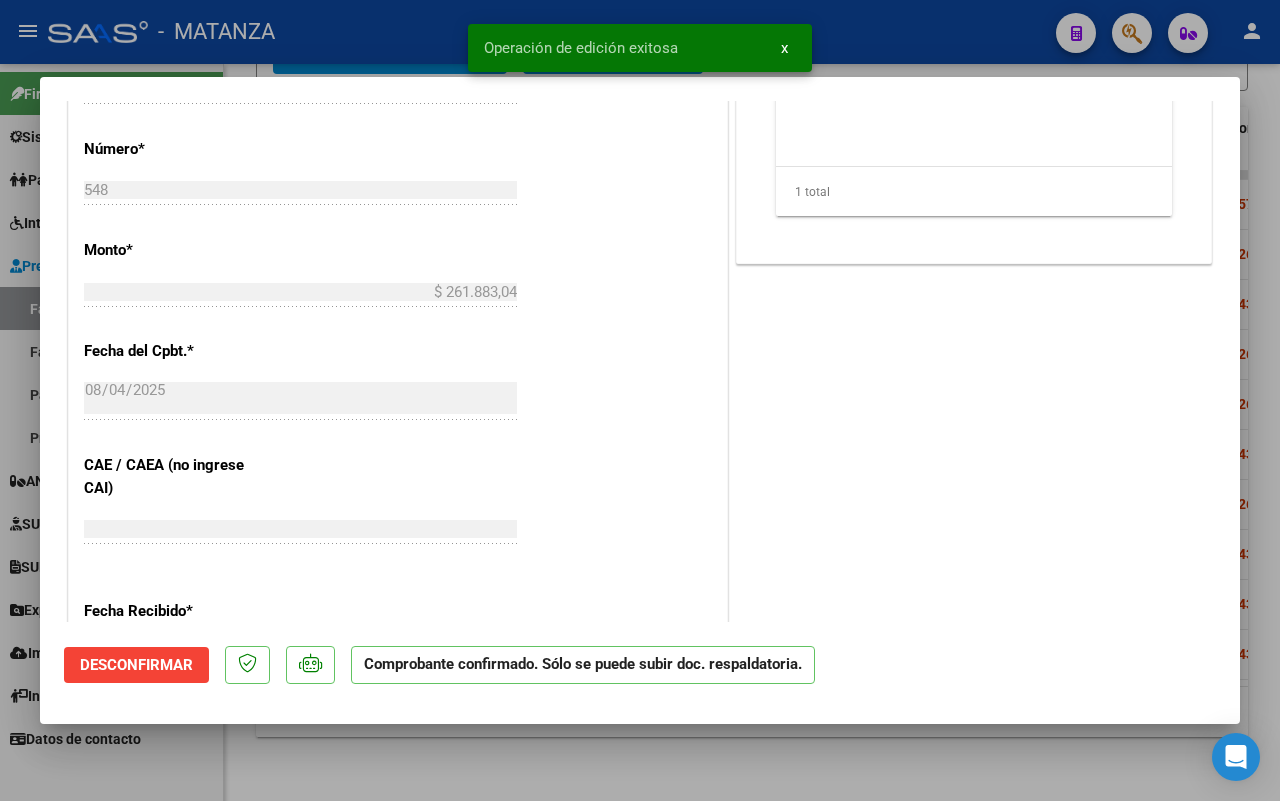 click at bounding box center [640, 400] 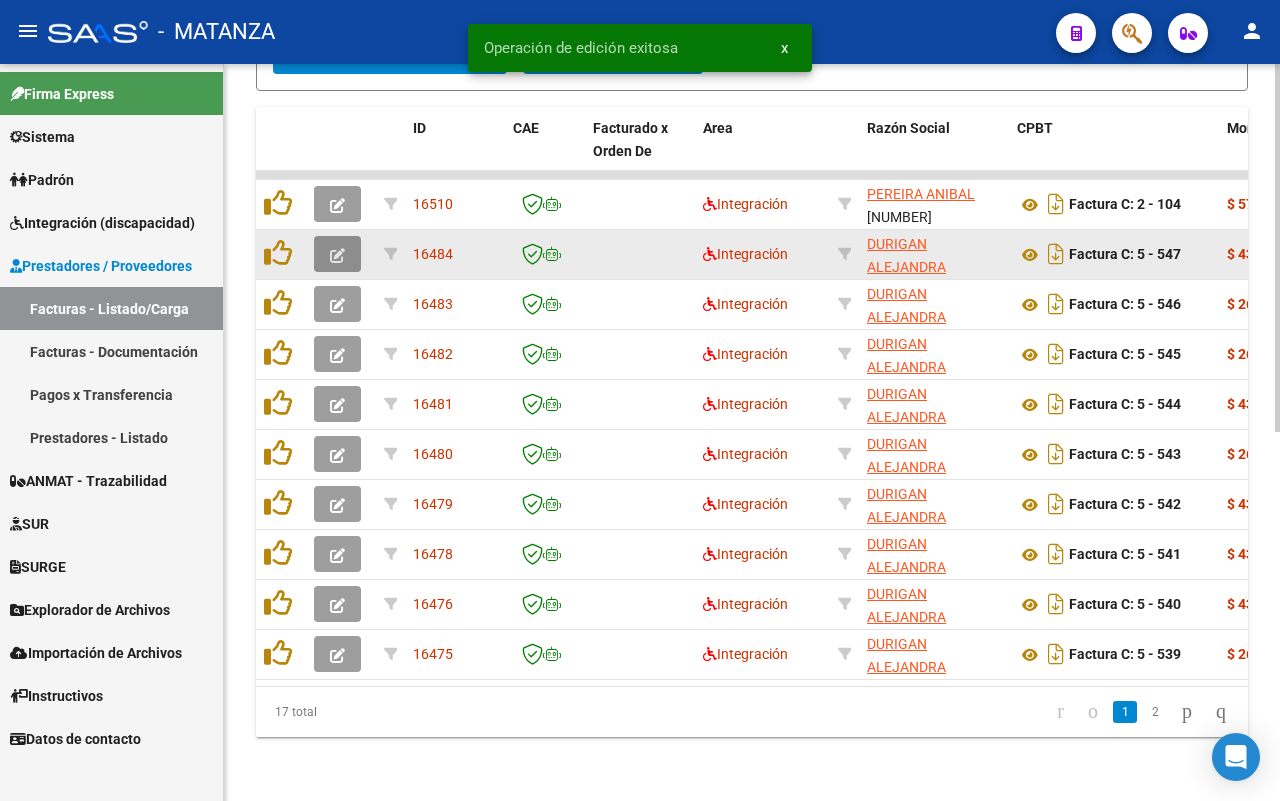 click 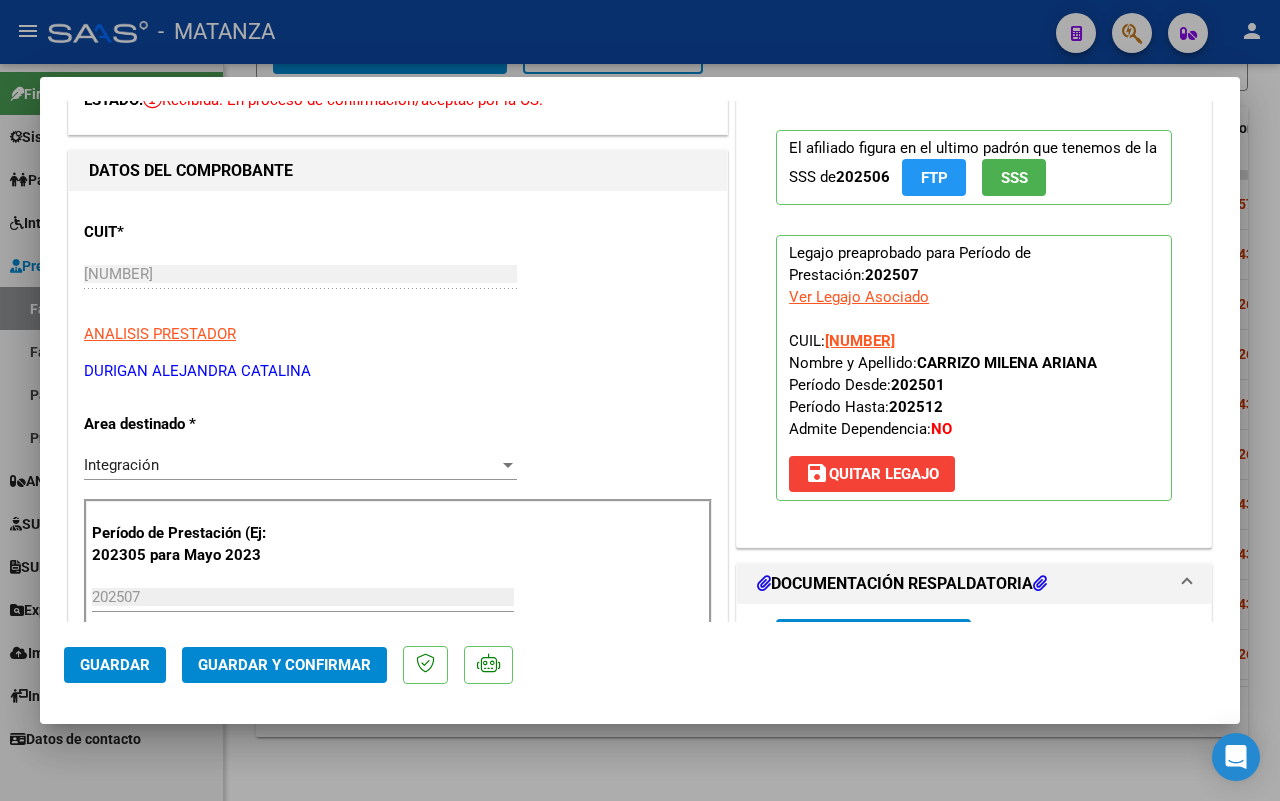 scroll, scrollTop: 375, scrollLeft: 0, axis: vertical 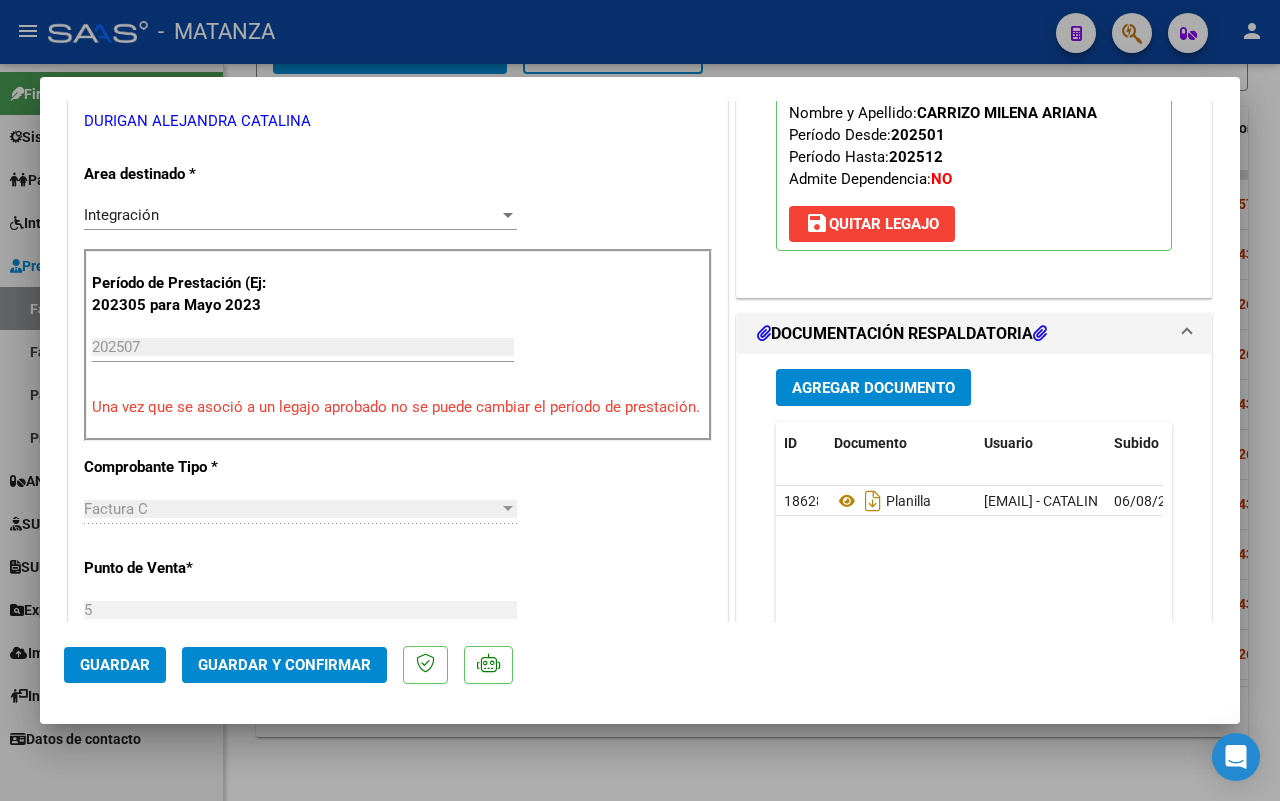 click on "Guardar y Confirmar" 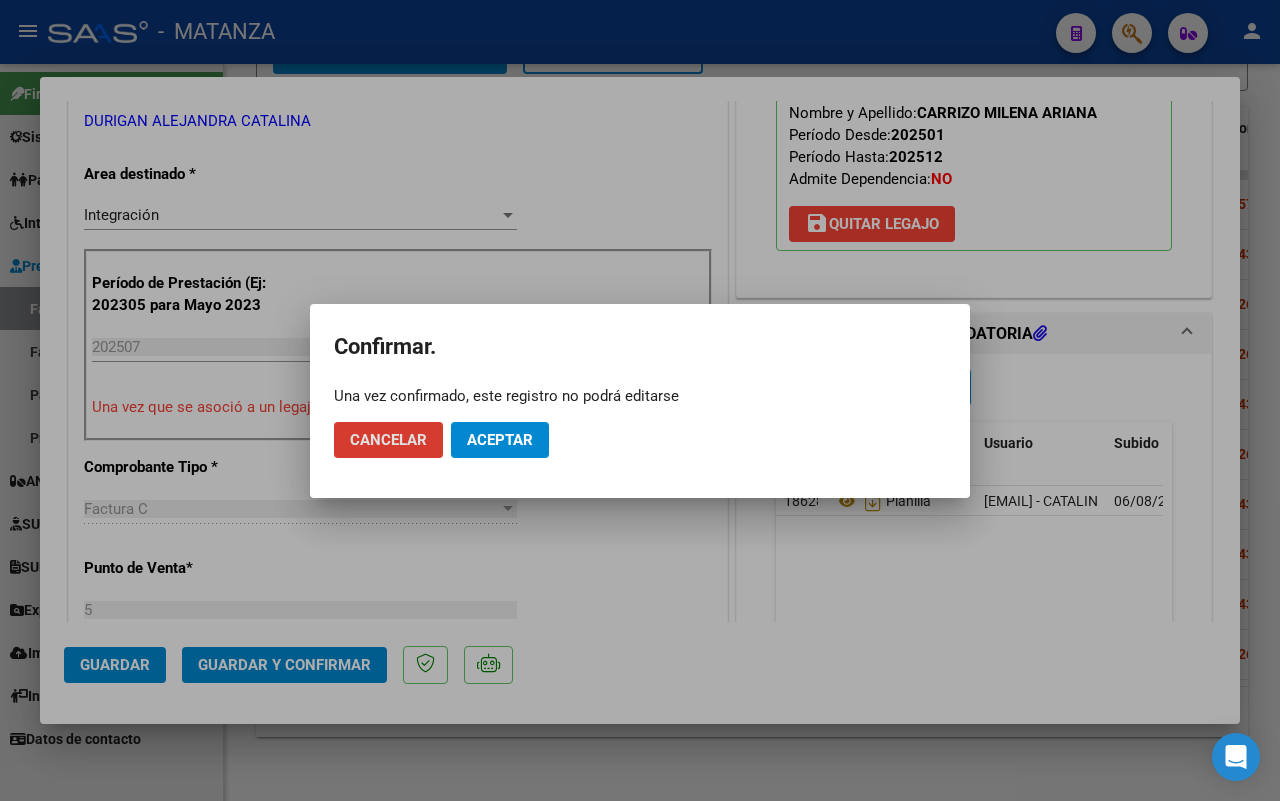 click on "Aceptar" 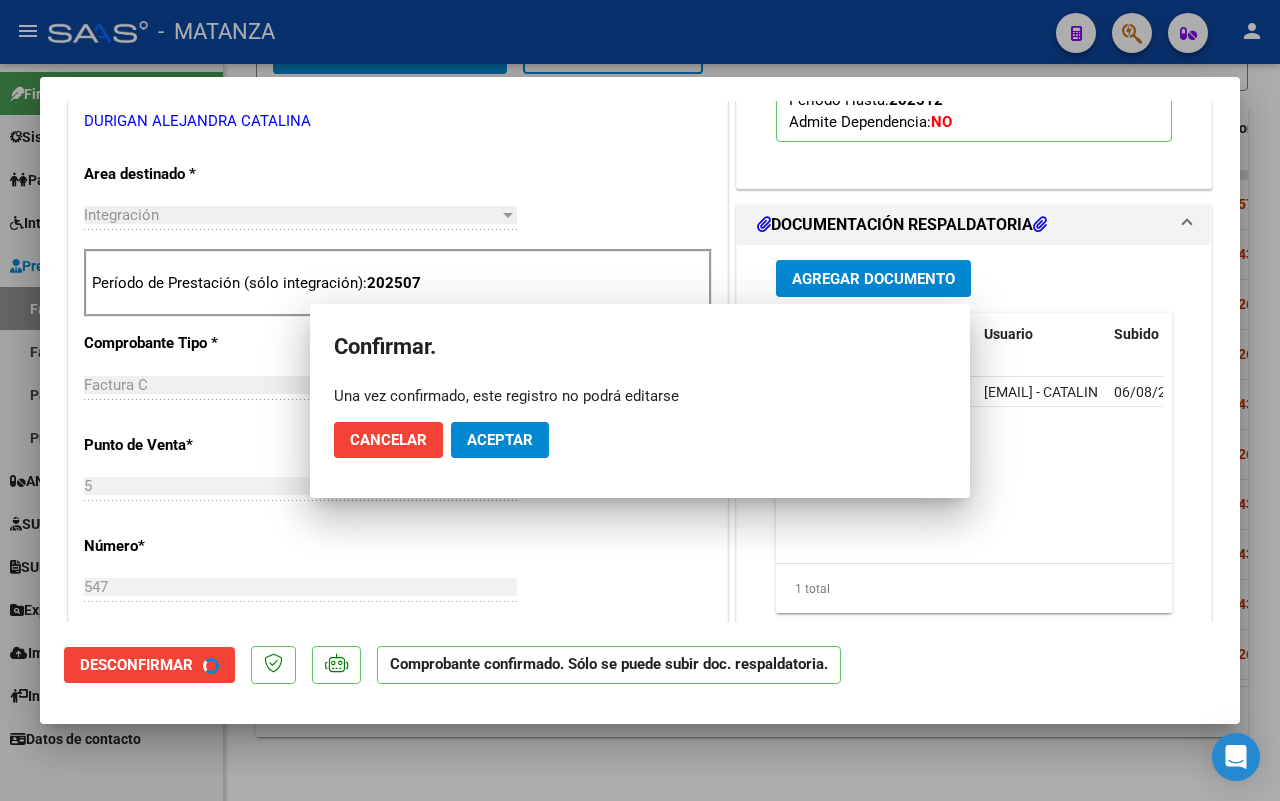 scroll, scrollTop: 397, scrollLeft: 0, axis: vertical 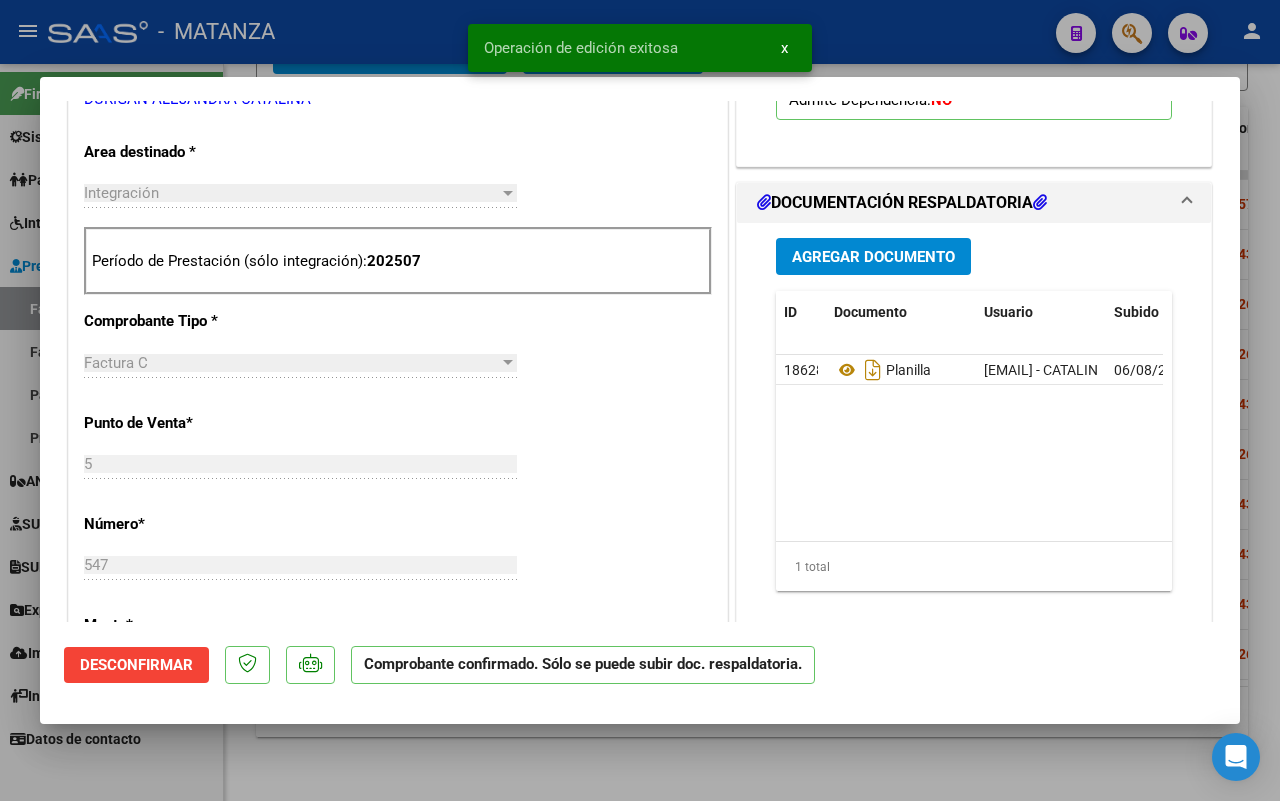 click at bounding box center [640, 400] 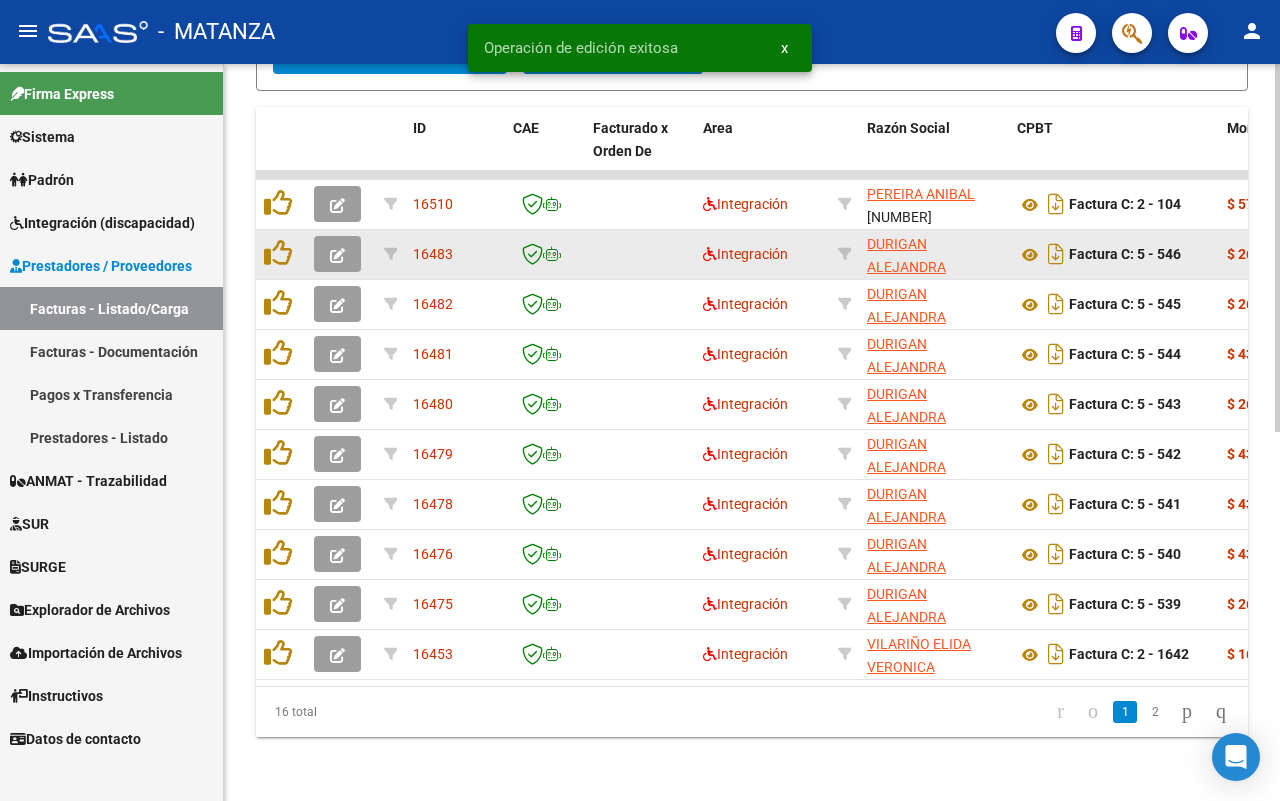 click 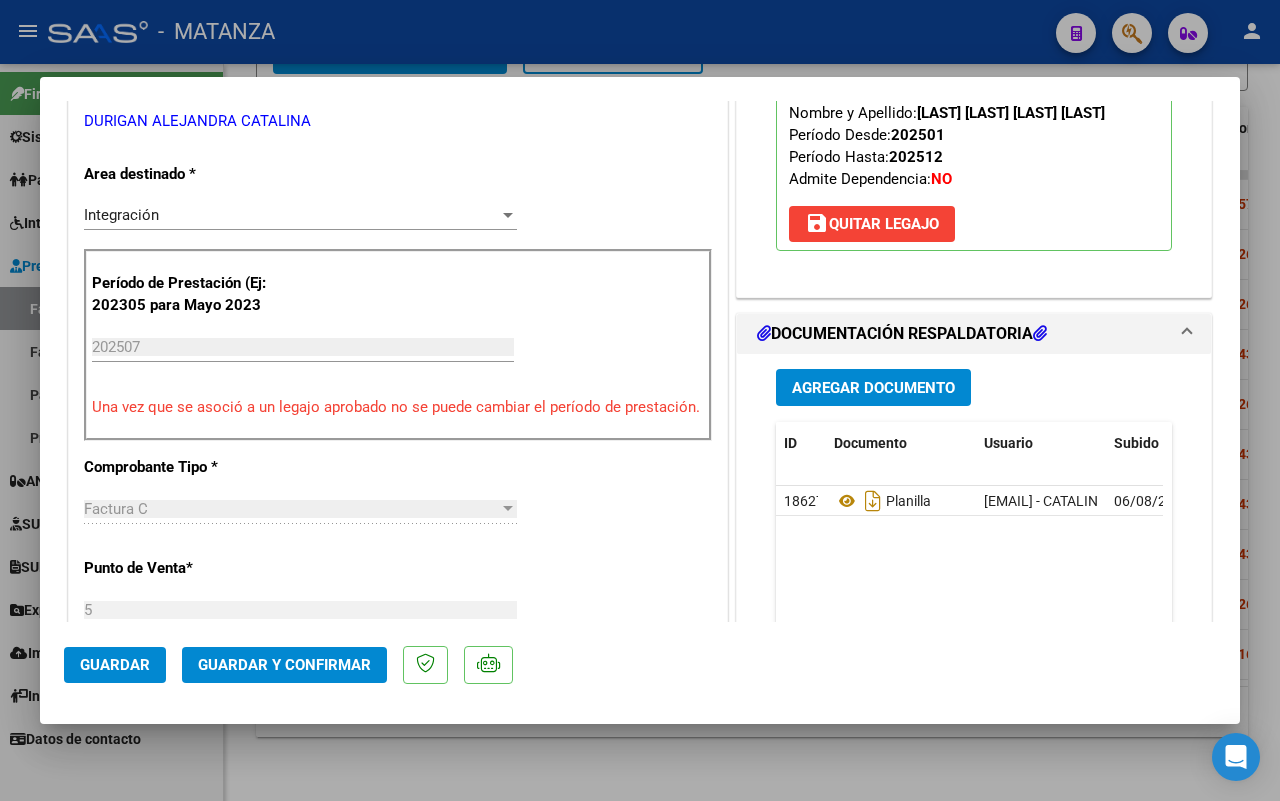 scroll, scrollTop: 500, scrollLeft: 0, axis: vertical 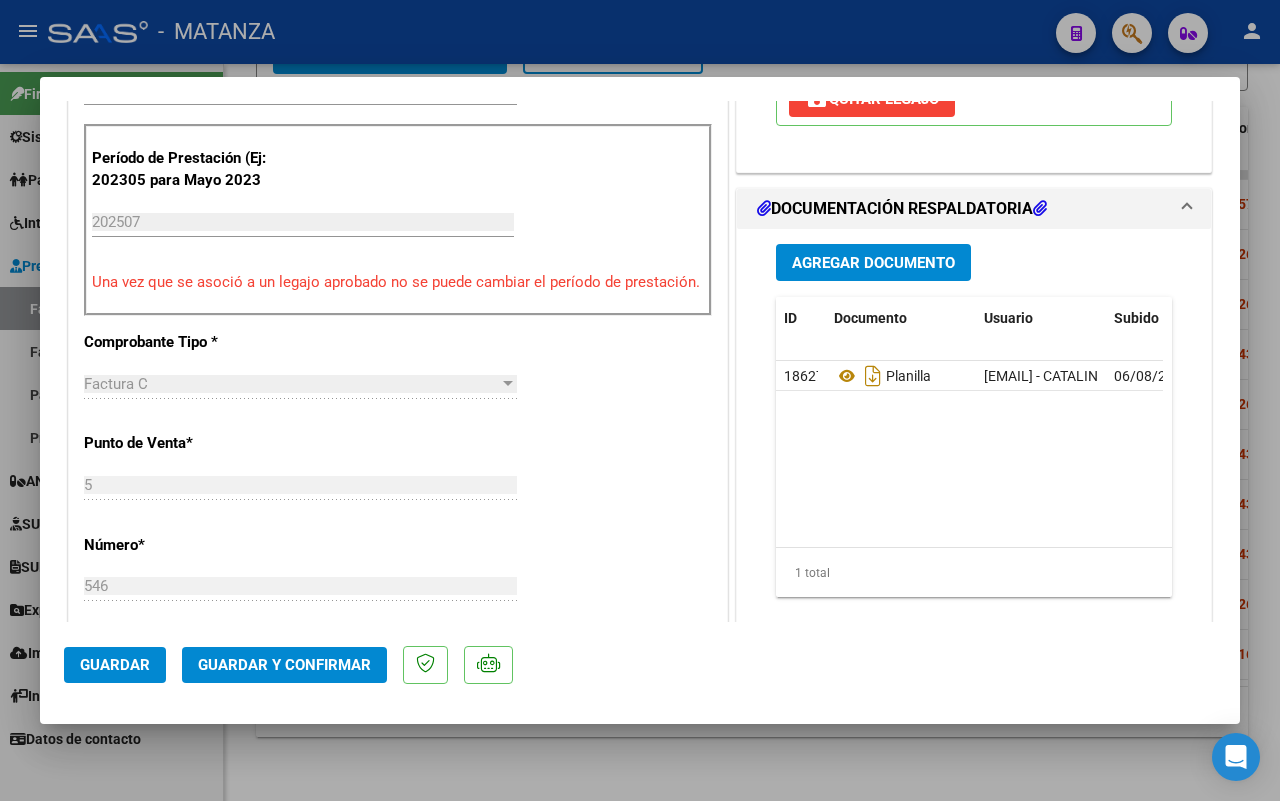 click on "Guardar y Confirmar" 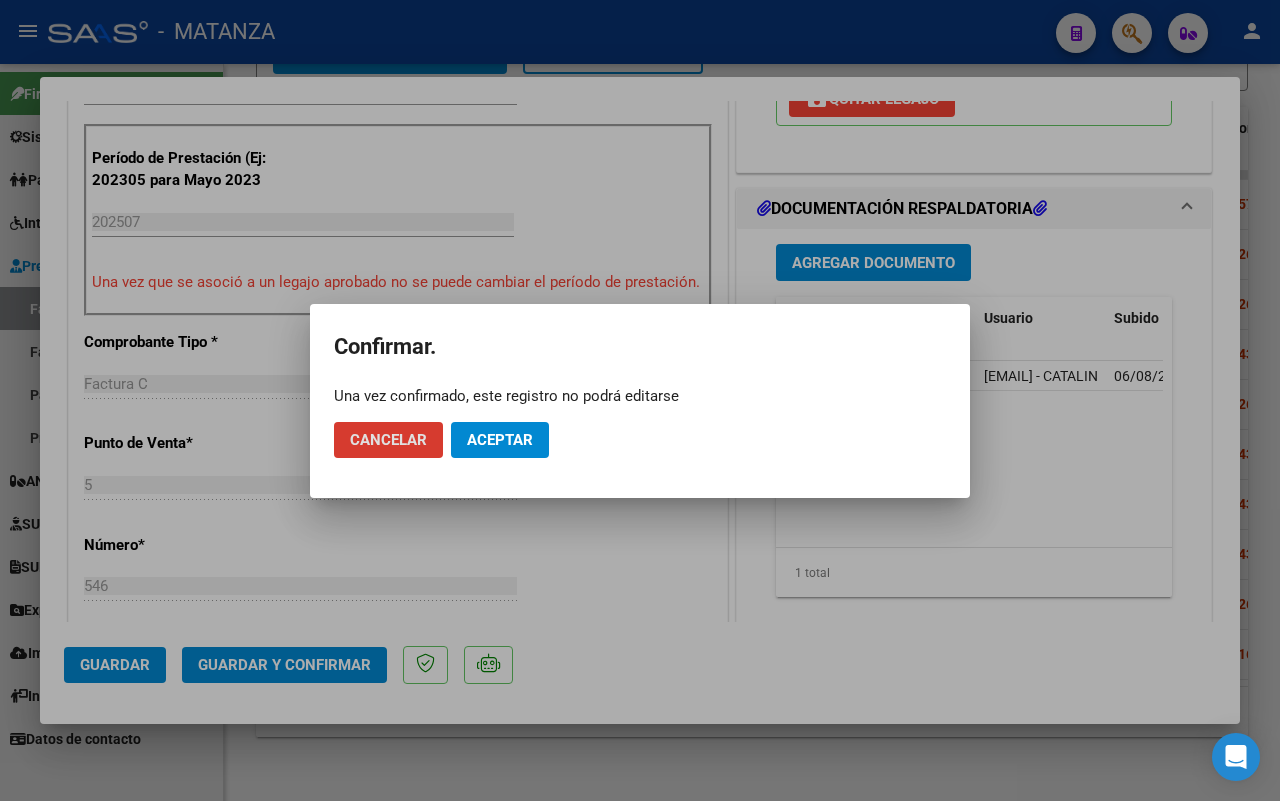 click on "Aceptar" 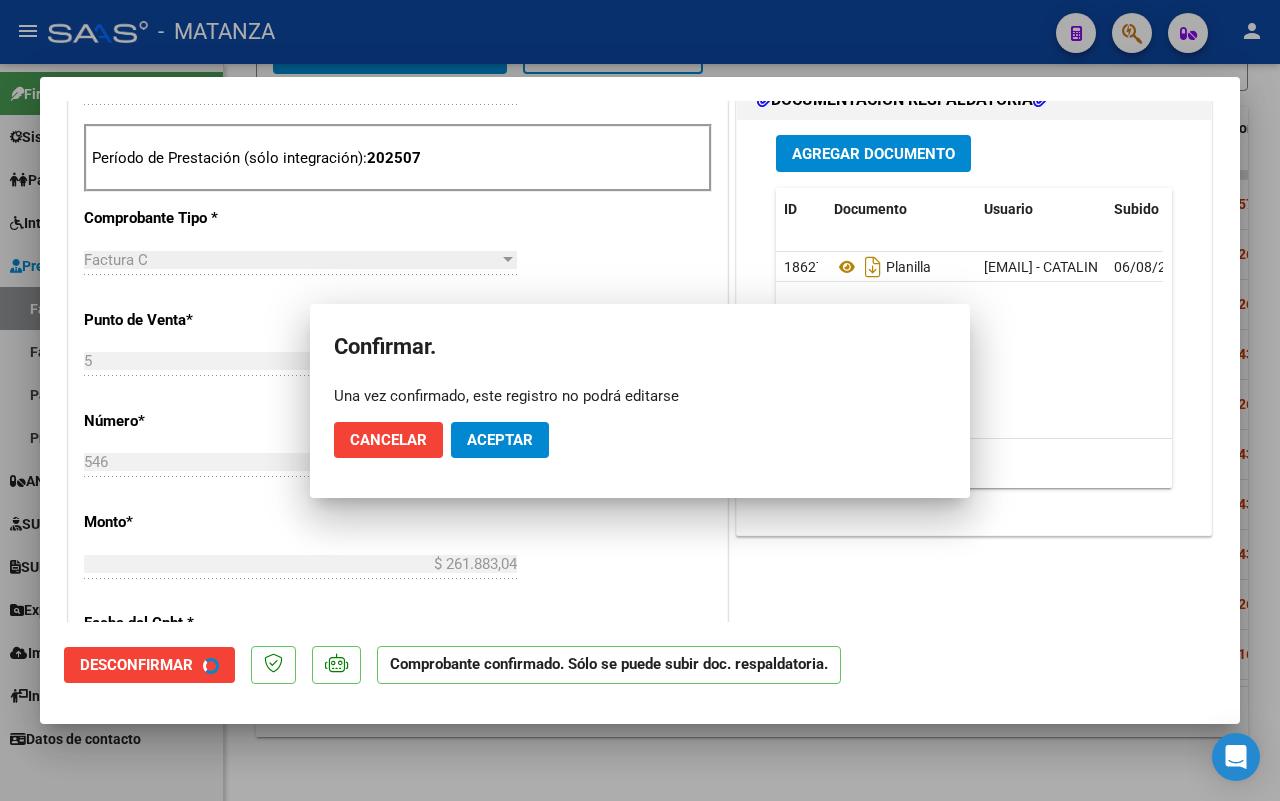 scroll, scrollTop: 522, scrollLeft: 0, axis: vertical 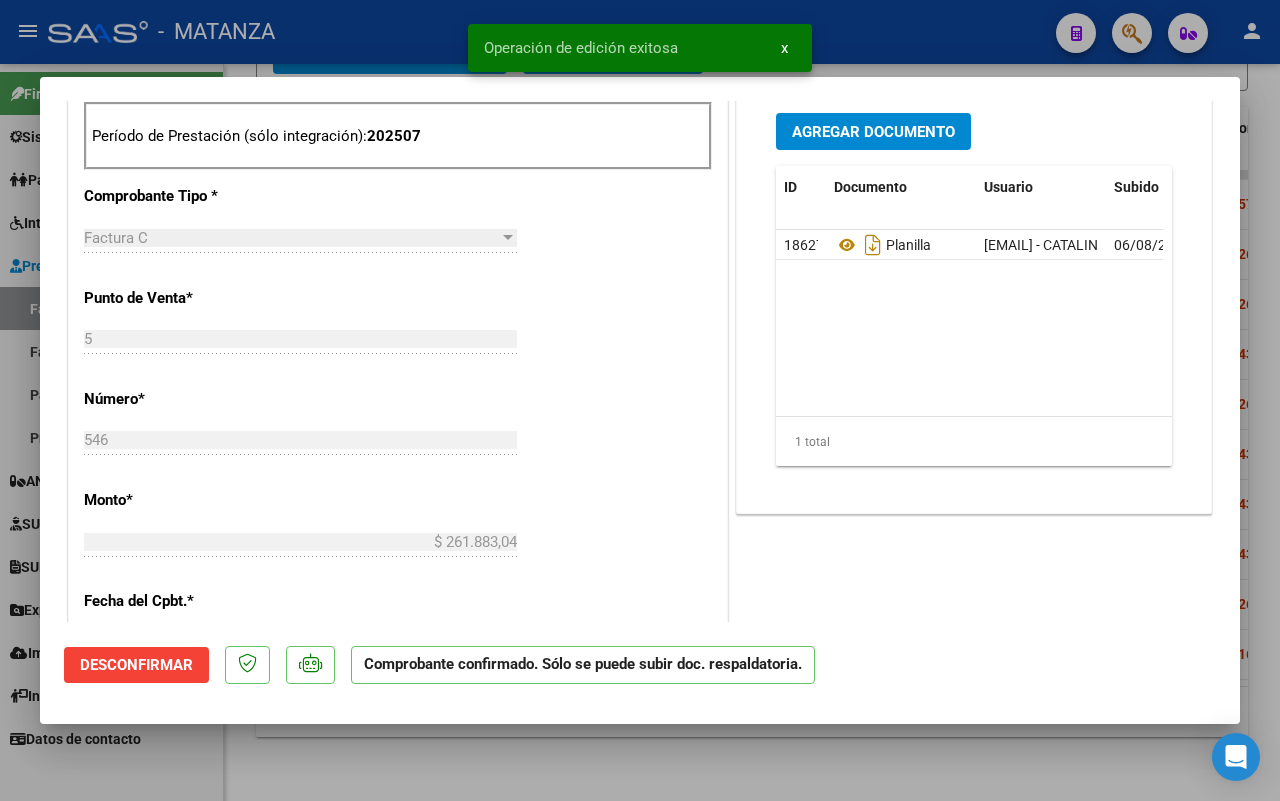 click at bounding box center [640, 400] 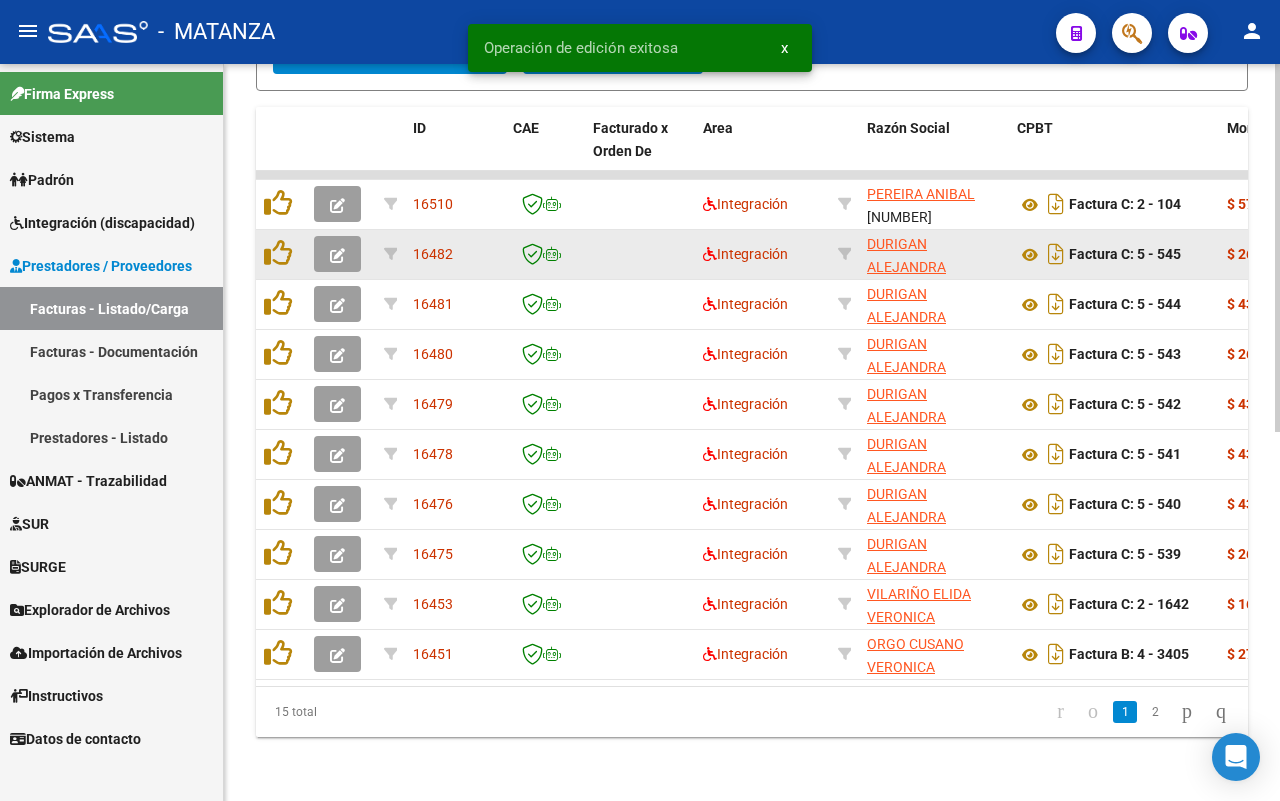 click 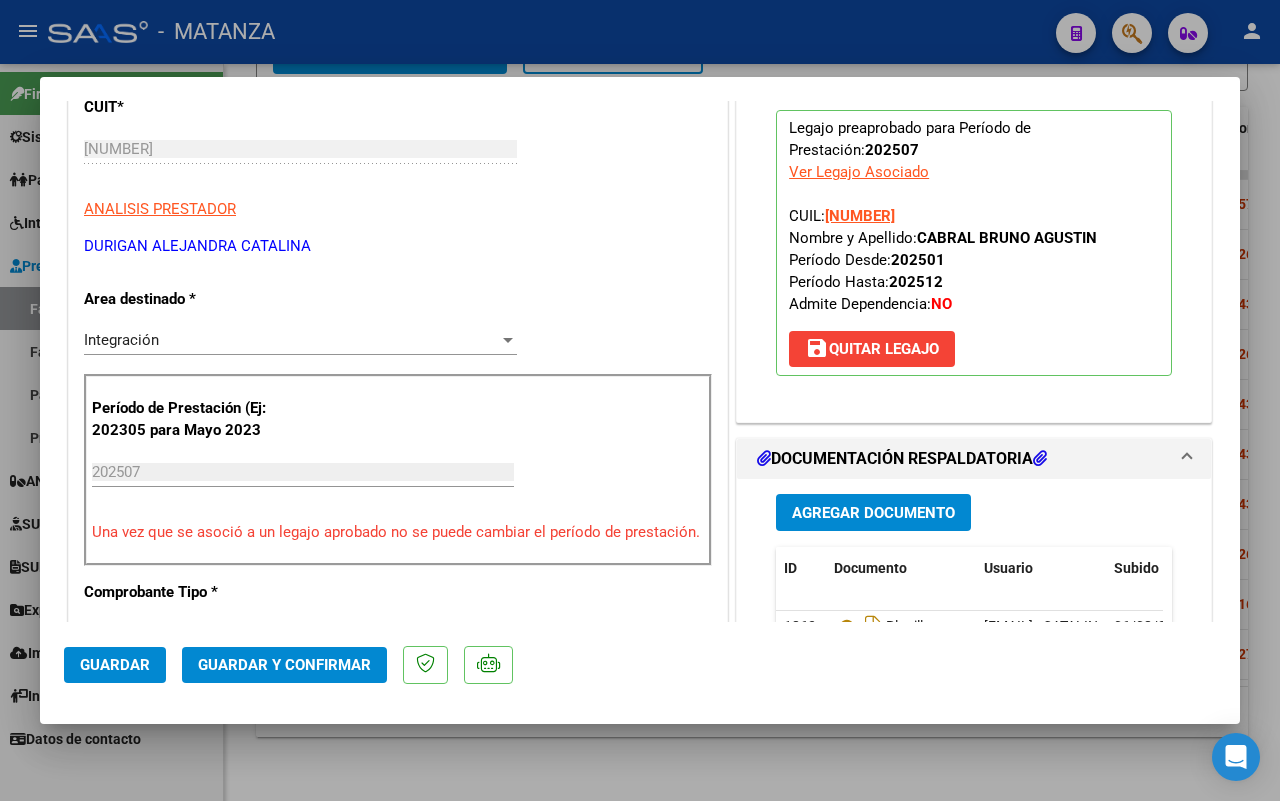 scroll, scrollTop: 375, scrollLeft: 0, axis: vertical 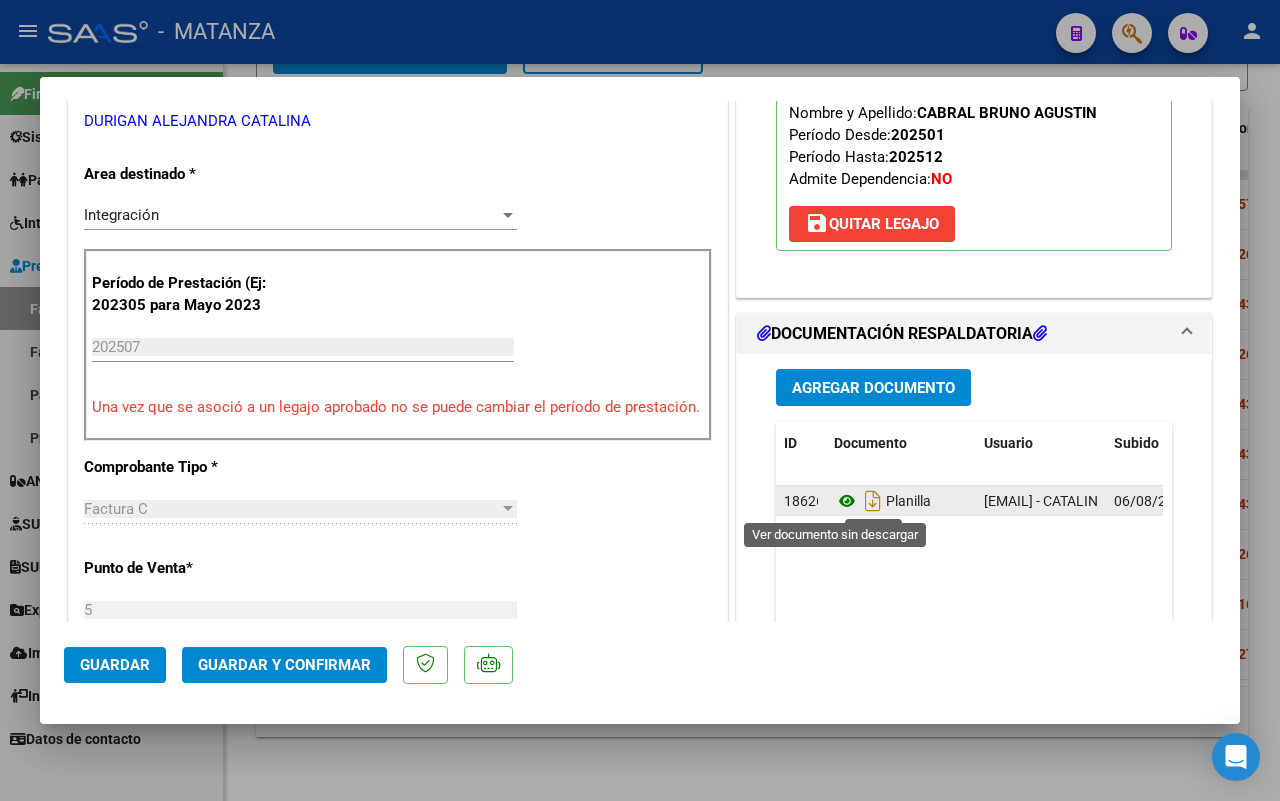 click 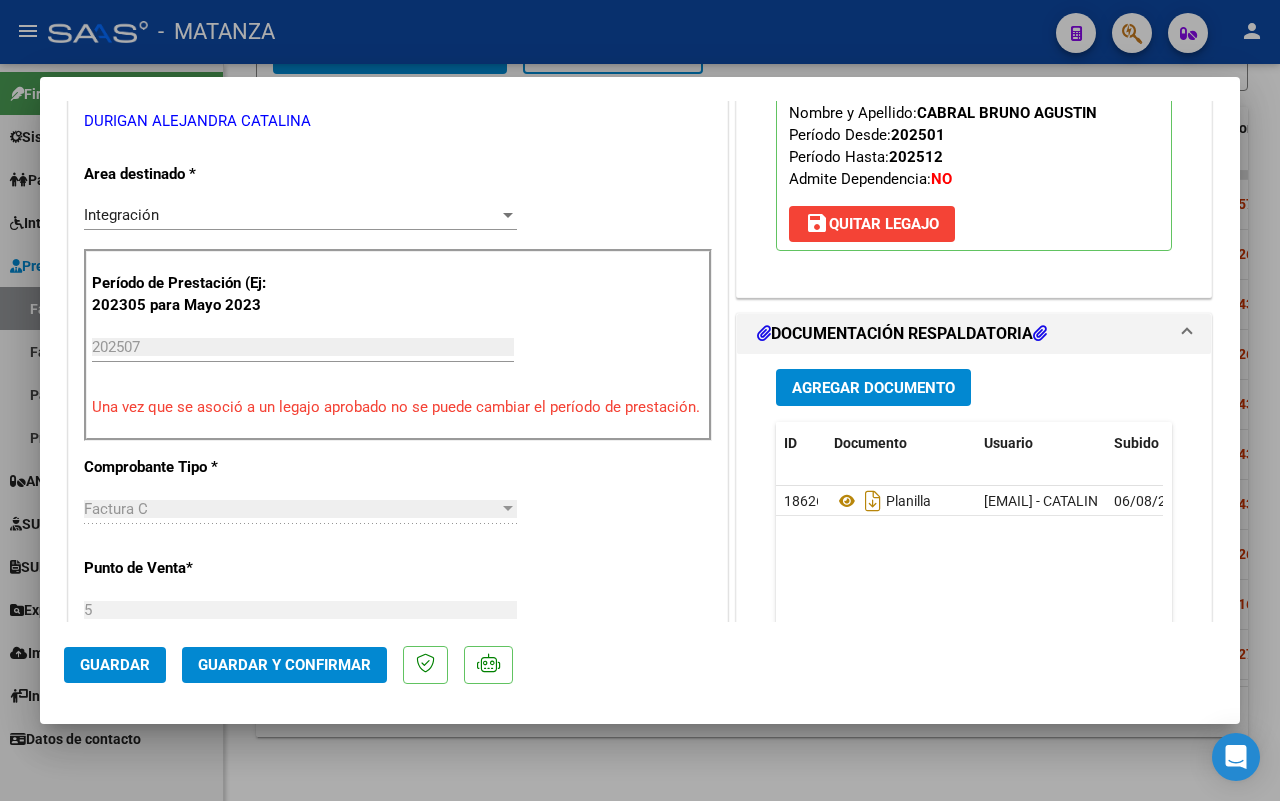 scroll, scrollTop: 625, scrollLeft: 0, axis: vertical 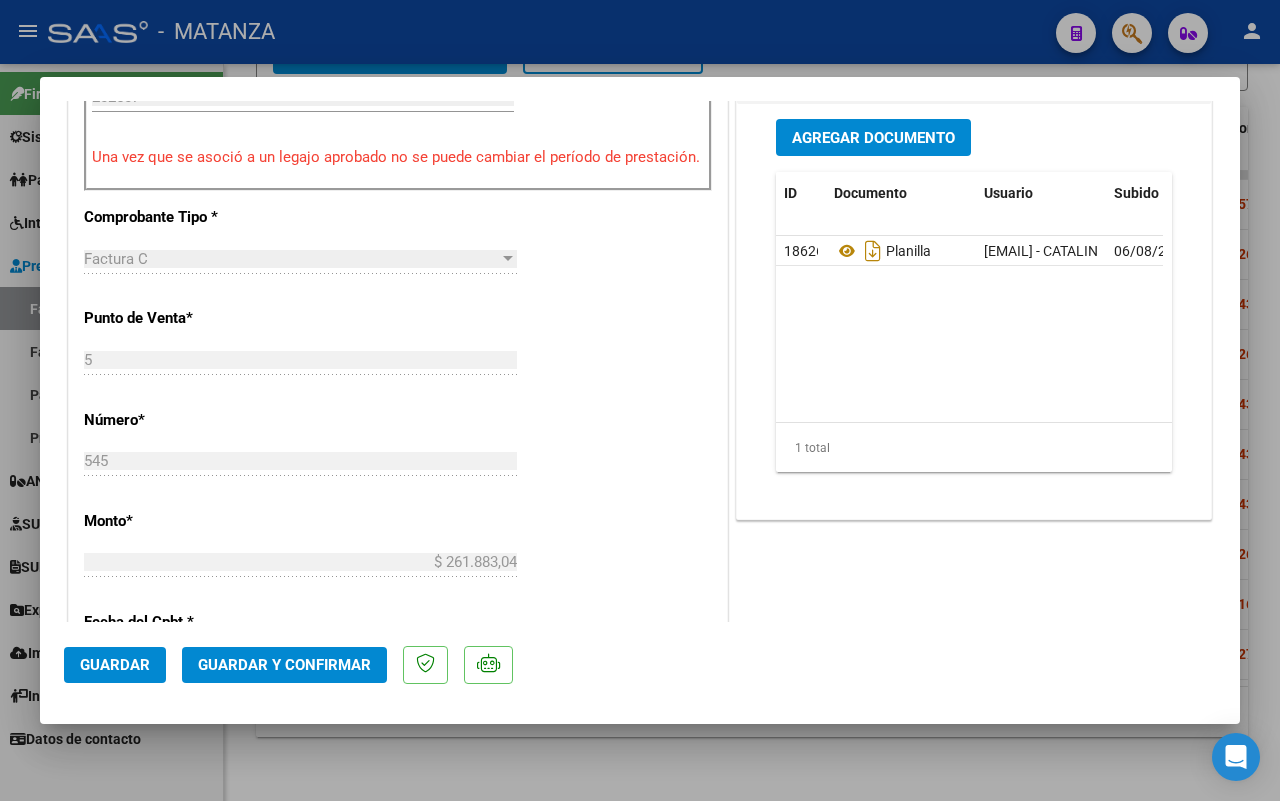 click on "Guardar y Confirmar" 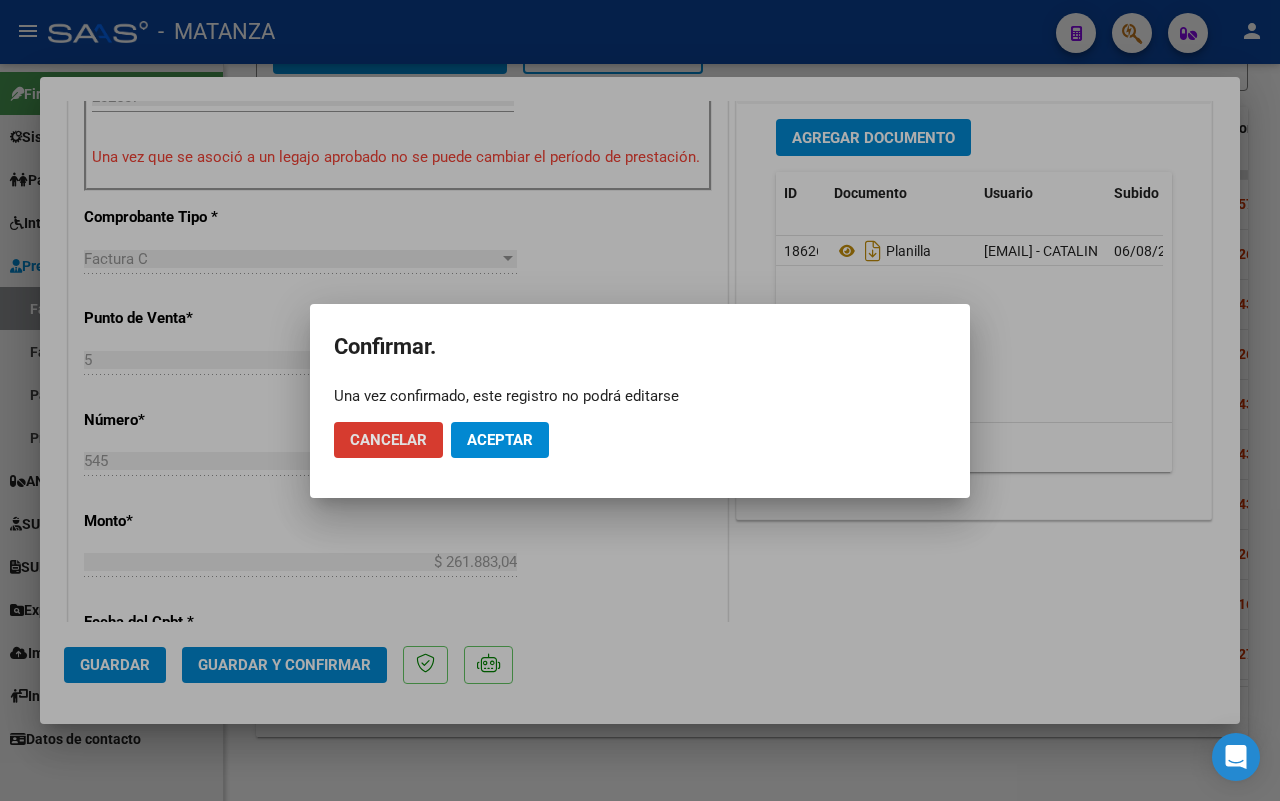 click on "Aceptar" 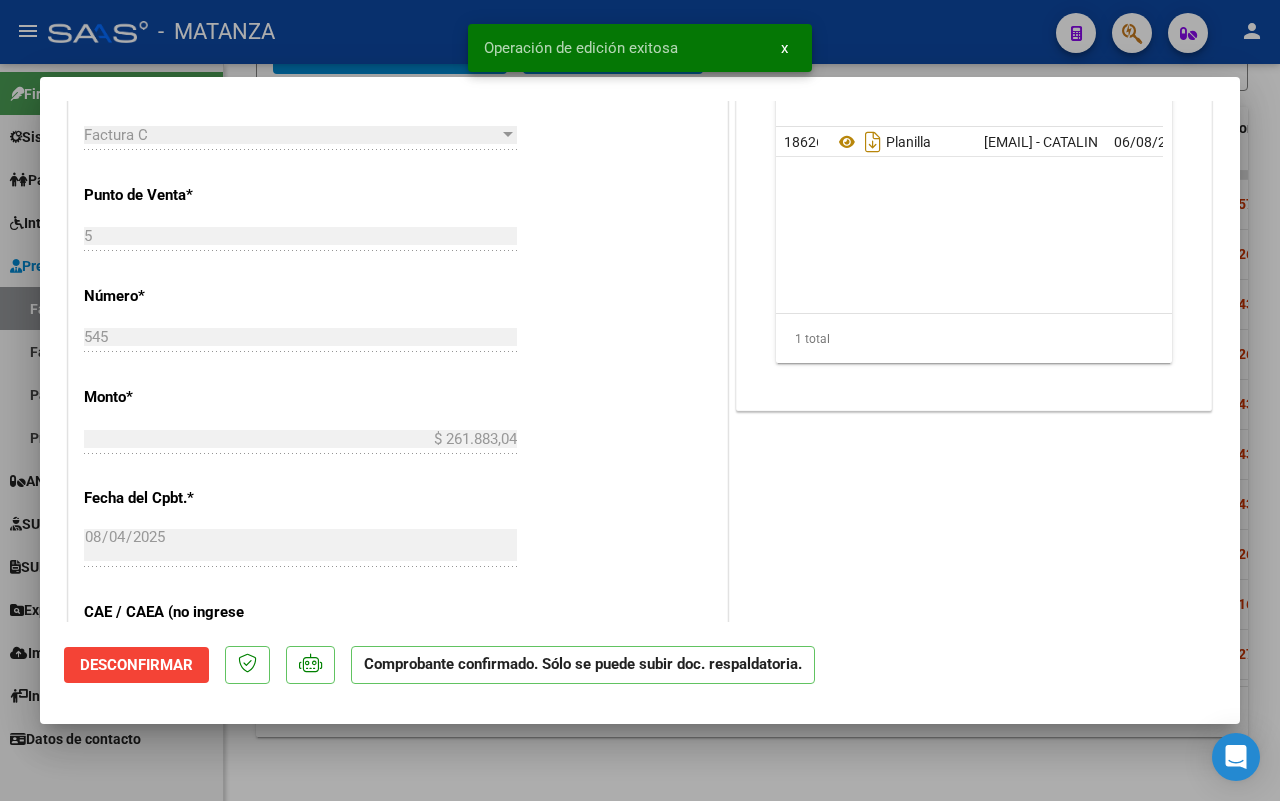 scroll, scrollTop: 647, scrollLeft: 0, axis: vertical 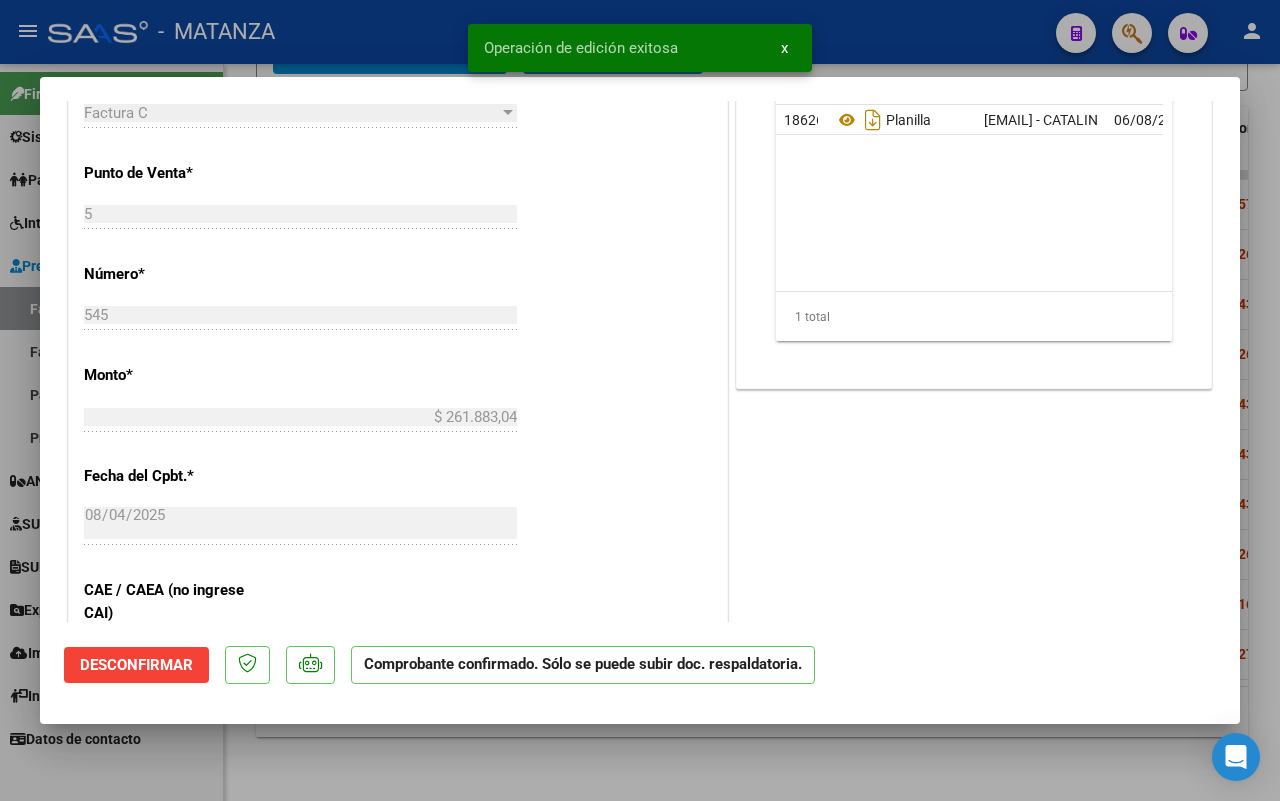 drag, startPoint x: 441, startPoint y: 761, endPoint x: 848, endPoint y: 510, distance: 478.1736 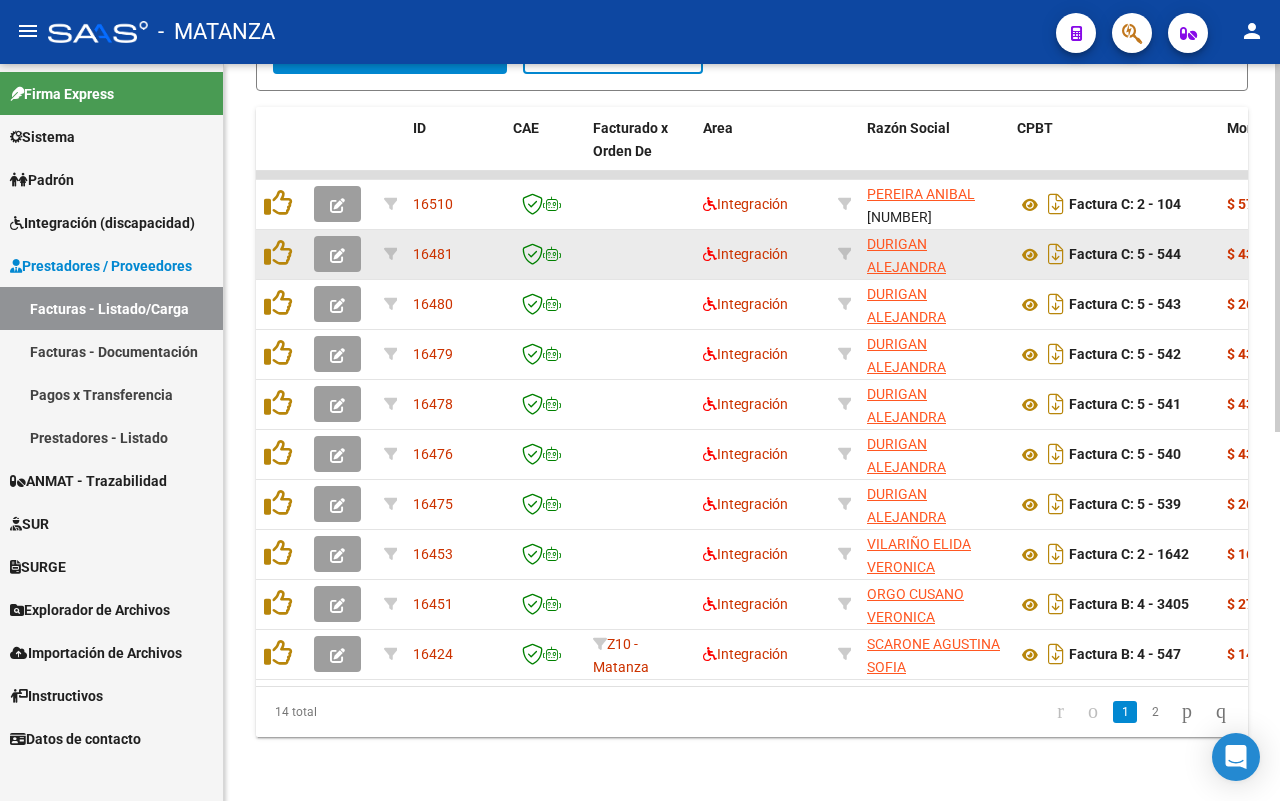 click 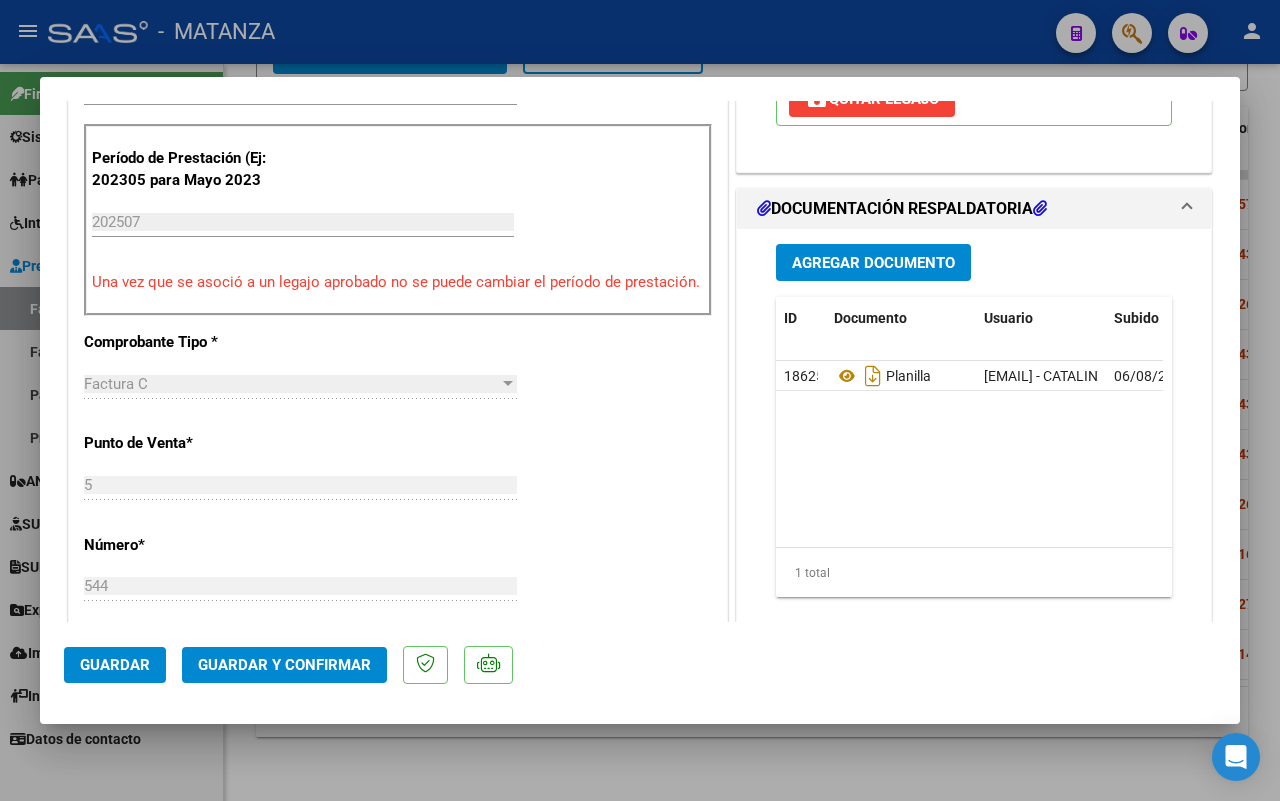 scroll, scrollTop: 750, scrollLeft: 0, axis: vertical 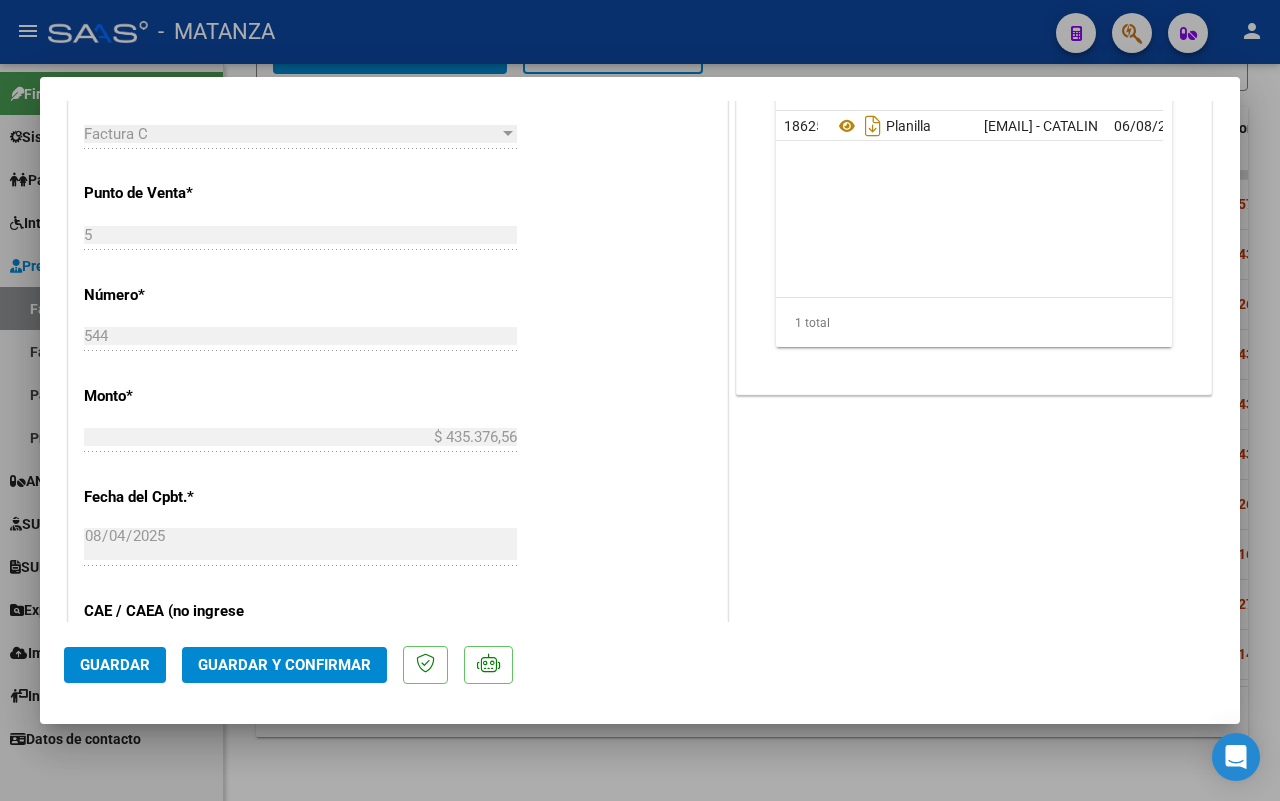 click on "Guardar y Confirmar" 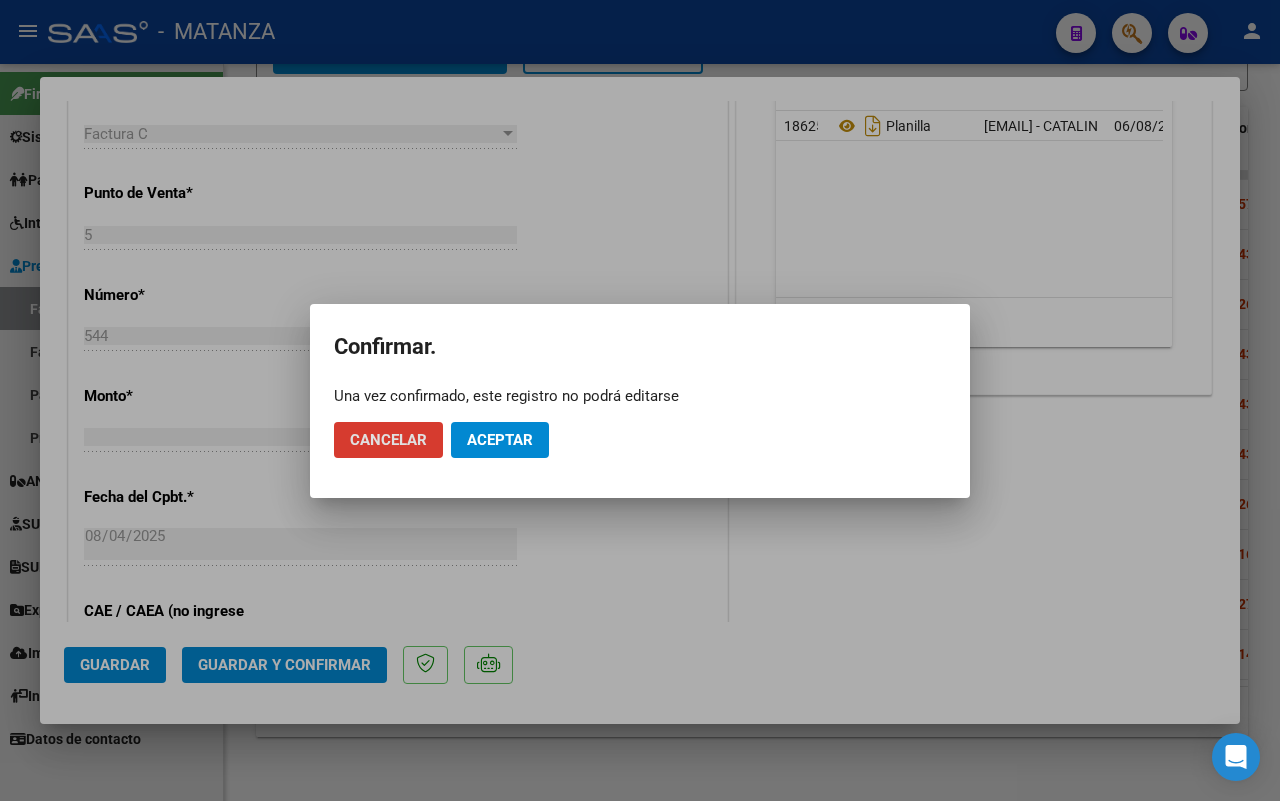 click on "Aceptar" 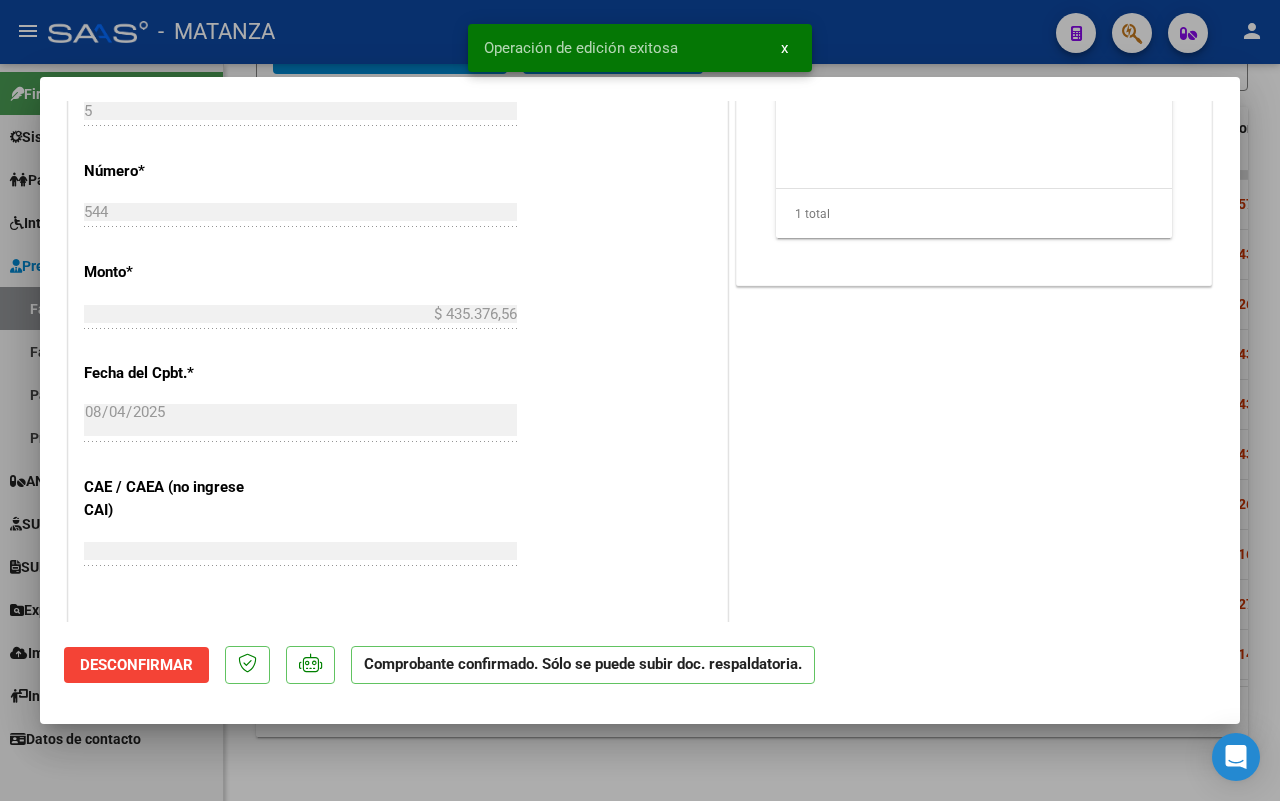 scroll, scrollTop: 772, scrollLeft: 0, axis: vertical 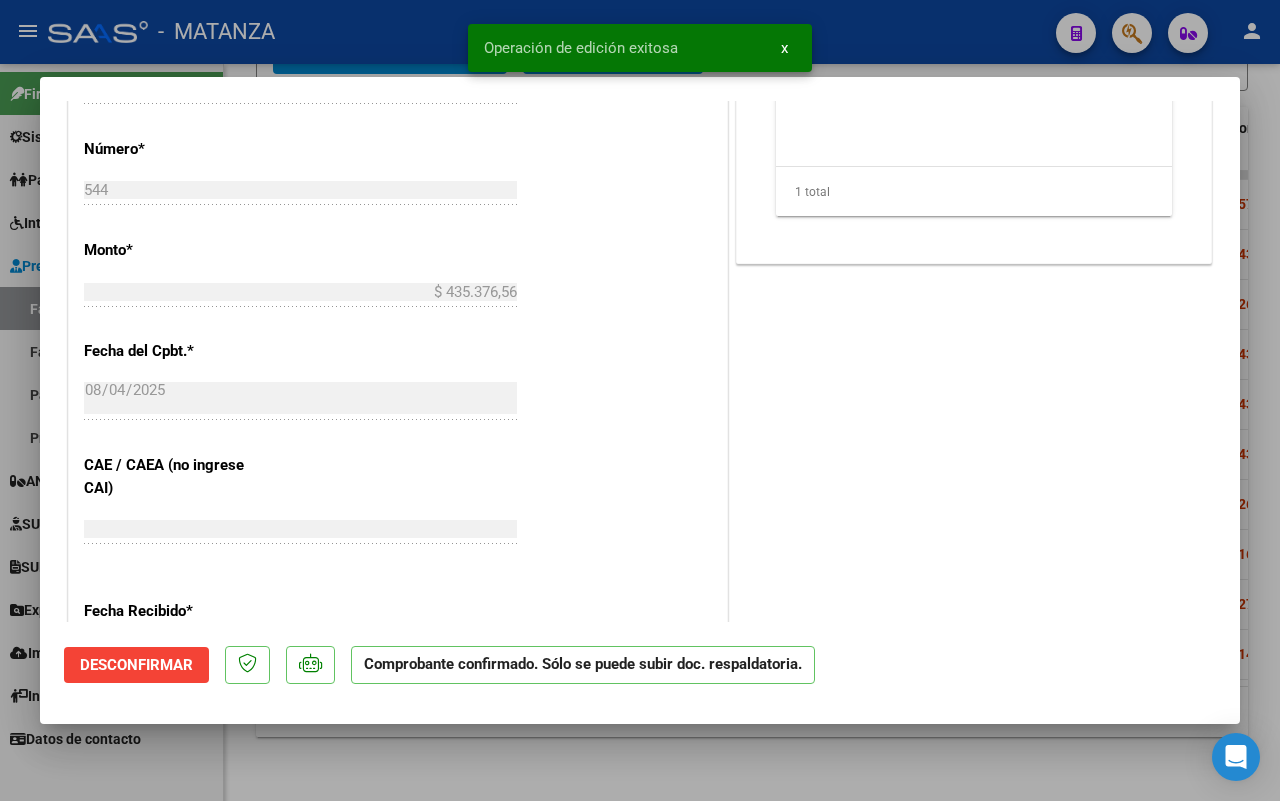 click at bounding box center [640, 400] 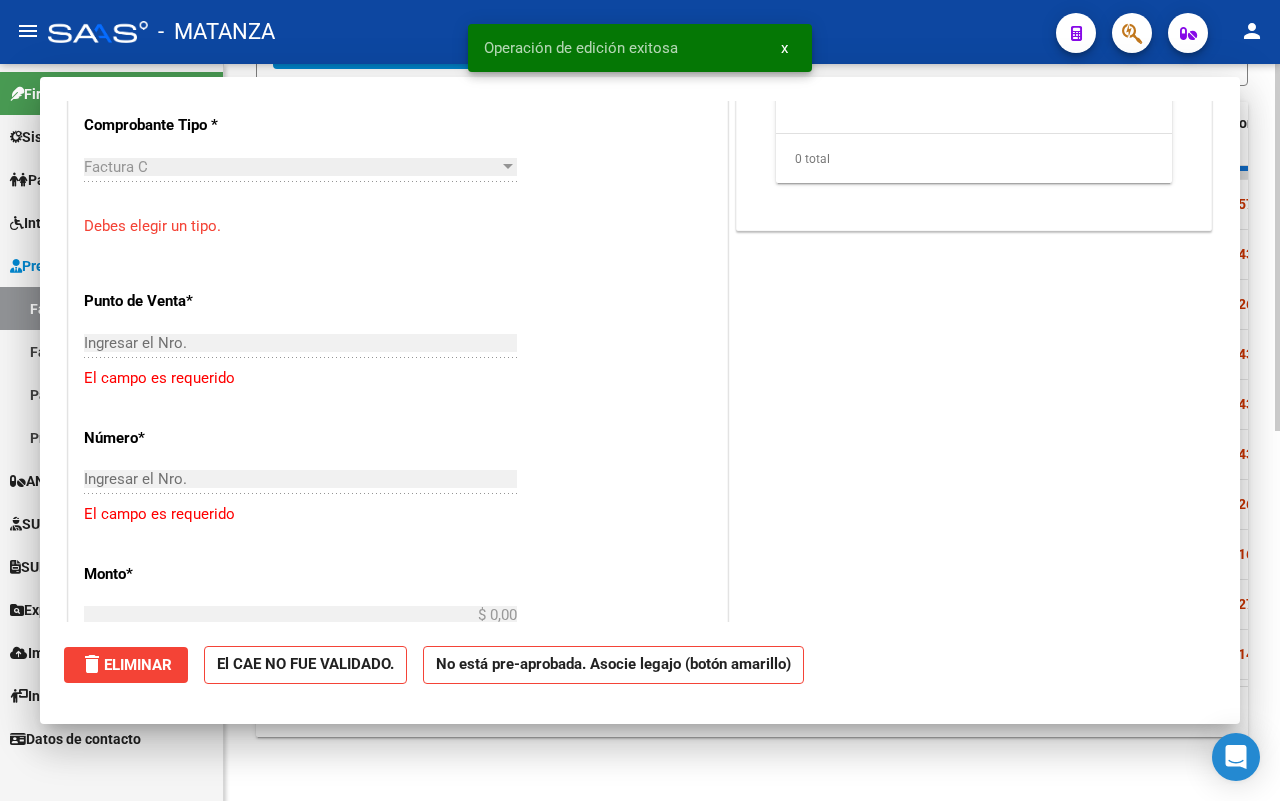 scroll, scrollTop: 0, scrollLeft: 0, axis: both 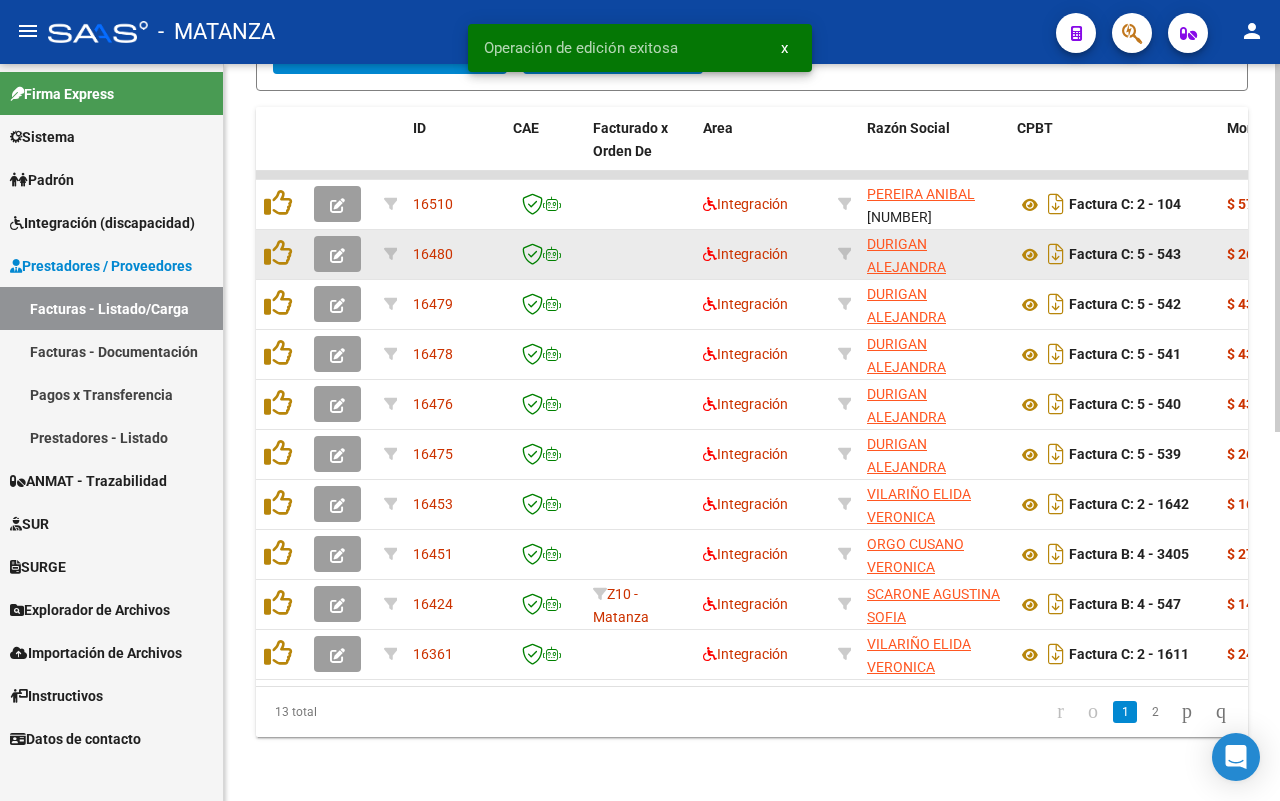 click 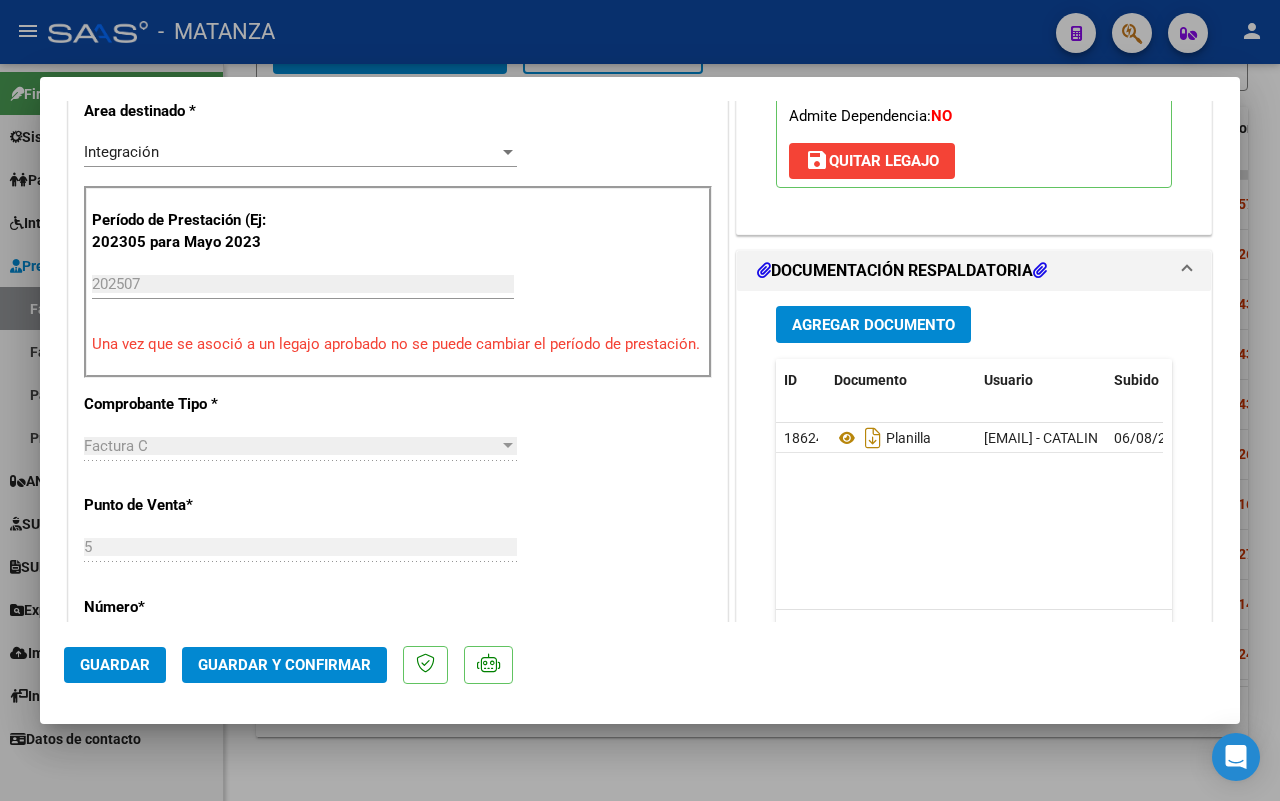 scroll, scrollTop: 625, scrollLeft: 0, axis: vertical 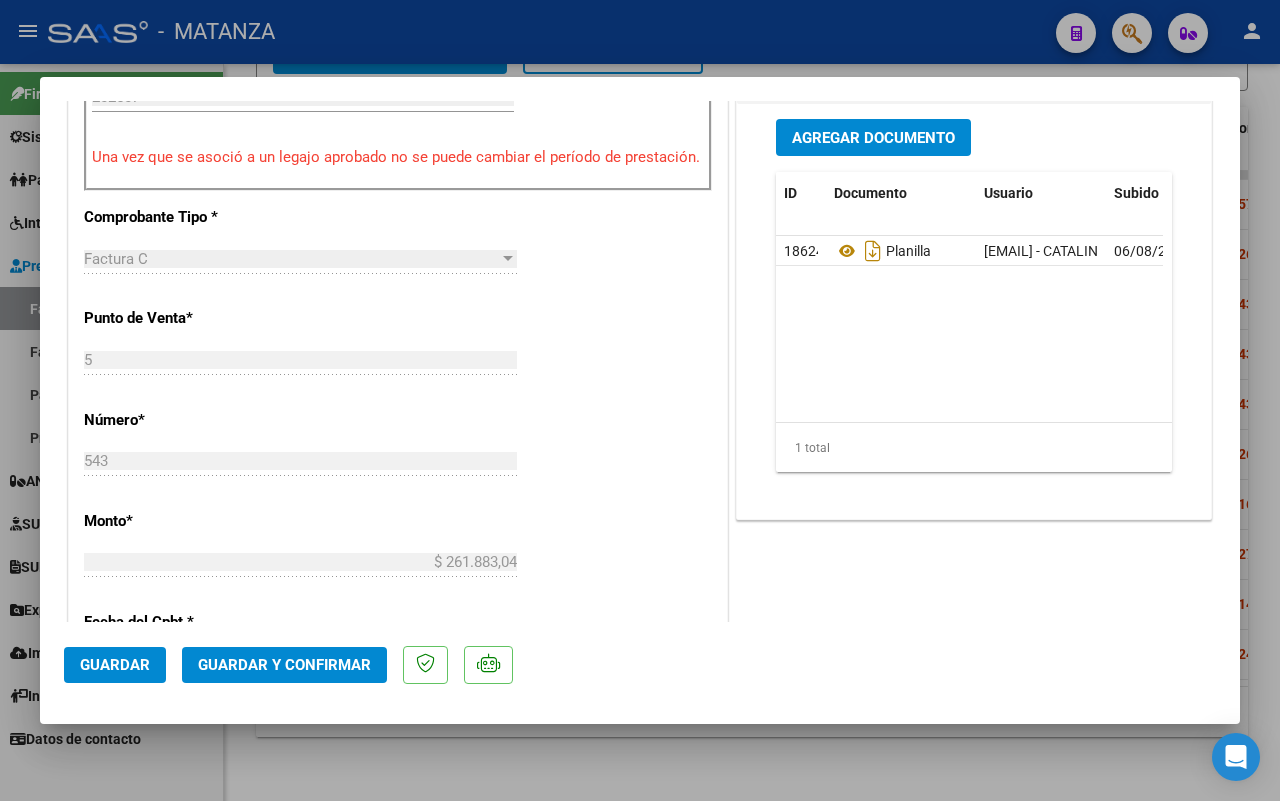 click on "Guardar y Confirmar" 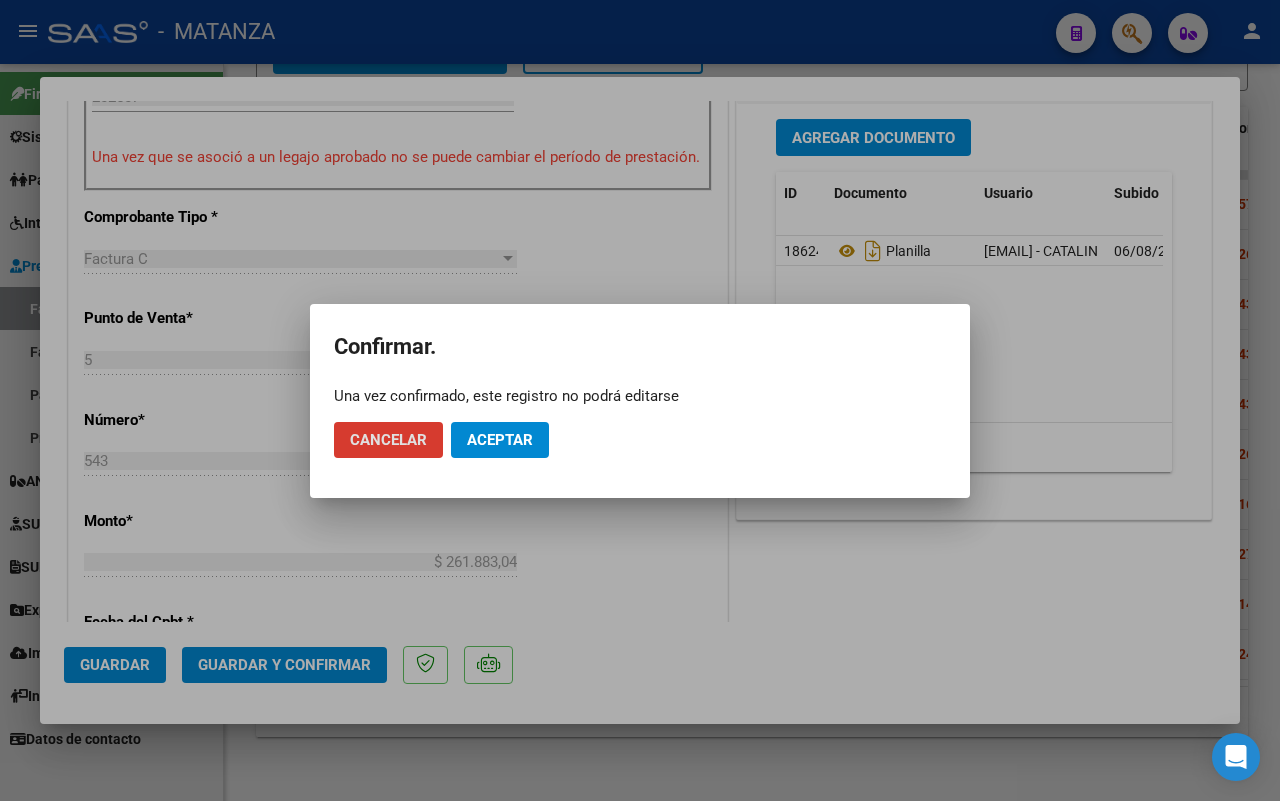 click on "Aceptar" 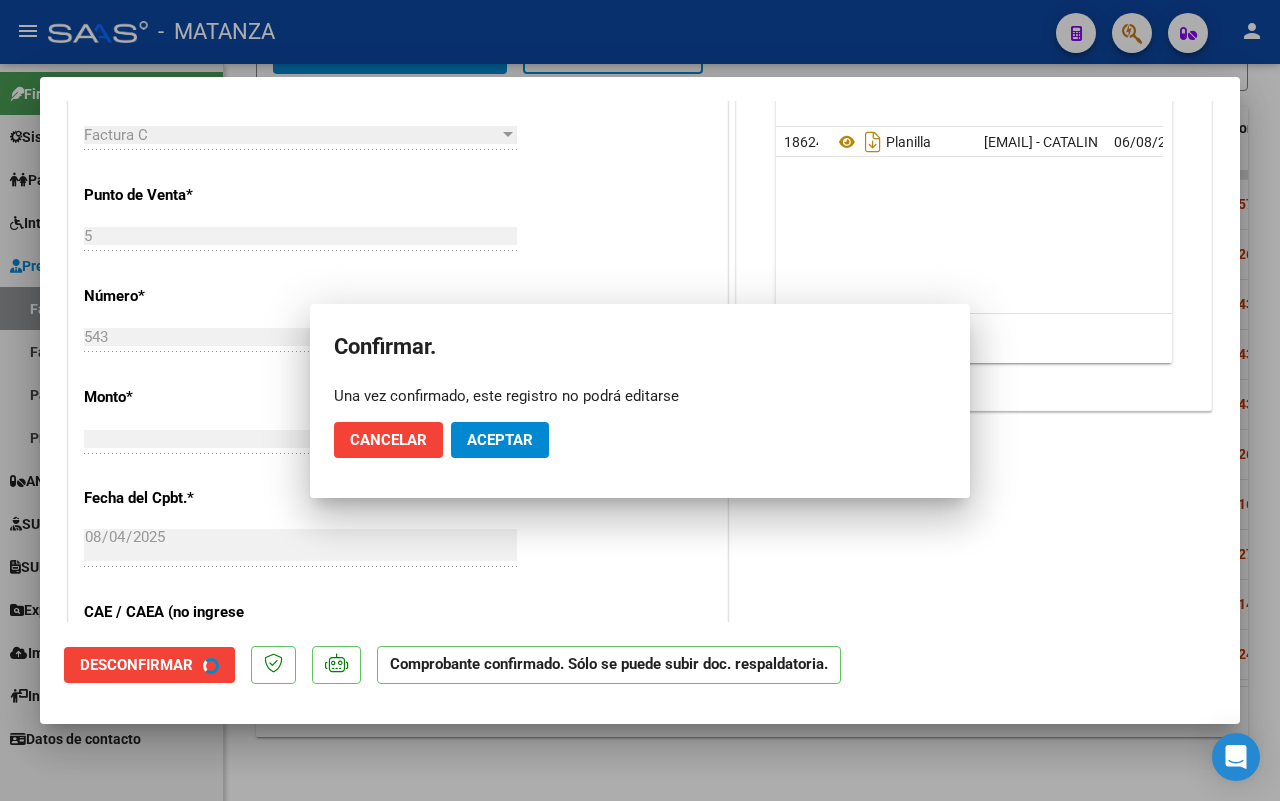 scroll, scrollTop: 647, scrollLeft: 0, axis: vertical 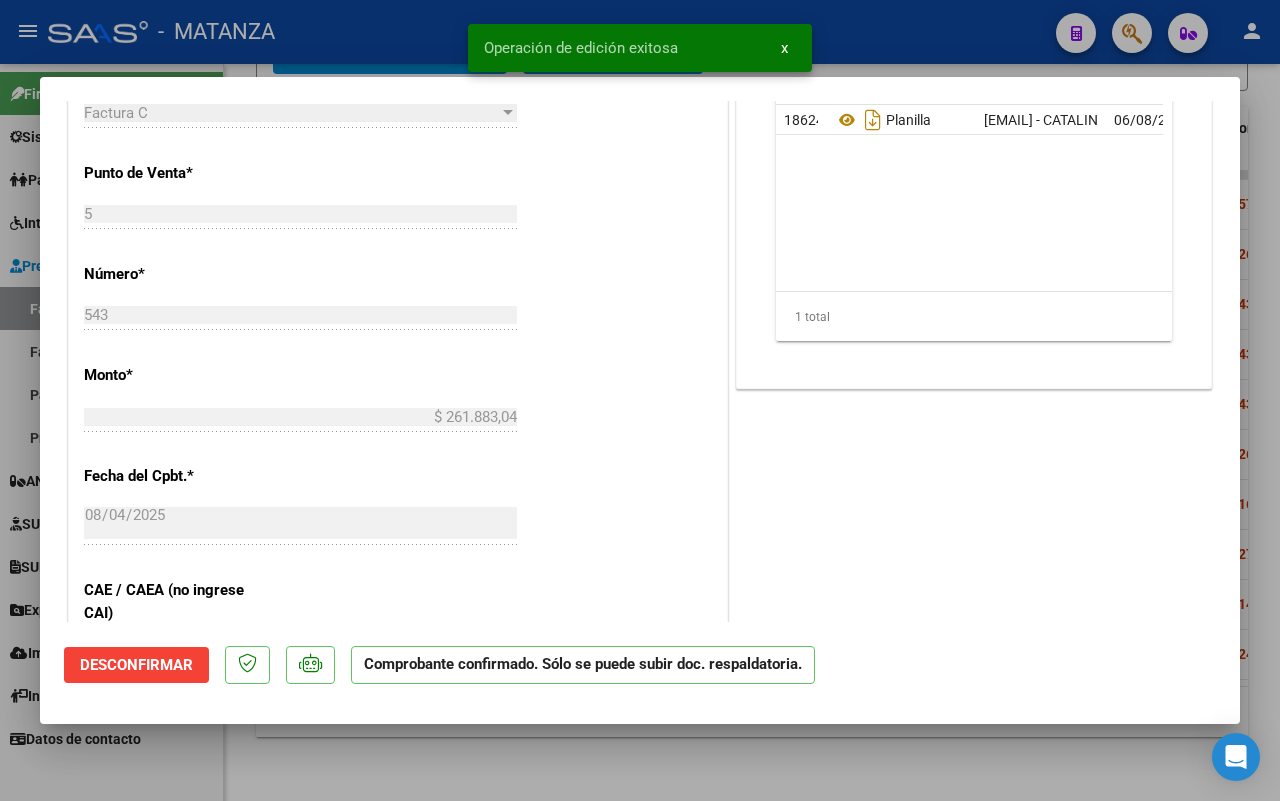click at bounding box center (640, 400) 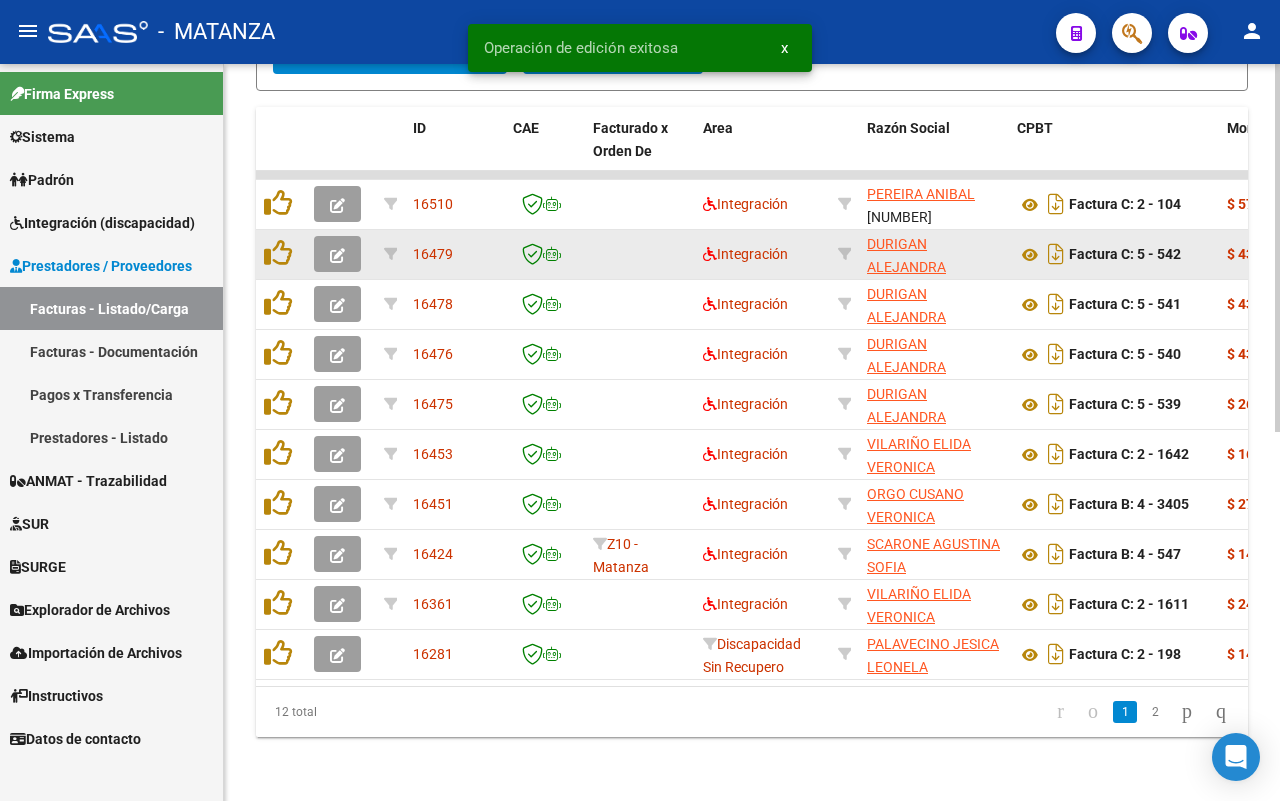 click 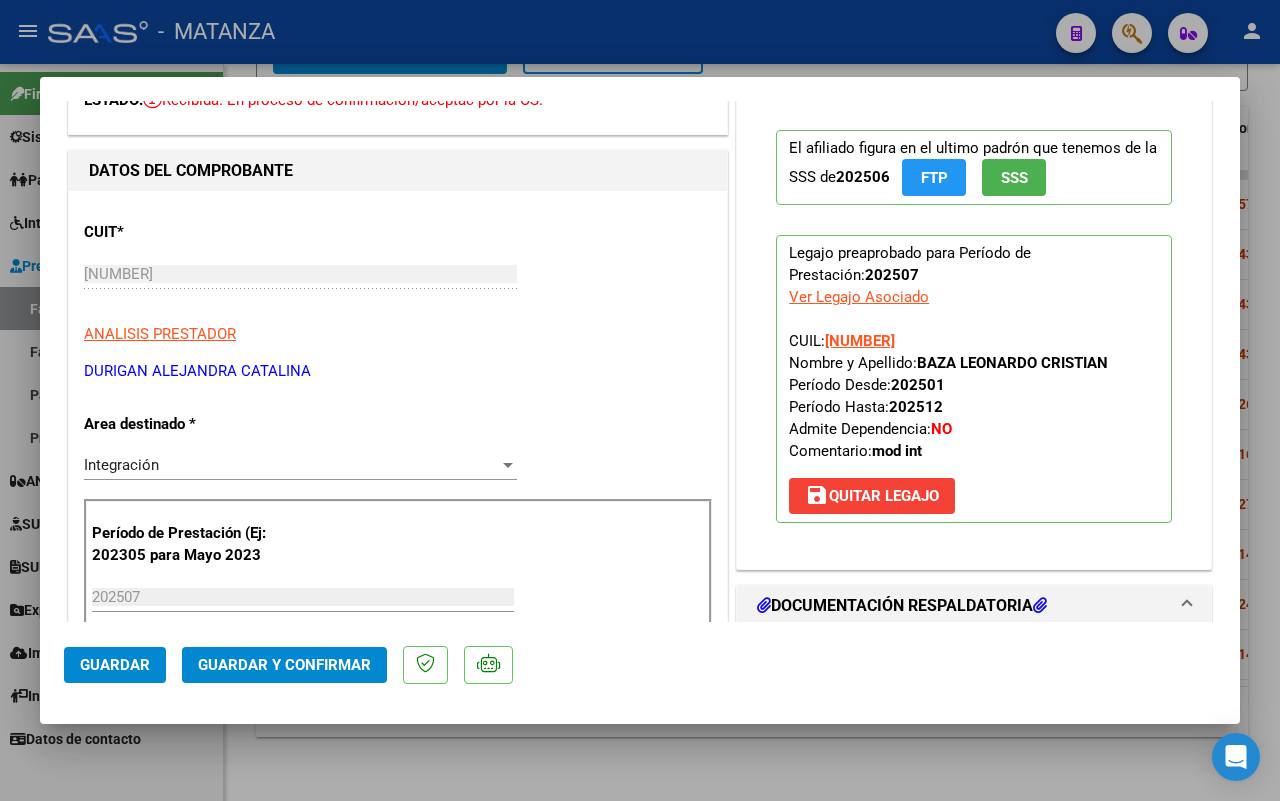 scroll, scrollTop: 625, scrollLeft: 0, axis: vertical 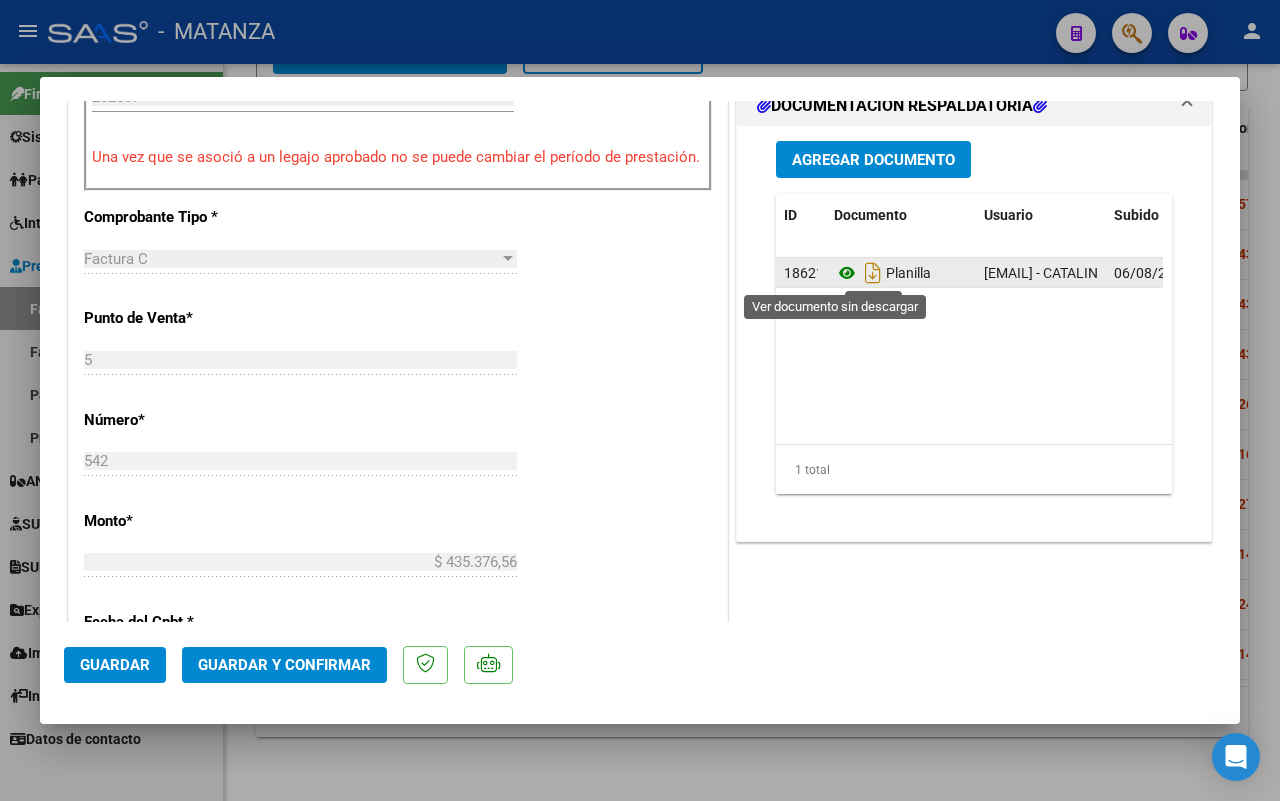 click 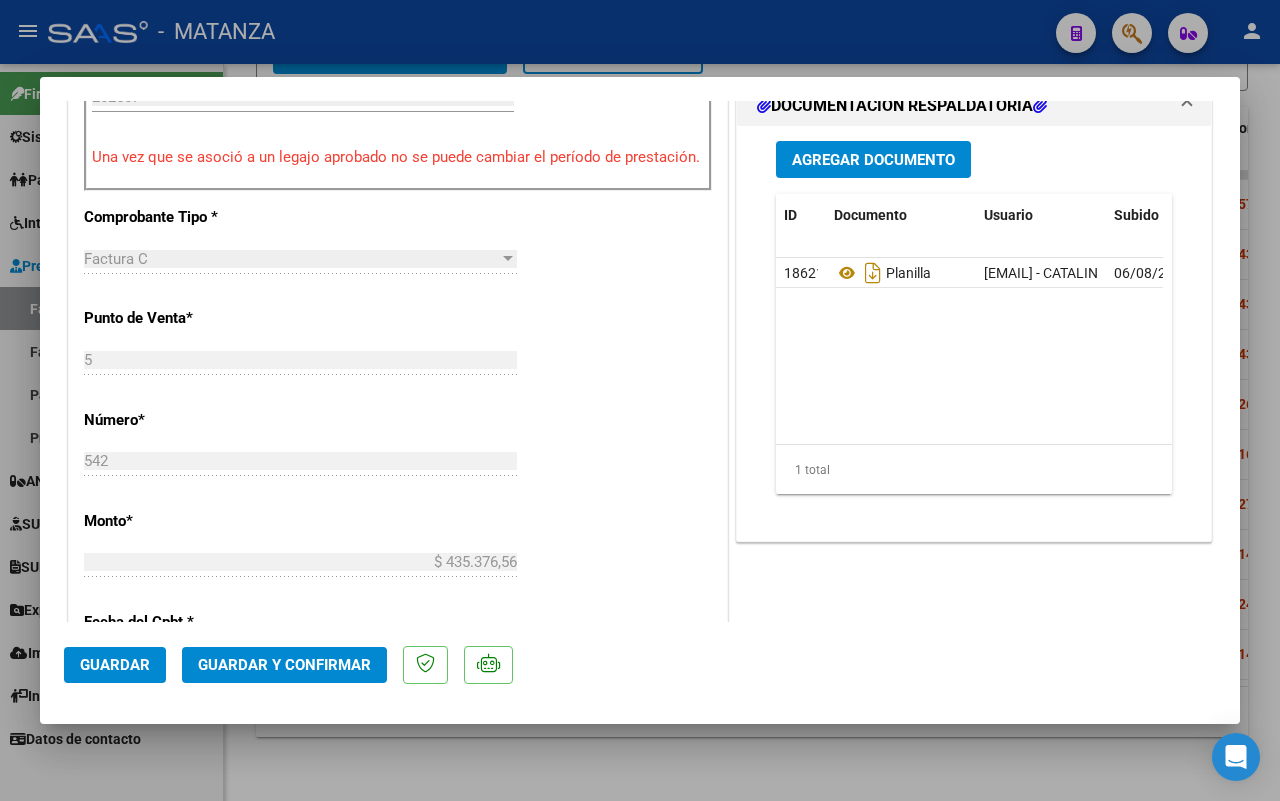 click on "Guardar y Confirmar" 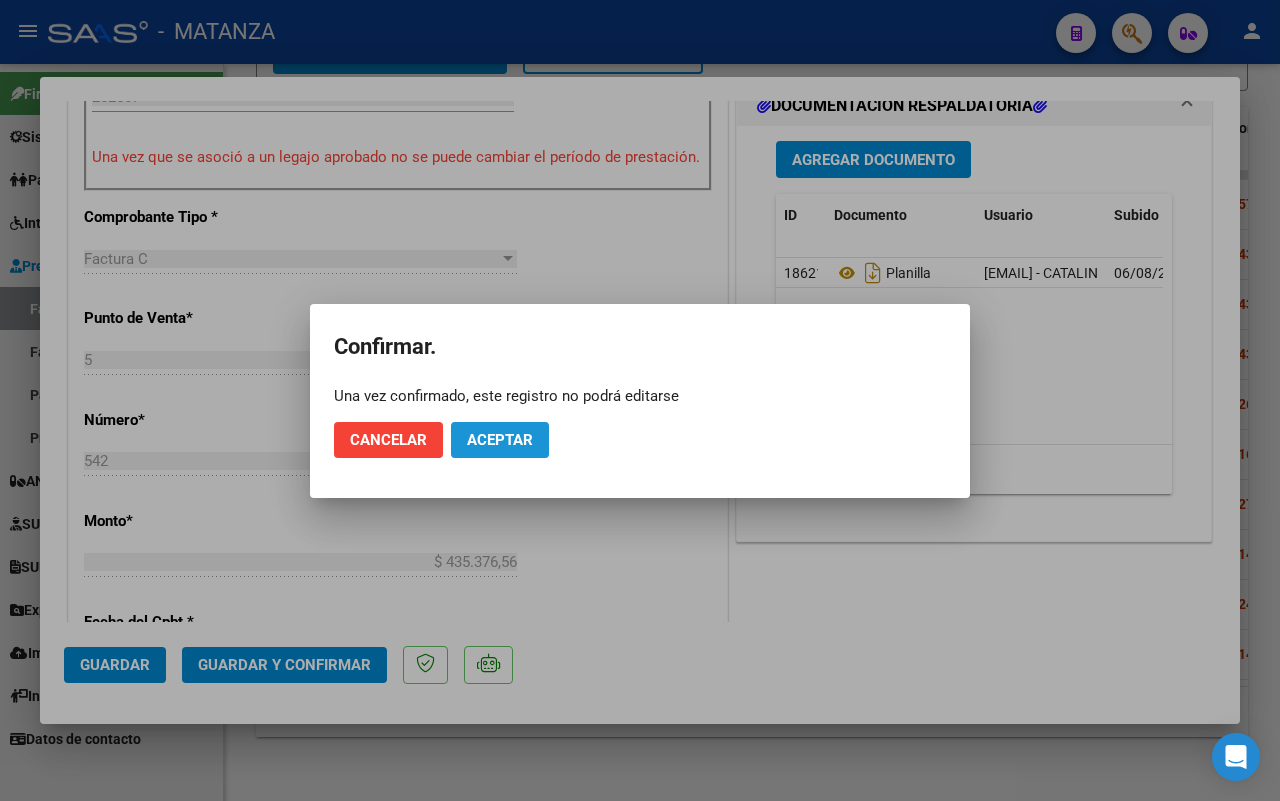 click on "Aceptar" 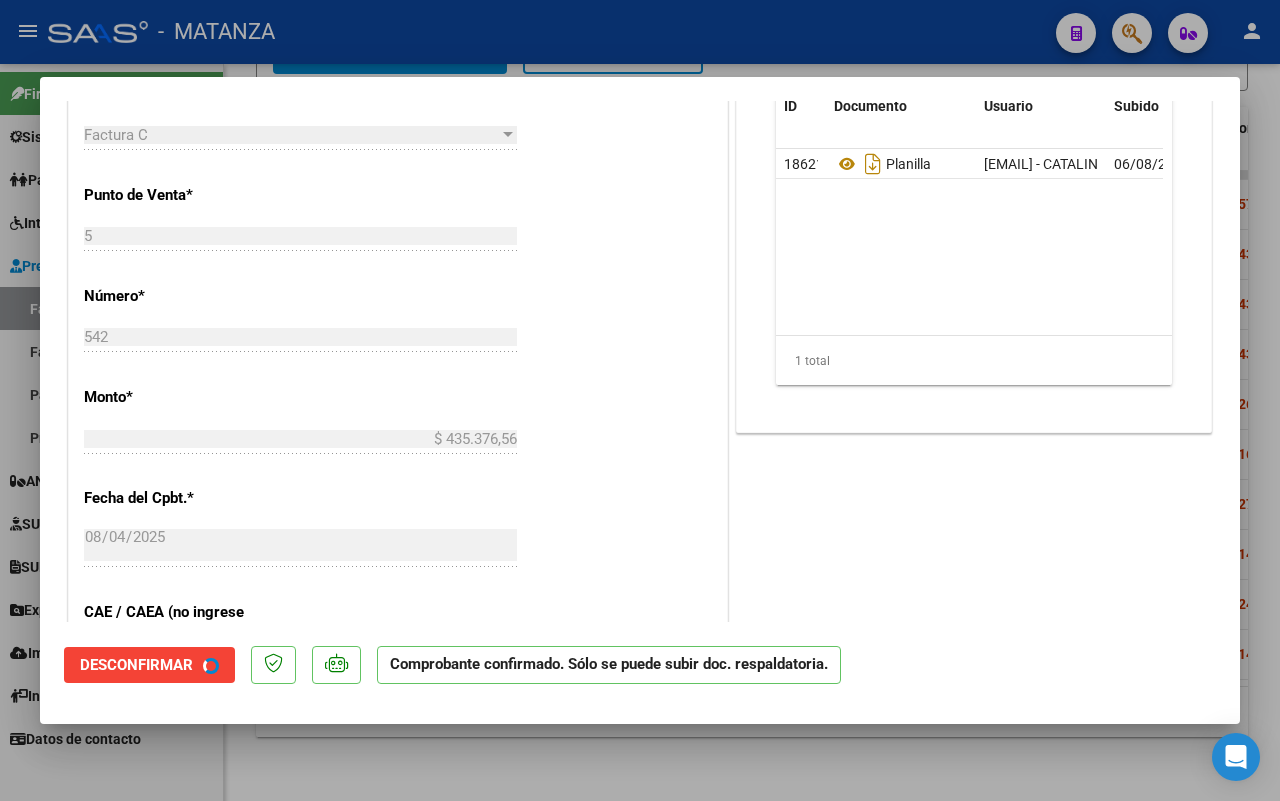 scroll, scrollTop: 647, scrollLeft: 0, axis: vertical 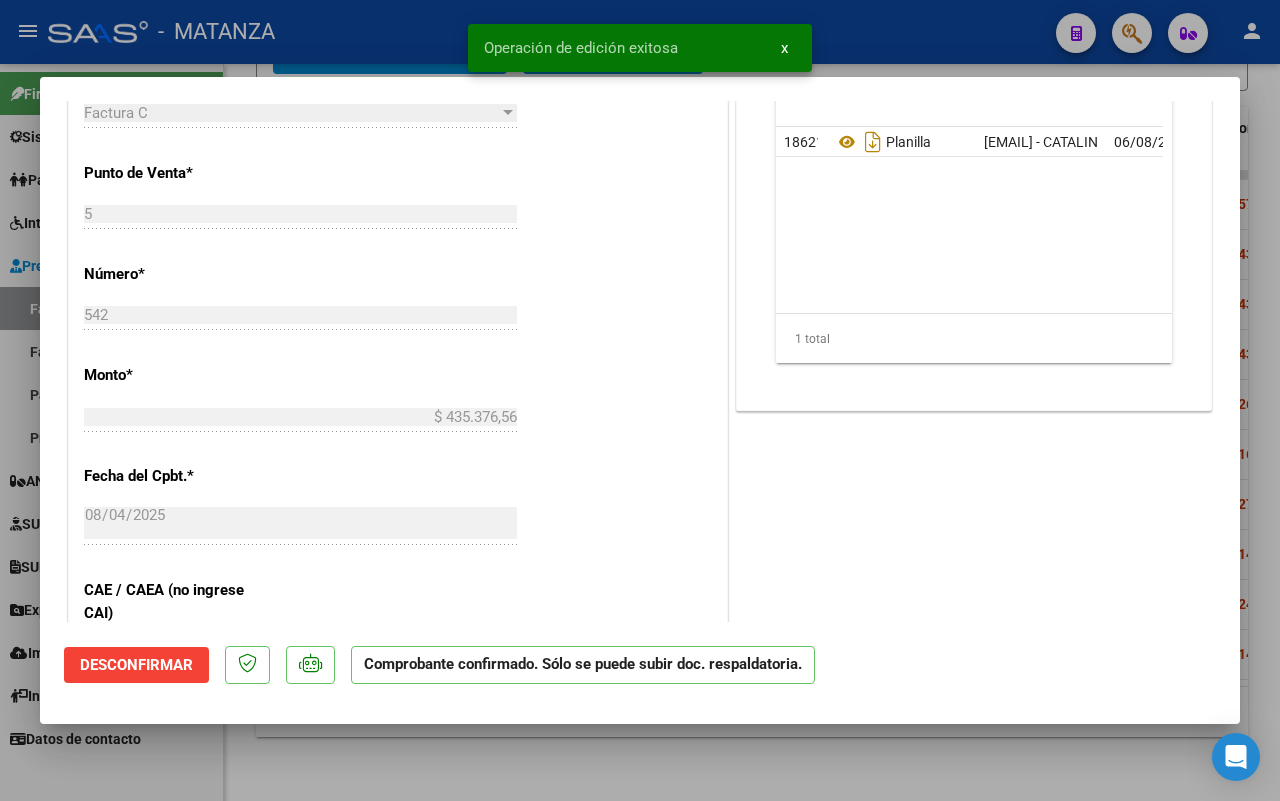 click at bounding box center (640, 400) 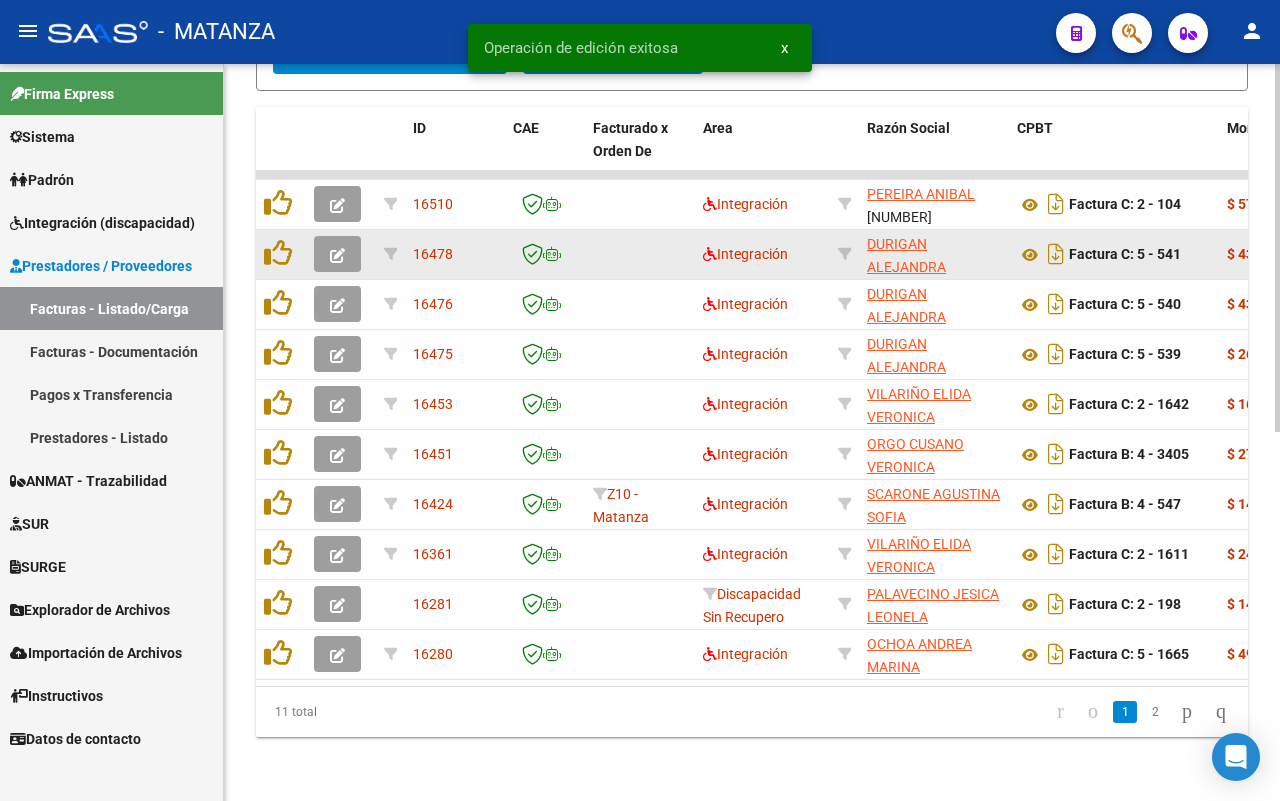 click 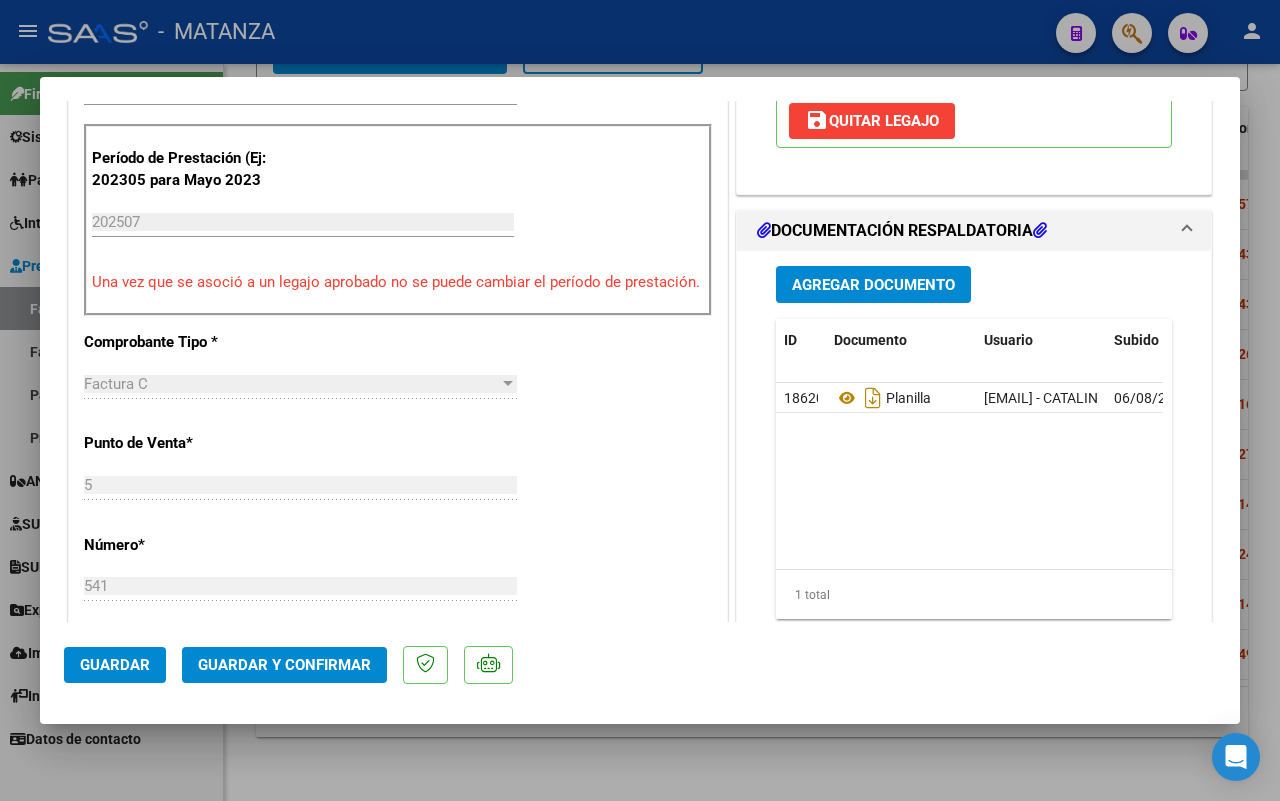 scroll, scrollTop: 750, scrollLeft: 0, axis: vertical 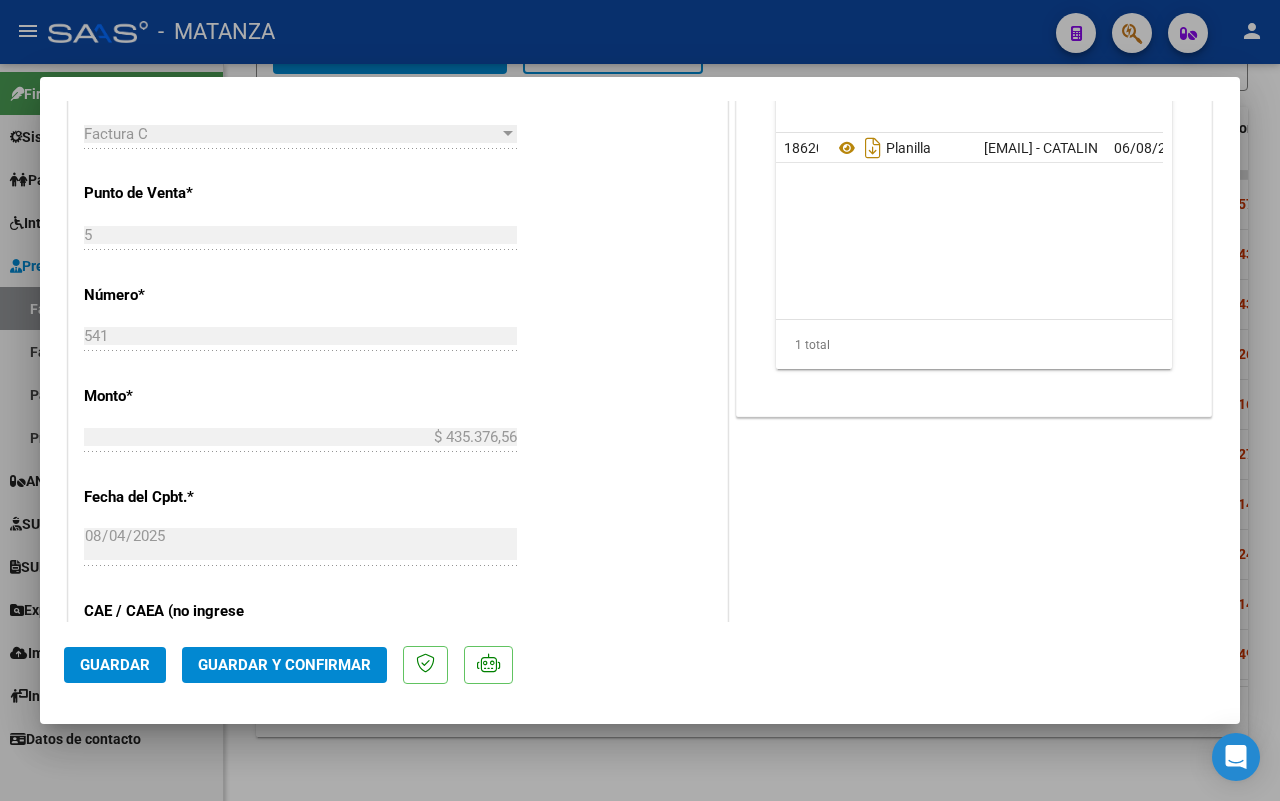 click on "Guardar y Confirmar" 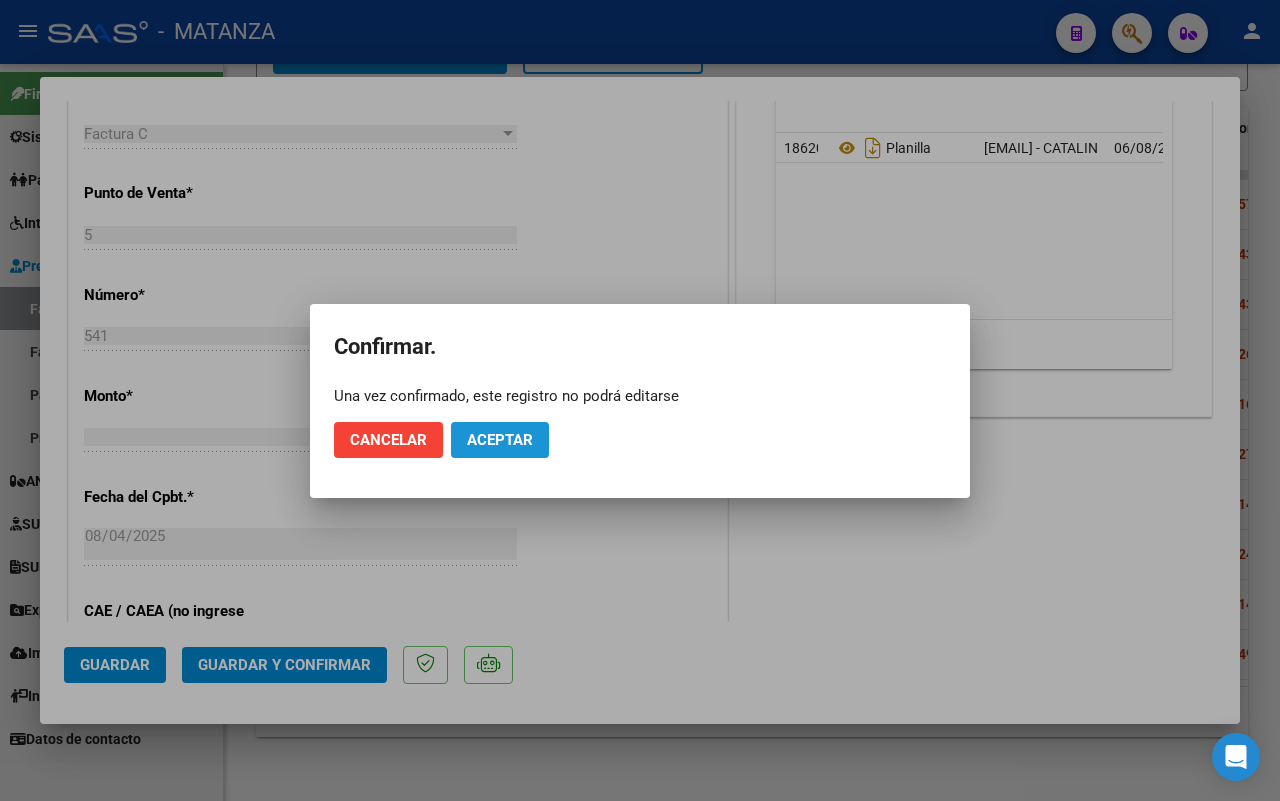 click on "Aceptar" 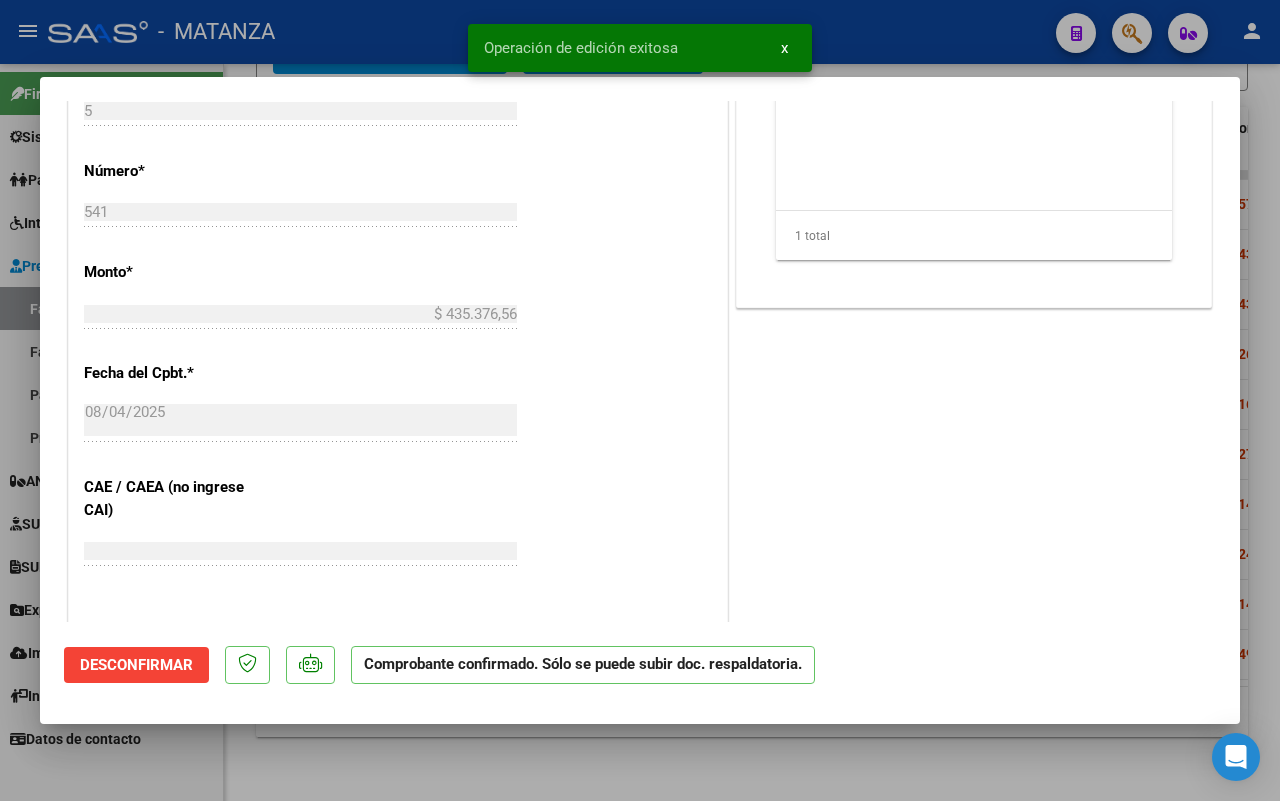 scroll, scrollTop: 772, scrollLeft: 0, axis: vertical 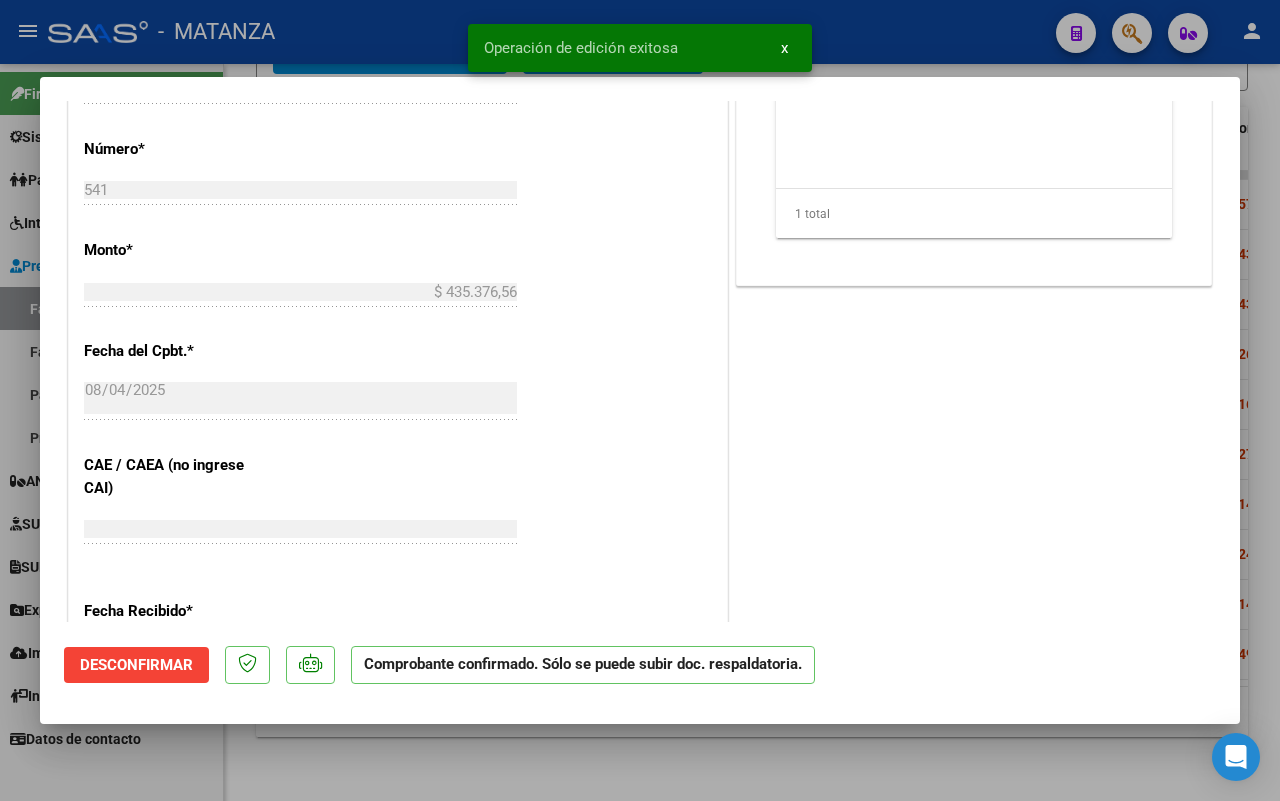 click at bounding box center (640, 400) 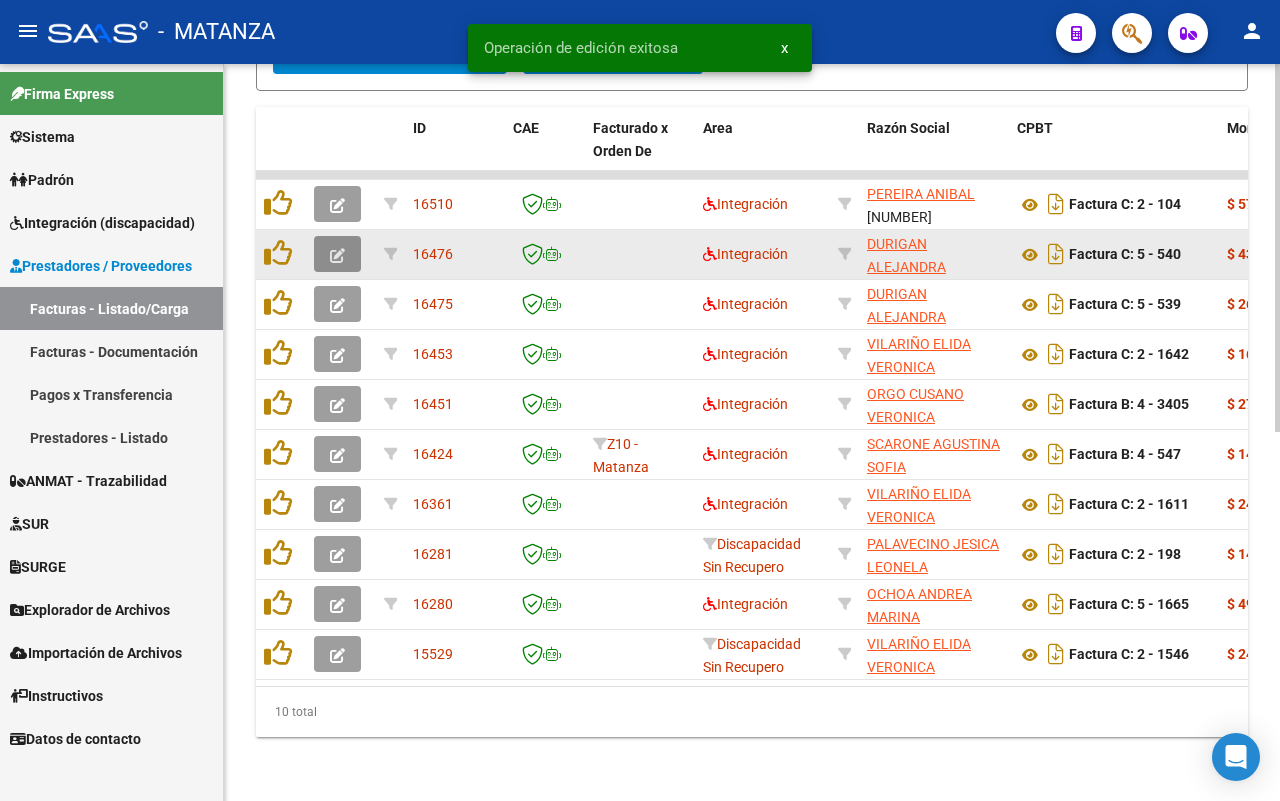 click 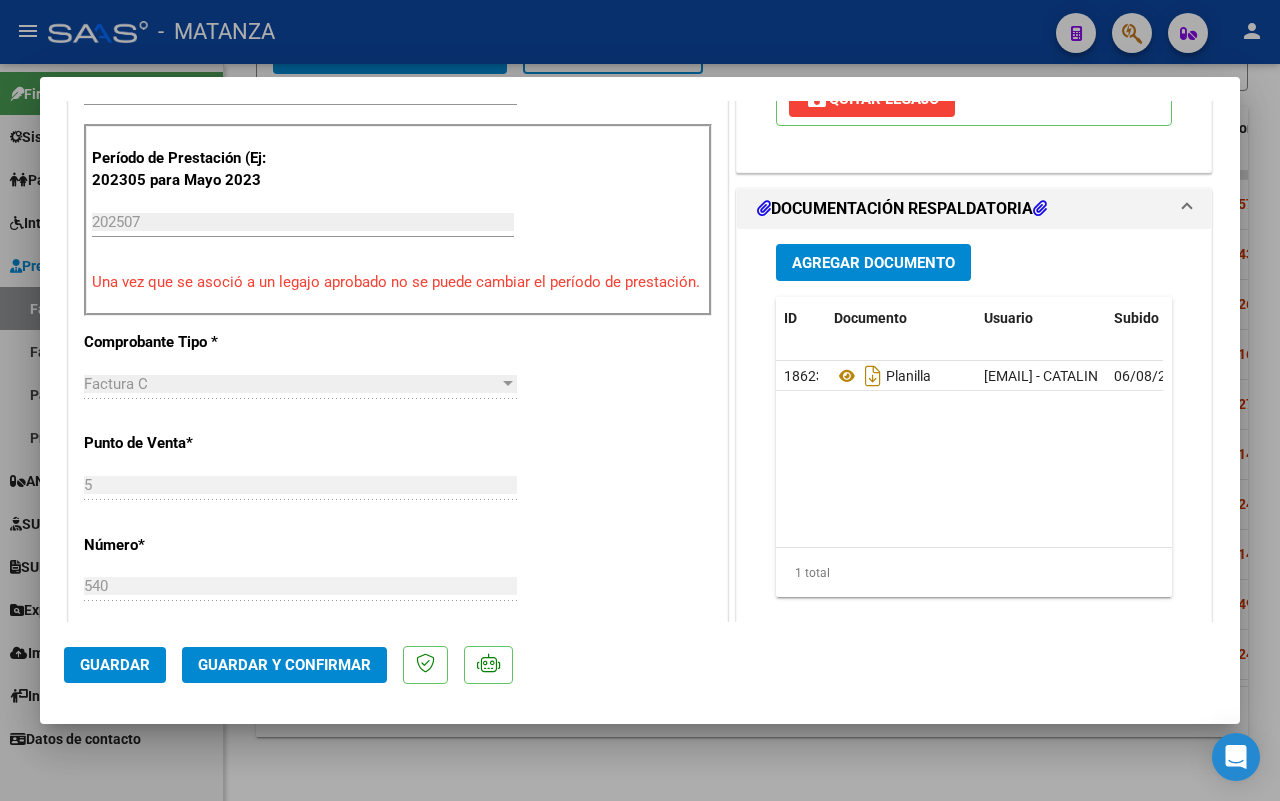 scroll, scrollTop: 750, scrollLeft: 0, axis: vertical 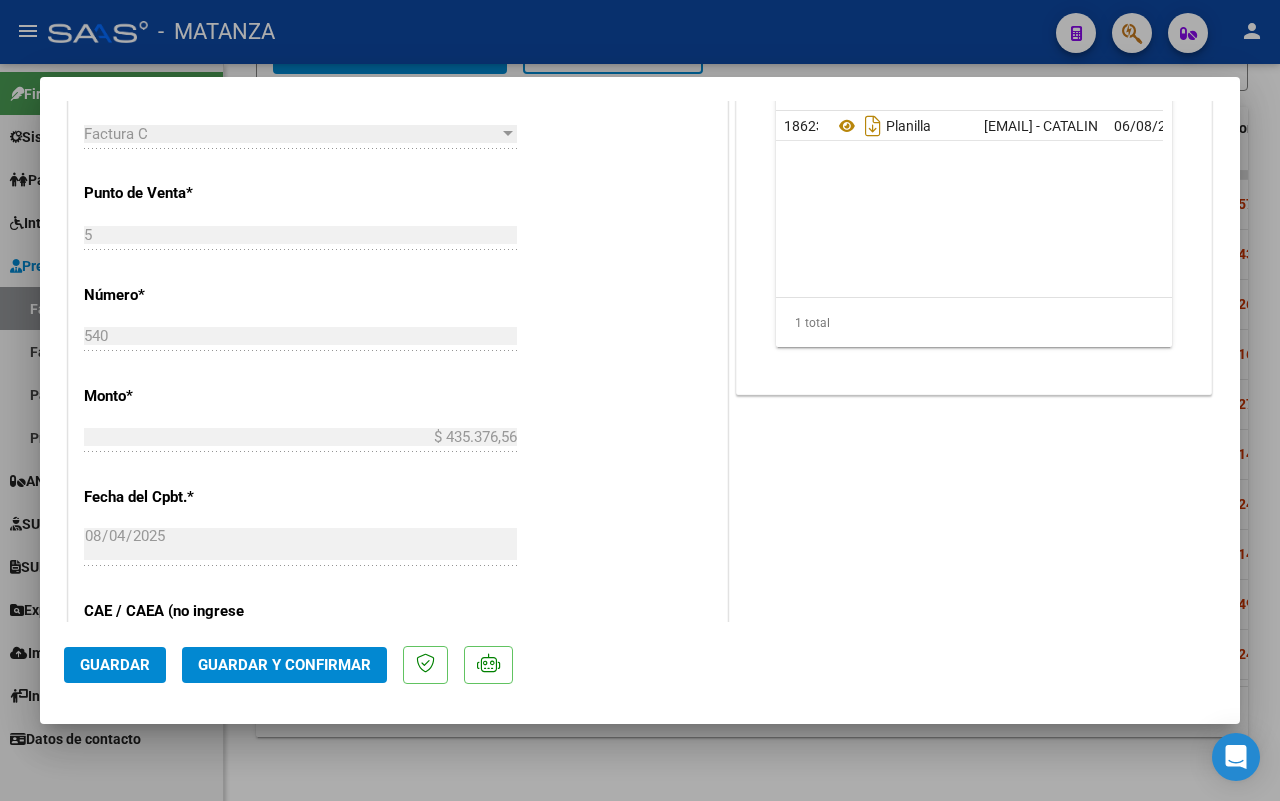 click on "Guardar y Confirmar" 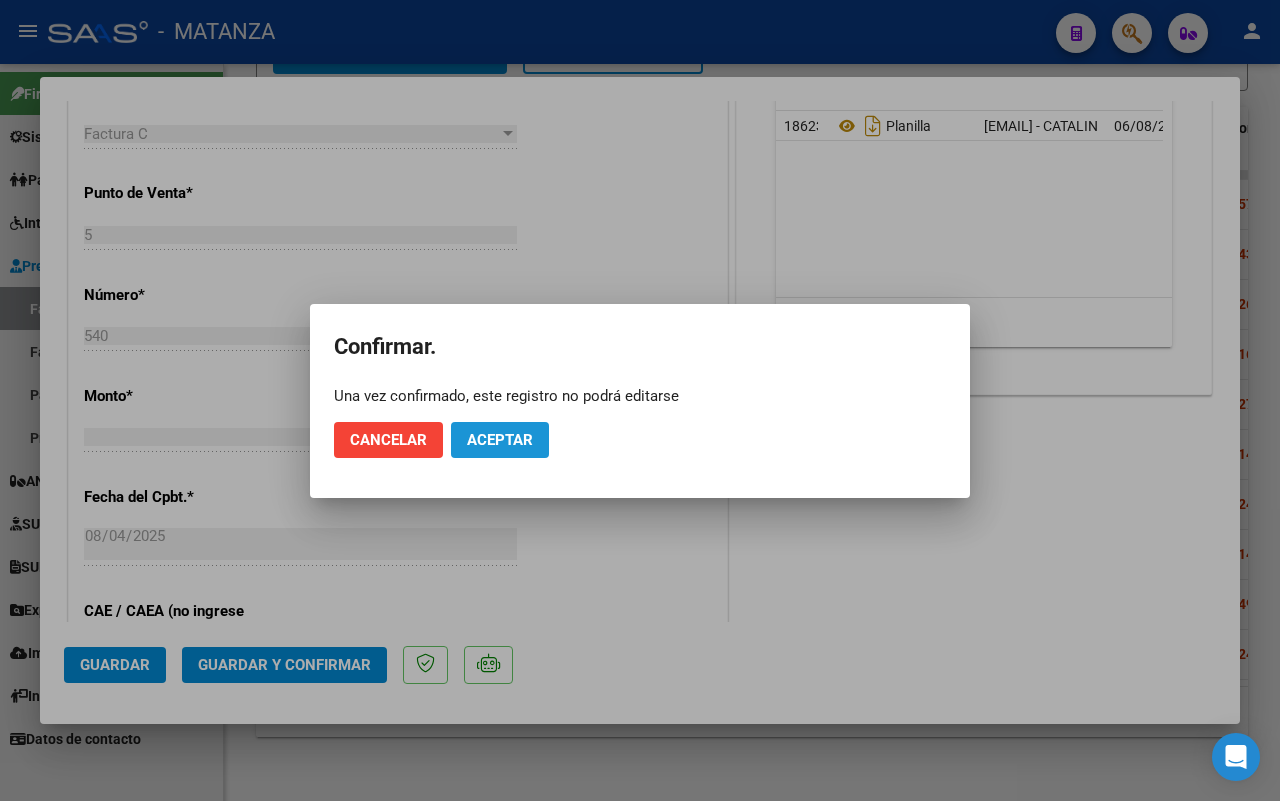 click on "Aceptar" 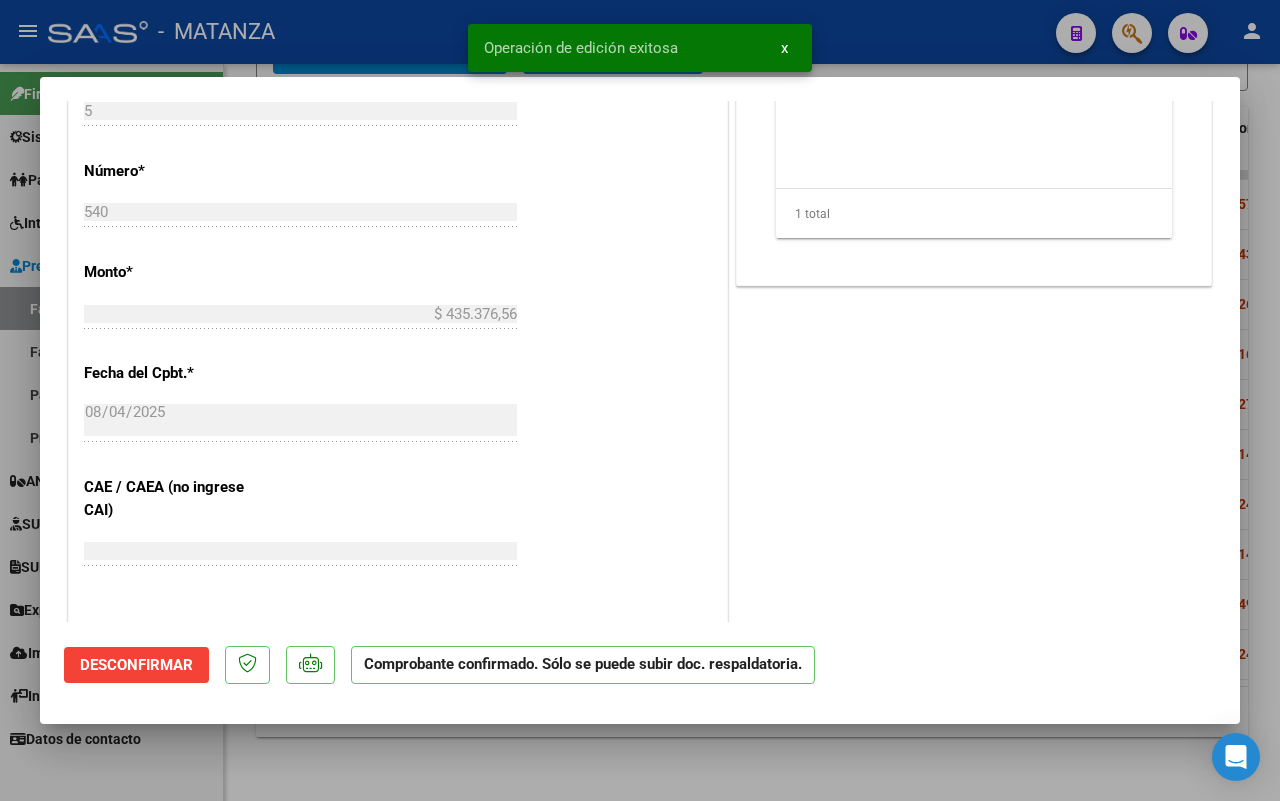 scroll, scrollTop: 772, scrollLeft: 0, axis: vertical 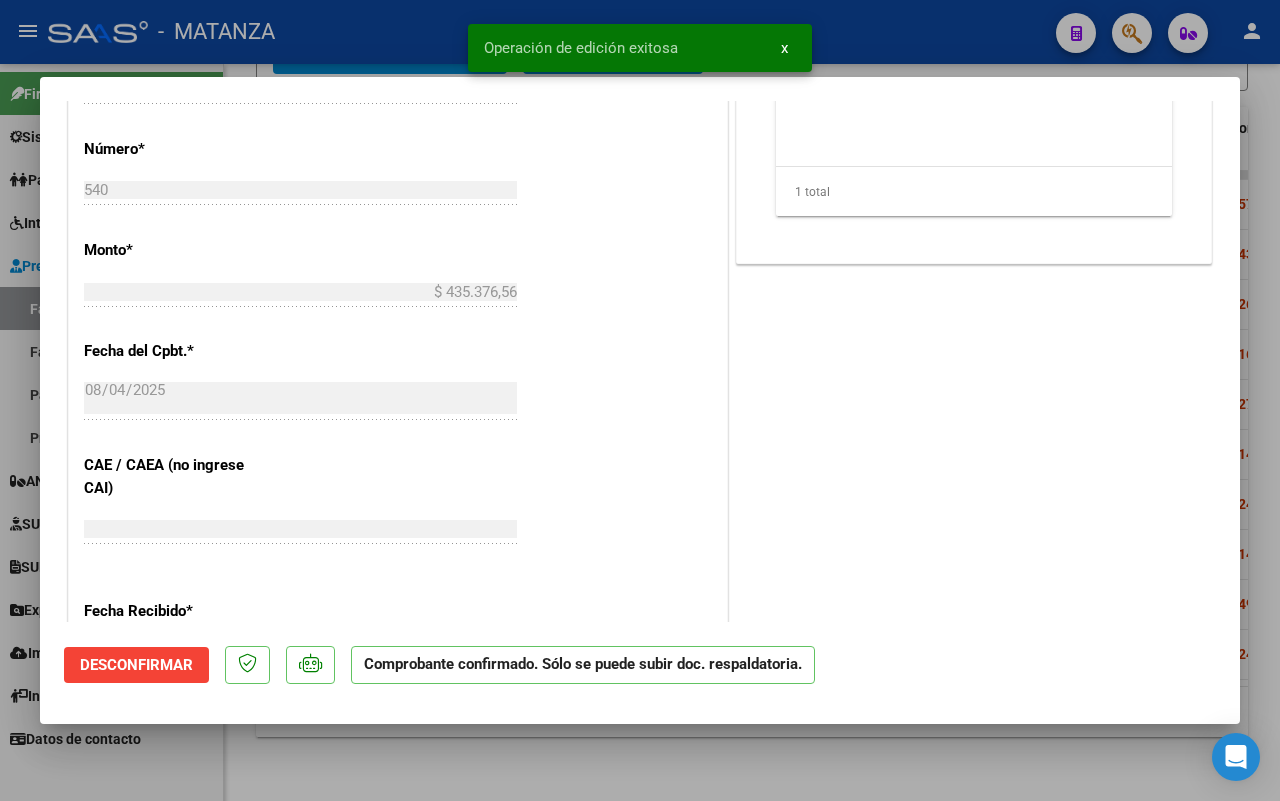 click at bounding box center (640, 400) 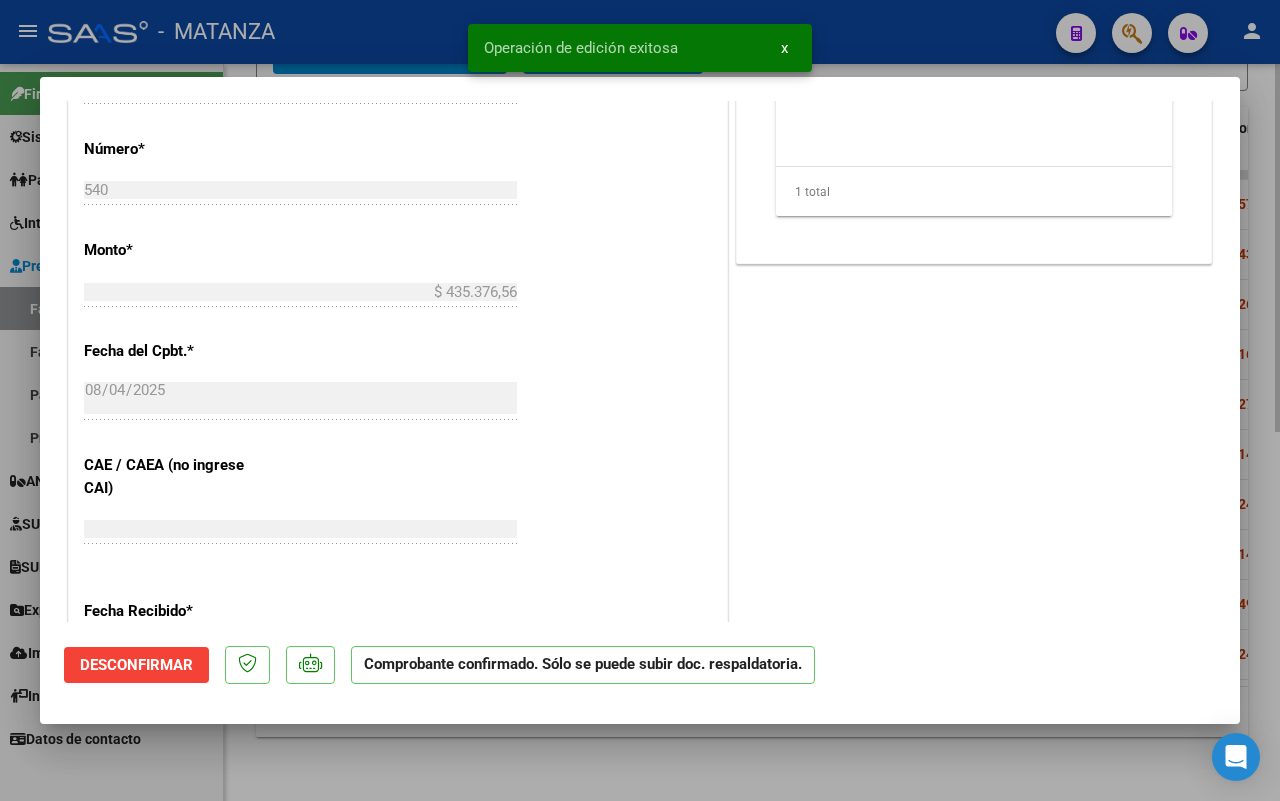 type 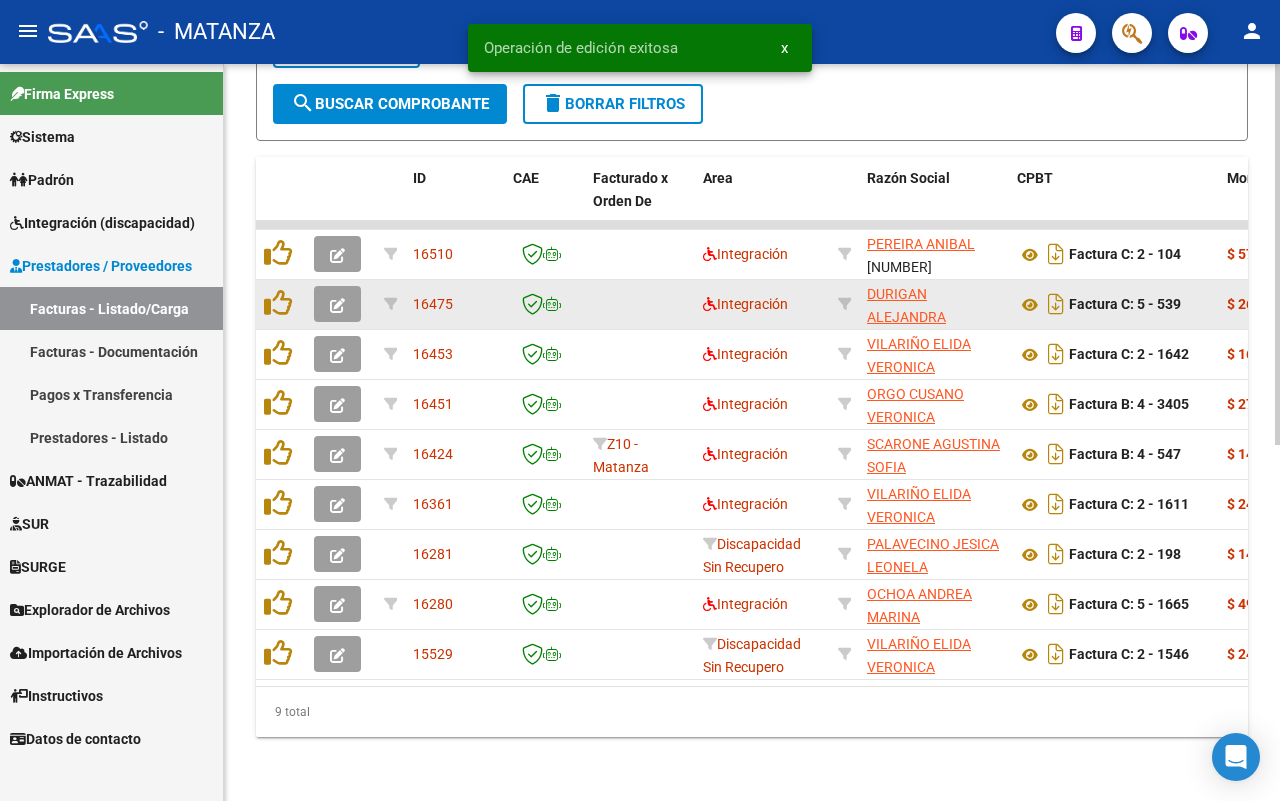 scroll, scrollTop: 688, scrollLeft: 0, axis: vertical 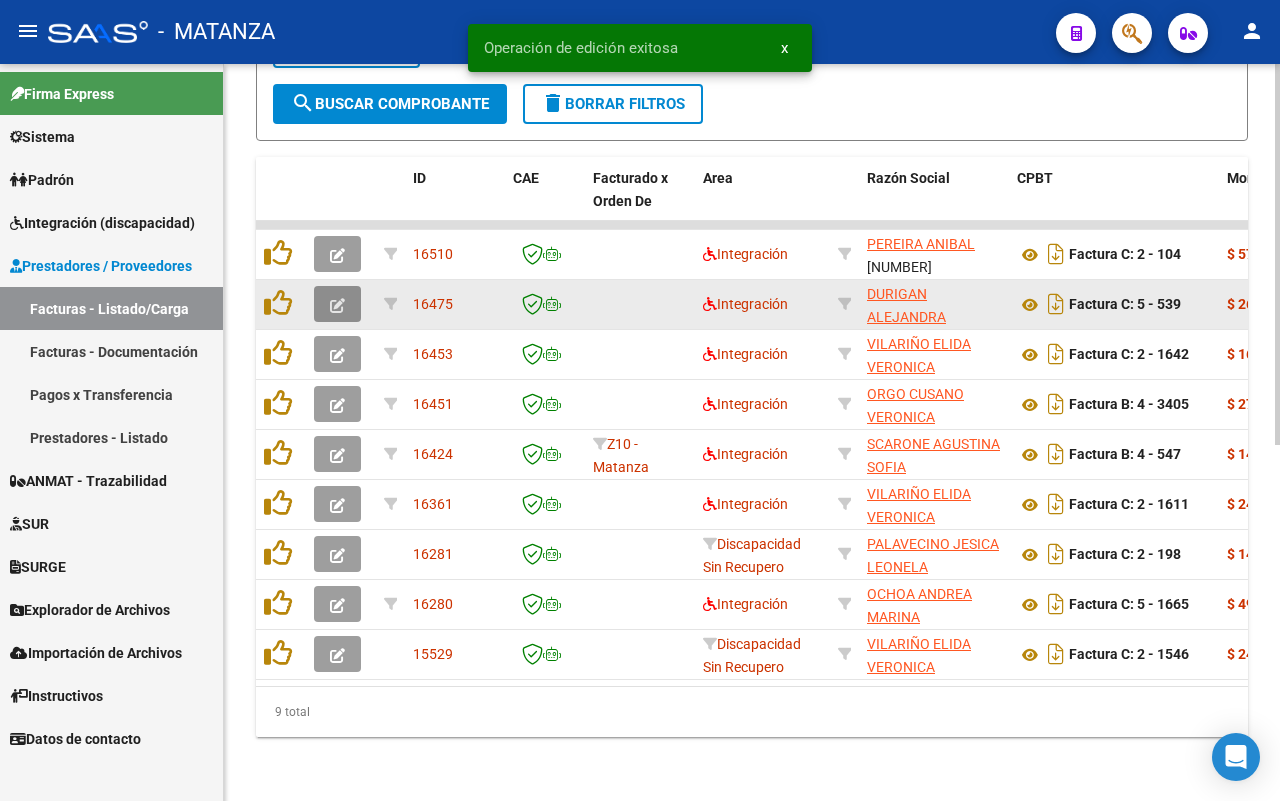 click 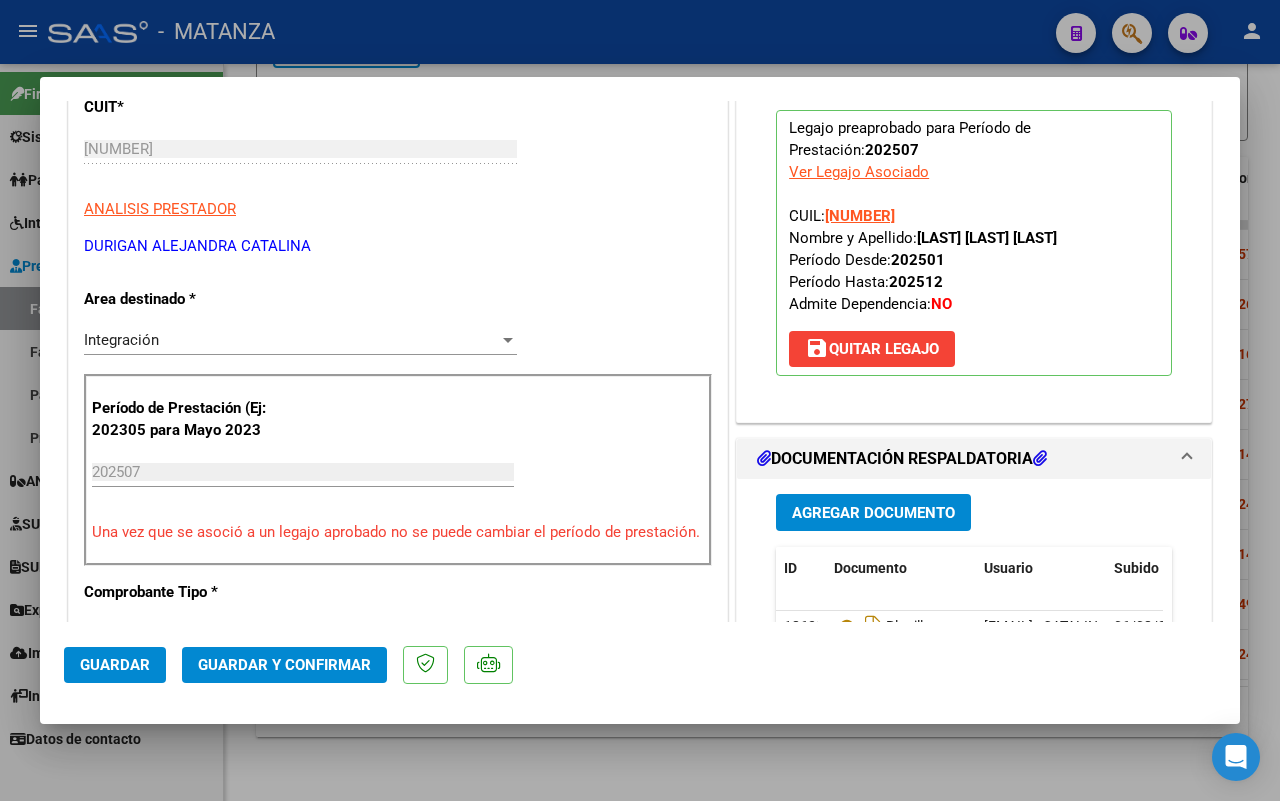 scroll, scrollTop: 500, scrollLeft: 0, axis: vertical 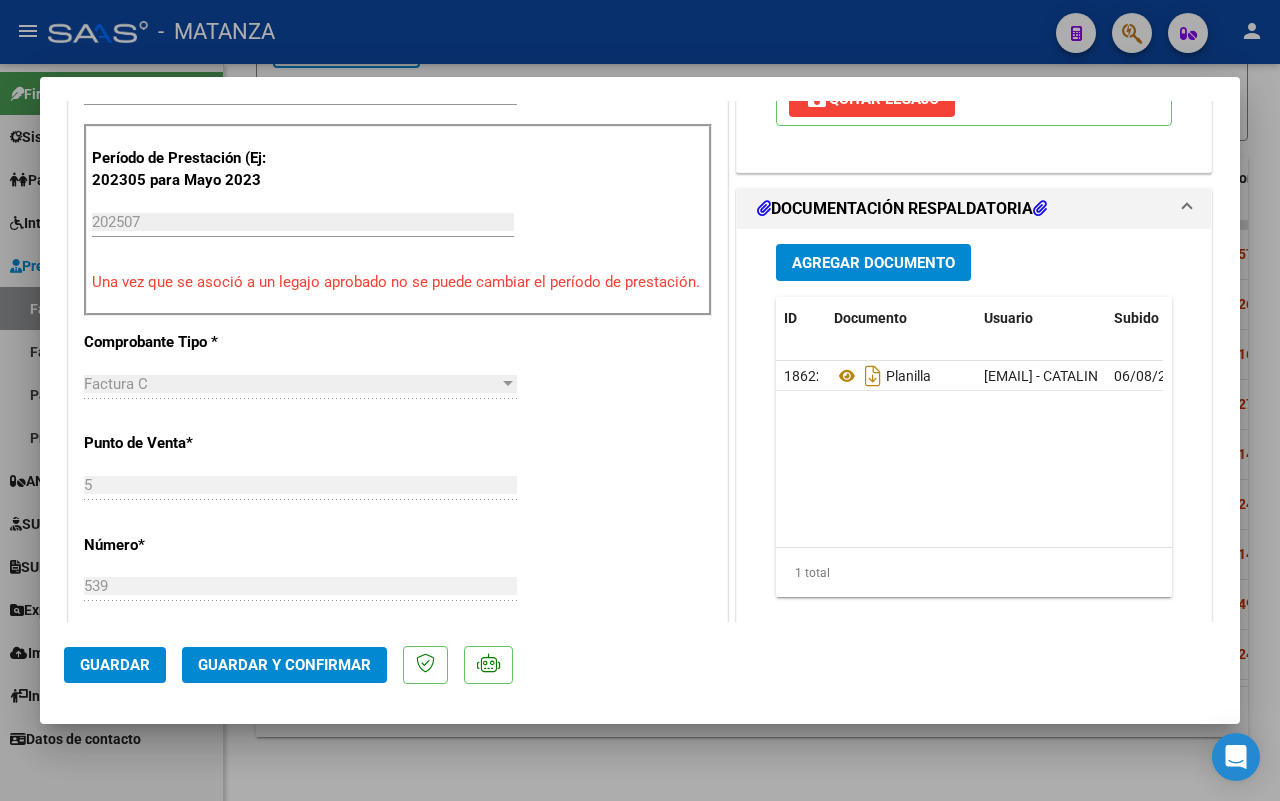 click on "Guardar y Confirmar" 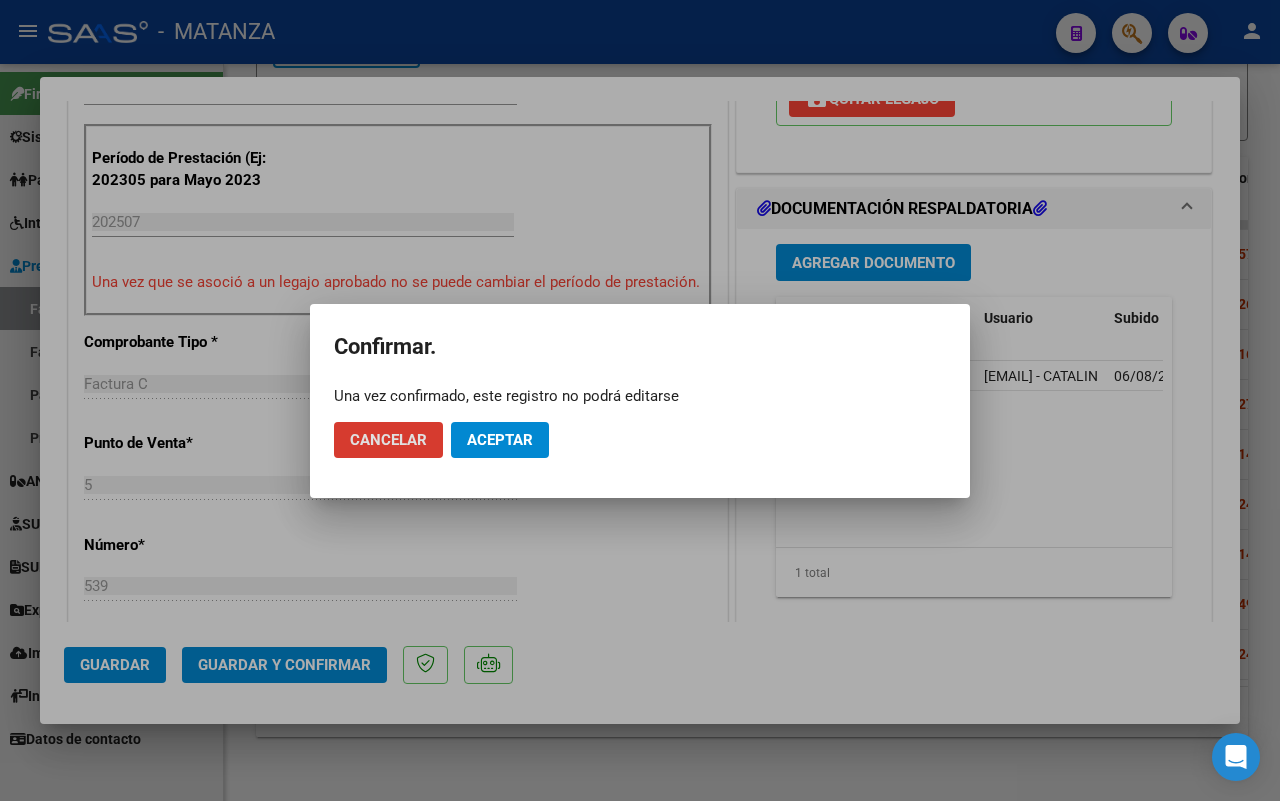 click on "Aceptar" 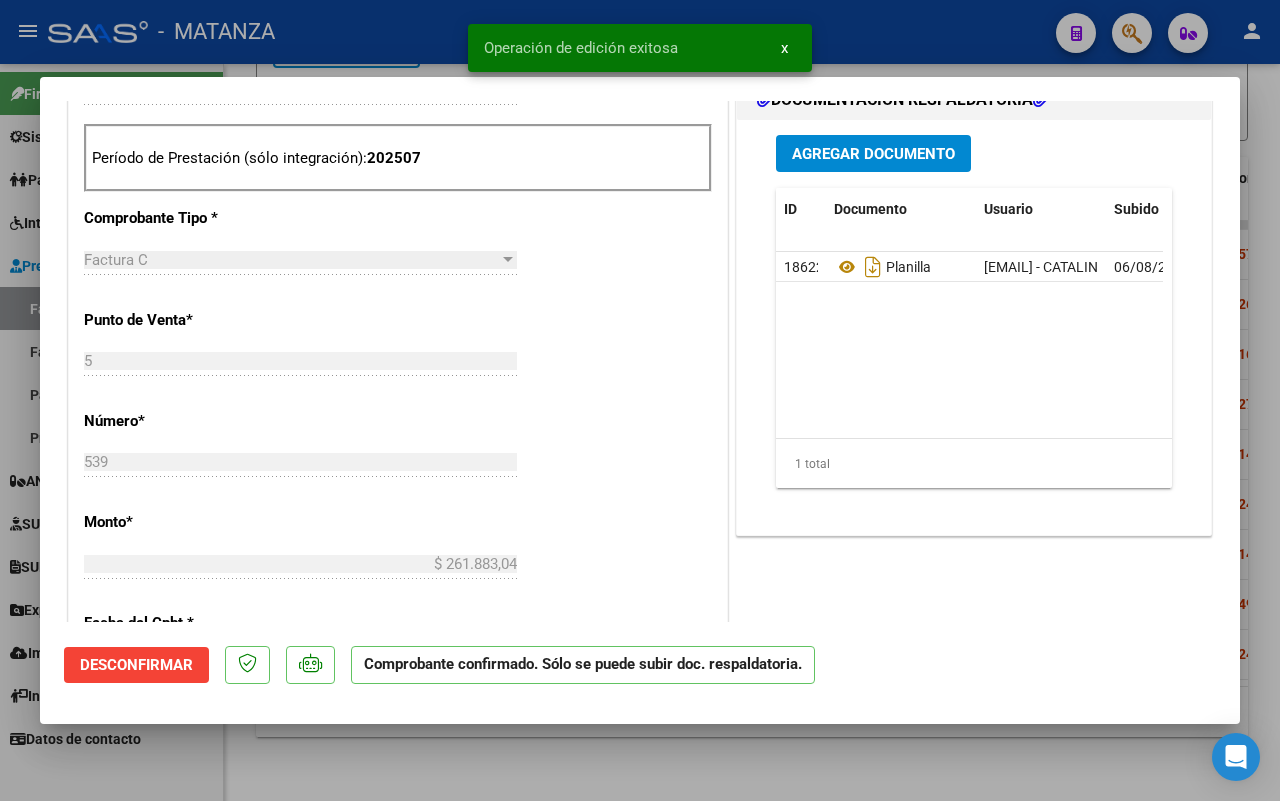 scroll, scrollTop: 522, scrollLeft: 0, axis: vertical 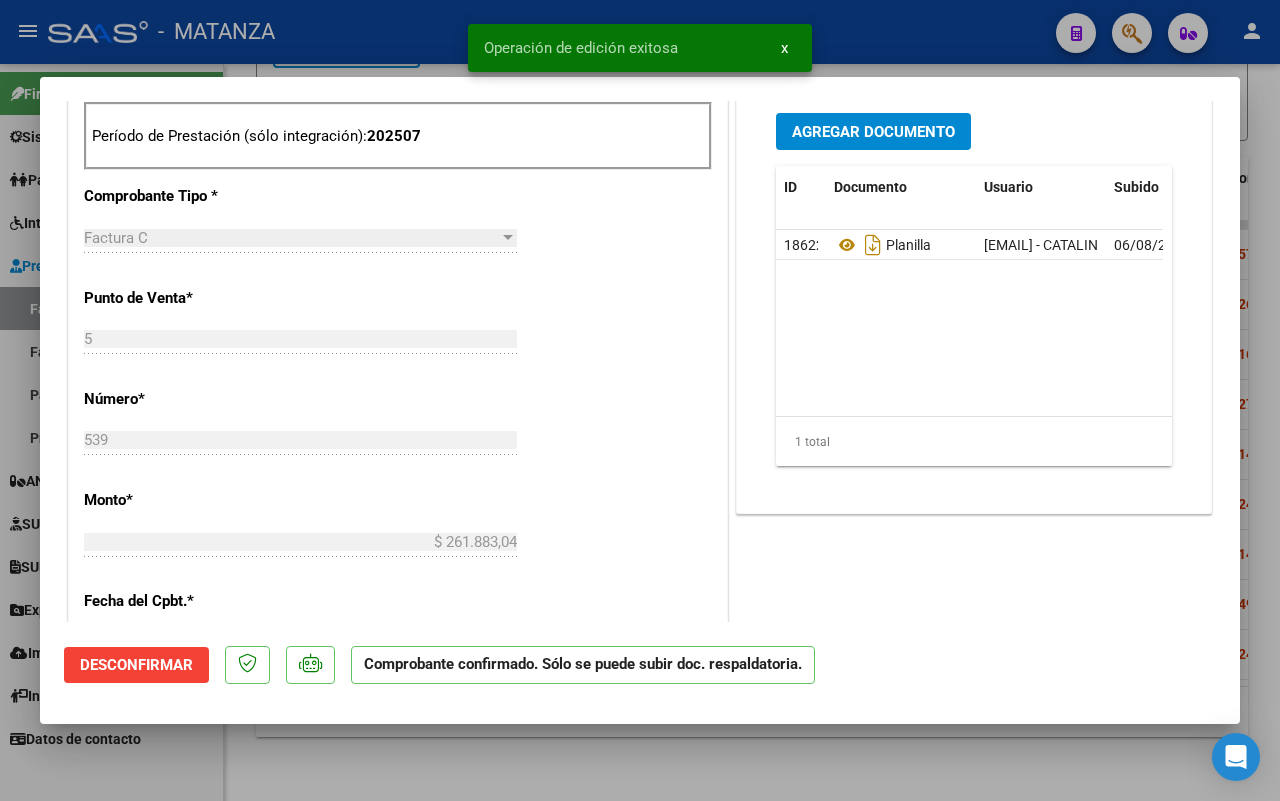 click at bounding box center (640, 400) 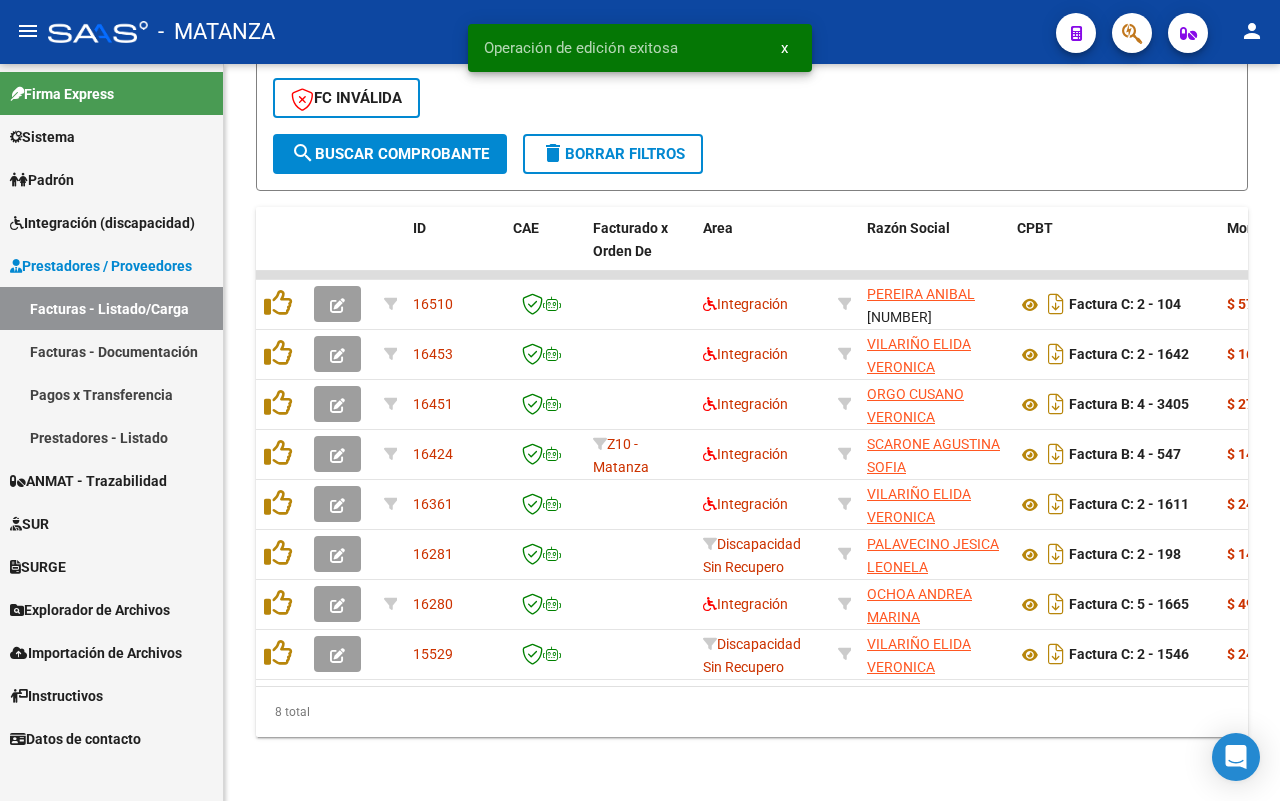 scroll, scrollTop: 638, scrollLeft: 0, axis: vertical 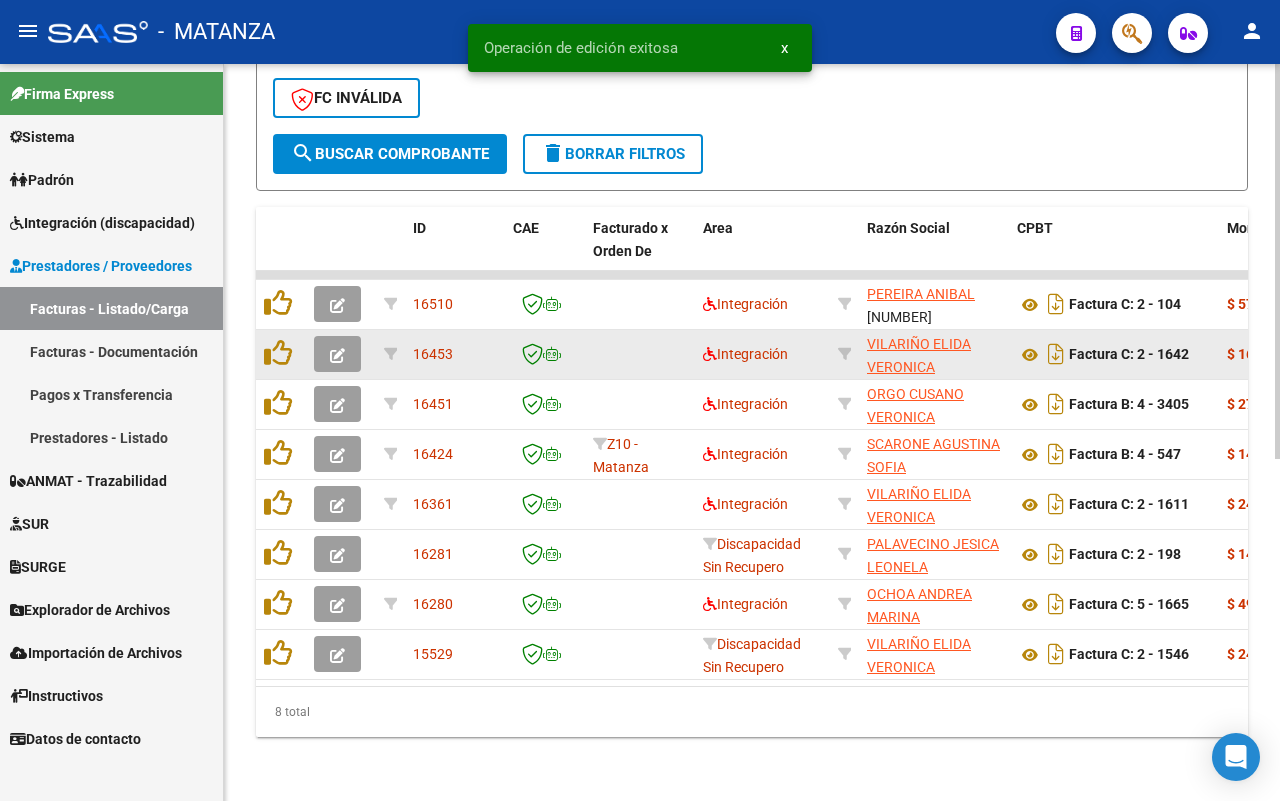 click 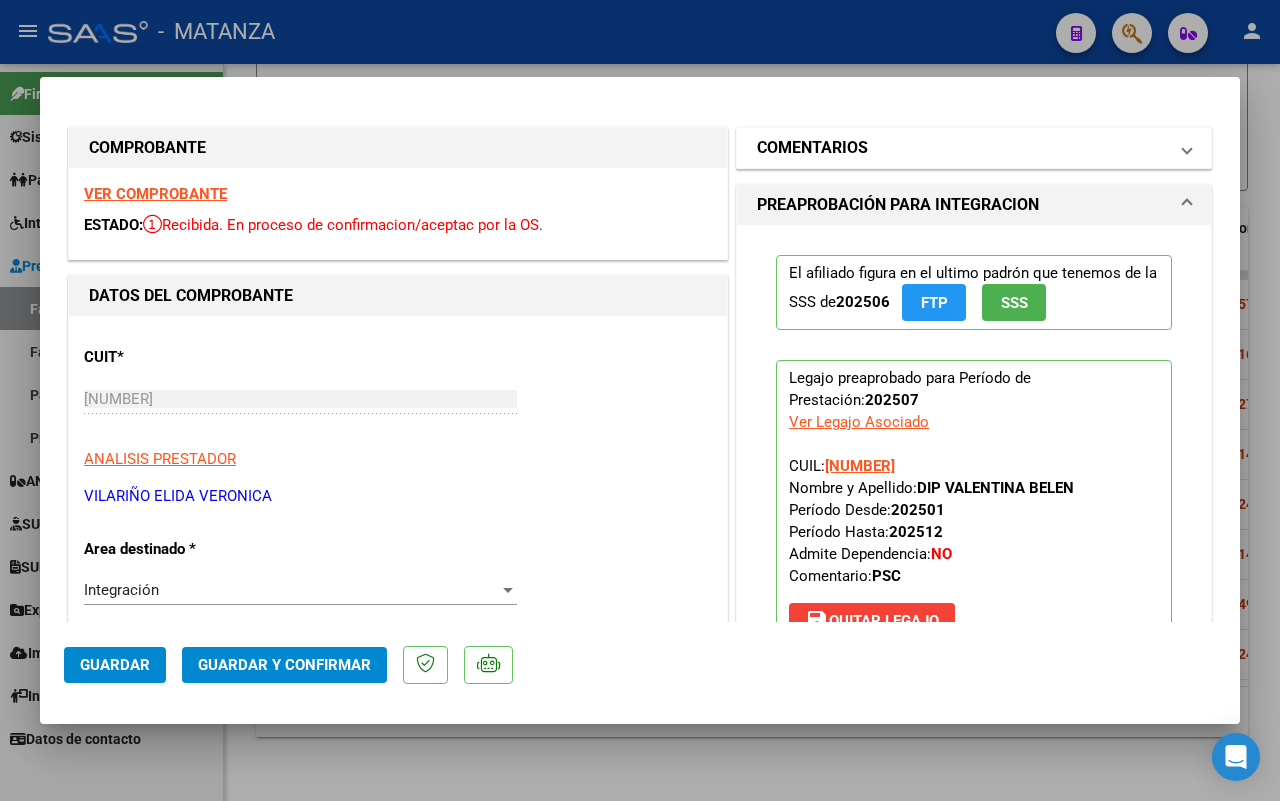 click on "COMENTARIOS" at bounding box center [962, 148] 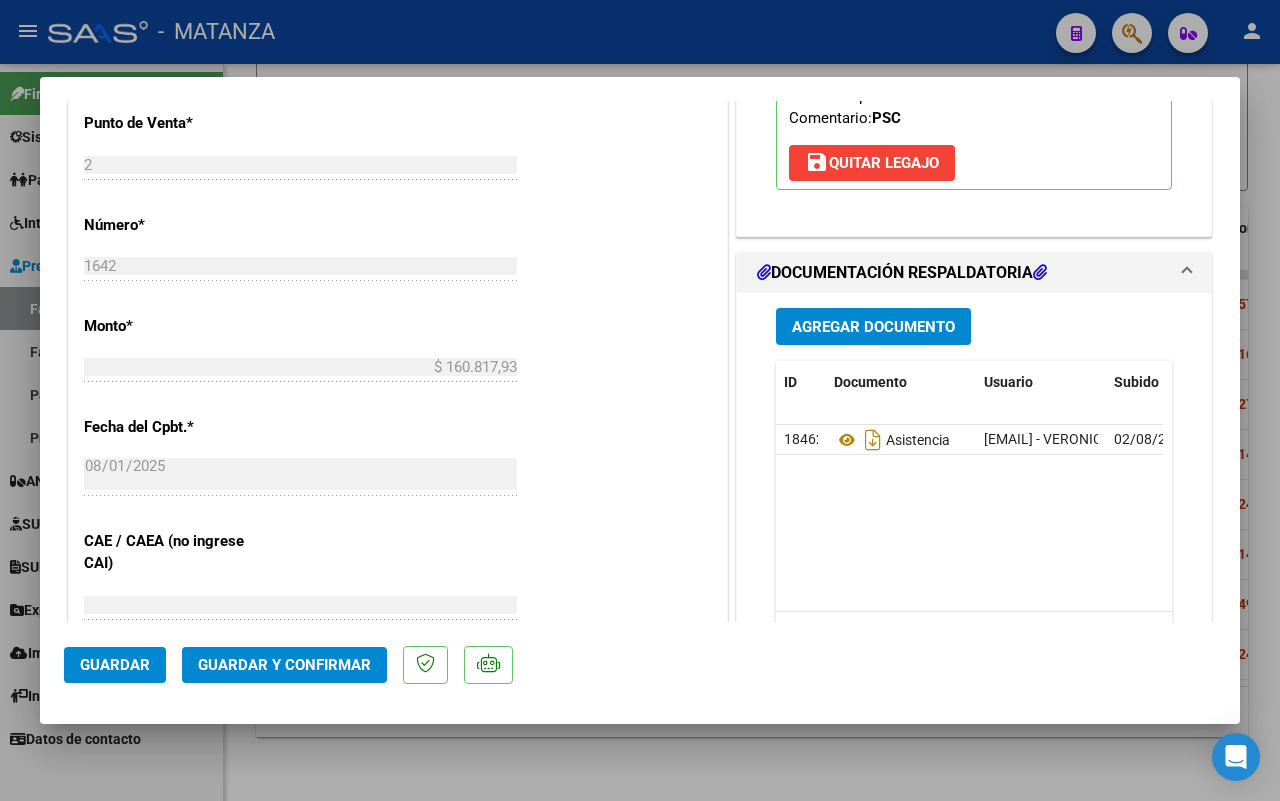 scroll, scrollTop: 875, scrollLeft: 0, axis: vertical 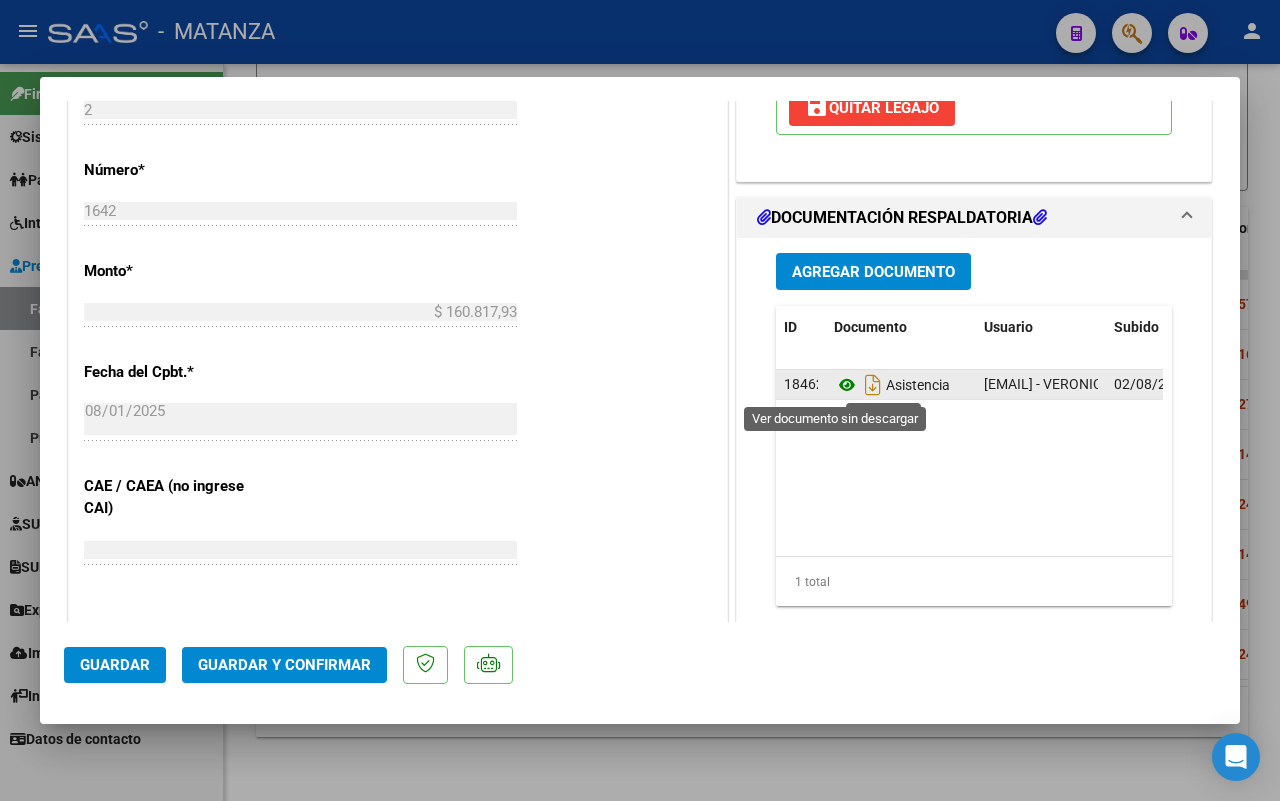 click 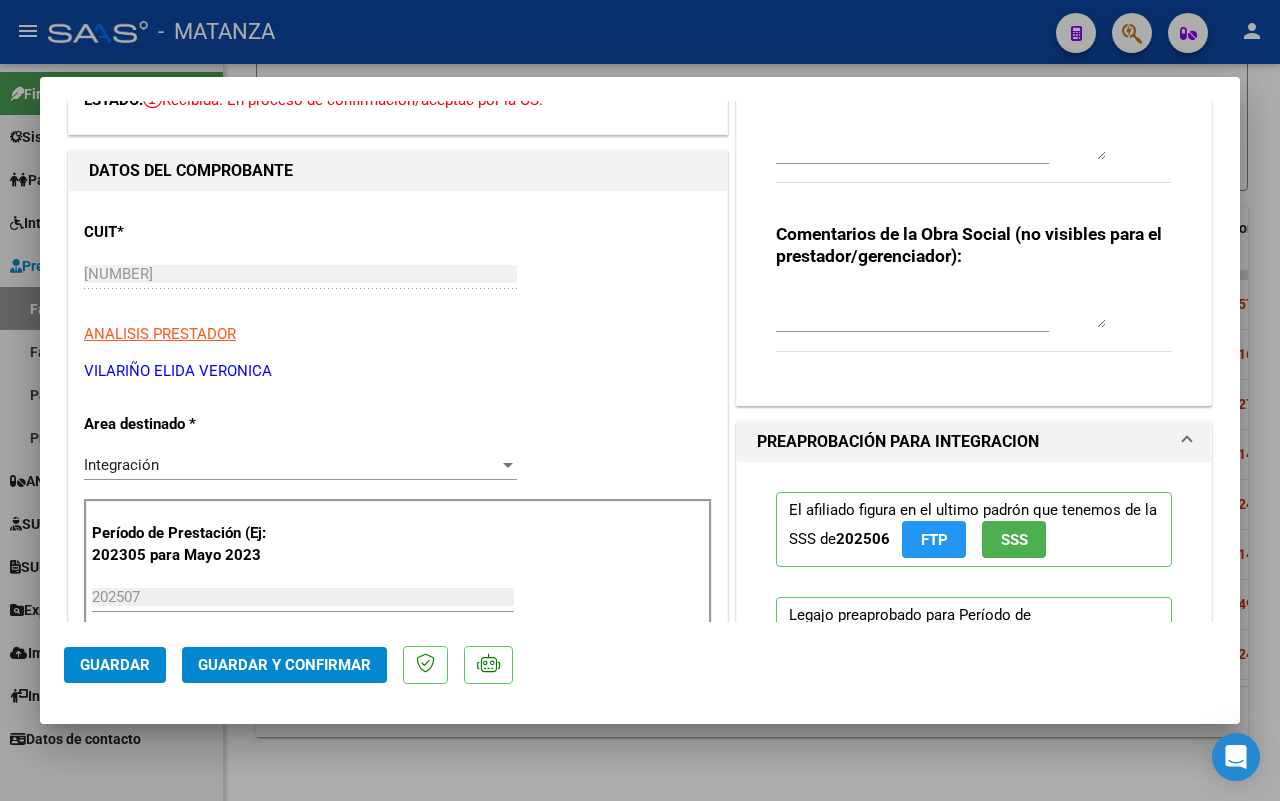 scroll, scrollTop: 0, scrollLeft: 0, axis: both 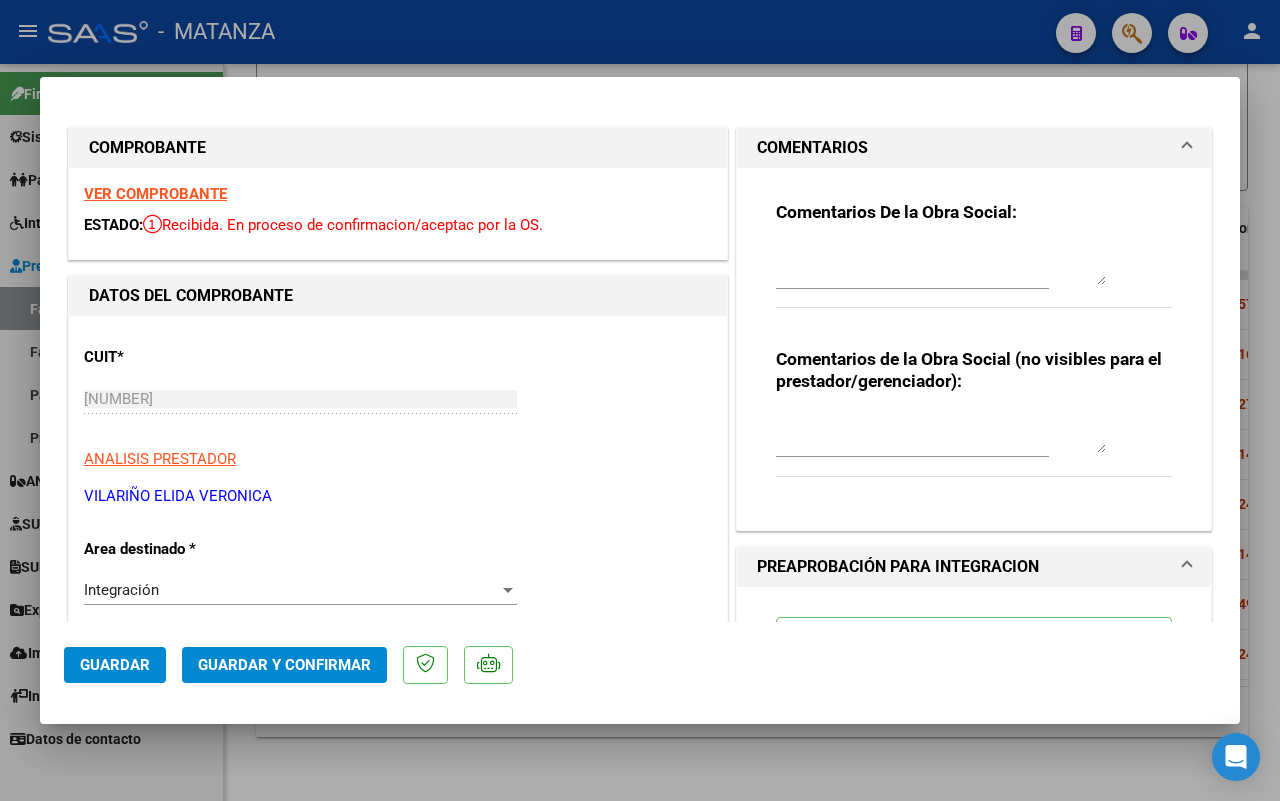 click at bounding box center [941, 265] 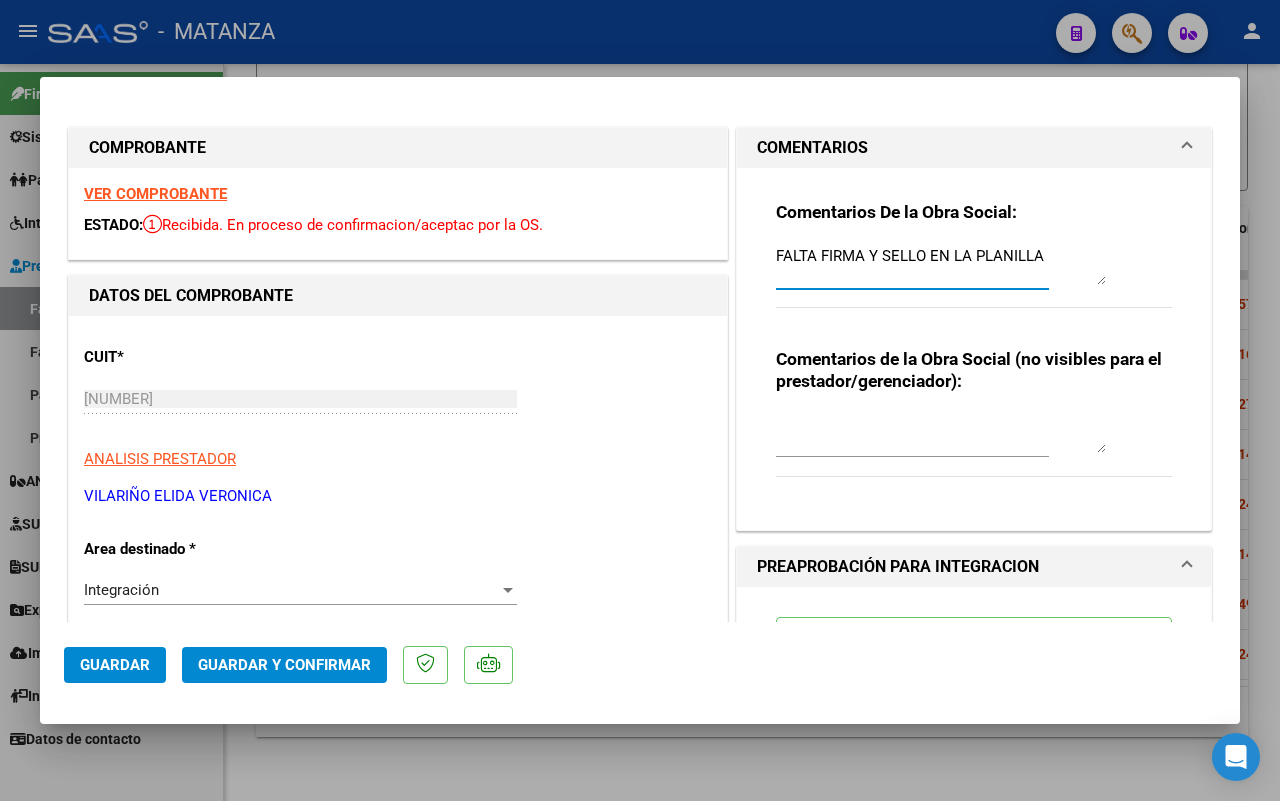 scroll, scrollTop: 125, scrollLeft: 0, axis: vertical 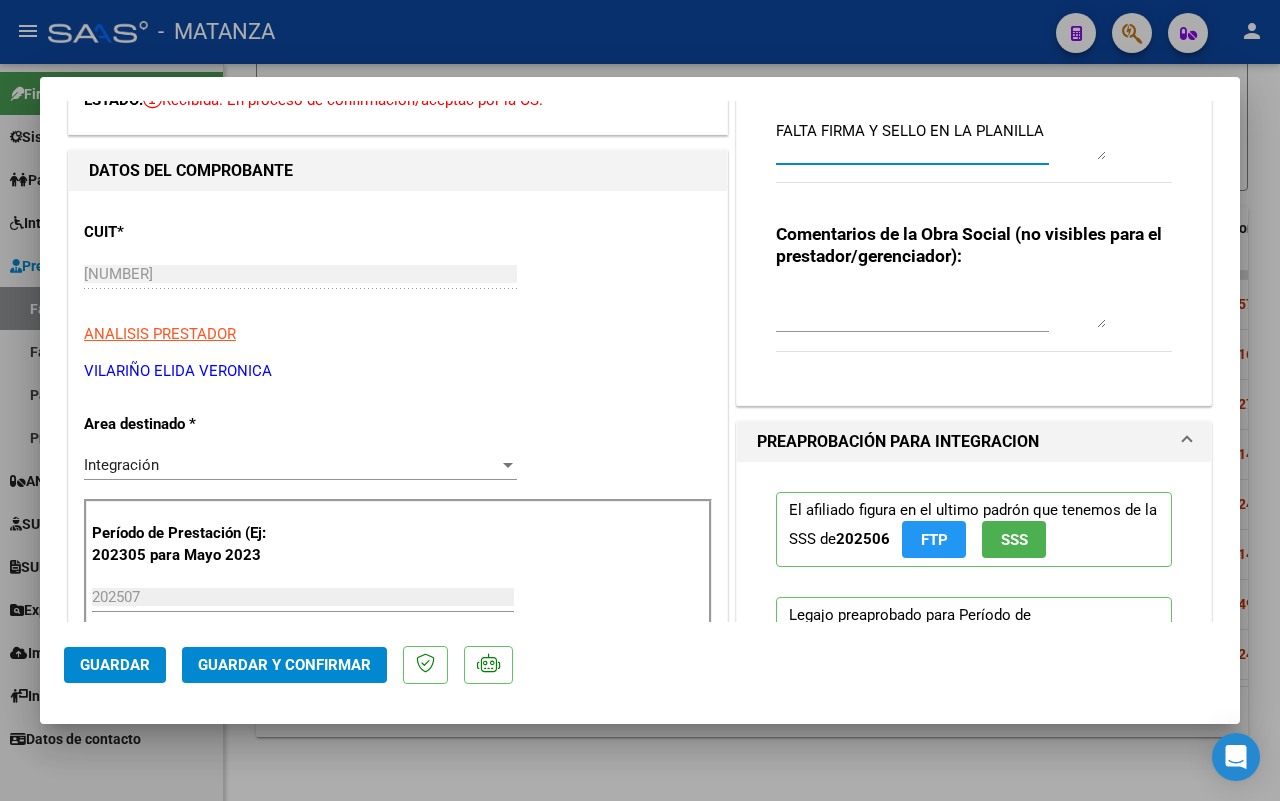 type on "FALTA FIRMA Y SELLO EN LA PLANILLA" 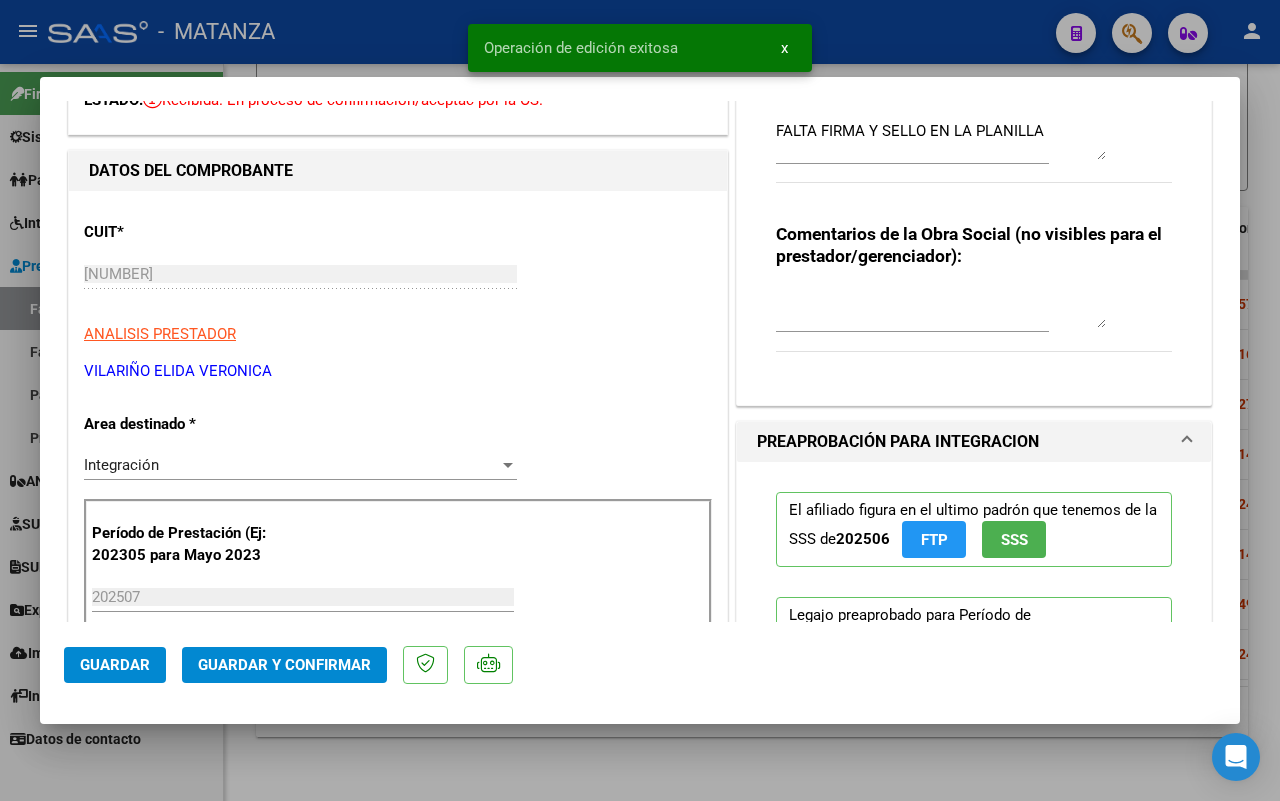 drag, startPoint x: 446, startPoint y: 758, endPoint x: 1010, endPoint y: 423, distance: 655.9886 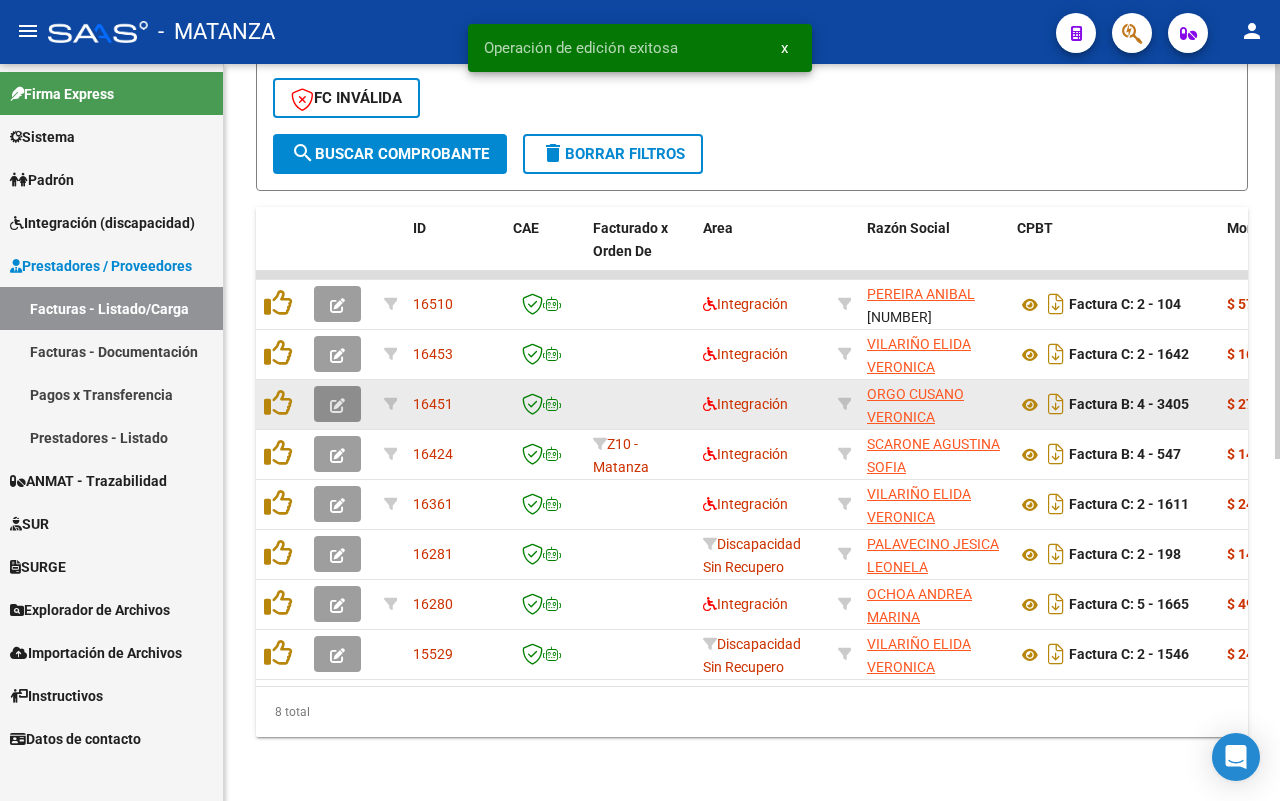 click 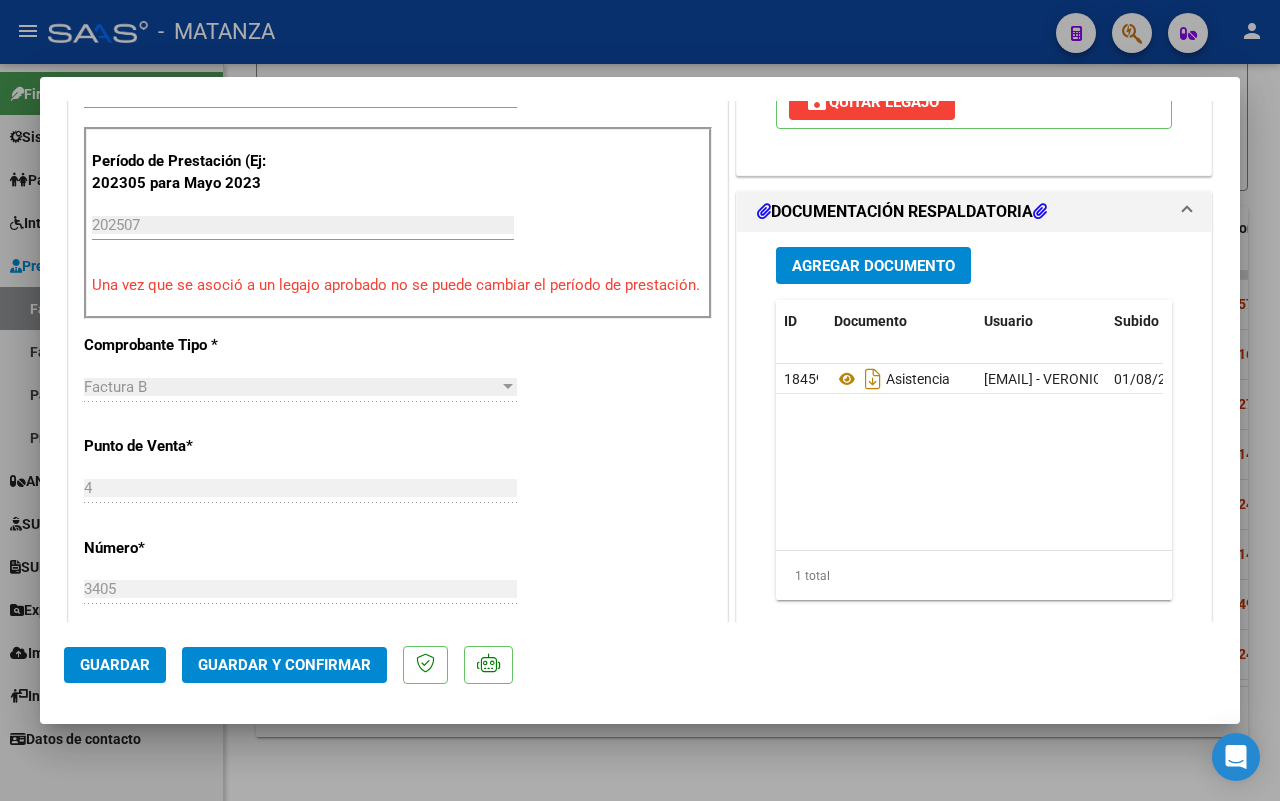 scroll, scrollTop: 500, scrollLeft: 0, axis: vertical 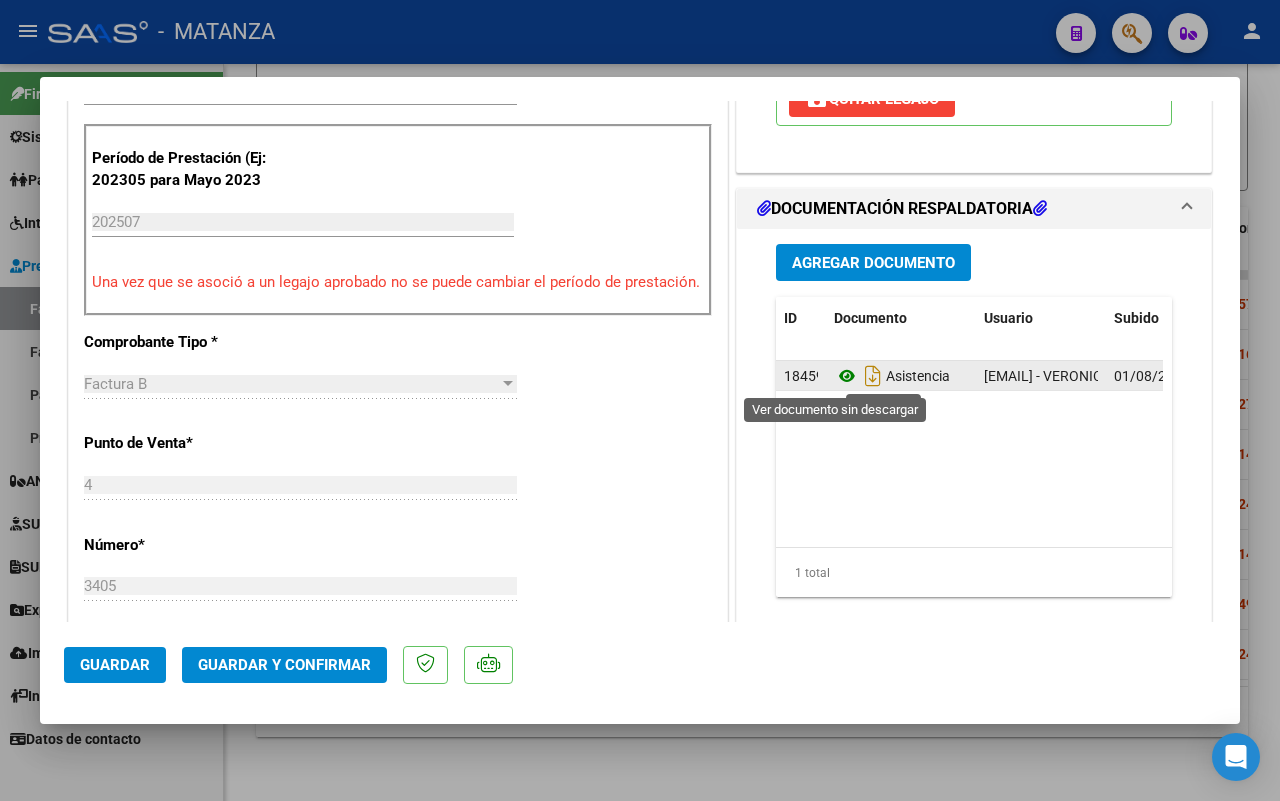click 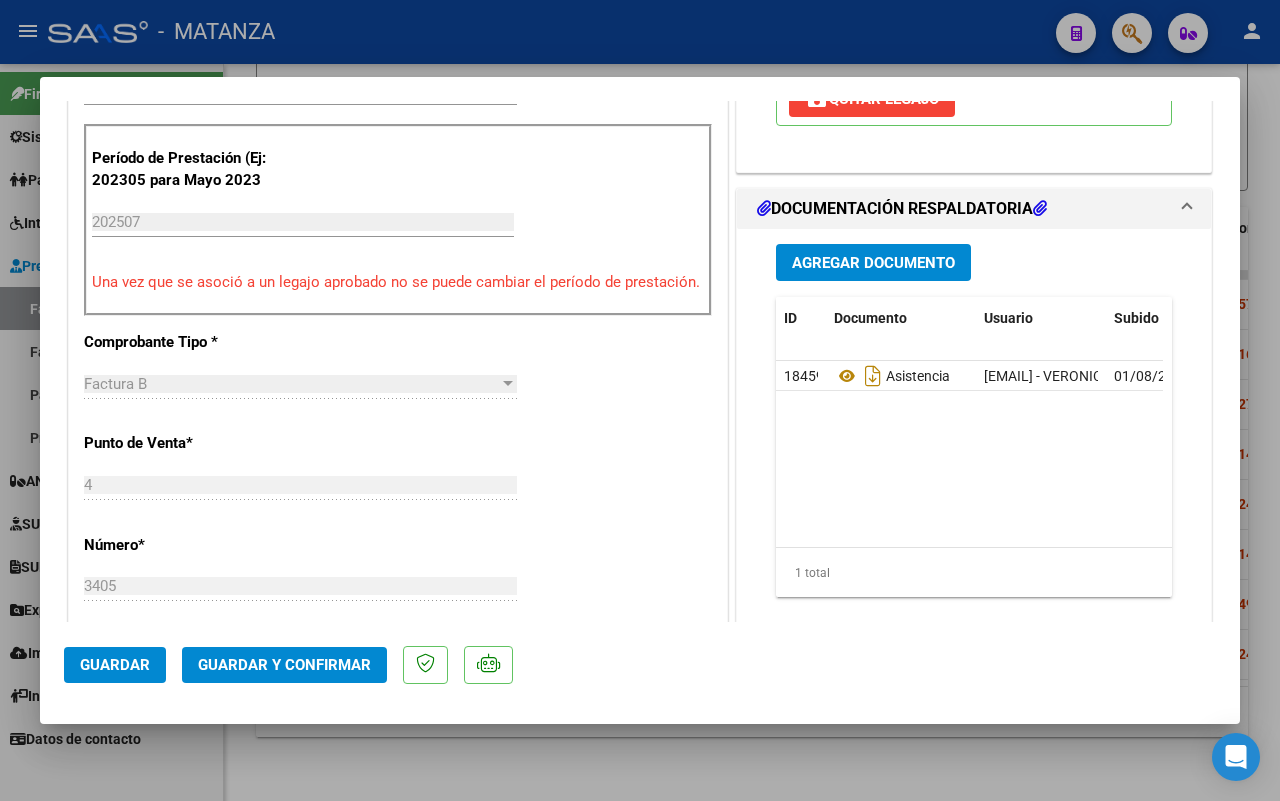 drag, startPoint x: 306, startPoint y: 755, endPoint x: 1007, endPoint y: 491, distance: 749.0641 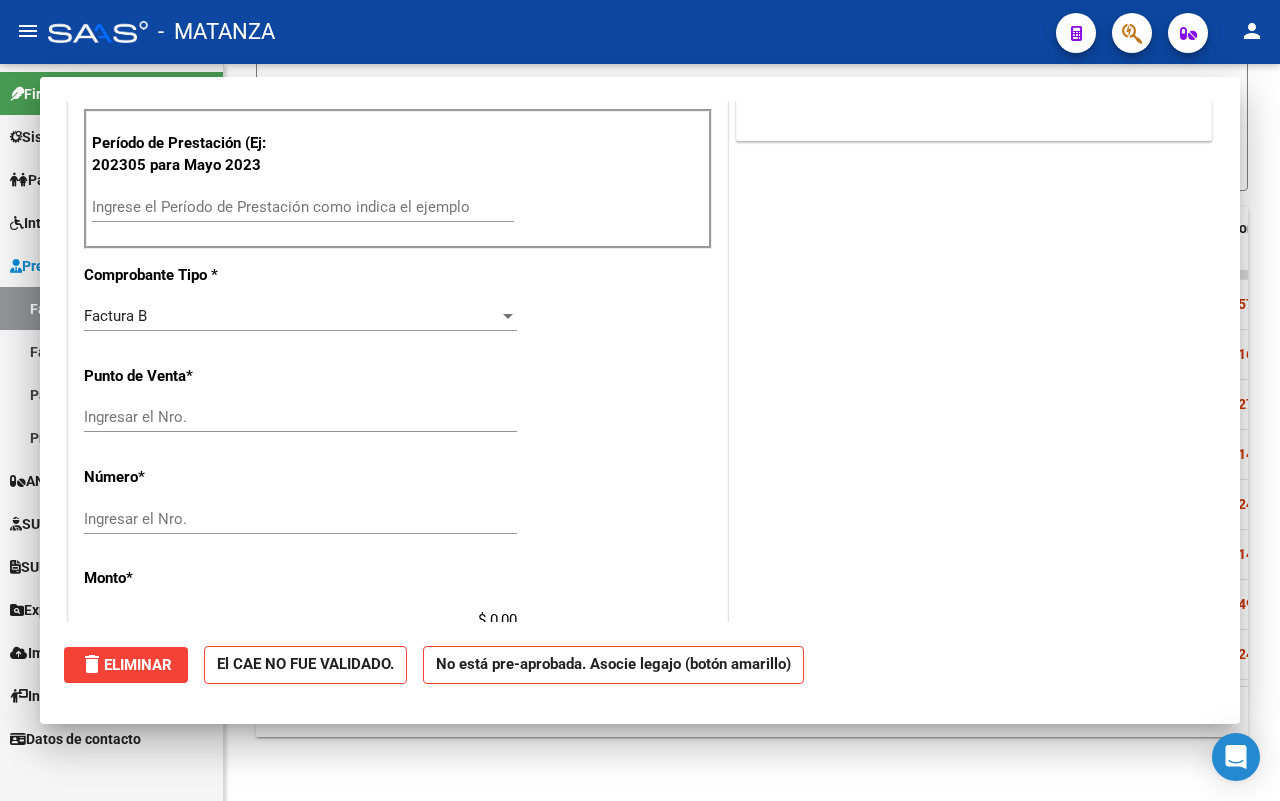 scroll, scrollTop: 0, scrollLeft: 0, axis: both 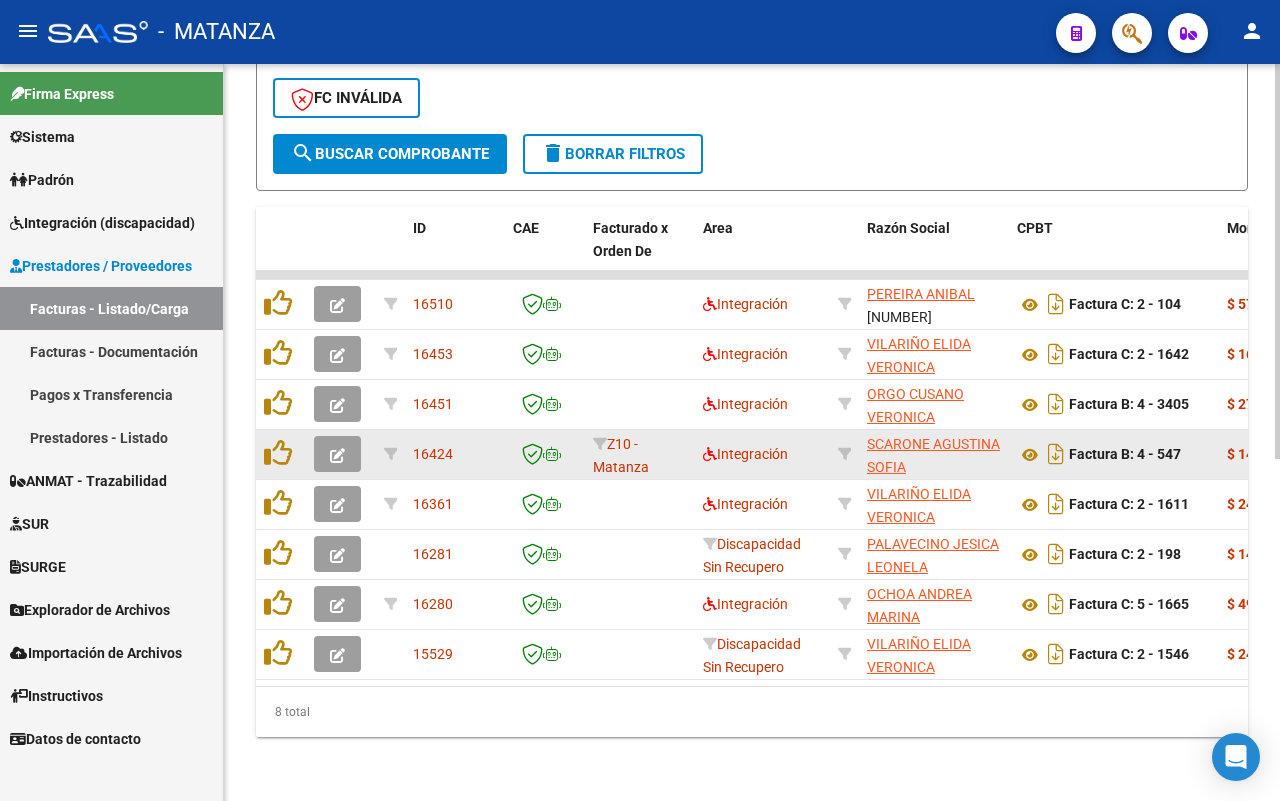 click 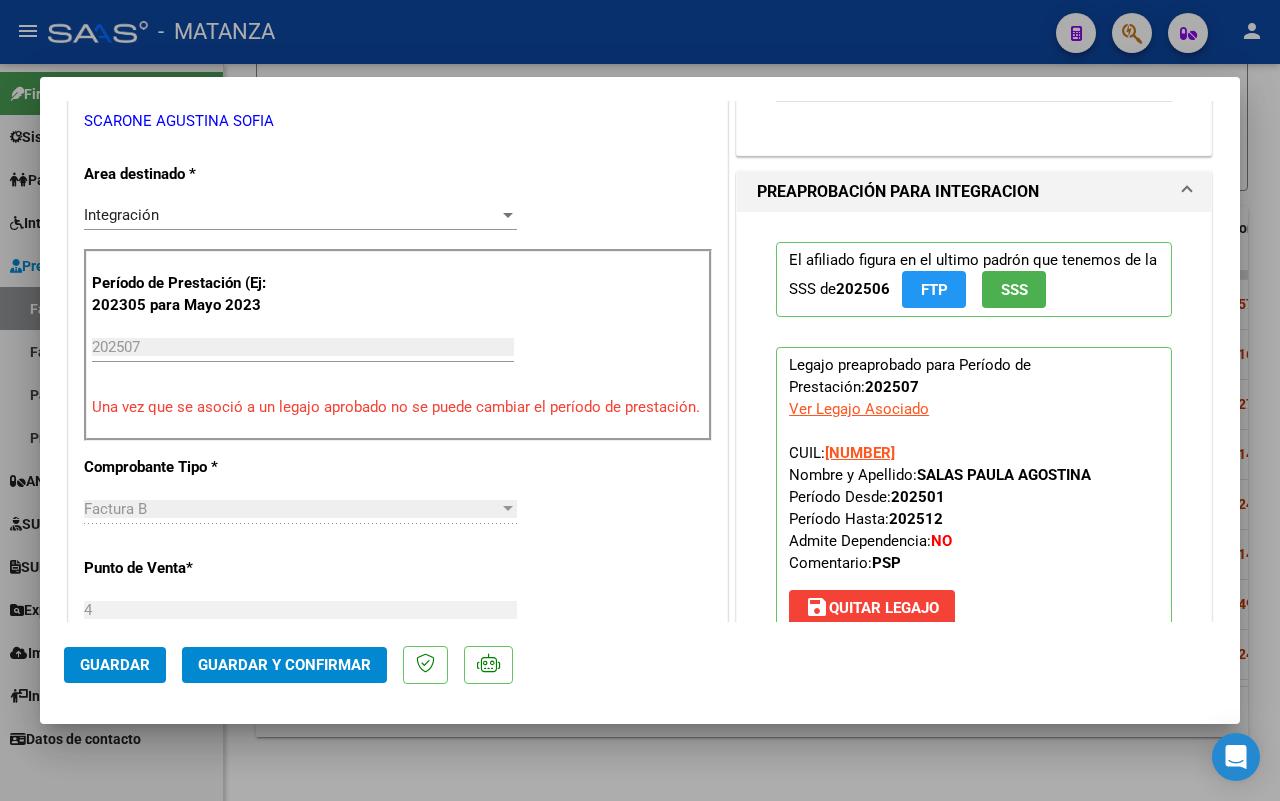 scroll, scrollTop: 750, scrollLeft: 0, axis: vertical 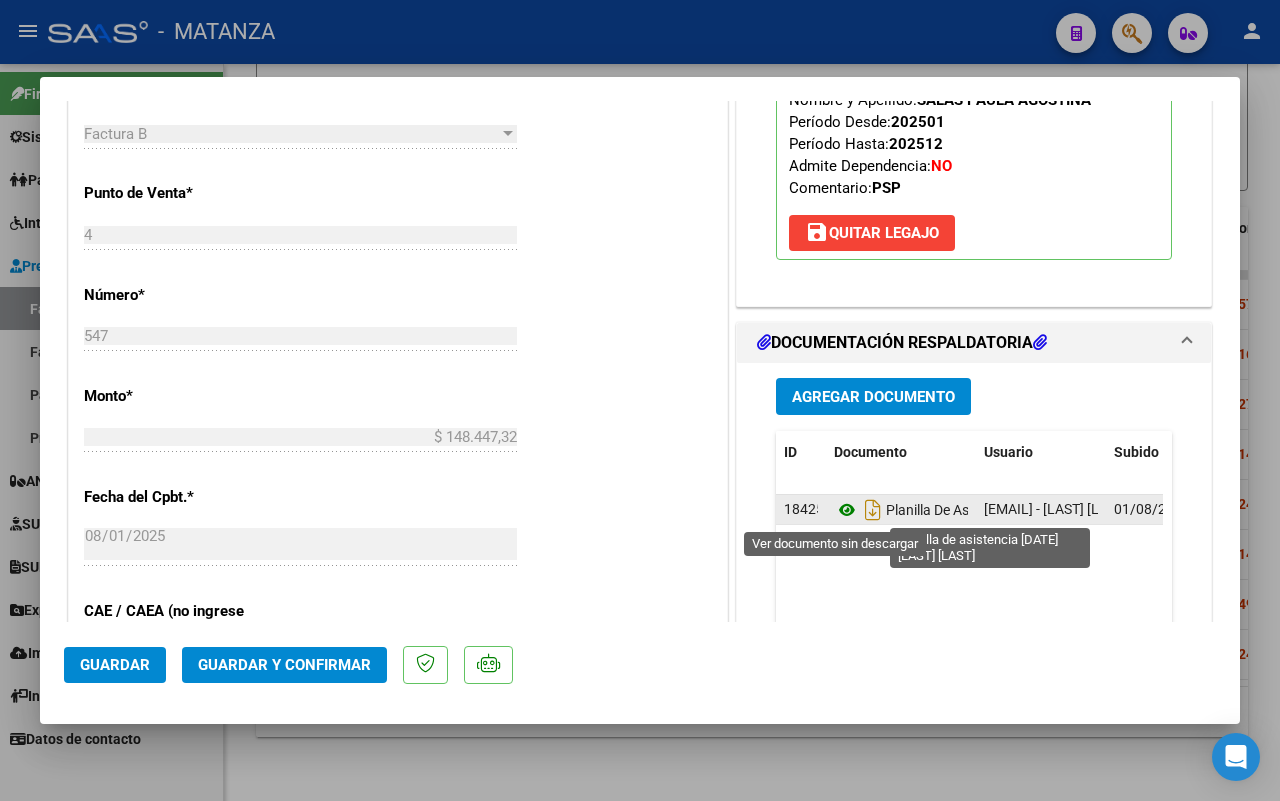 click 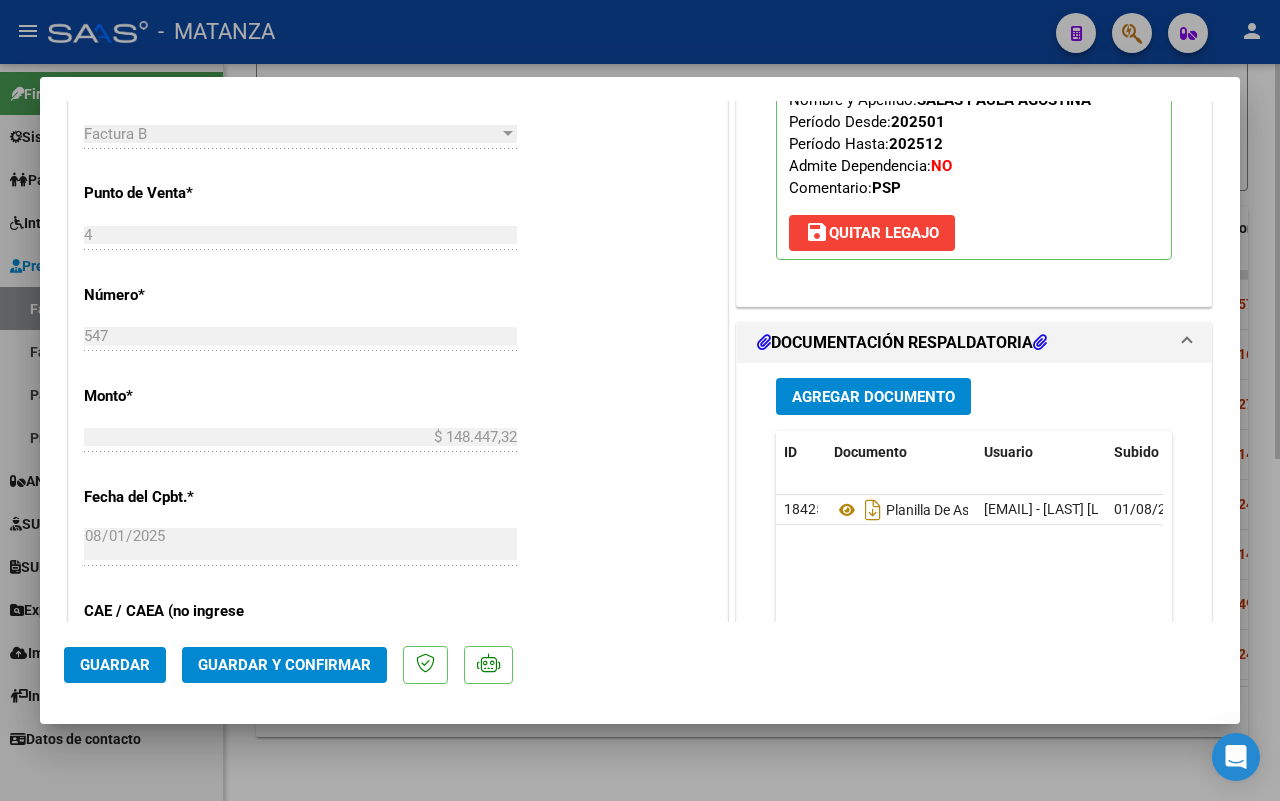 drag, startPoint x: 518, startPoint y: 773, endPoint x: 532, endPoint y: 770, distance: 14.3178215 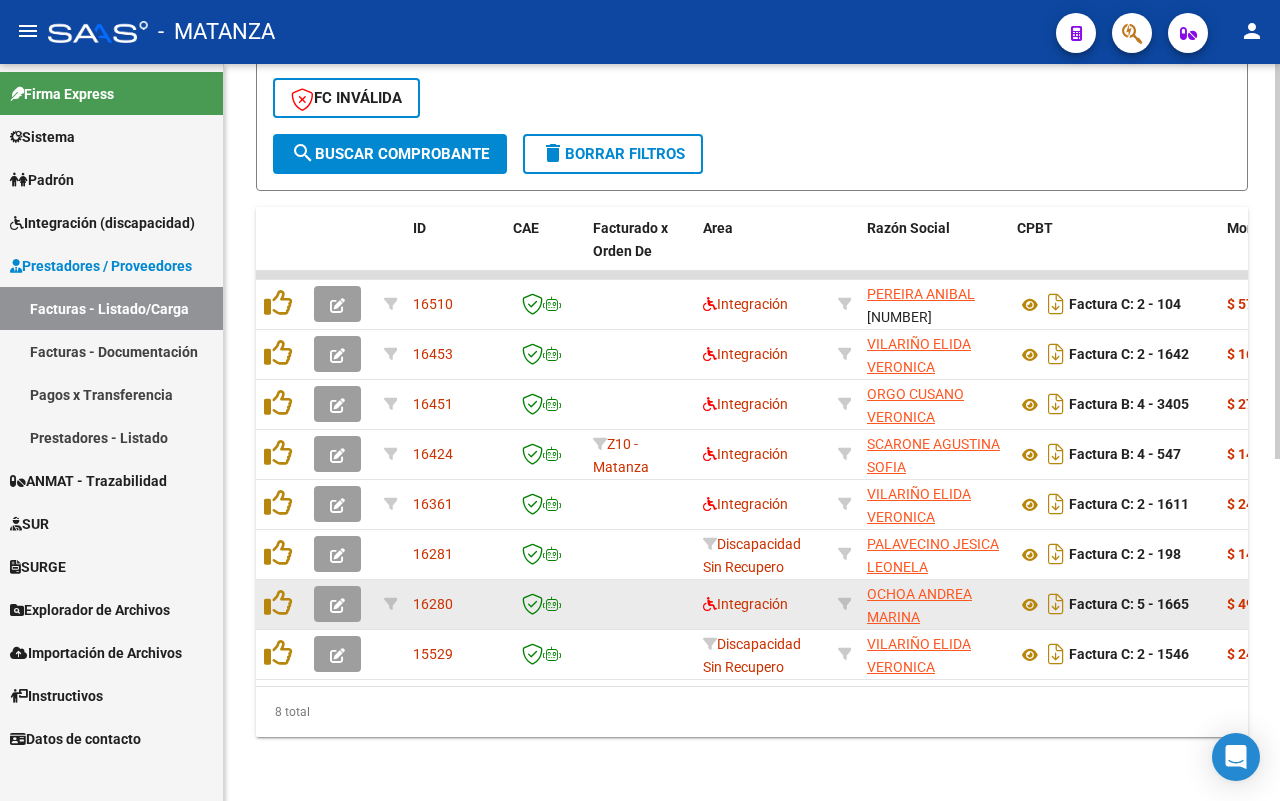 click 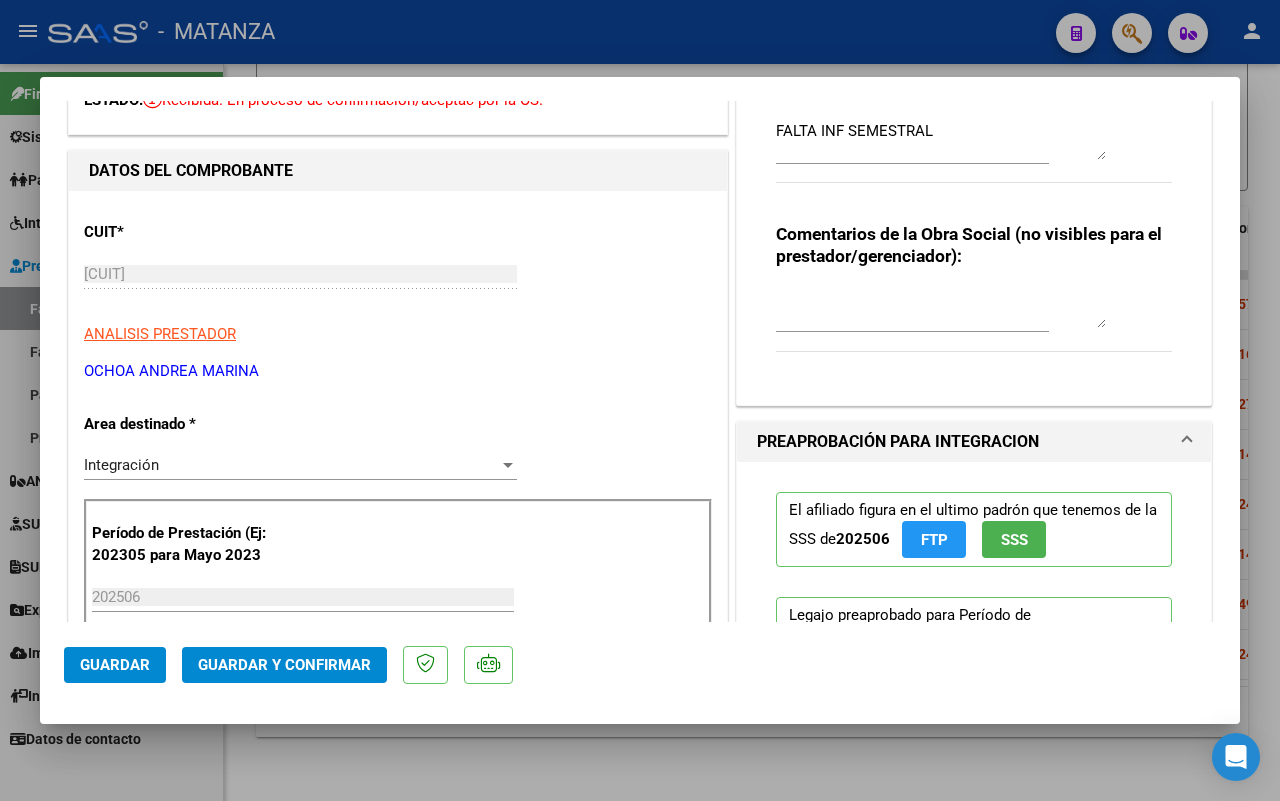 scroll, scrollTop: 0, scrollLeft: 0, axis: both 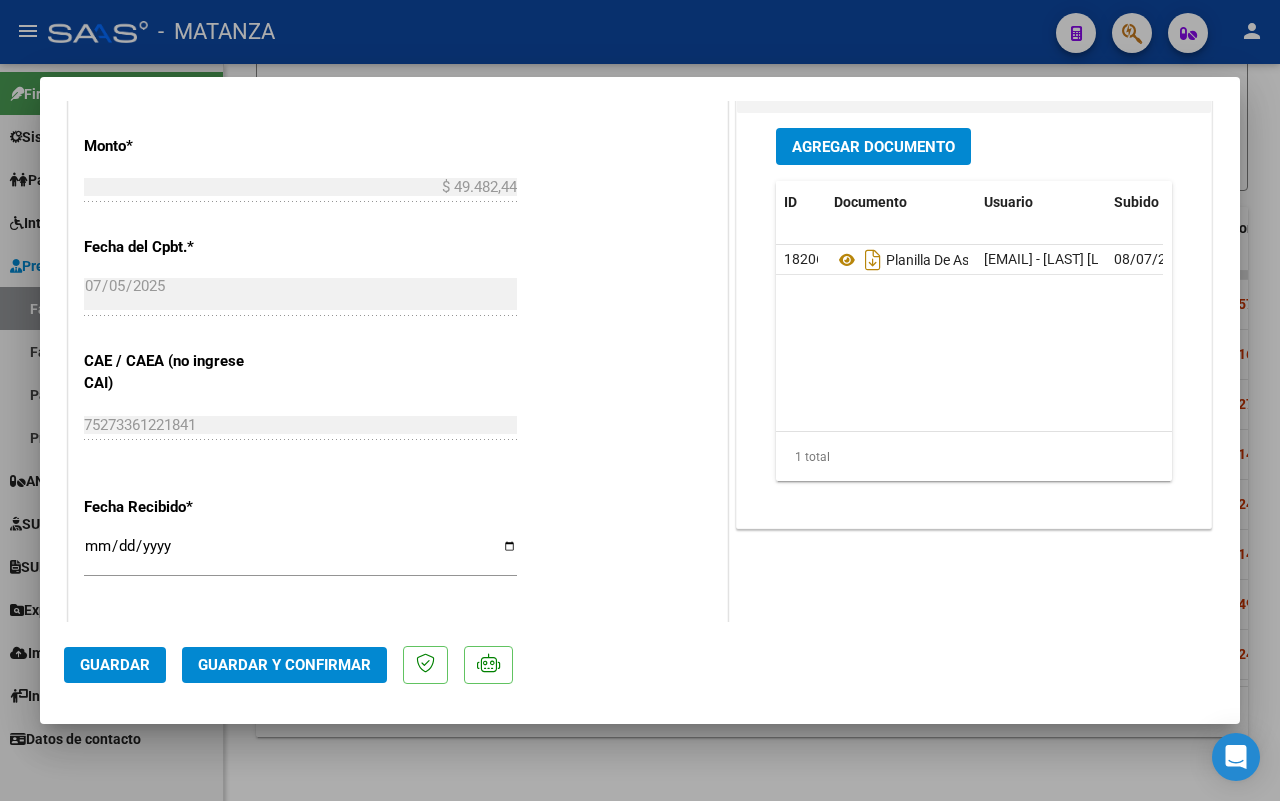 click on "Guardar Guardar y Confirmar" 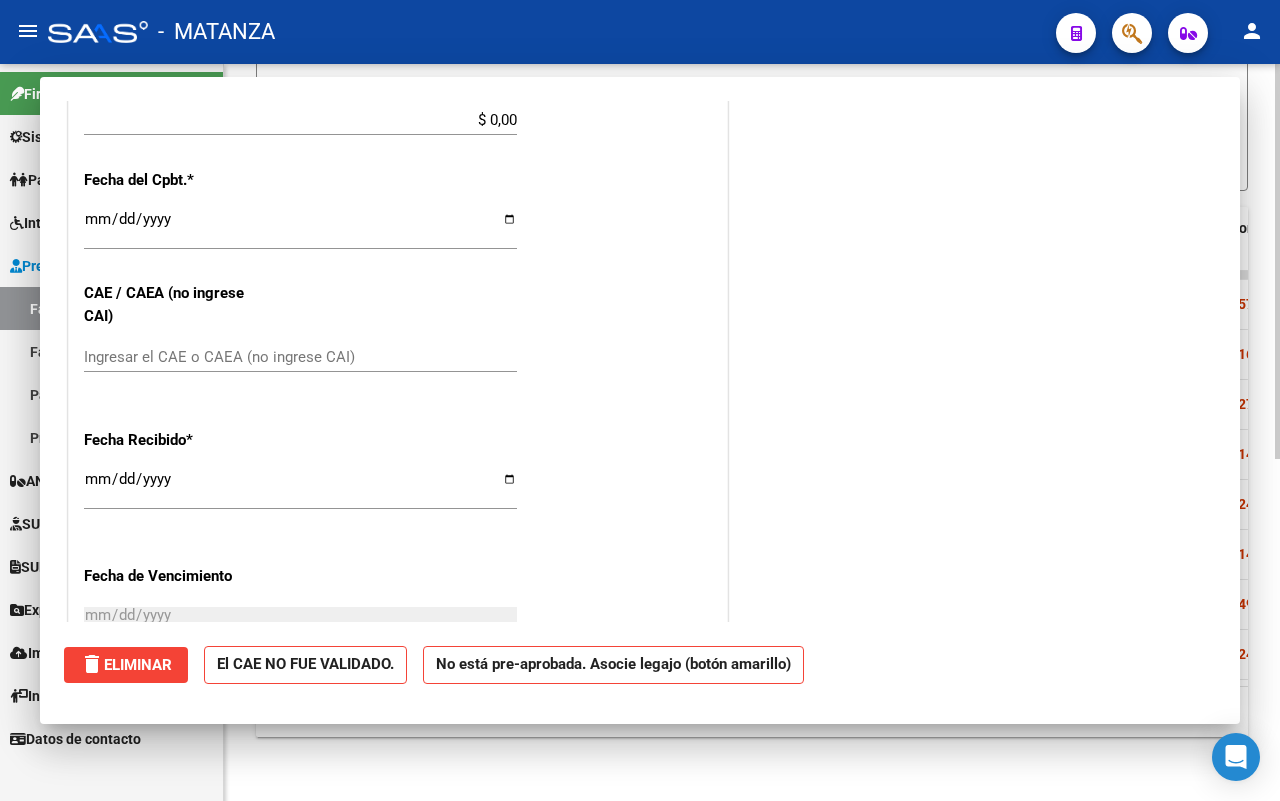 scroll, scrollTop: 0, scrollLeft: 0, axis: both 